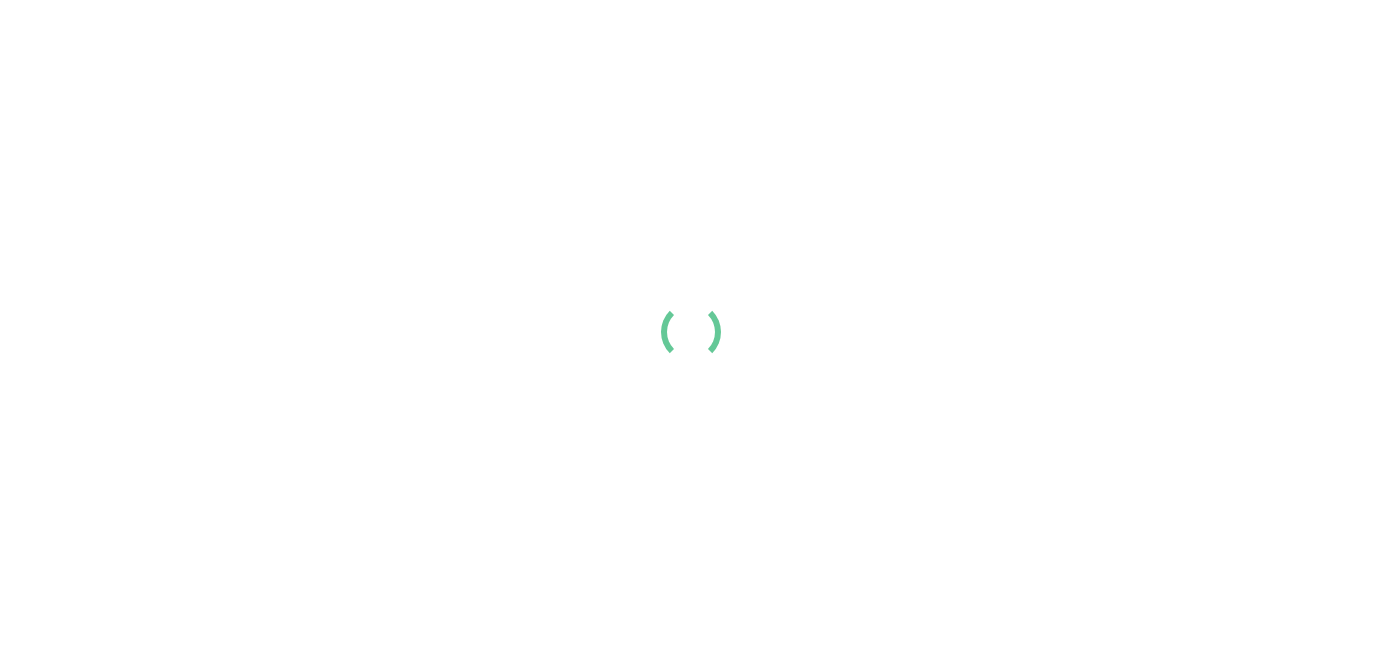 scroll, scrollTop: 0, scrollLeft: 0, axis: both 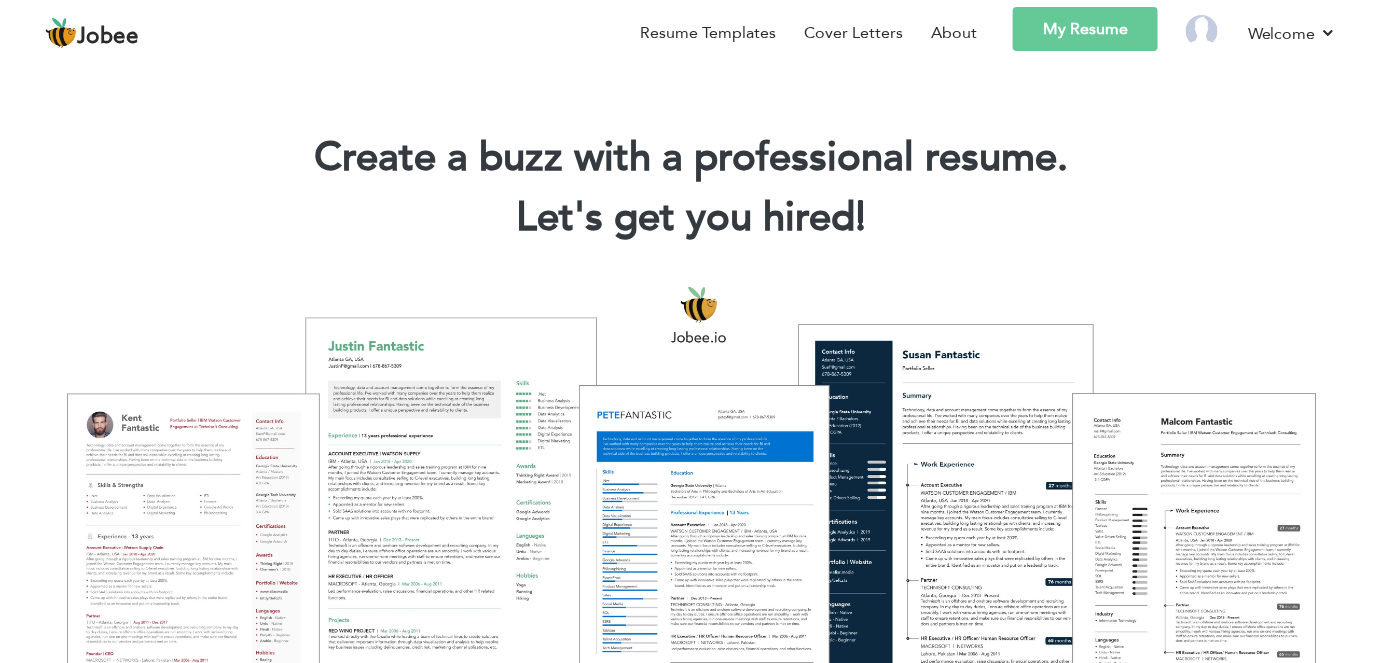 click on "My Resume" at bounding box center [1085, 29] 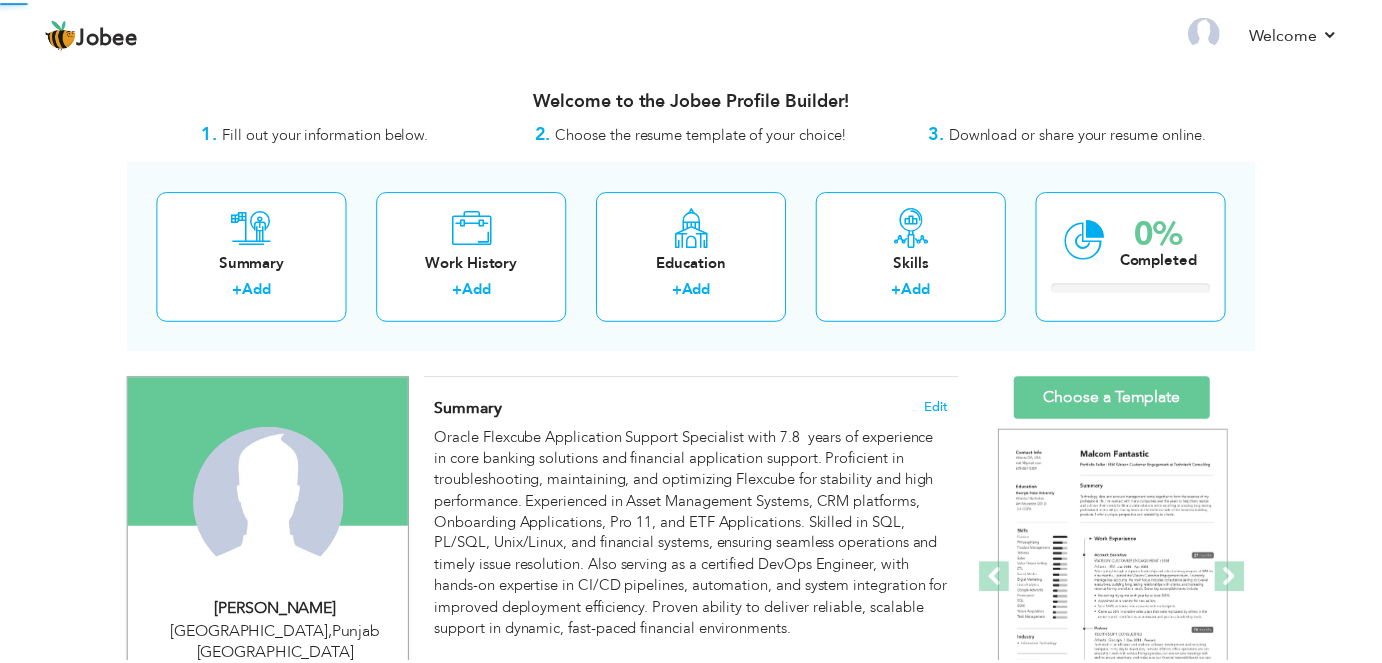scroll, scrollTop: 0, scrollLeft: 0, axis: both 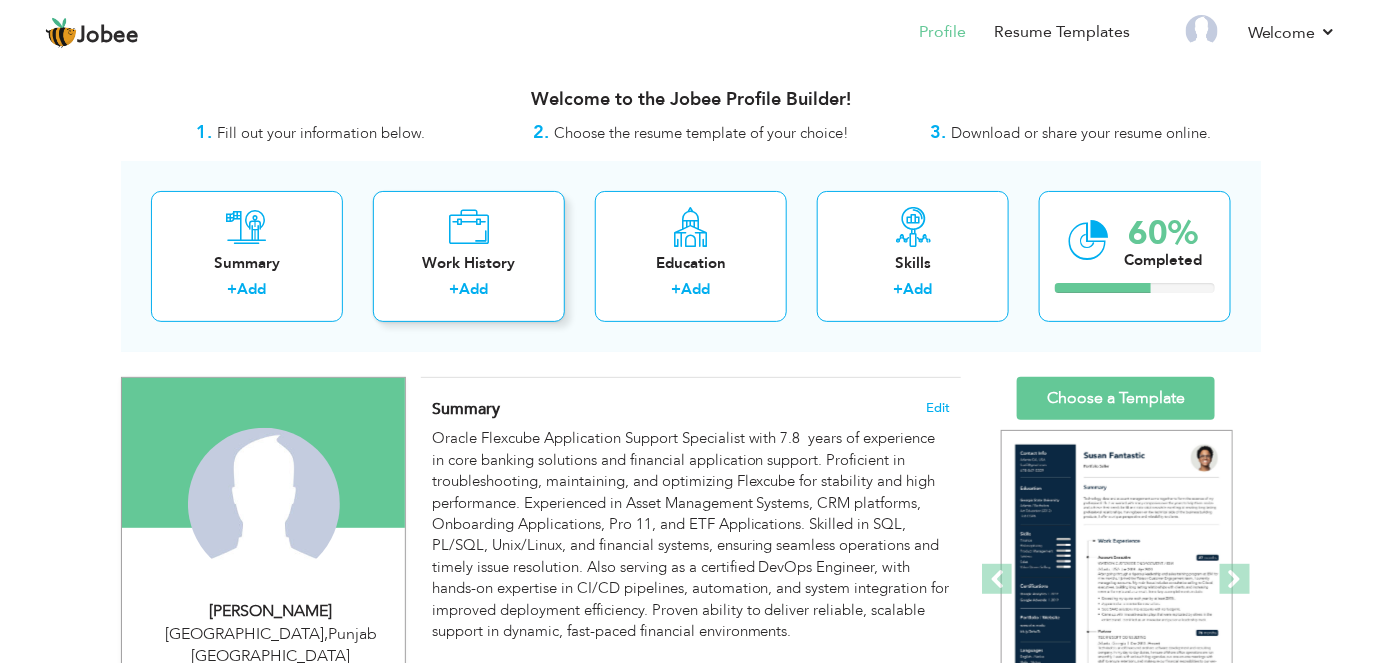 click on "Work History" at bounding box center (469, 263) 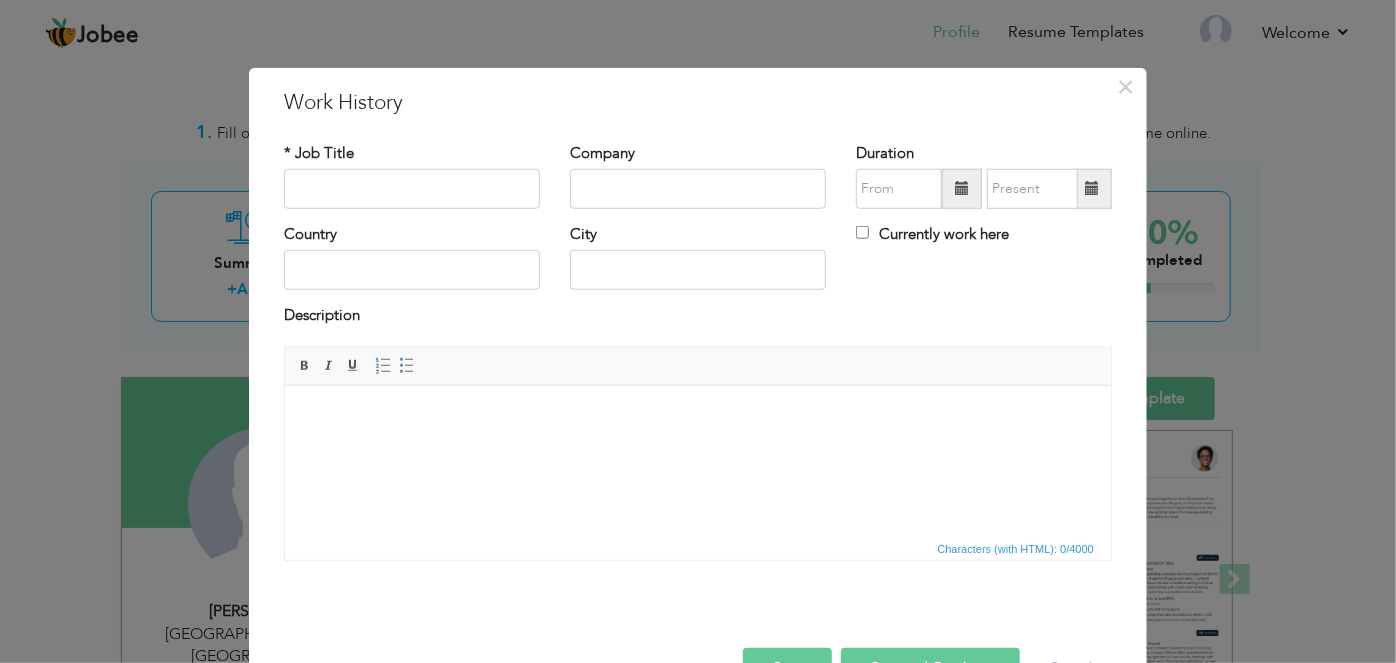 click at bounding box center [697, 415] 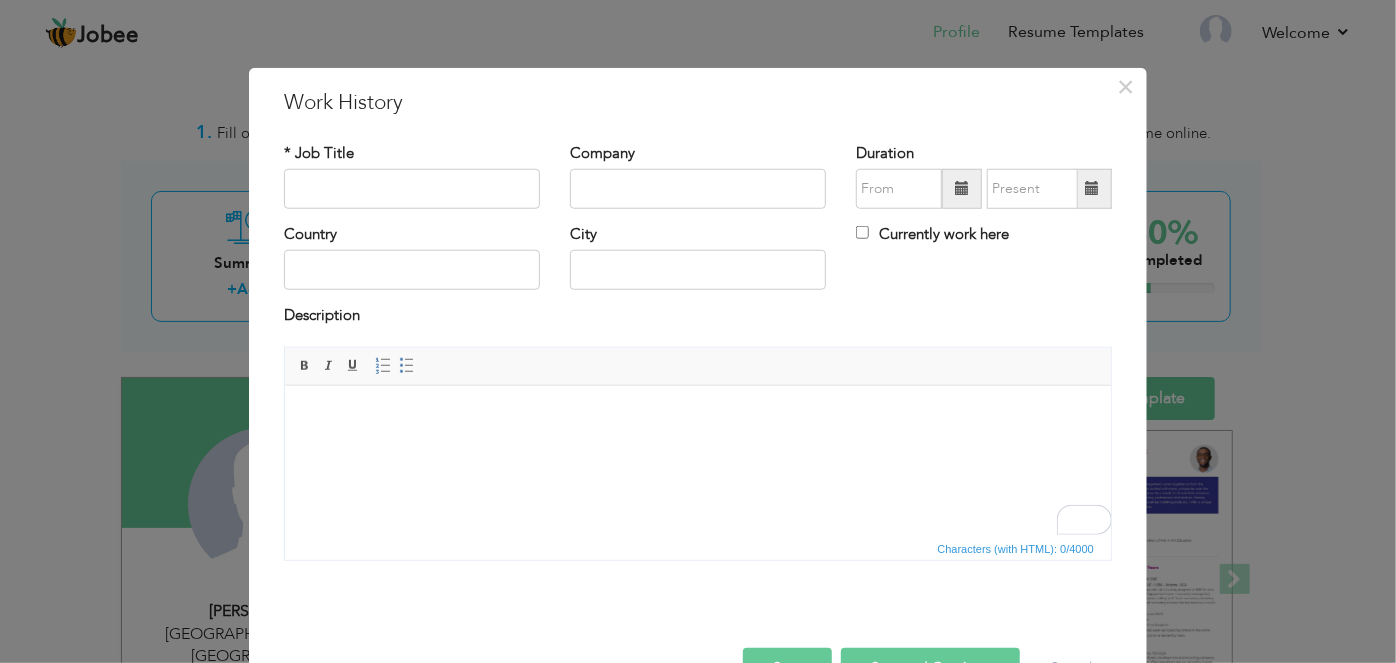 click at bounding box center [697, 415] 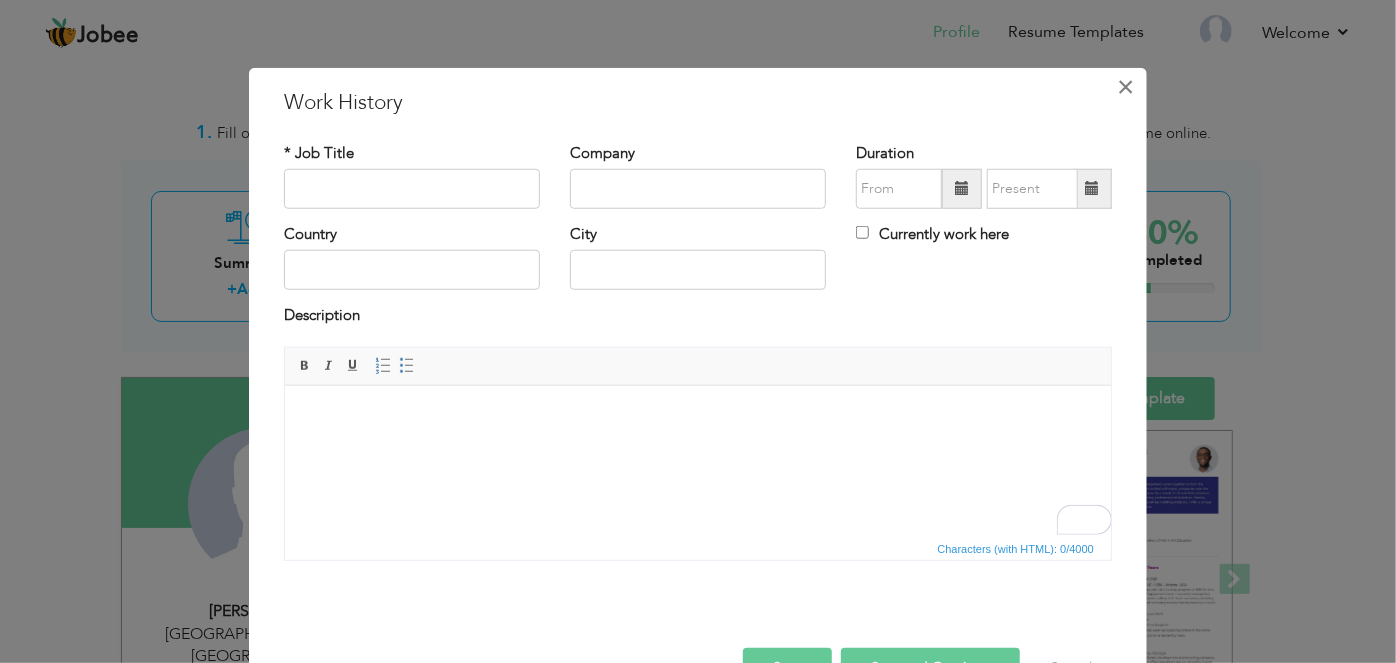click on "×" at bounding box center (1126, 86) 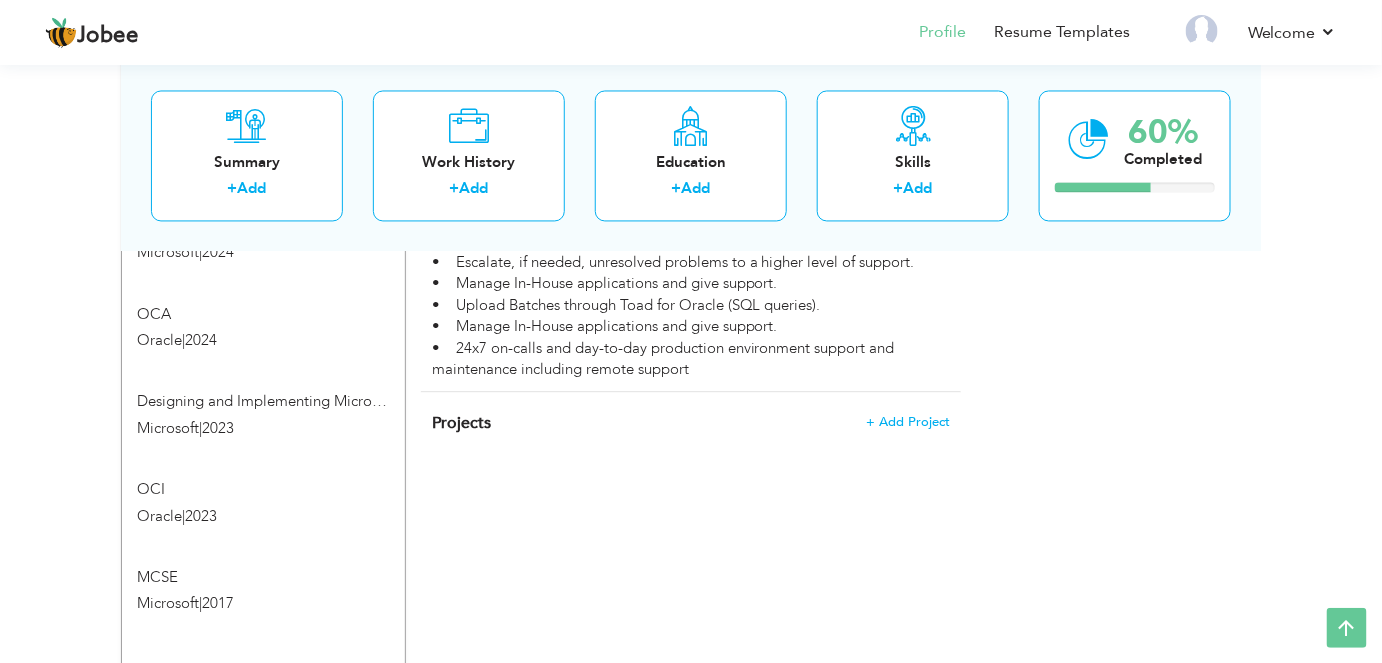 scroll, scrollTop: 1272, scrollLeft: 0, axis: vertical 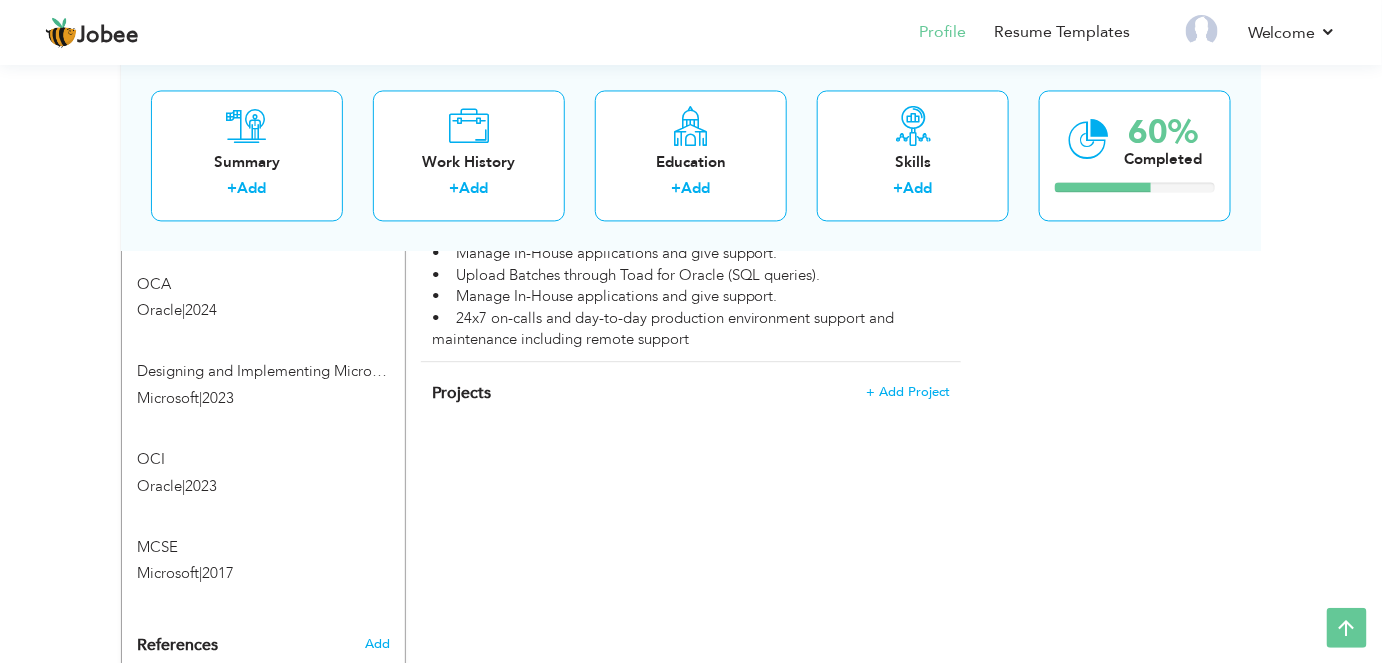 click on "+ Add Project" at bounding box center [908, 392] 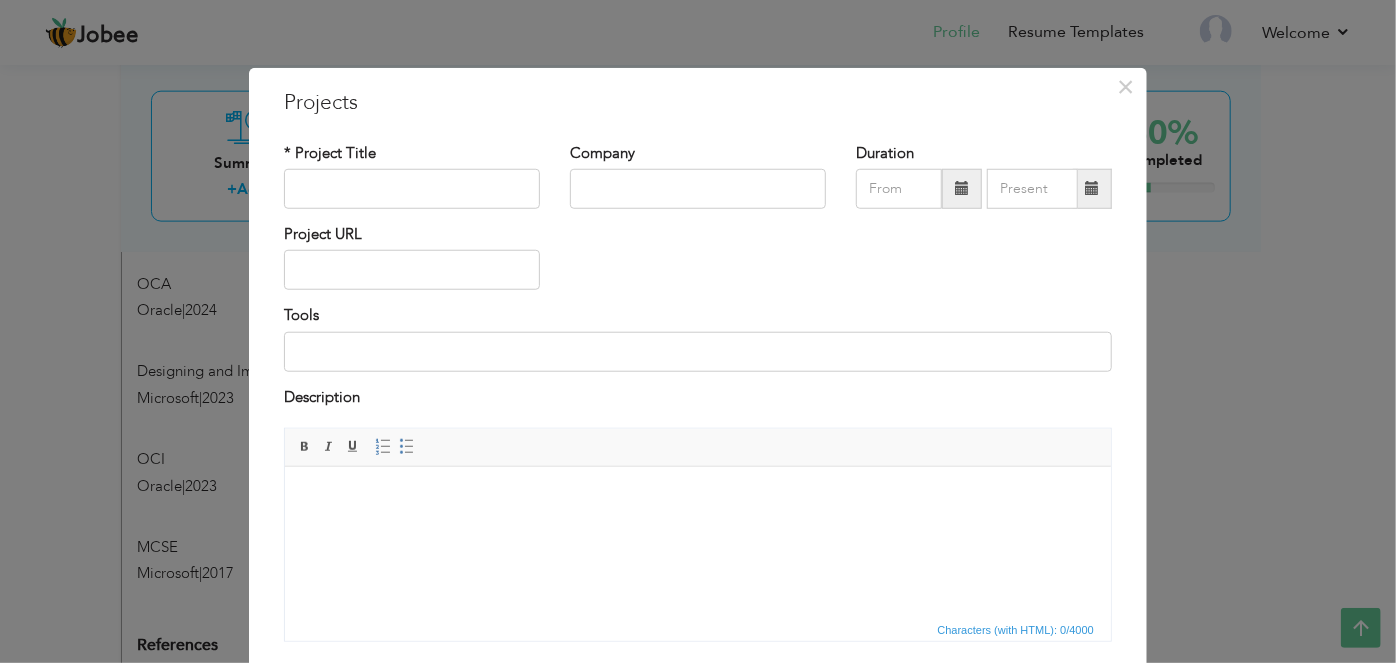 click at bounding box center [697, 496] 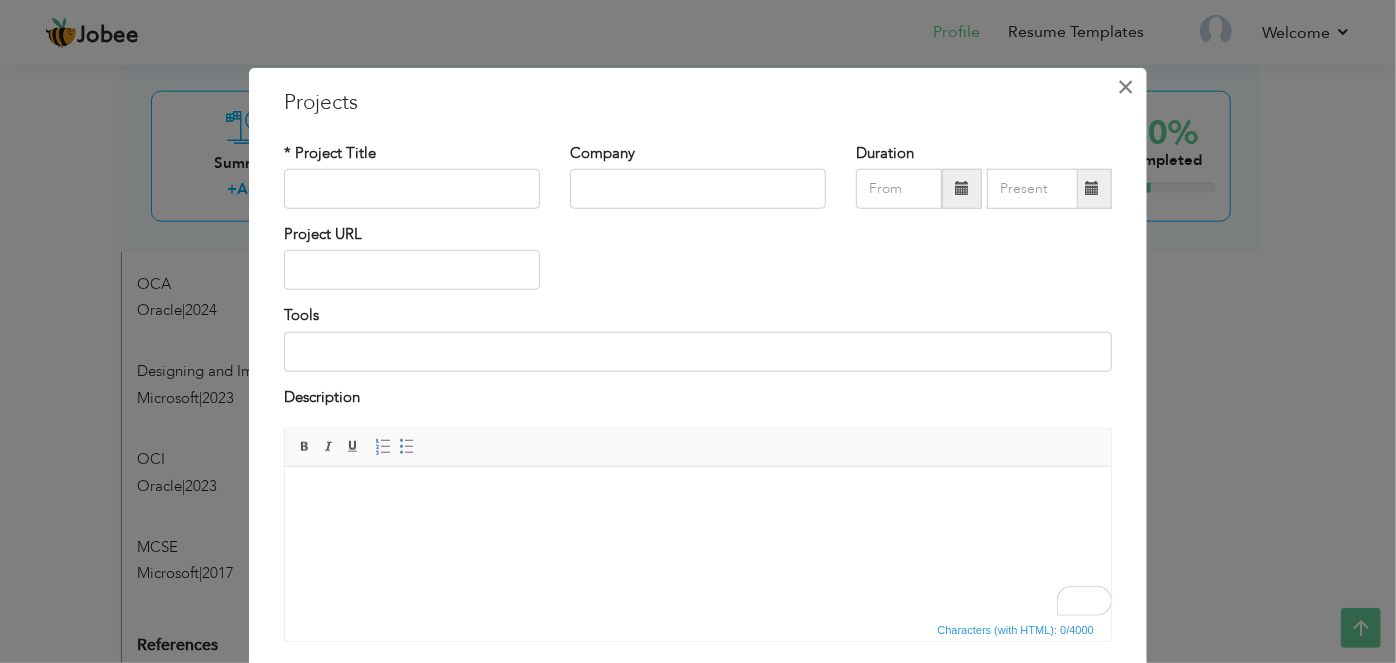 click on "×" at bounding box center (1126, 86) 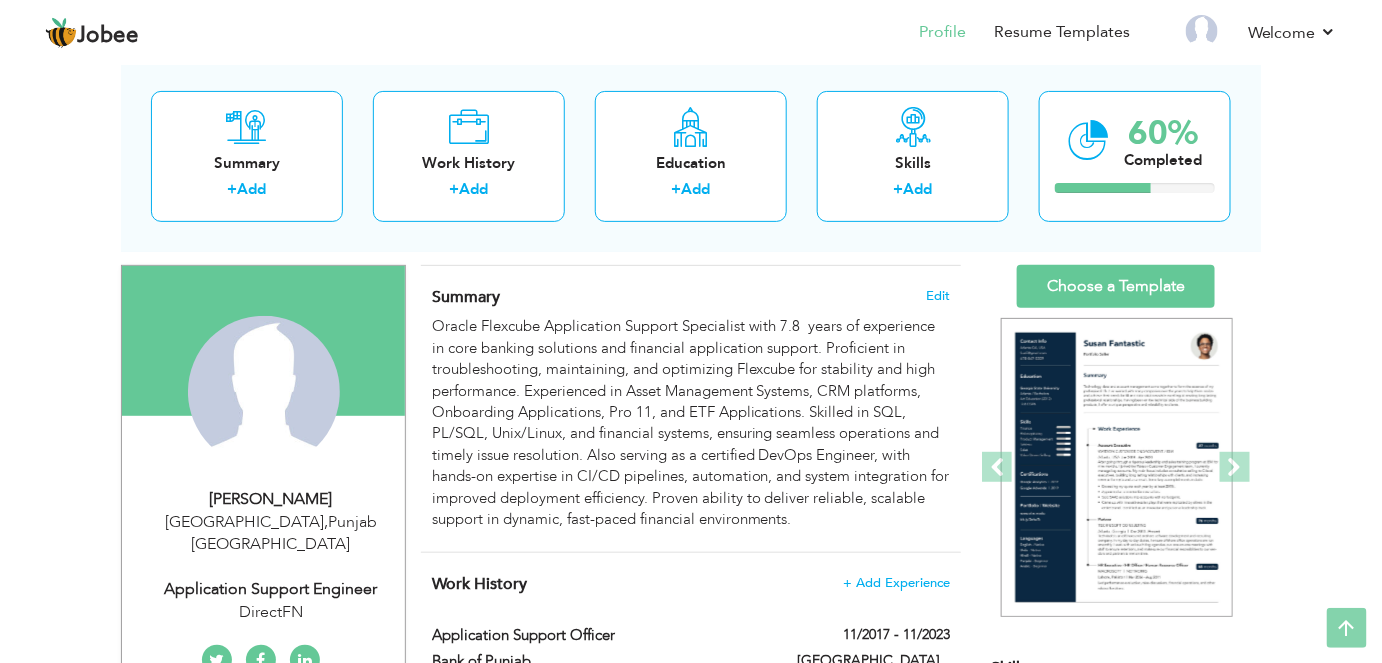 scroll, scrollTop: 0, scrollLeft: 0, axis: both 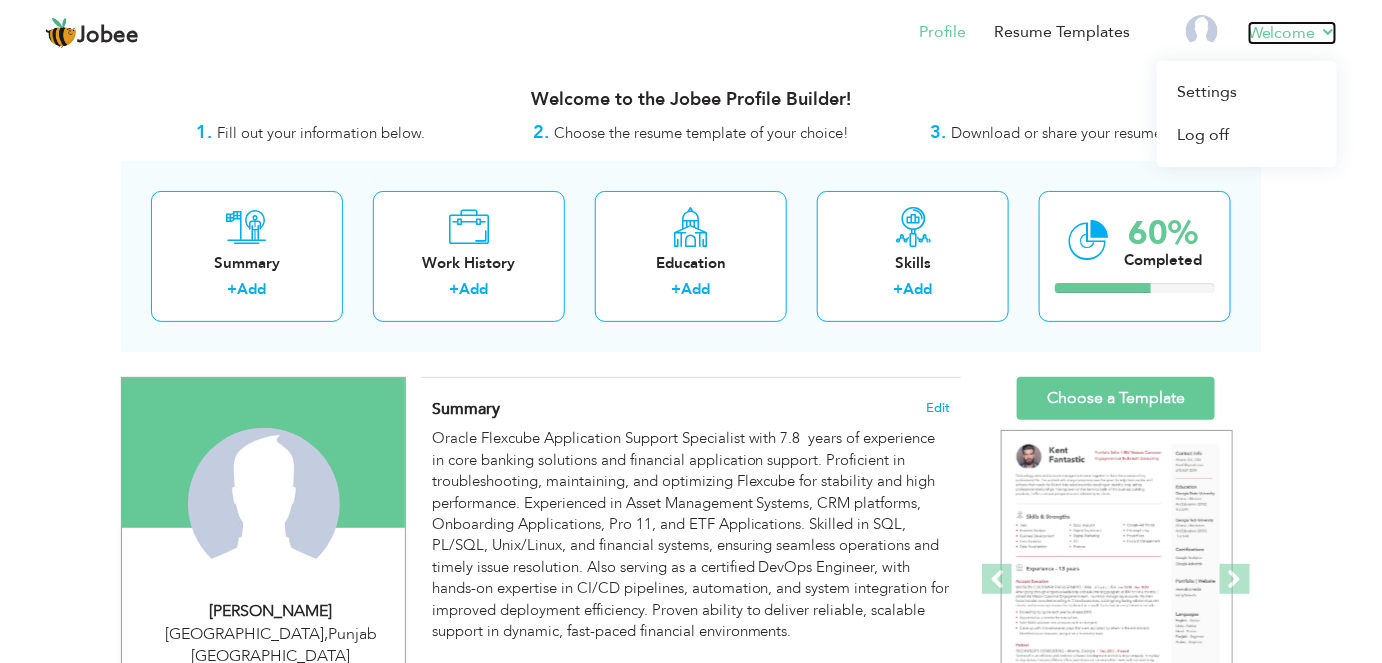 click on "Welcome" at bounding box center [1292, 33] 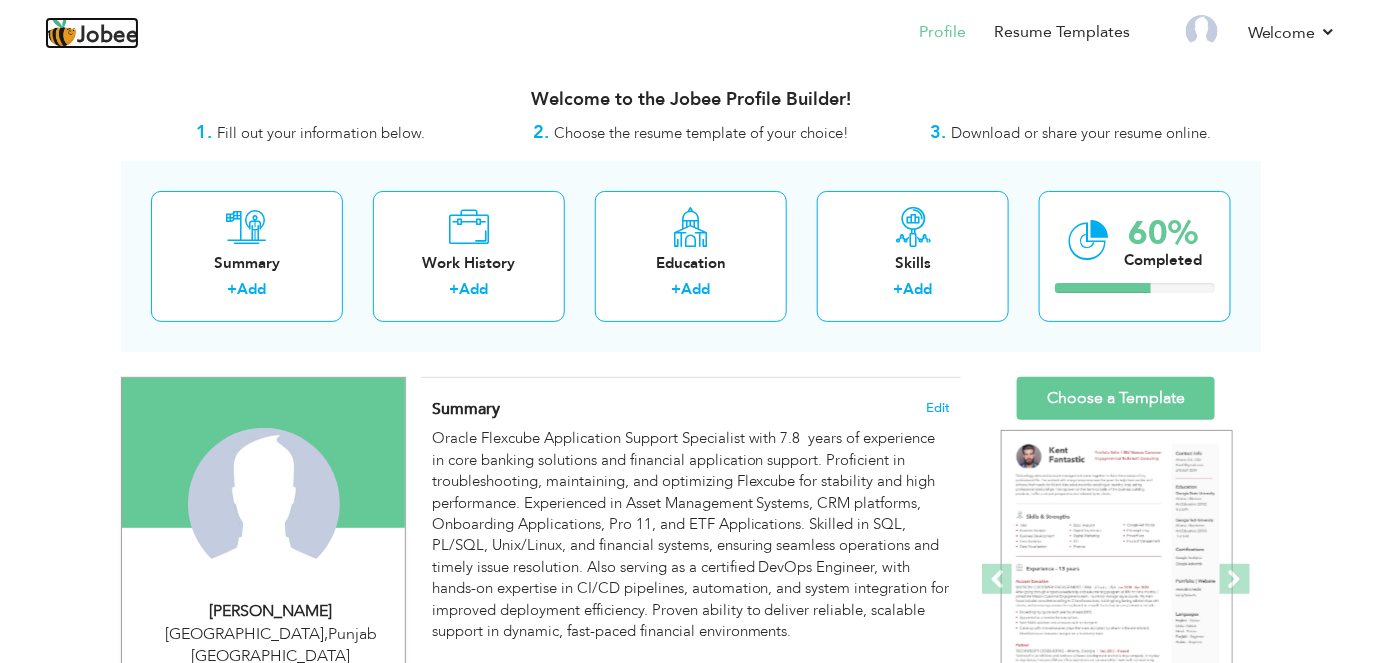 click on "Jobee" at bounding box center [108, 36] 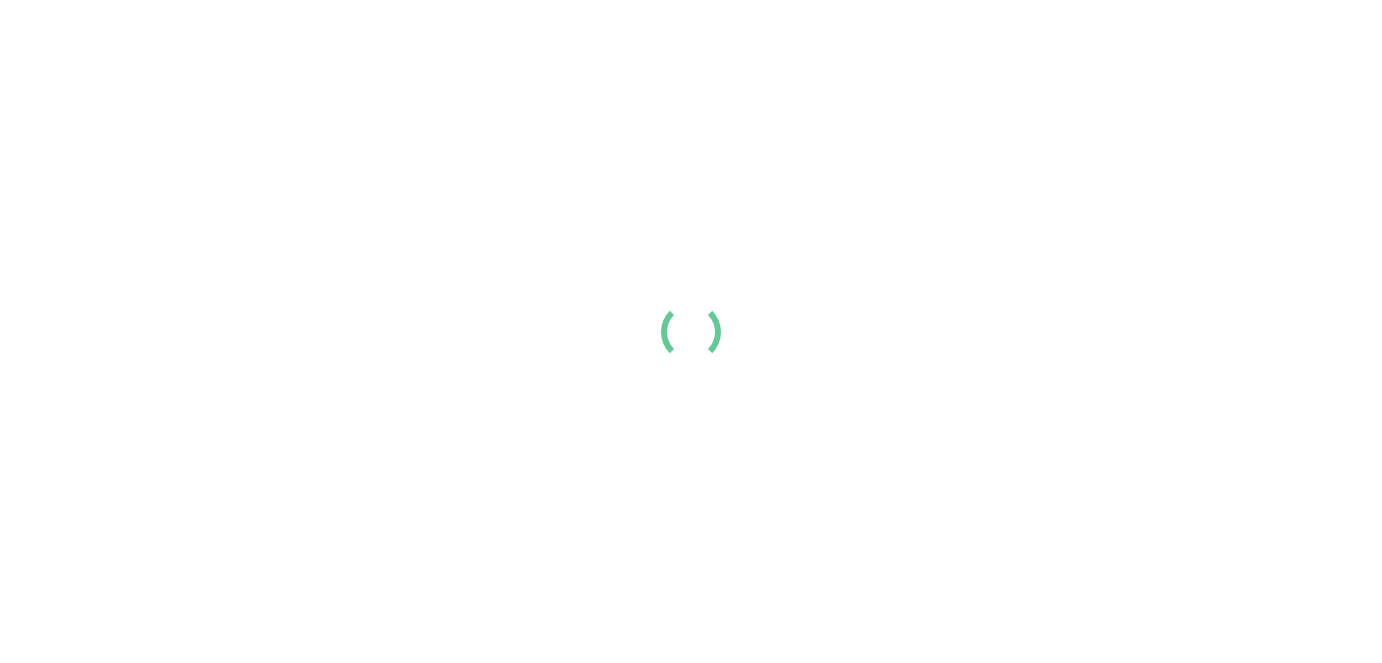scroll, scrollTop: 0, scrollLeft: 0, axis: both 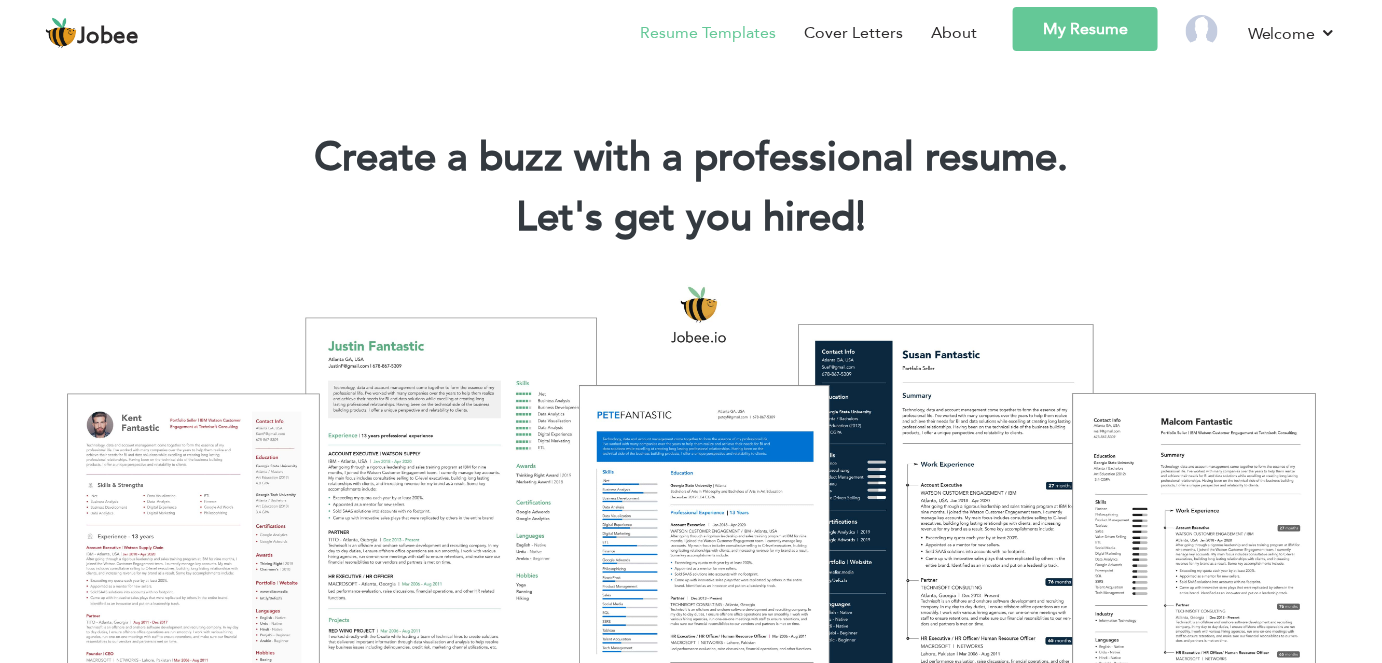 click on "Resume Templates" at bounding box center [708, 33] 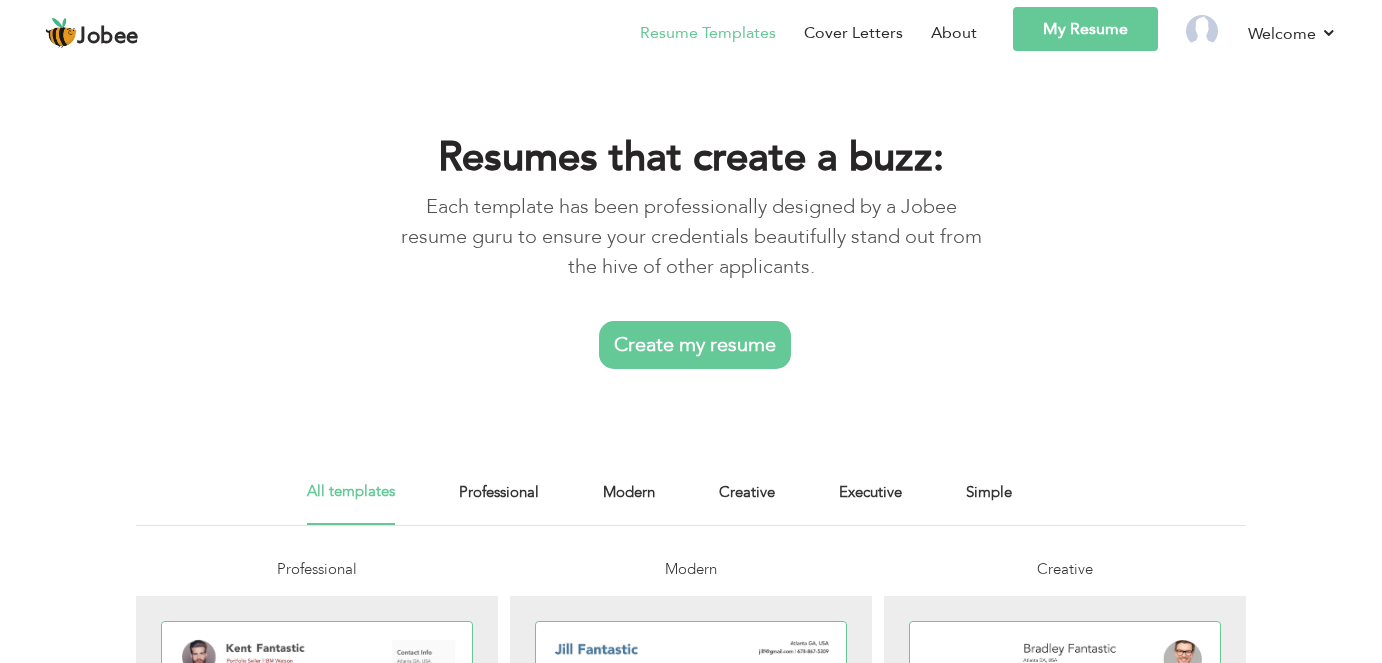 scroll, scrollTop: 0, scrollLeft: 0, axis: both 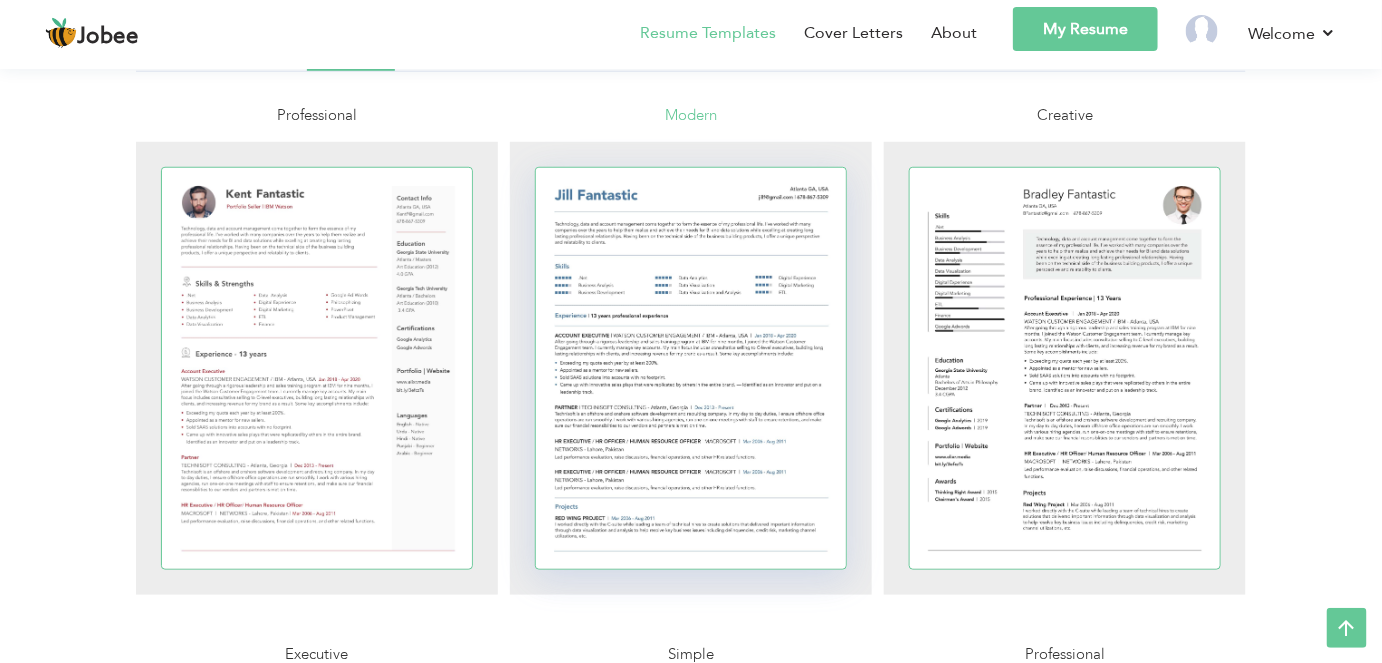 click at bounding box center [691, 368] 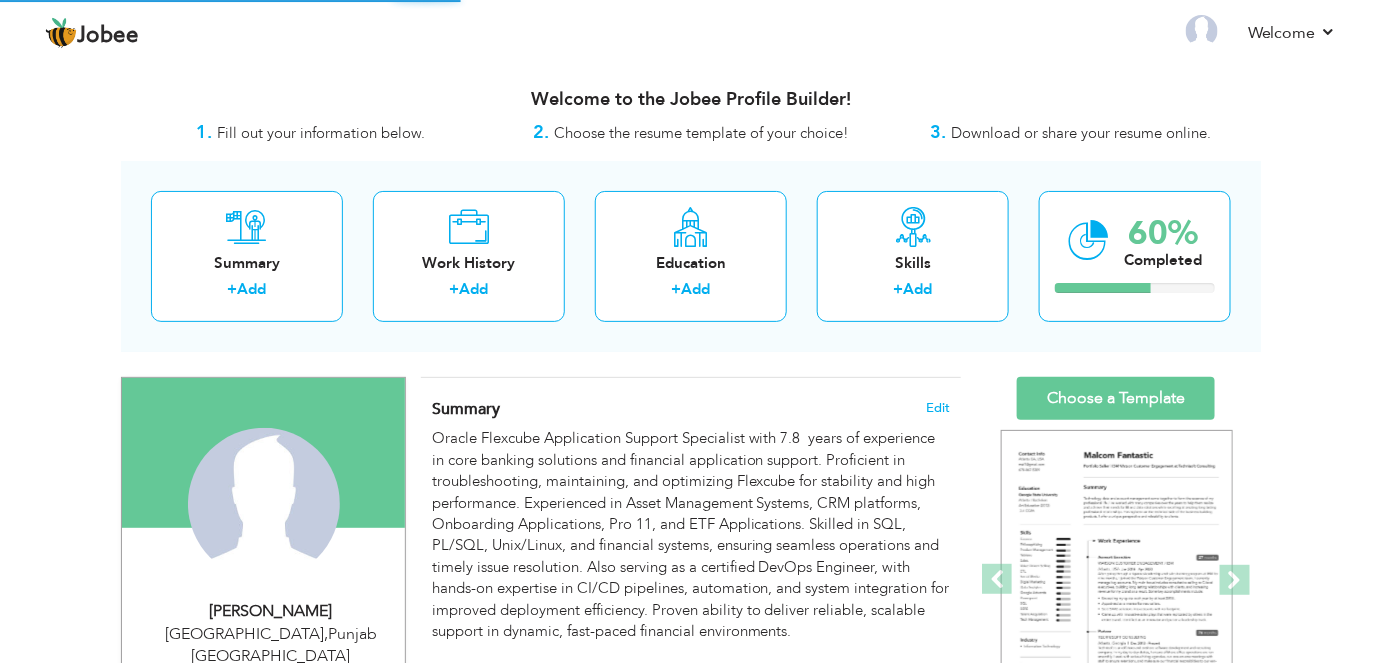 scroll, scrollTop: 164, scrollLeft: 0, axis: vertical 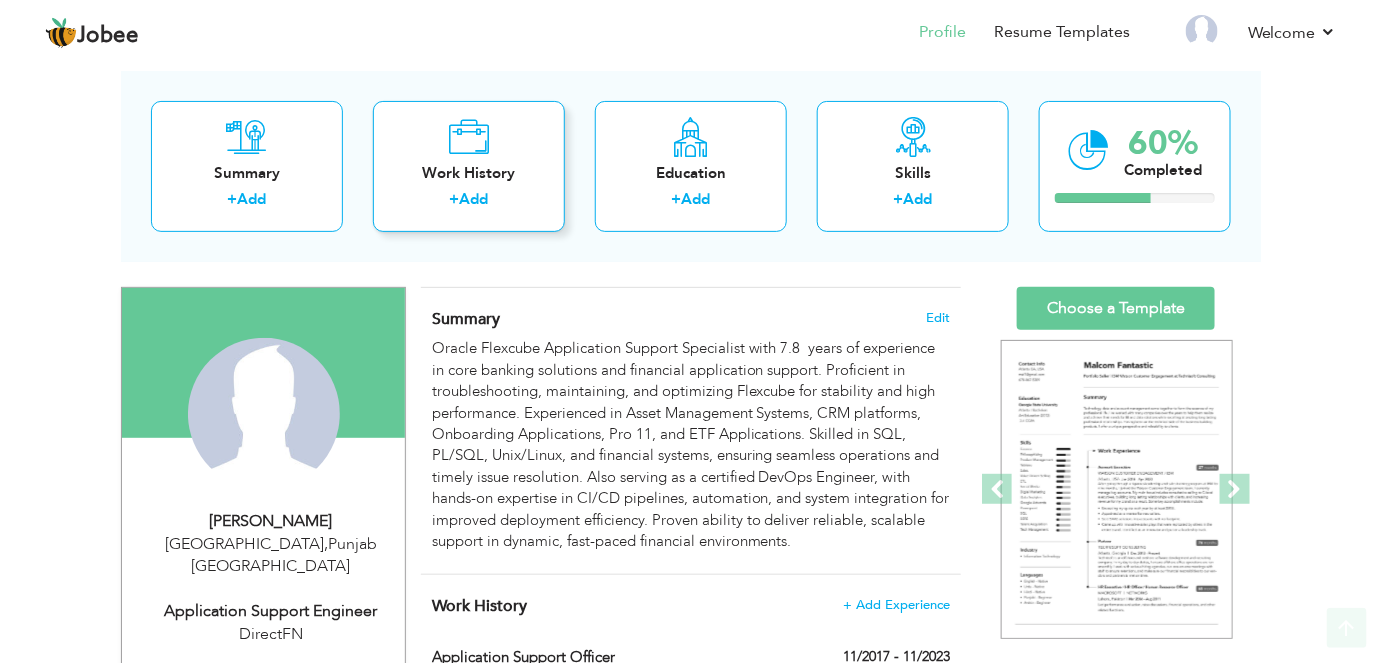 click on "Work History
+  Add" at bounding box center (469, 166) 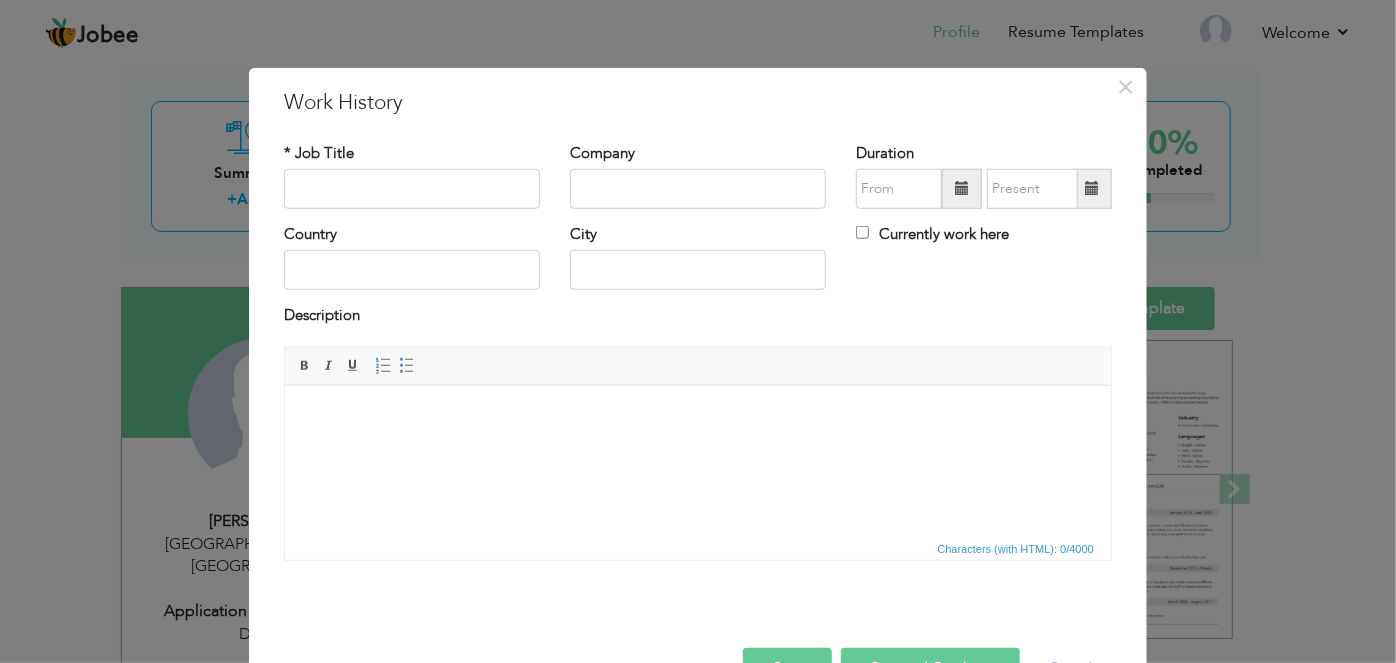 click at bounding box center (697, 415) 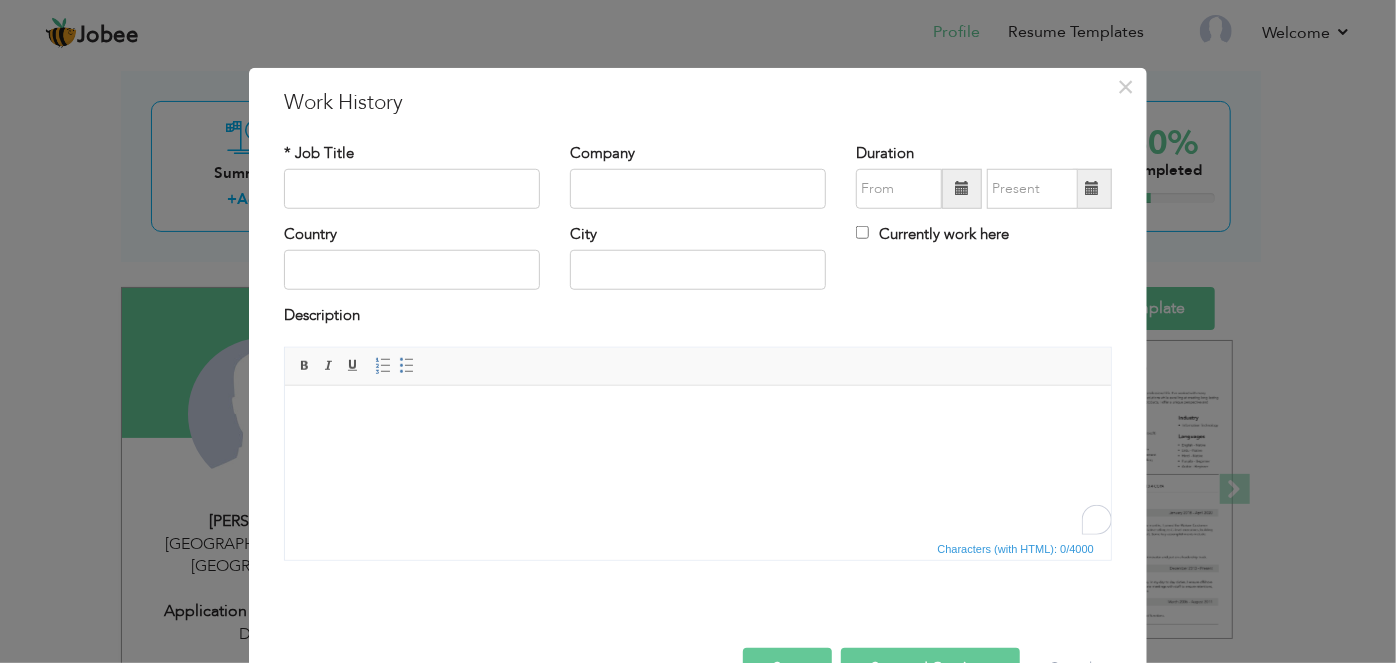 click at bounding box center (697, 415) 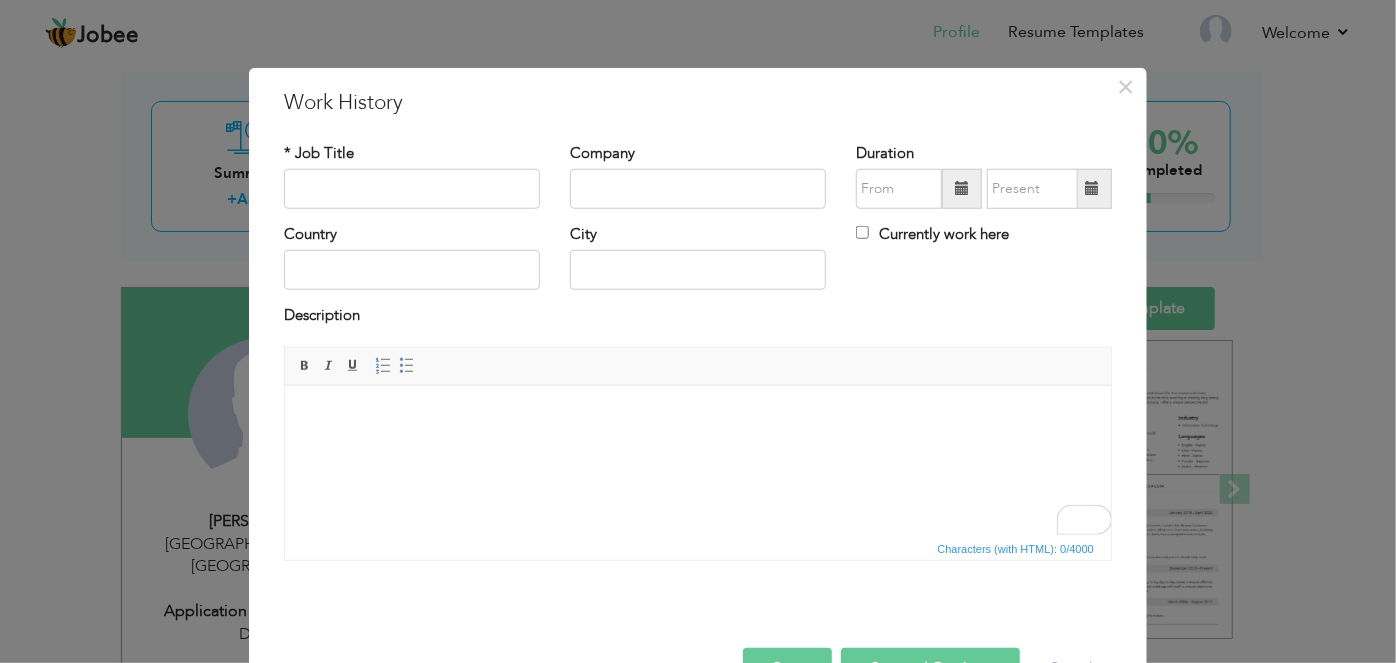 drag, startPoint x: 690, startPoint y: 448, endPoint x: 610, endPoint y: 467, distance: 82.2253 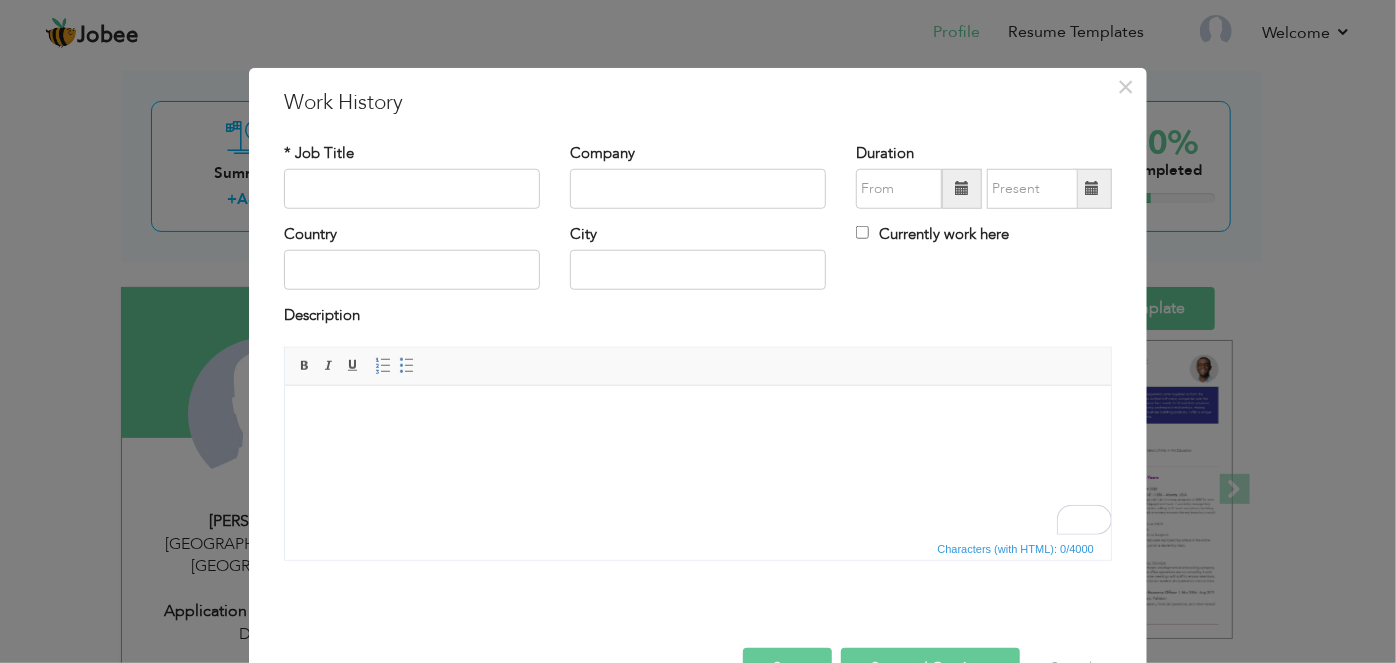click at bounding box center [697, 415] 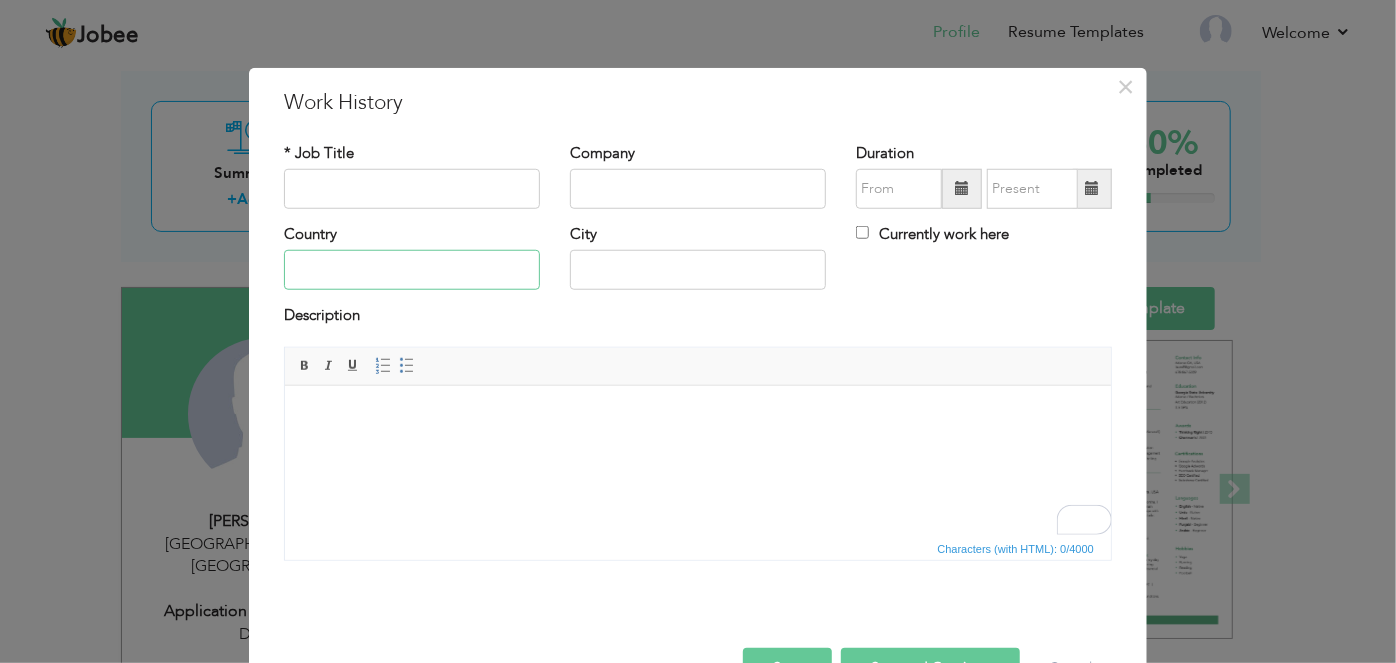 click at bounding box center [412, 270] 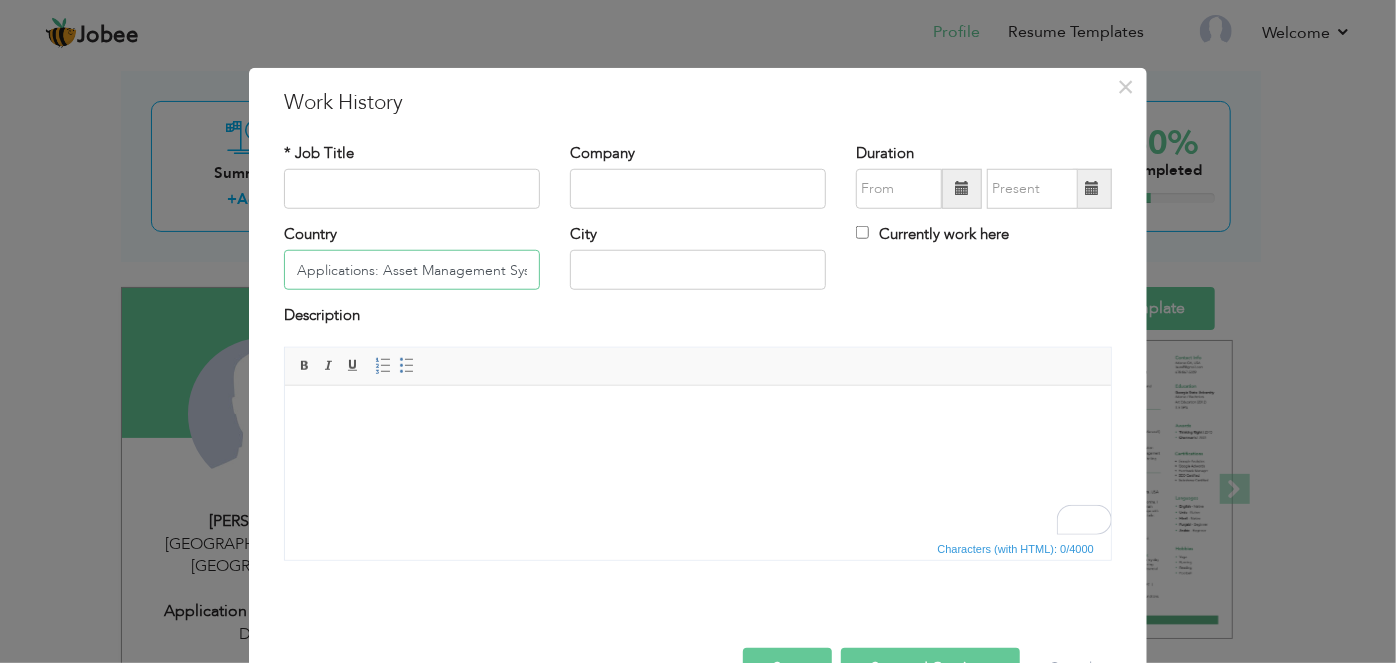scroll, scrollTop: 0, scrollLeft: 104, axis: horizontal 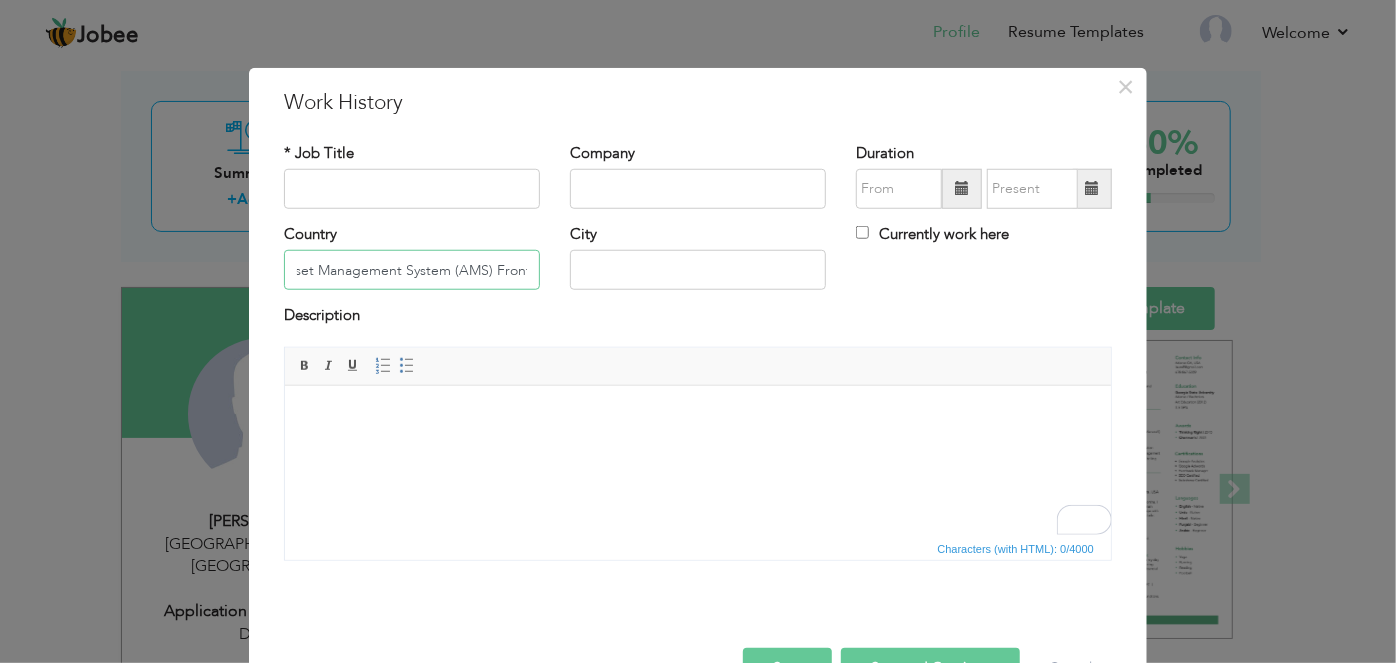 type 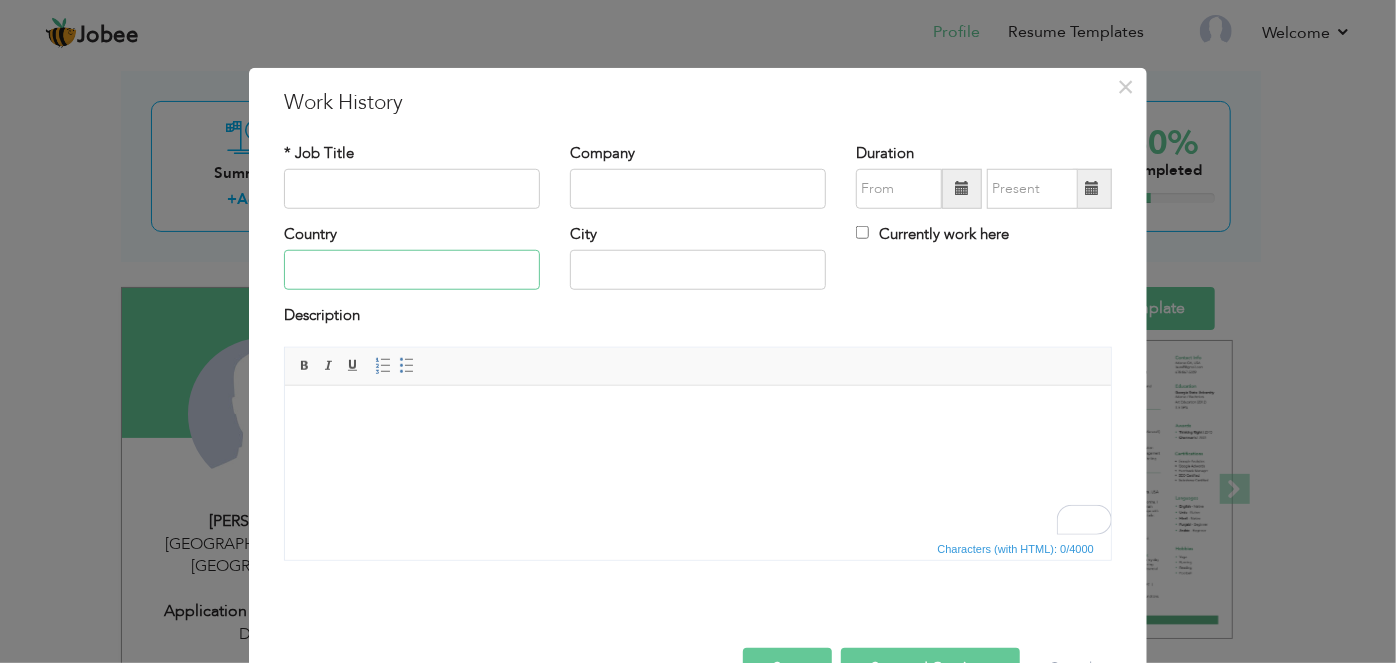 scroll, scrollTop: 0, scrollLeft: 0, axis: both 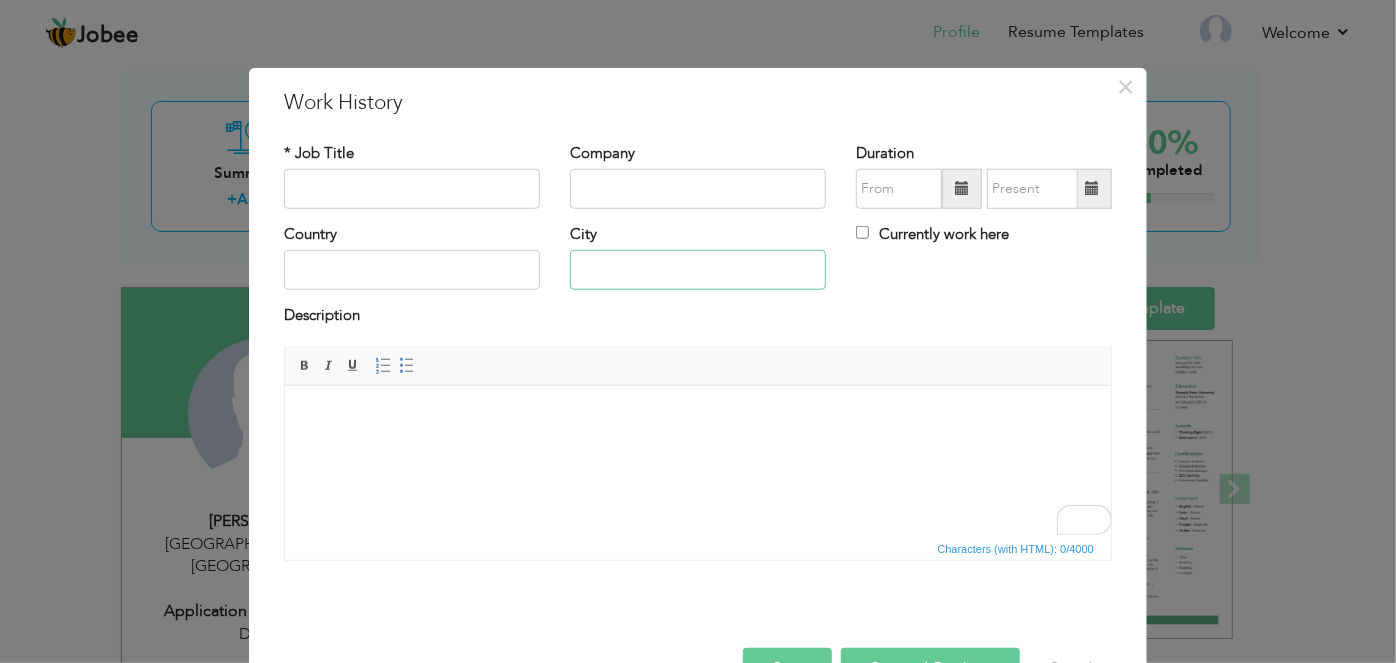 click at bounding box center (698, 270) 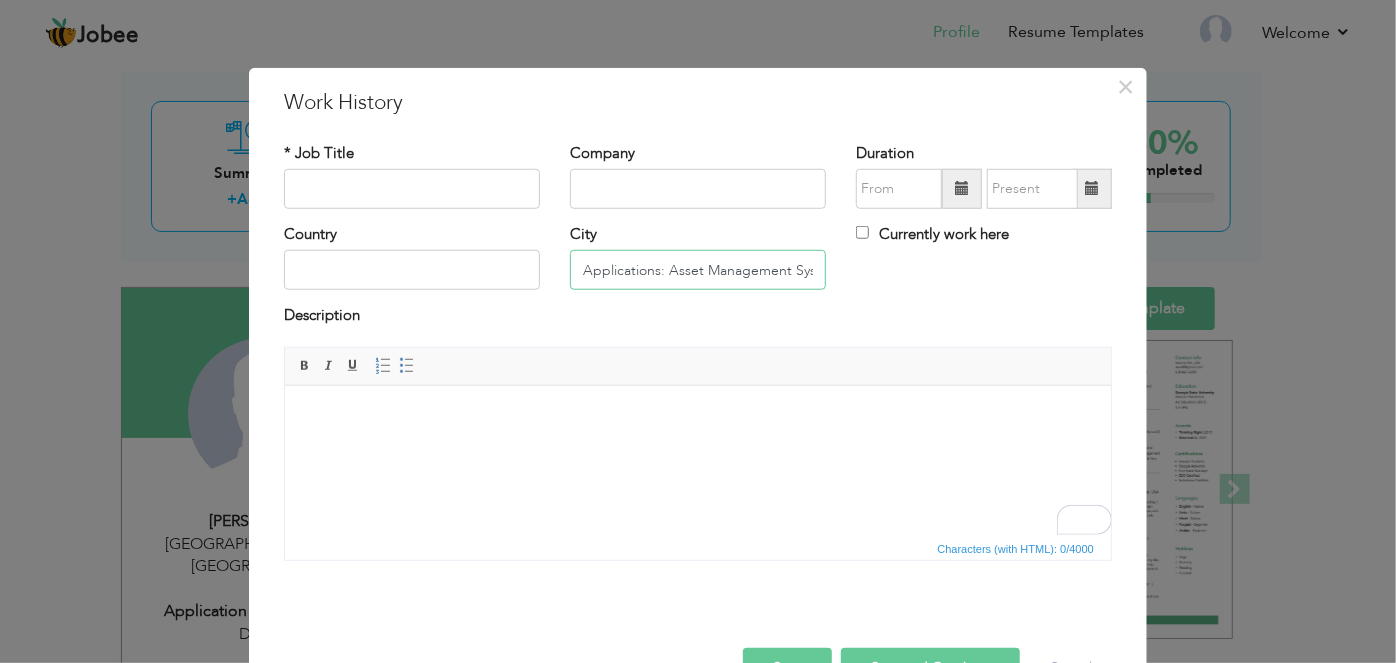 scroll, scrollTop: 0, scrollLeft: 744, axis: horizontal 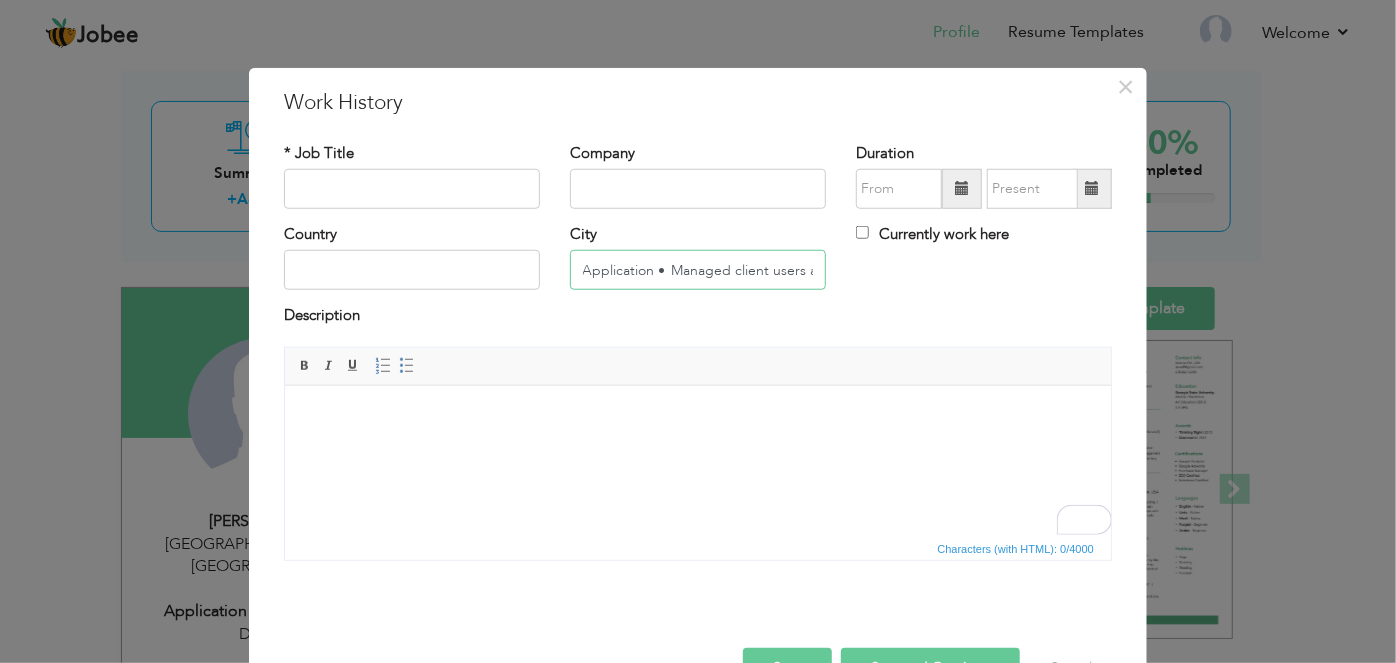 type 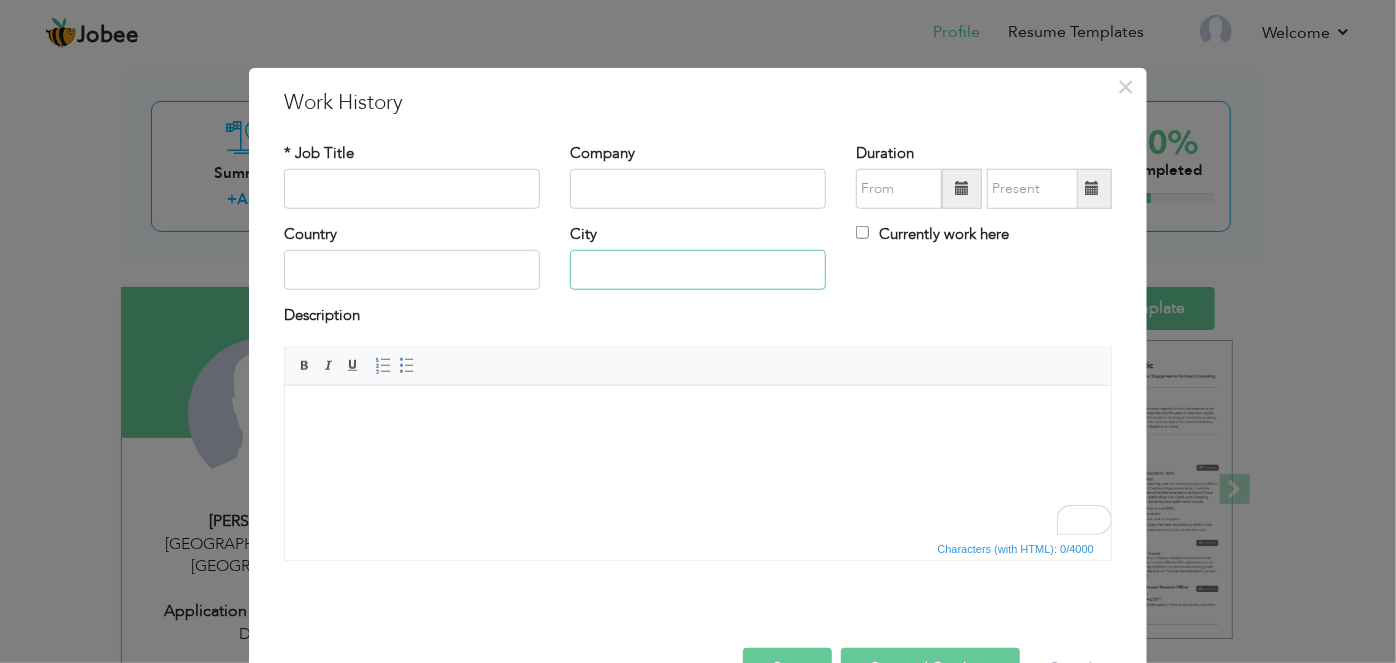 scroll, scrollTop: 0, scrollLeft: 0, axis: both 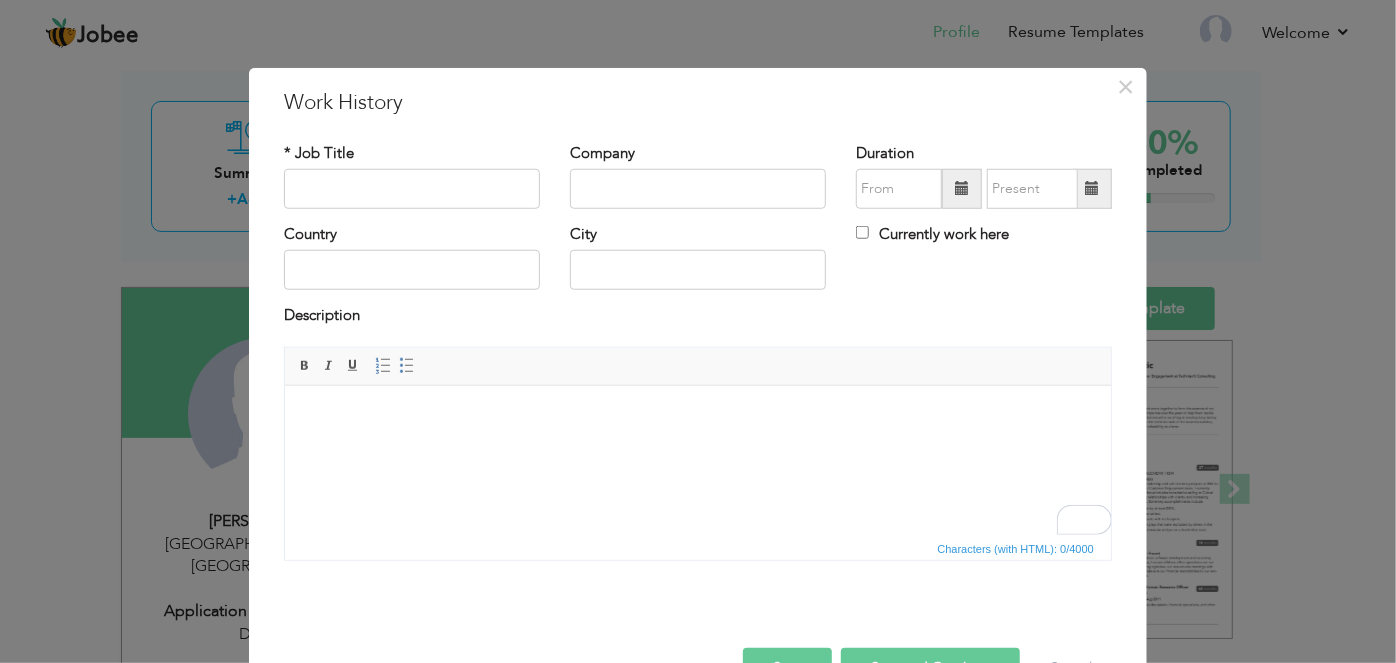click at bounding box center [697, 415] 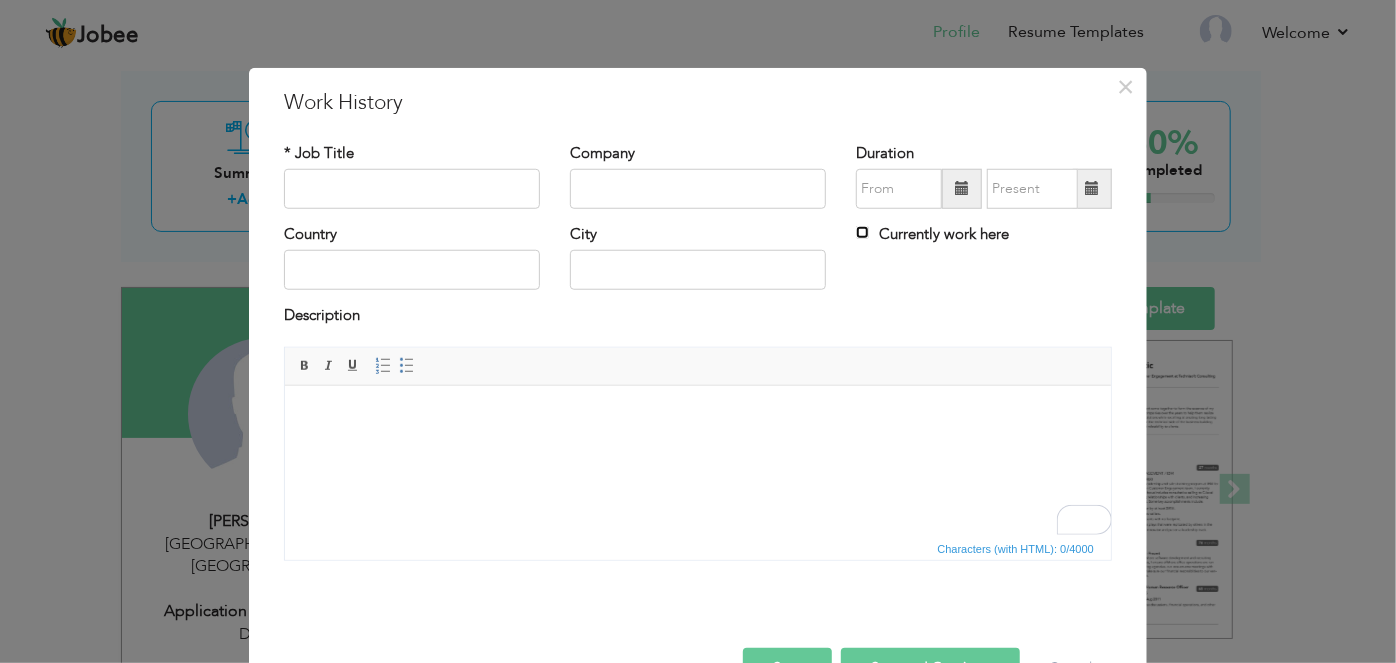 click on "Currently work here" at bounding box center (862, 232) 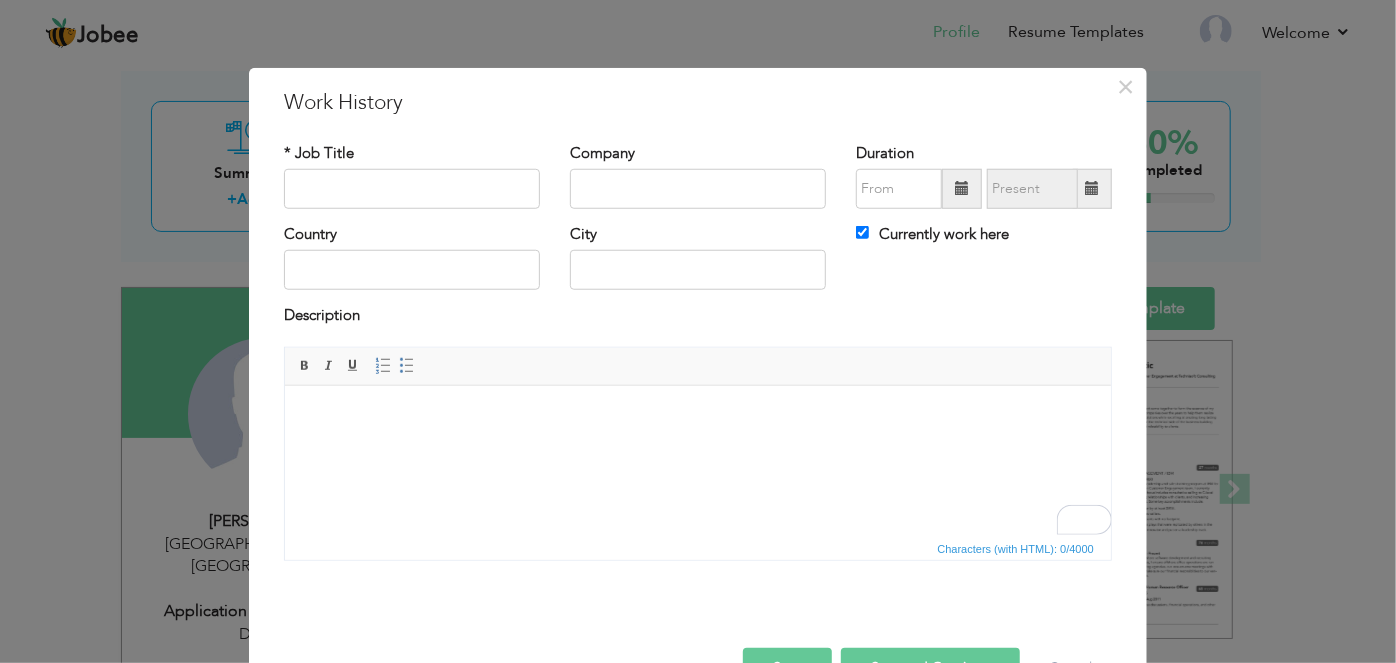 click at bounding box center [697, 415] 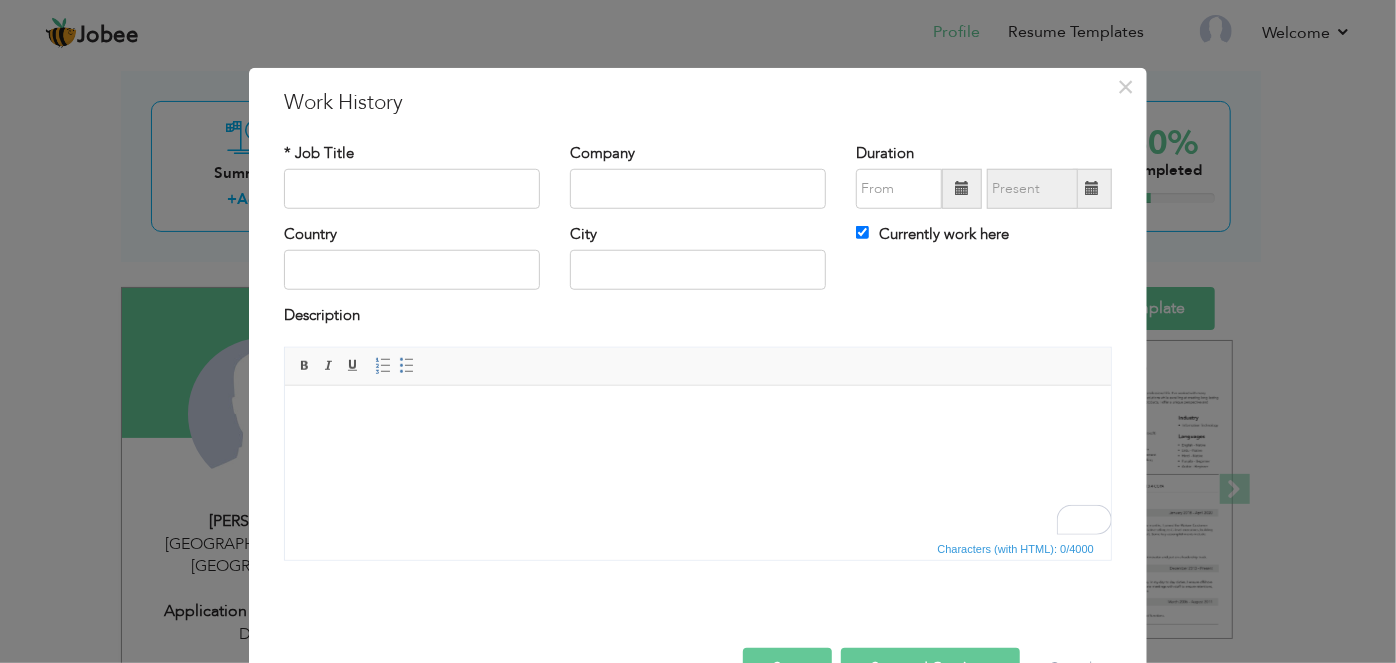 click at bounding box center (697, 415) 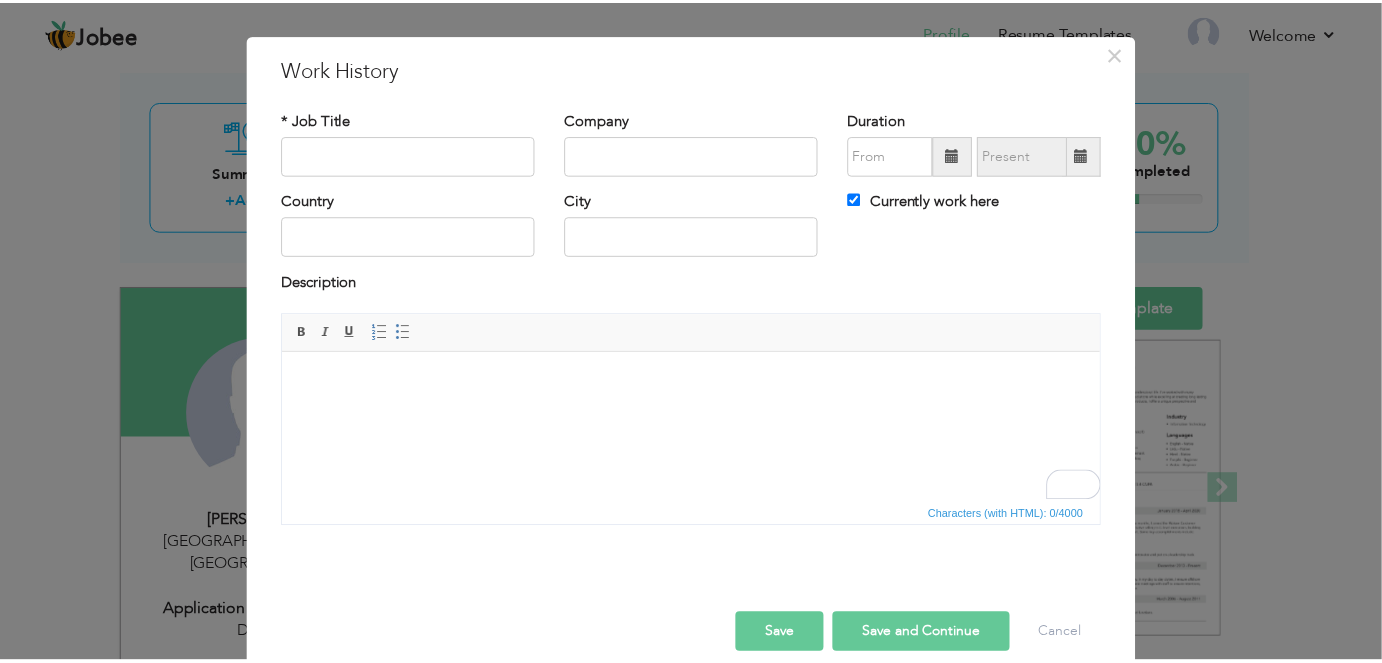 scroll, scrollTop: 58, scrollLeft: 0, axis: vertical 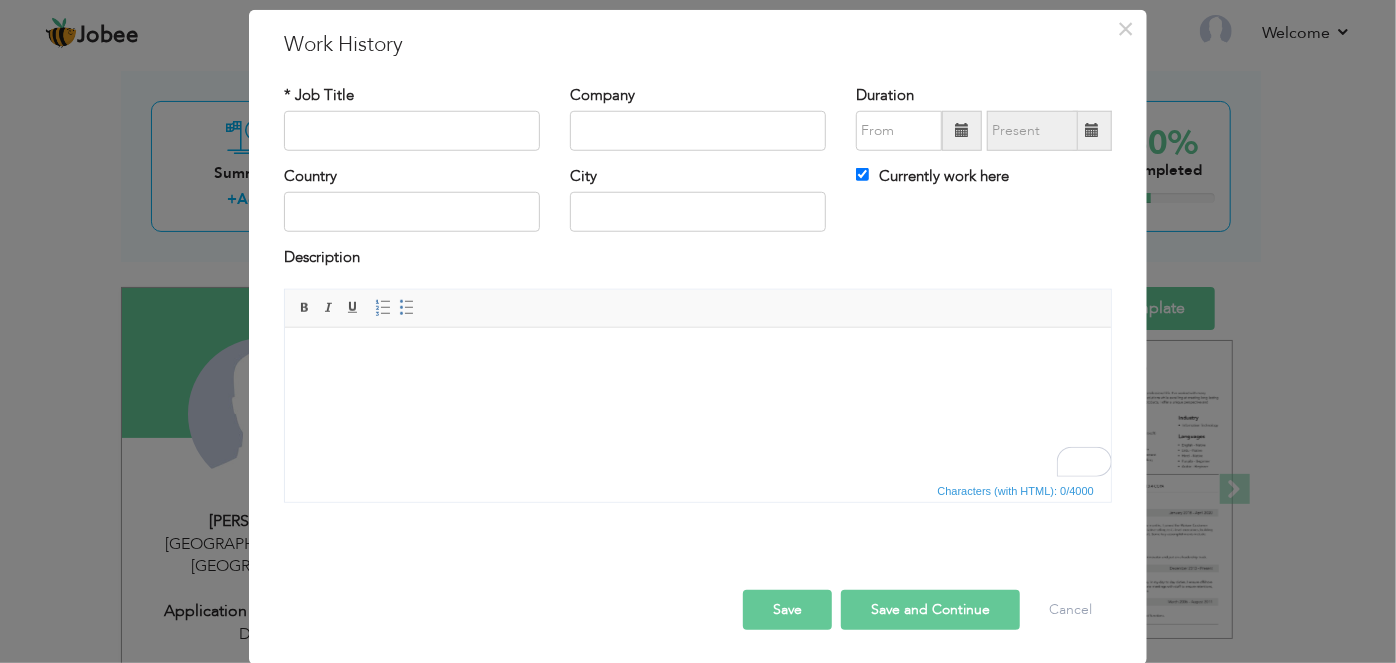 click at bounding box center (697, 357) 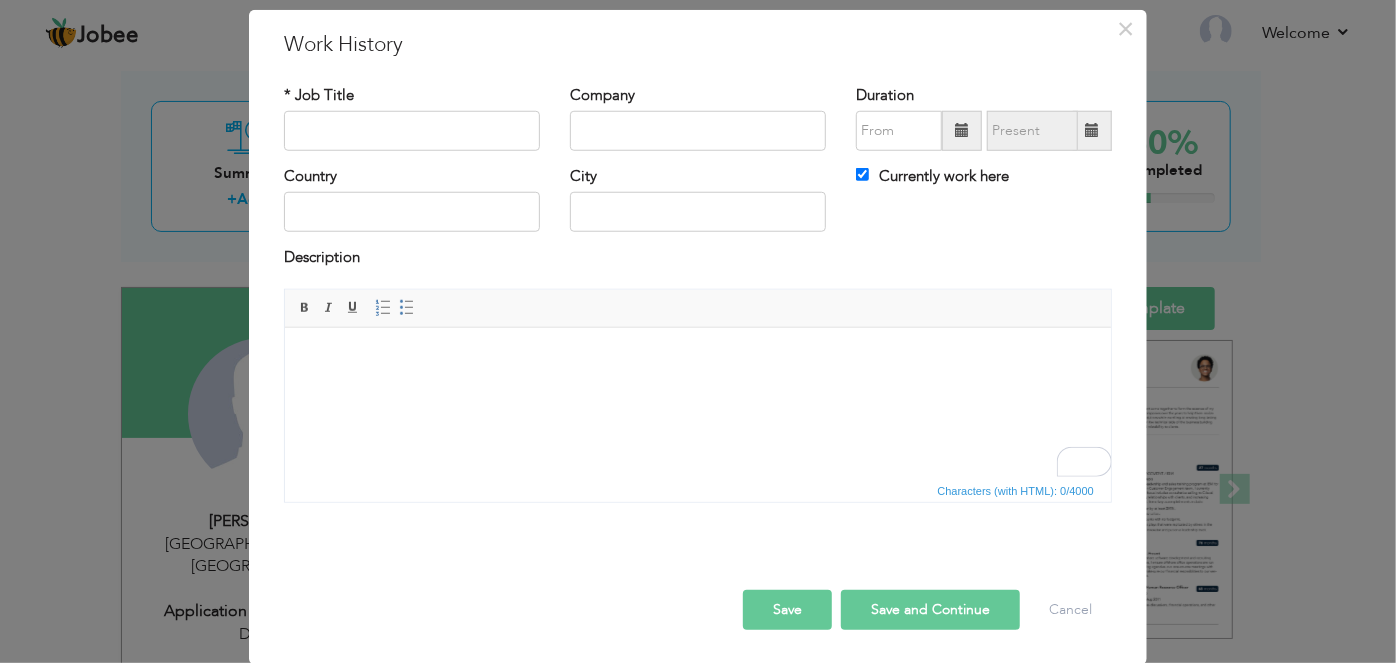 click at bounding box center [697, 357] 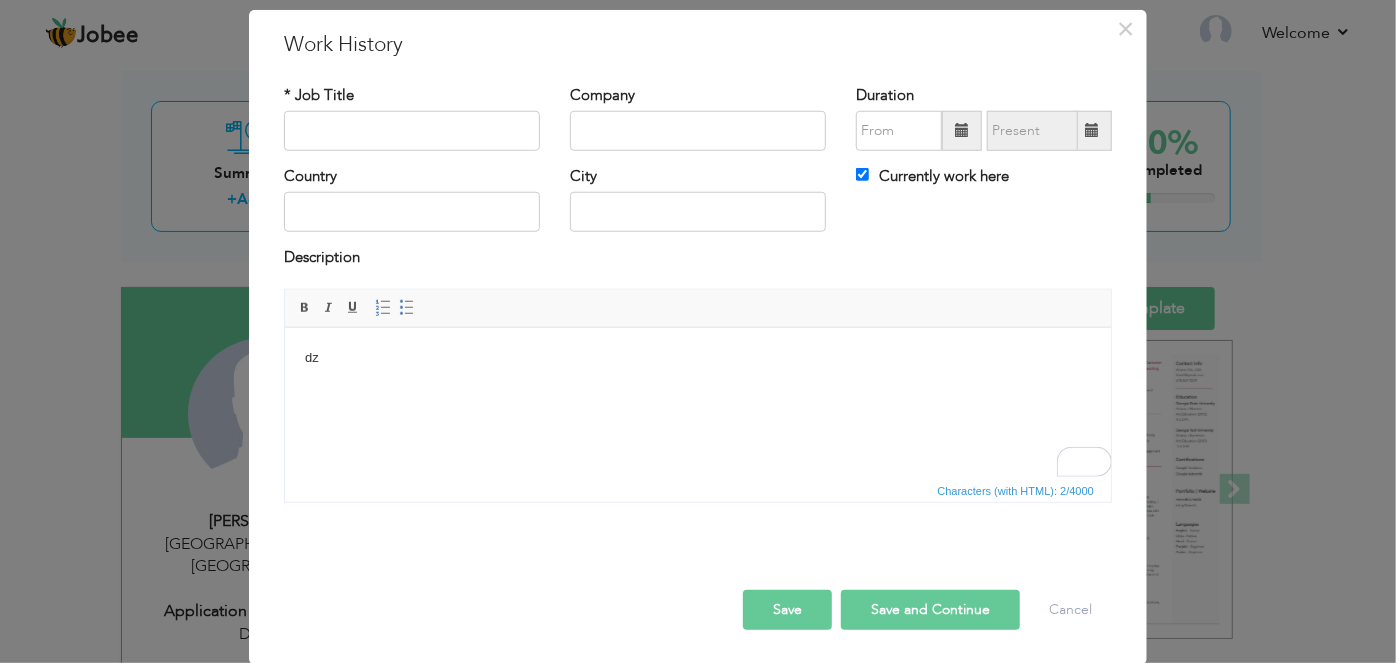 type 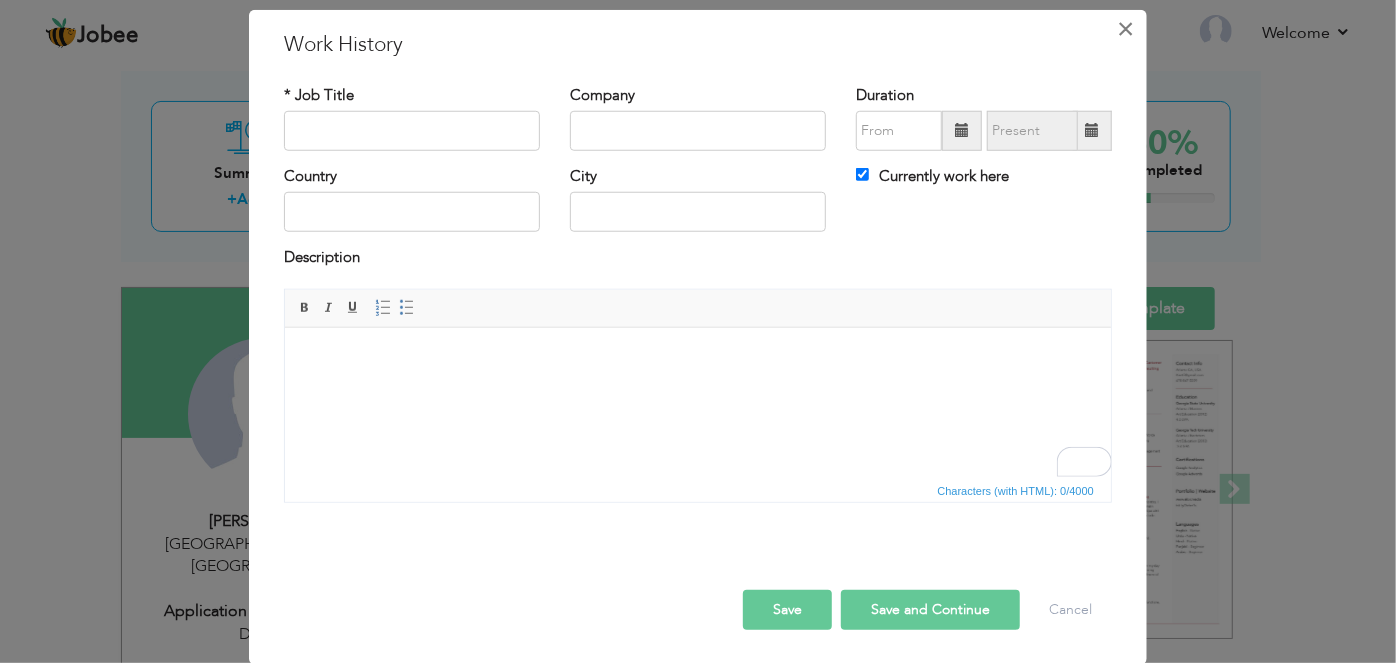 click on "×" at bounding box center [1126, 28] 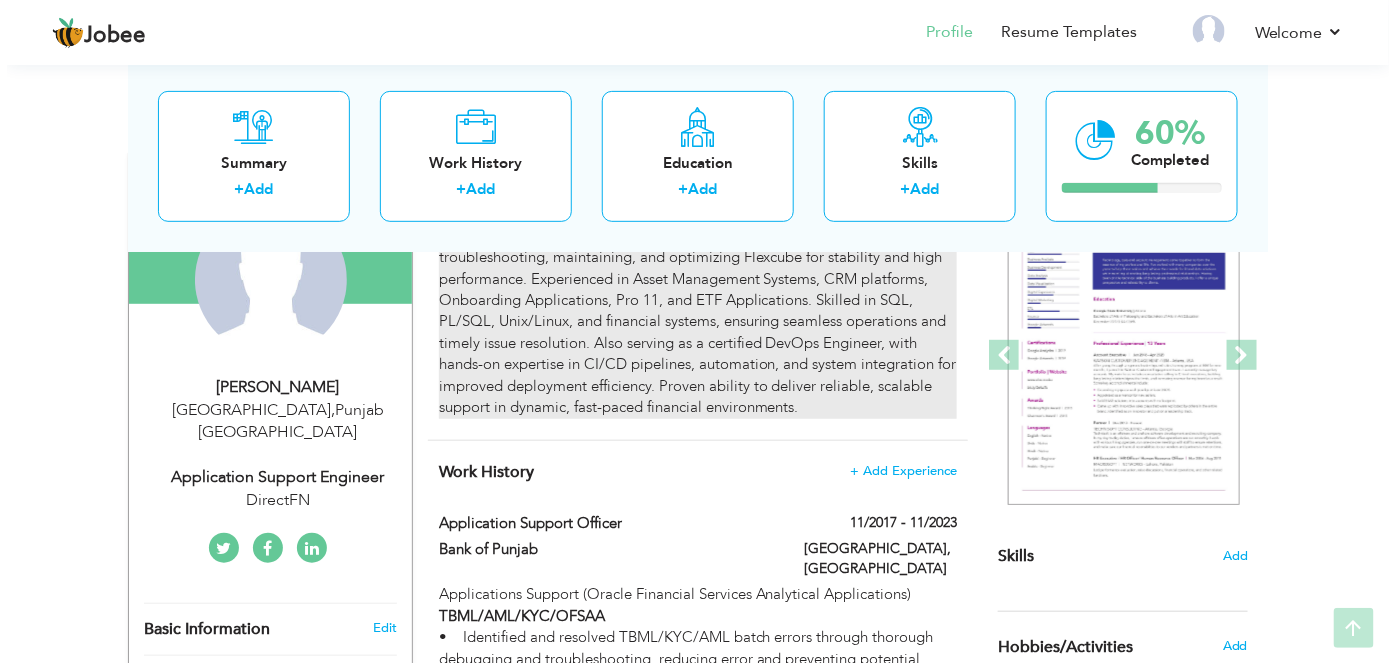scroll, scrollTop: 363, scrollLeft: 0, axis: vertical 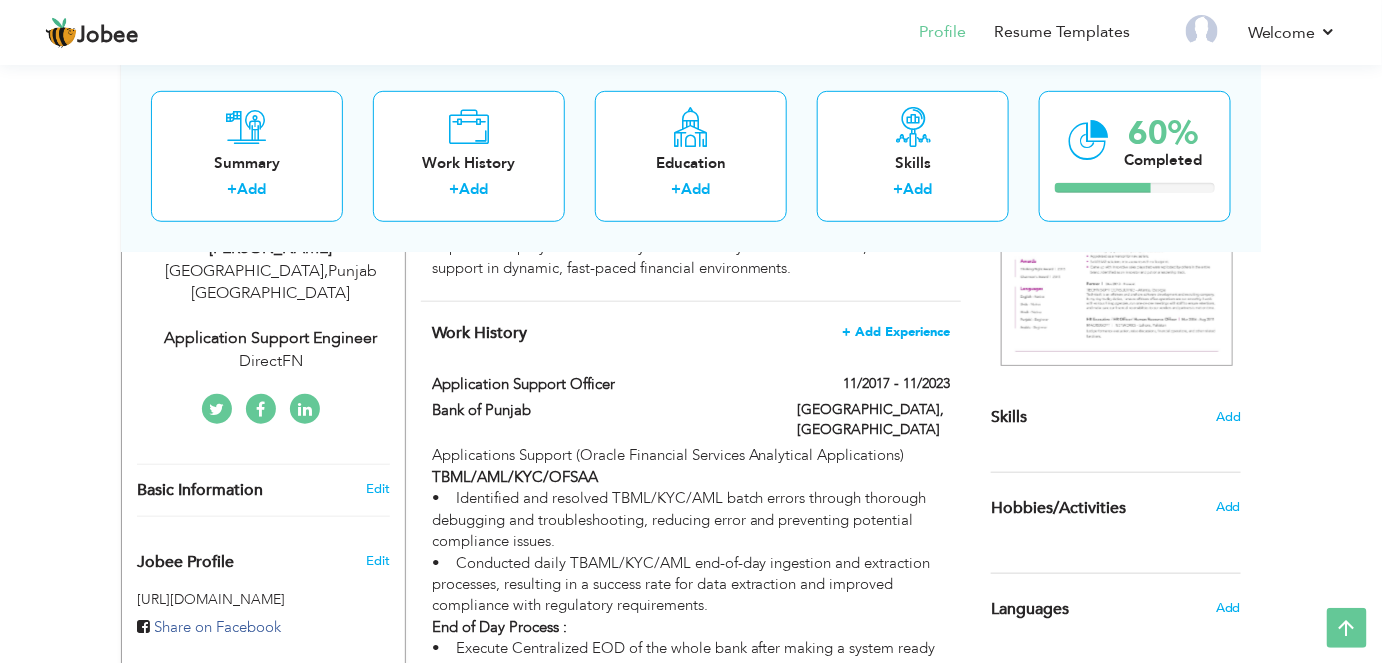click on "+ Add Experience" at bounding box center (896, 332) 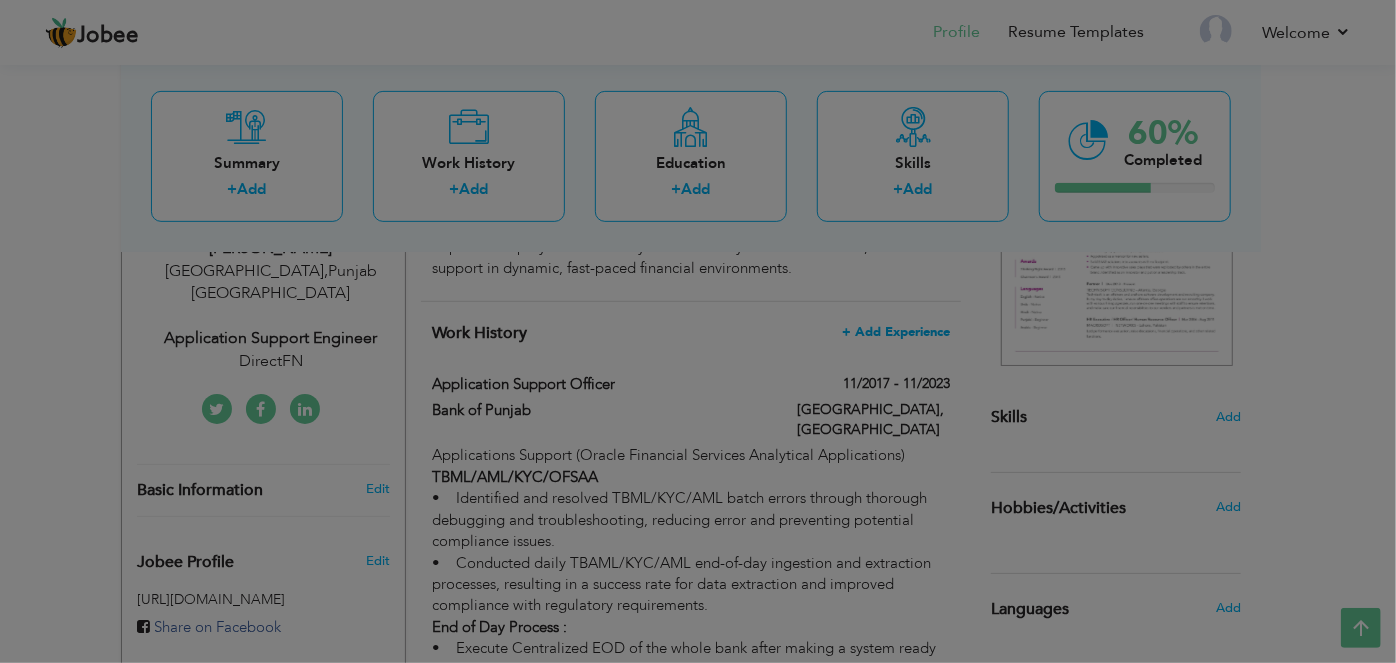 scroll, scrollTop: 0, scrollLeft: 0, axis: both 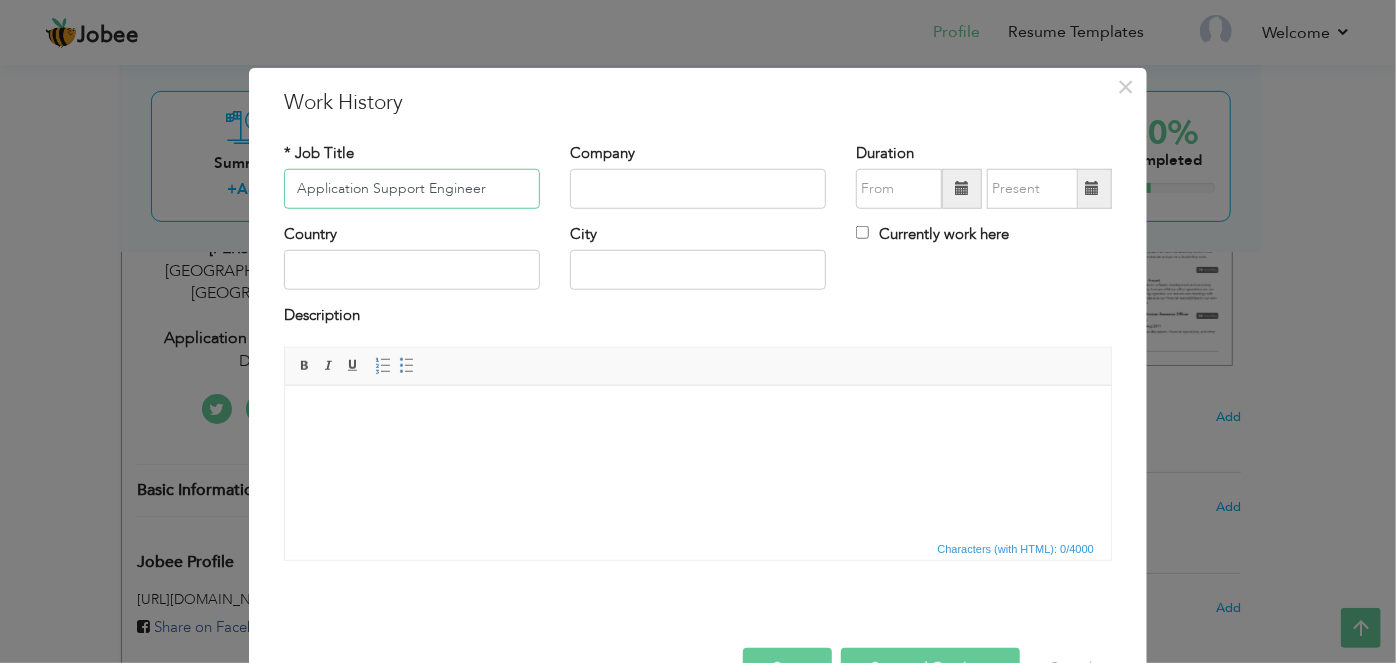 type on "Application Support Engineer" 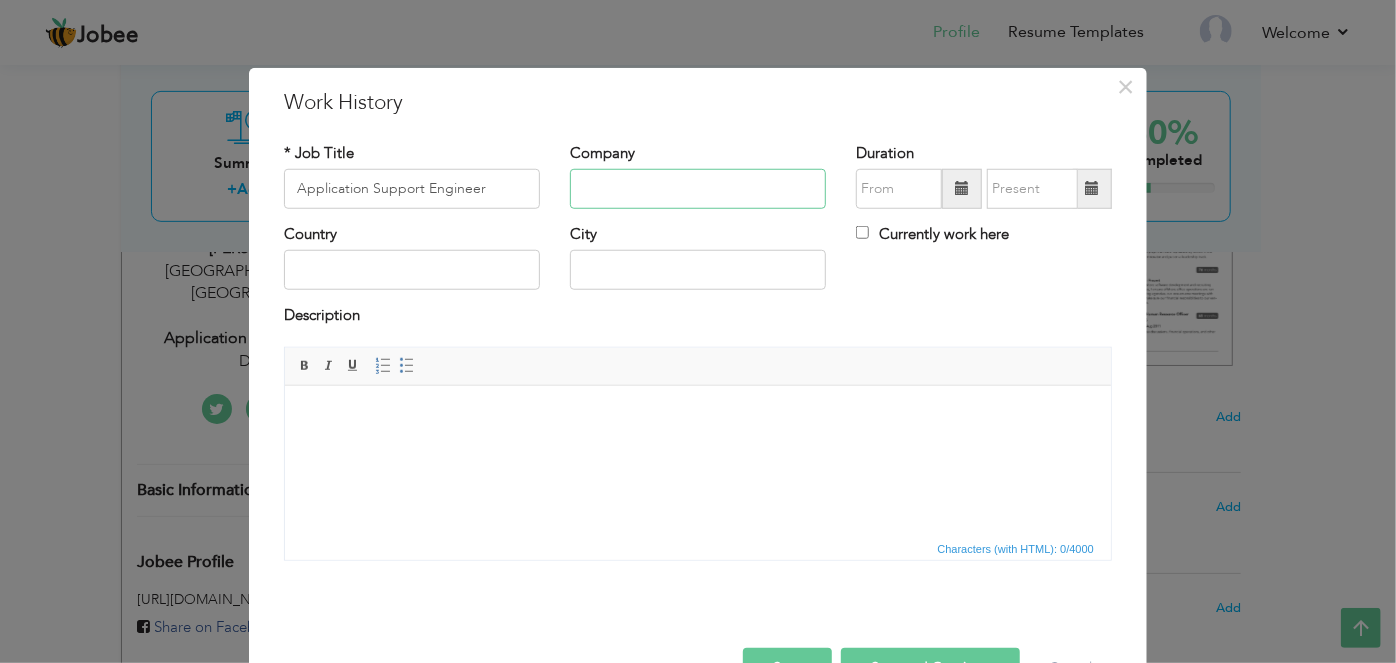 click at bounding box center (698, 189) 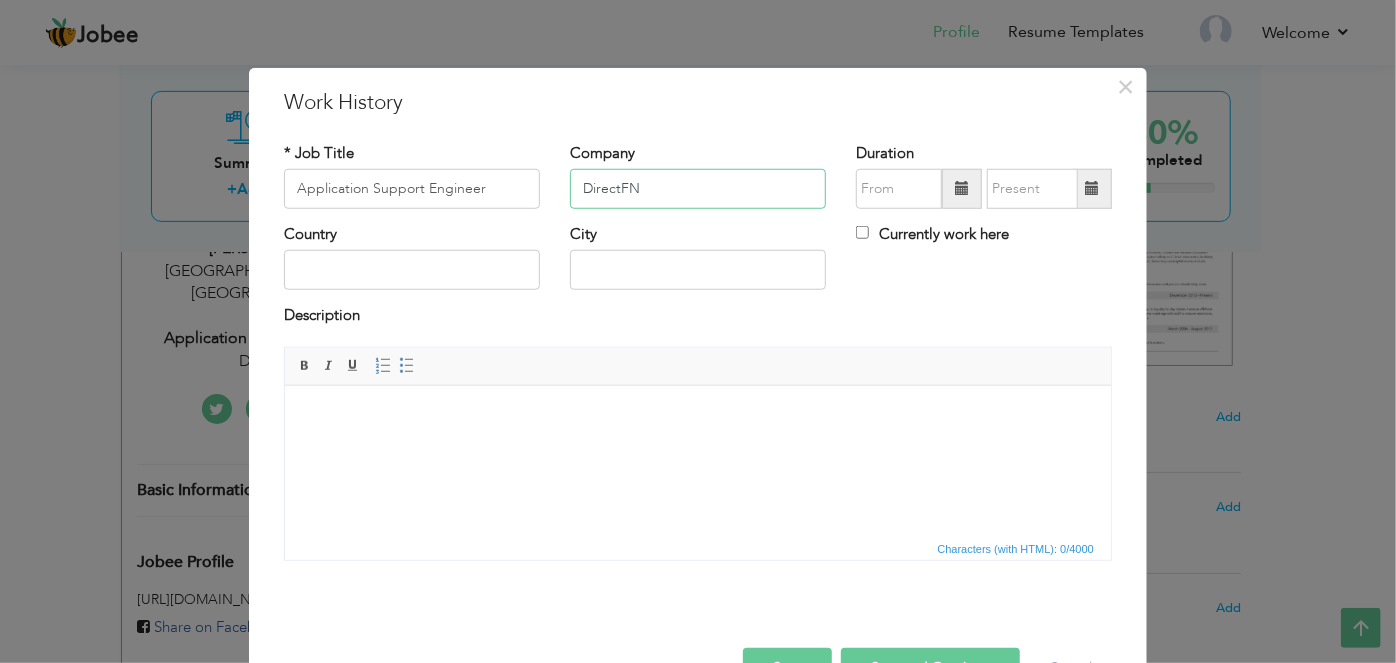 type on "DirectFN" 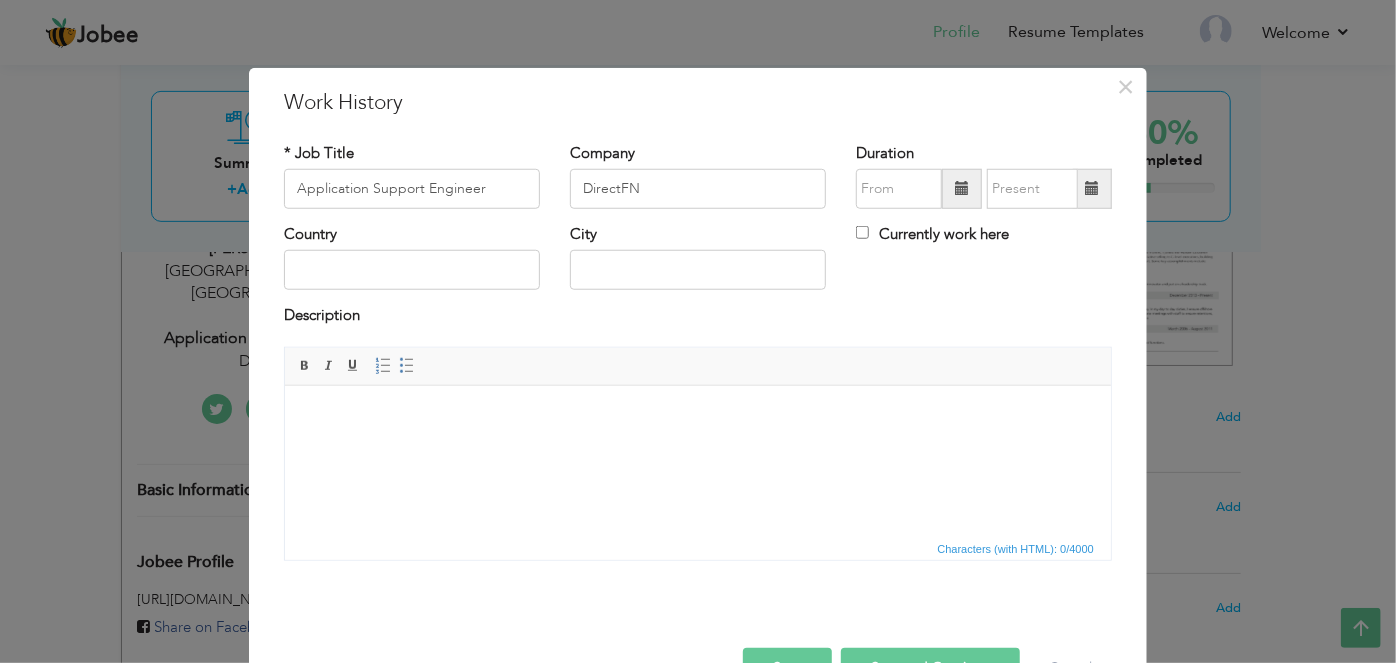 click at bounding box center [962, 188] 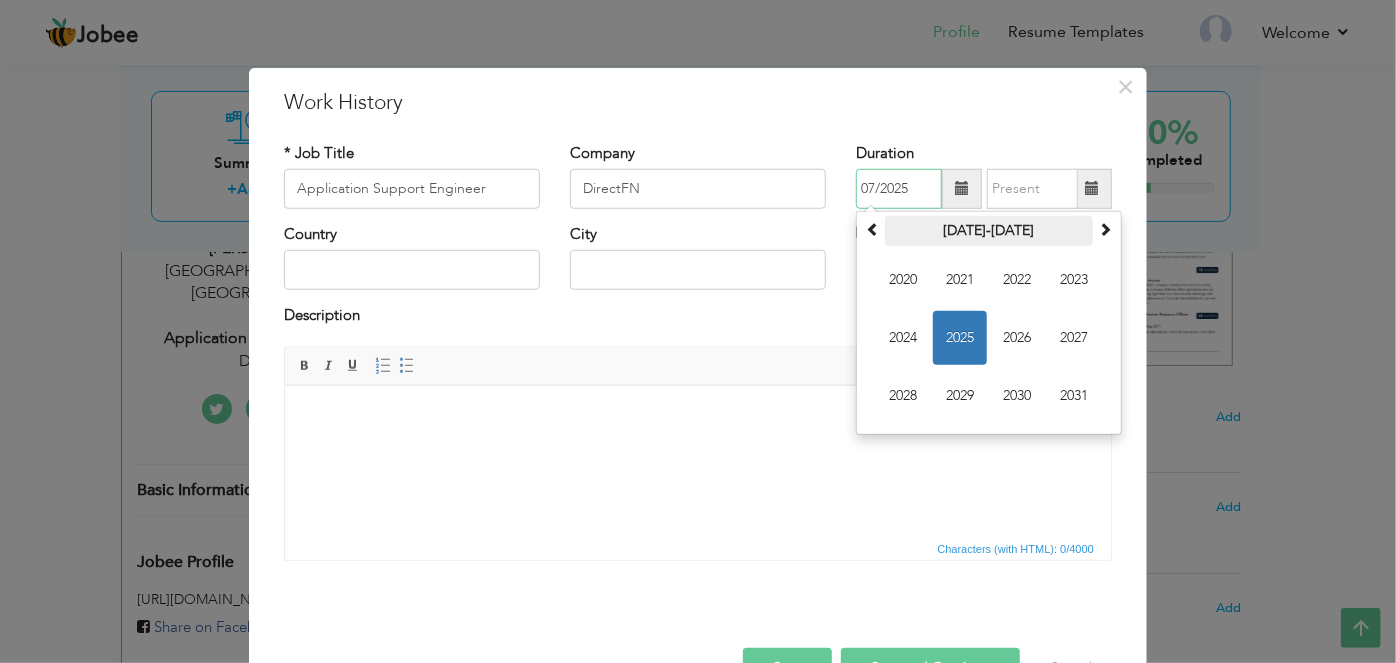 click on "2020-2031" at bounding box center (989, 231) 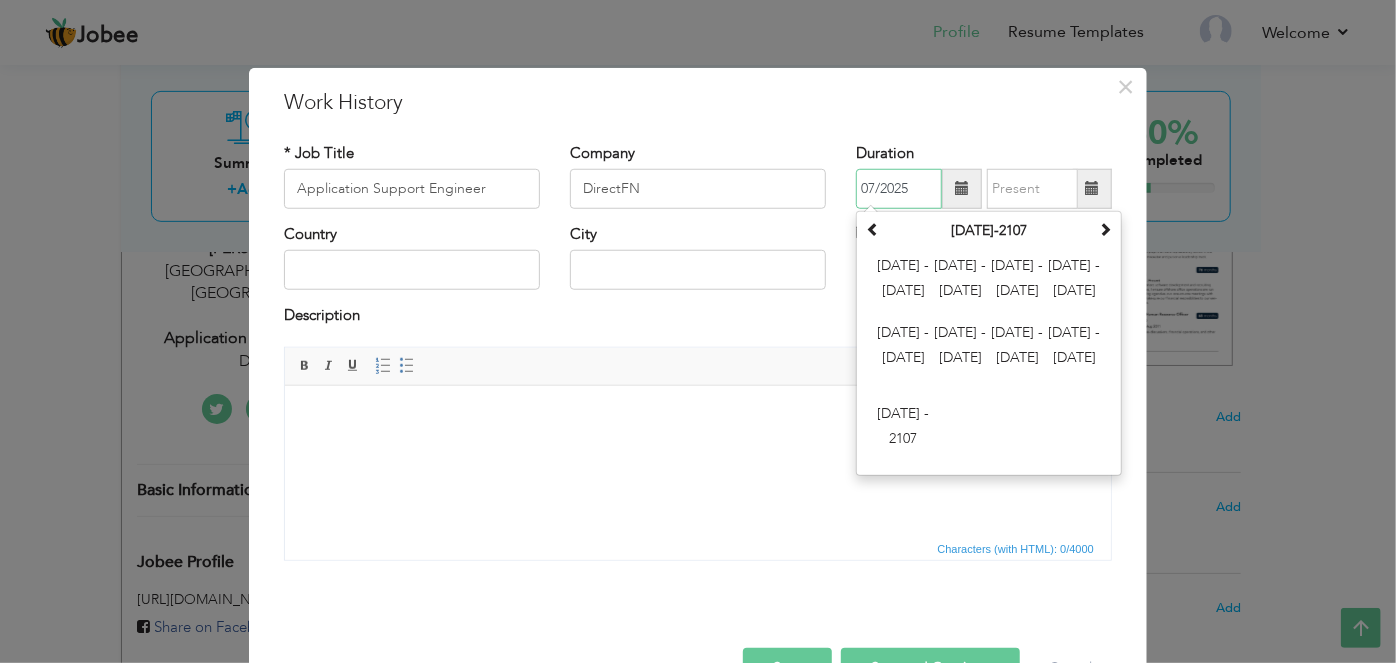 click on "2000-2107" at bounding box center [989, 231] 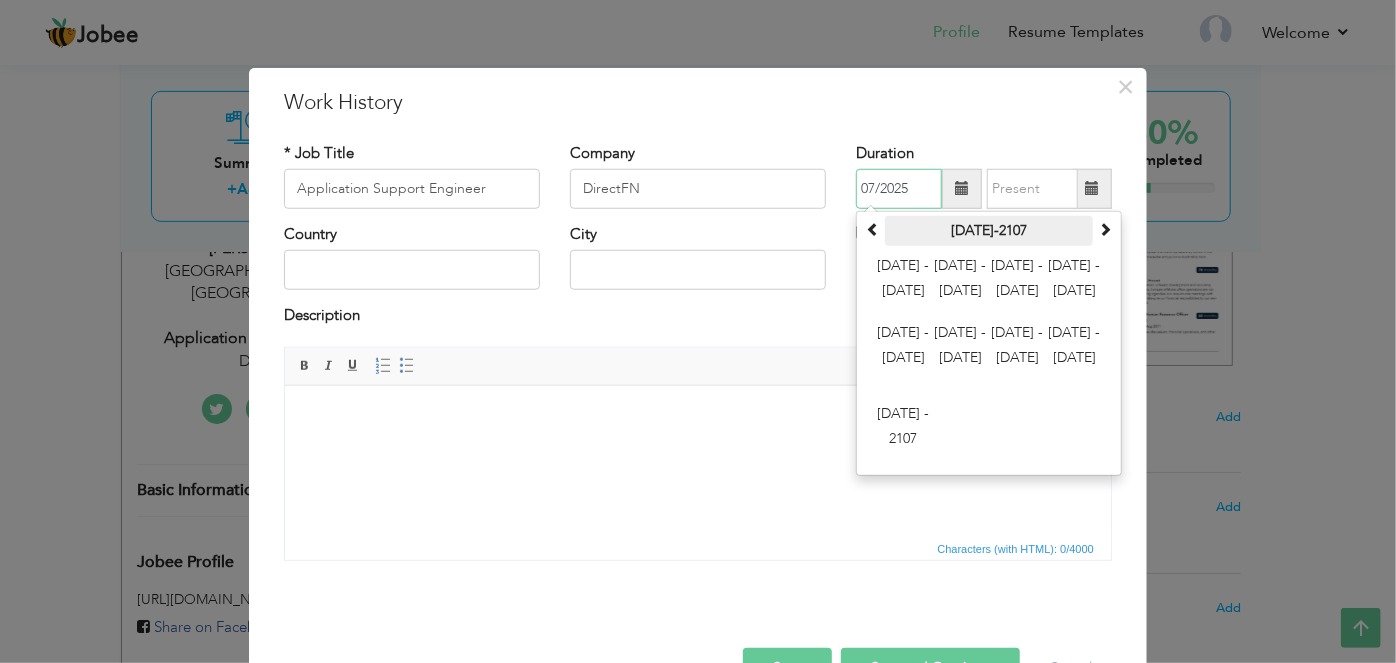click on "2000-2107" at bounding box center (989, 231) 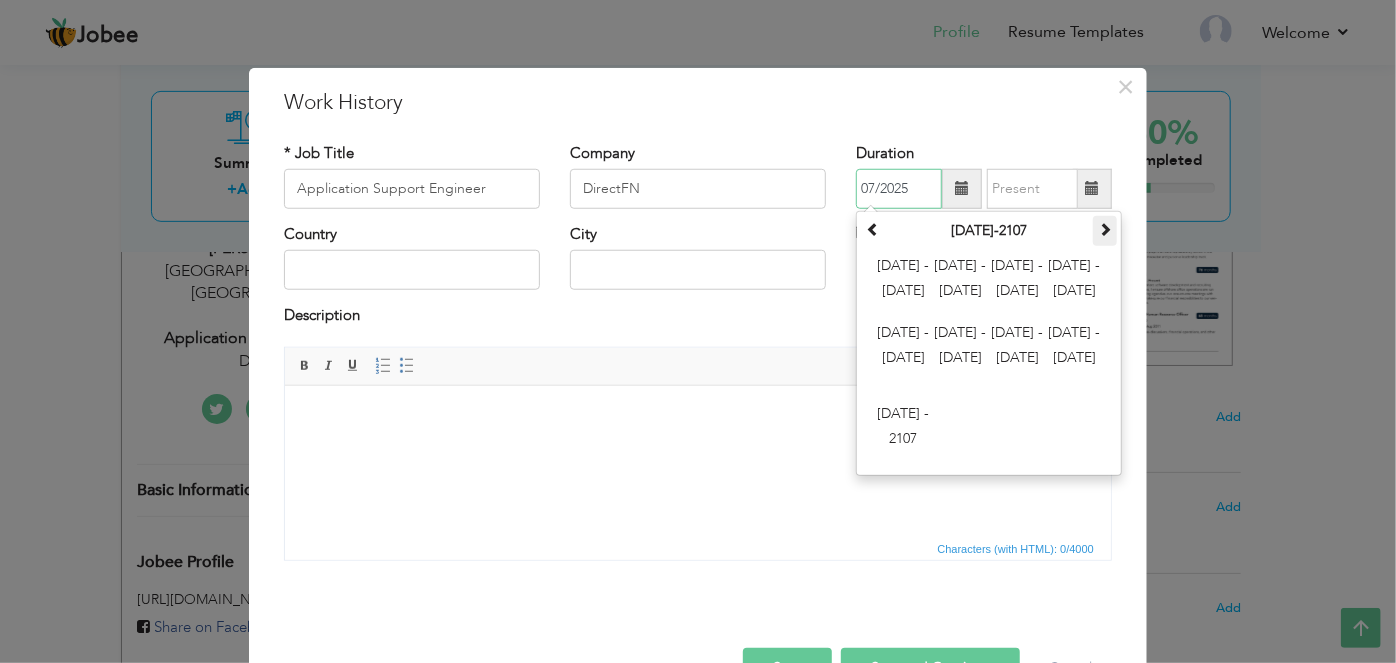 click at bounding box center [1105, 231] 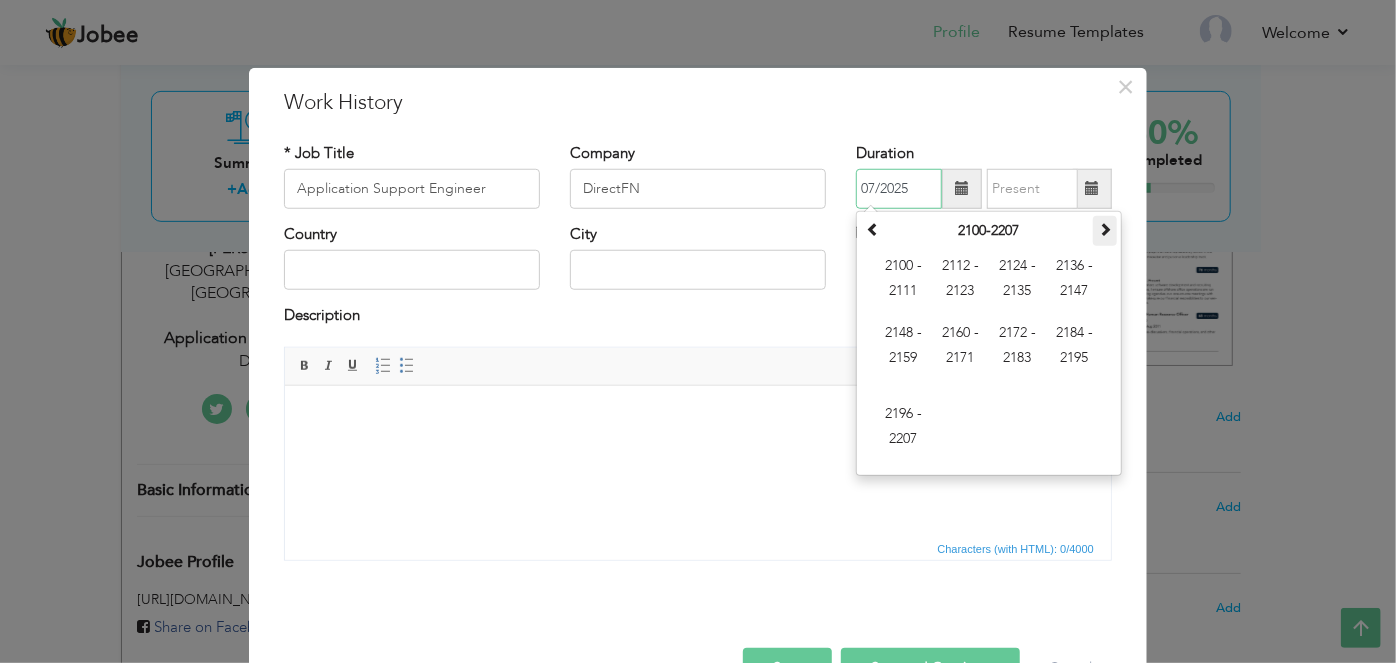 click at bounding box center [1105, 231] 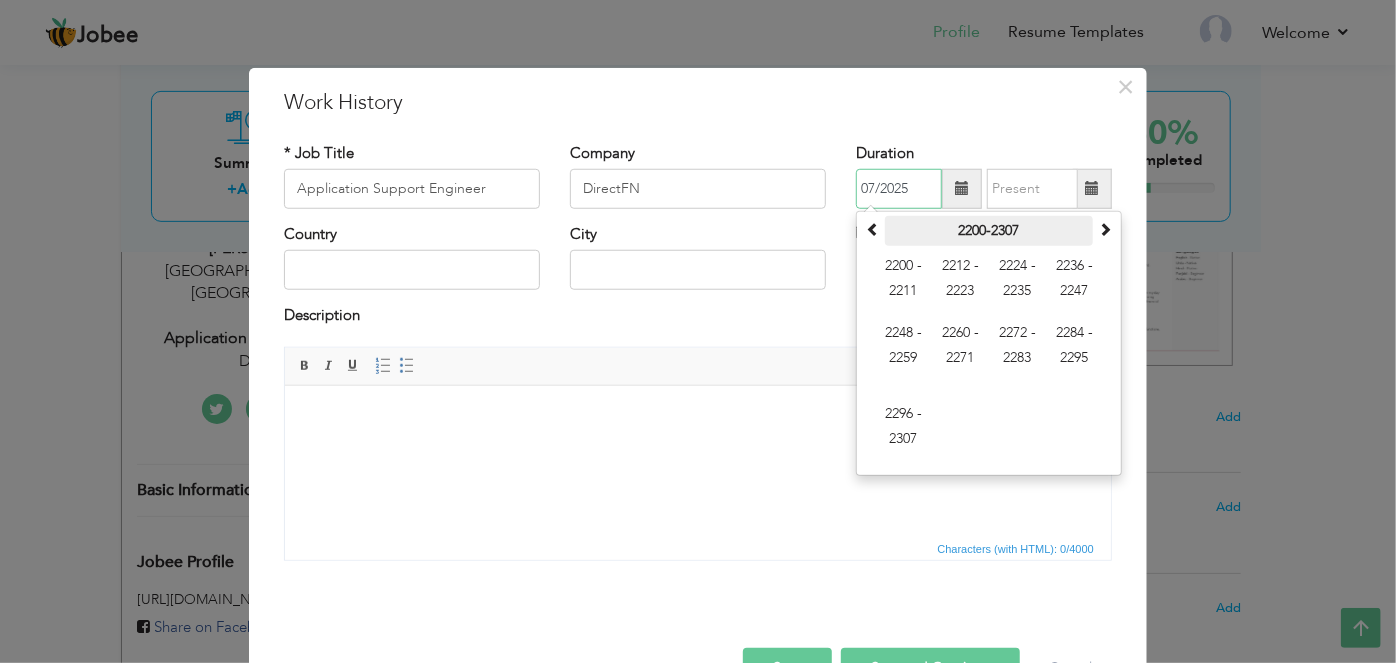 click on "2200-2307" at bounding box center [989, 231] 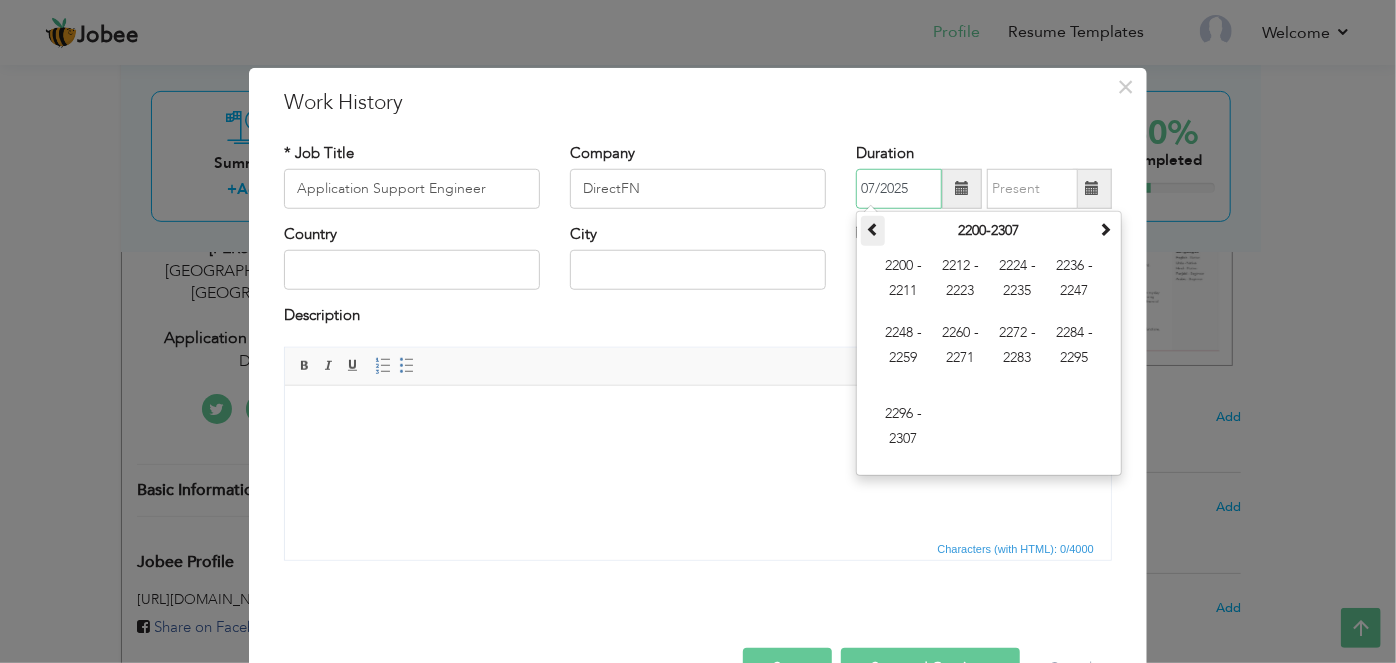 click at bounding box center [873, 231] 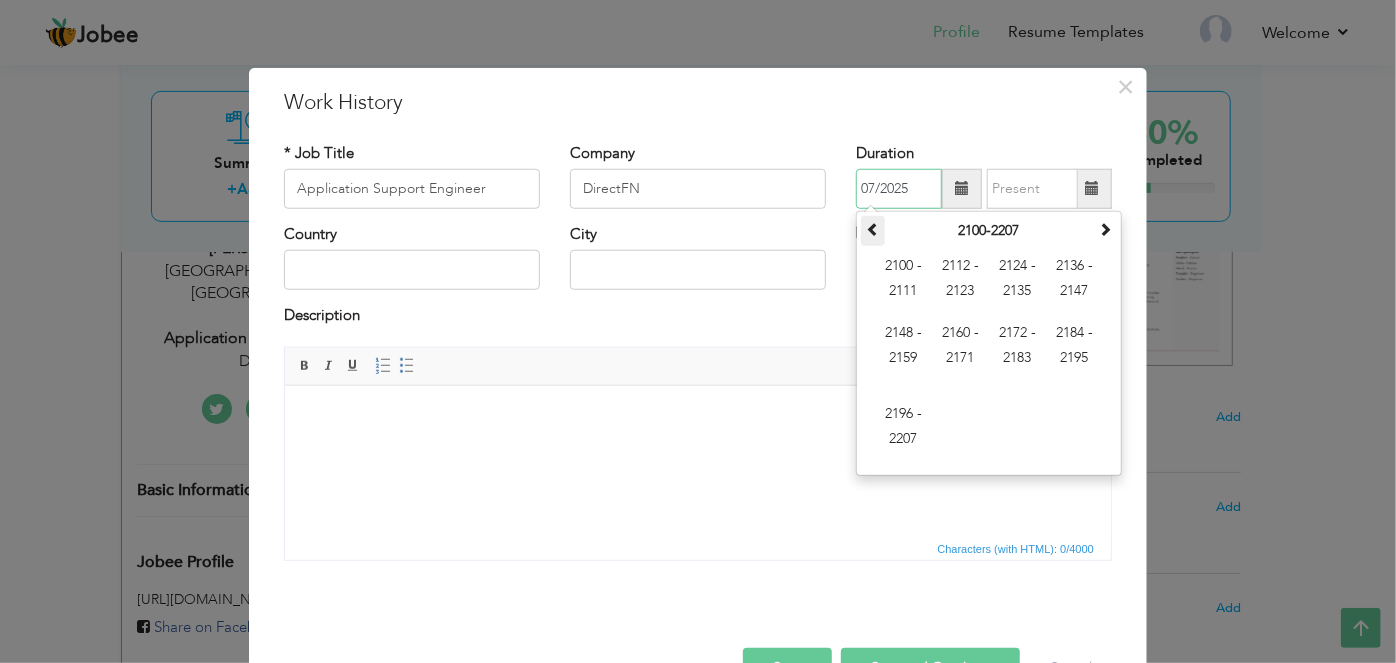 click at bounding box center [873, 229] 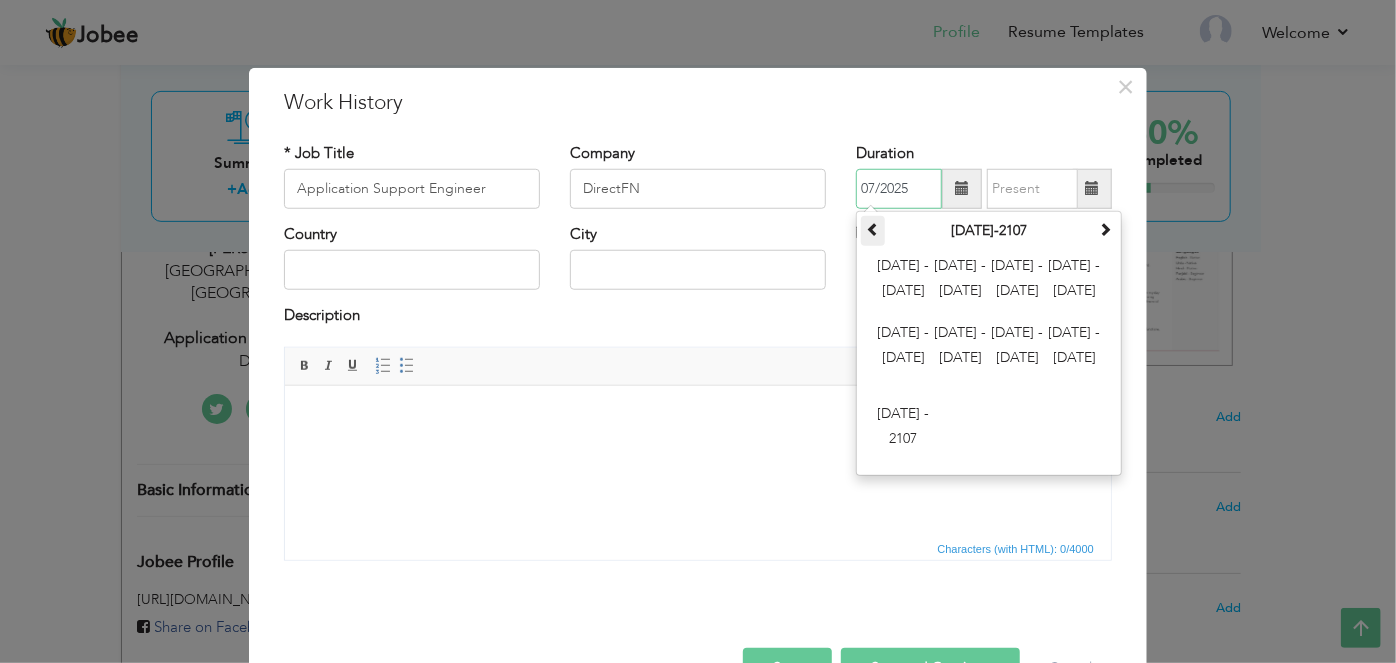 click at bounding box center [873, 229] 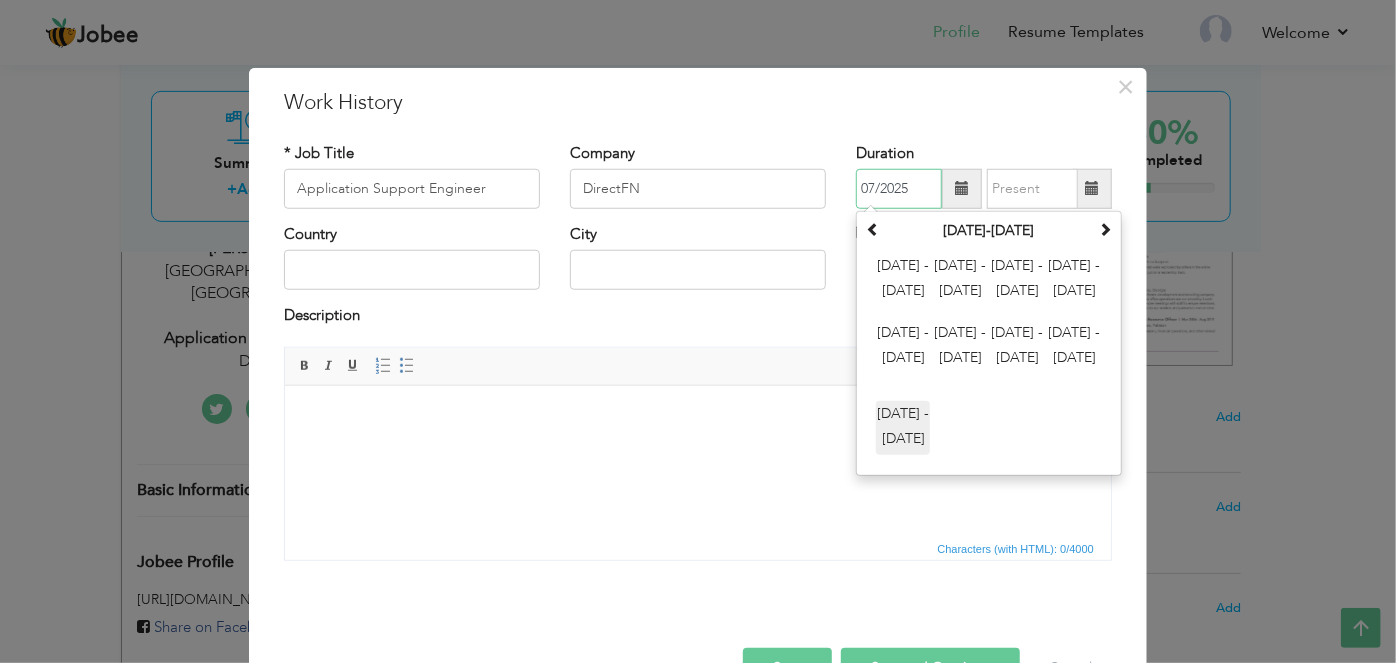 click on "1996 - 2007" at bounding box center (903, 428) 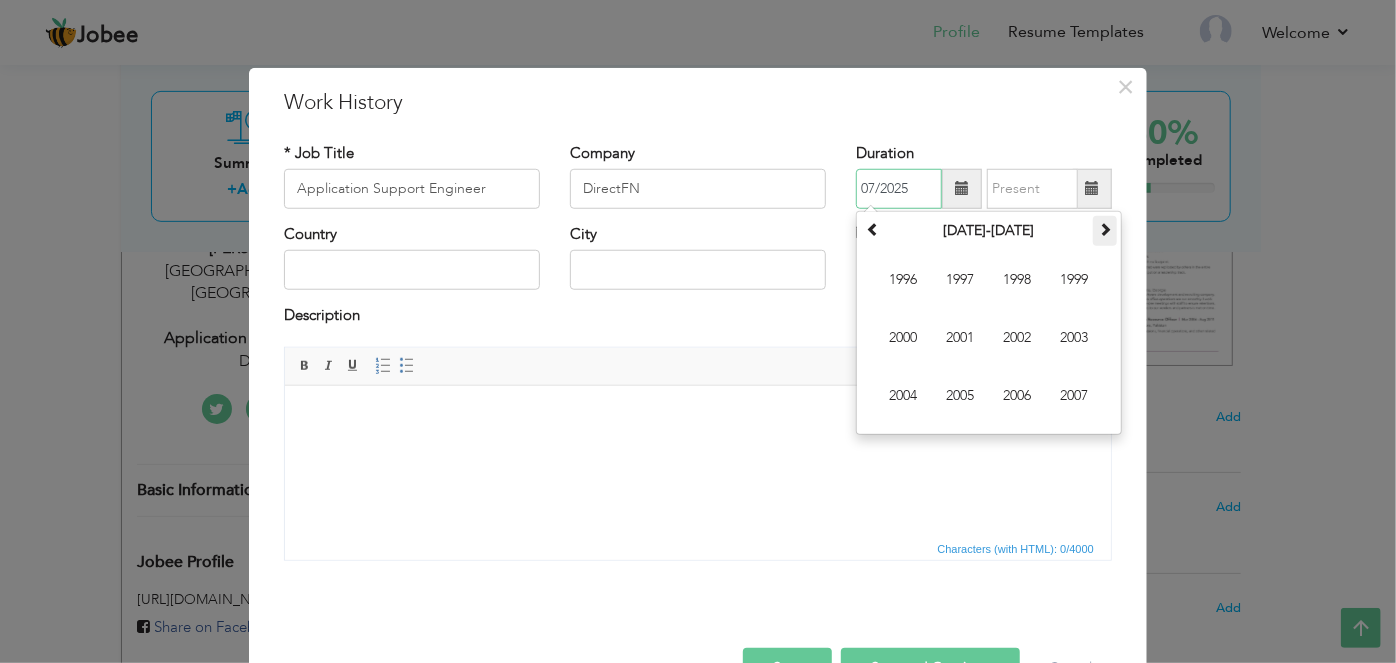 click at bounding box center [1105, 229] 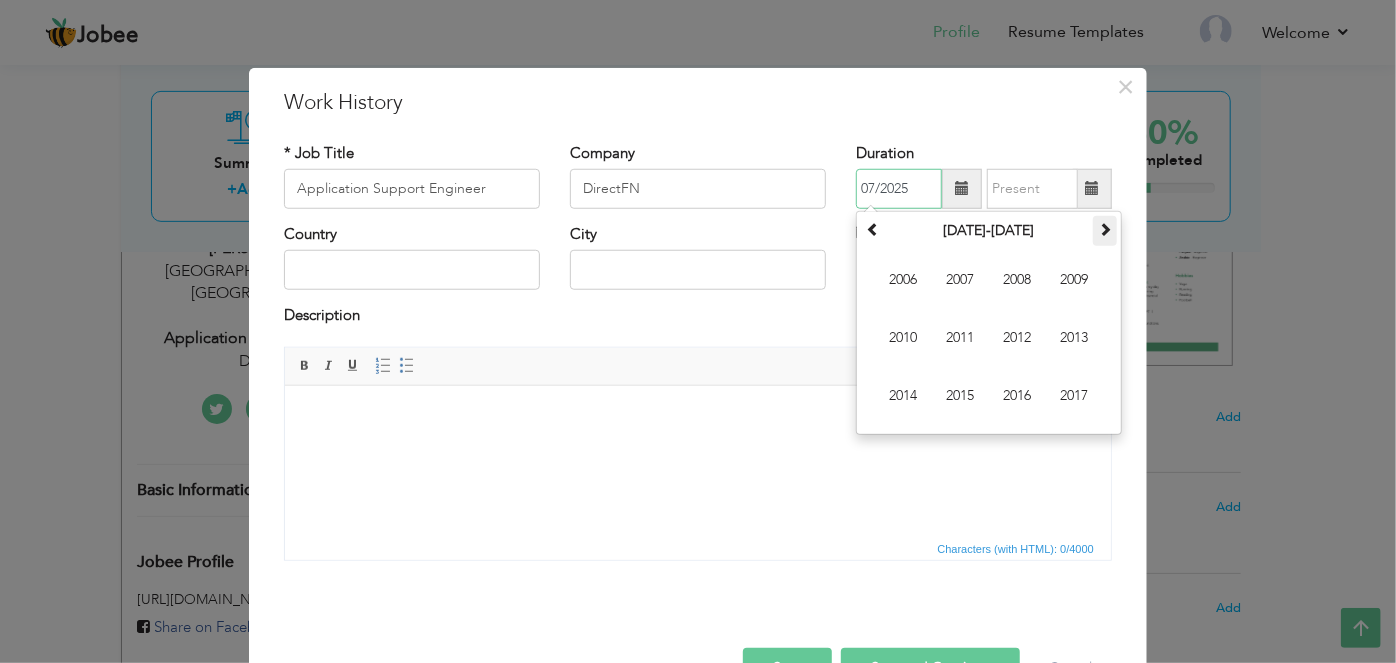 click at bounding box center (1105, 229) 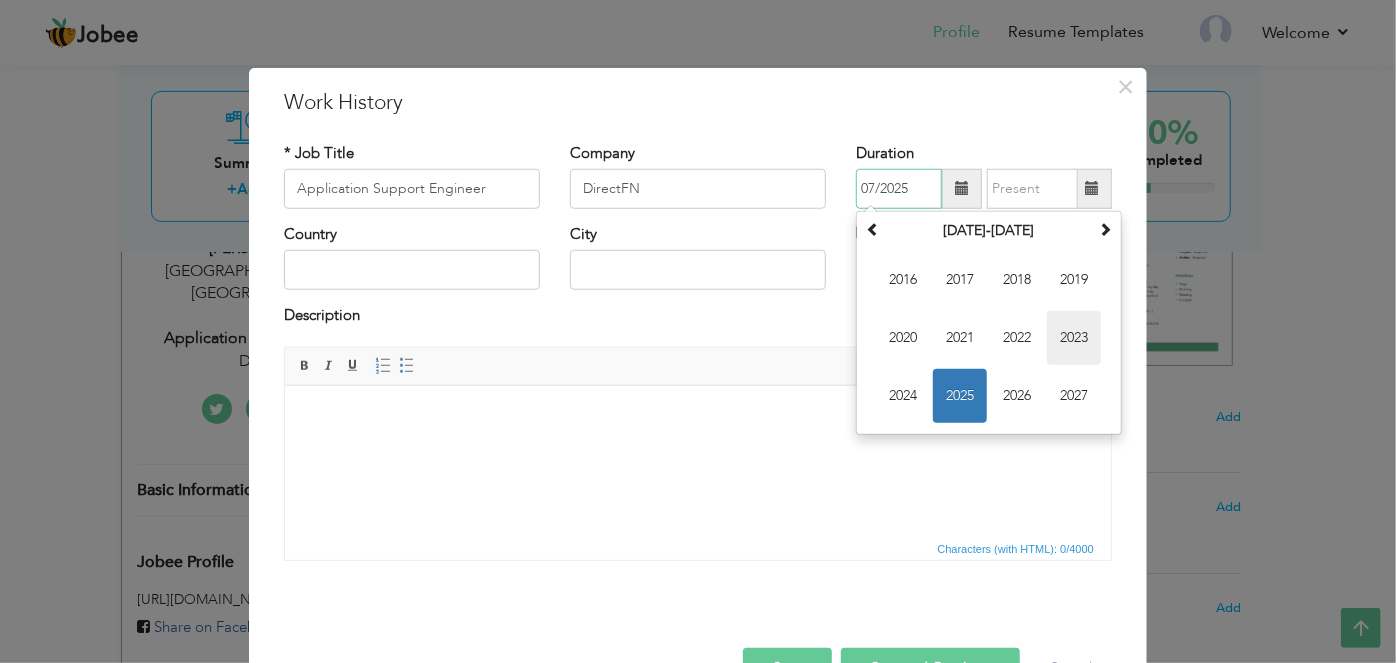click on "2023" at bounding box center (1074, 338) 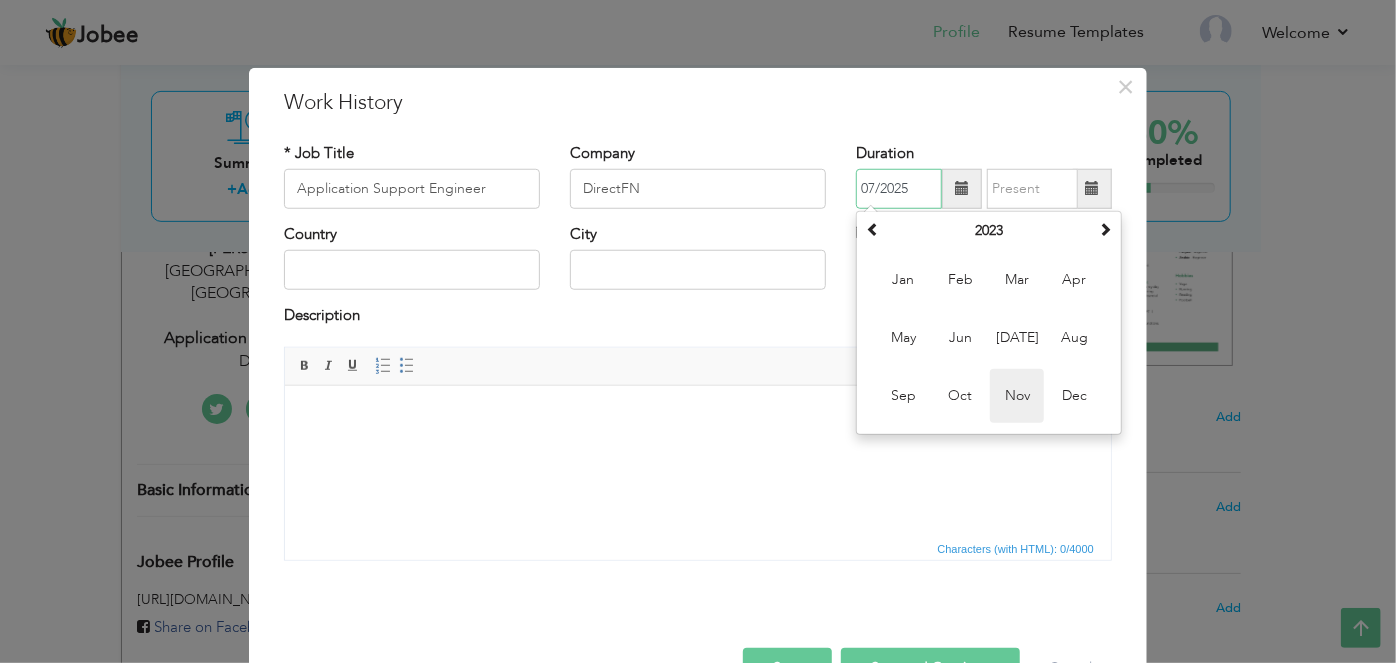 click on "Nov" at bounding box center (1017, 396) 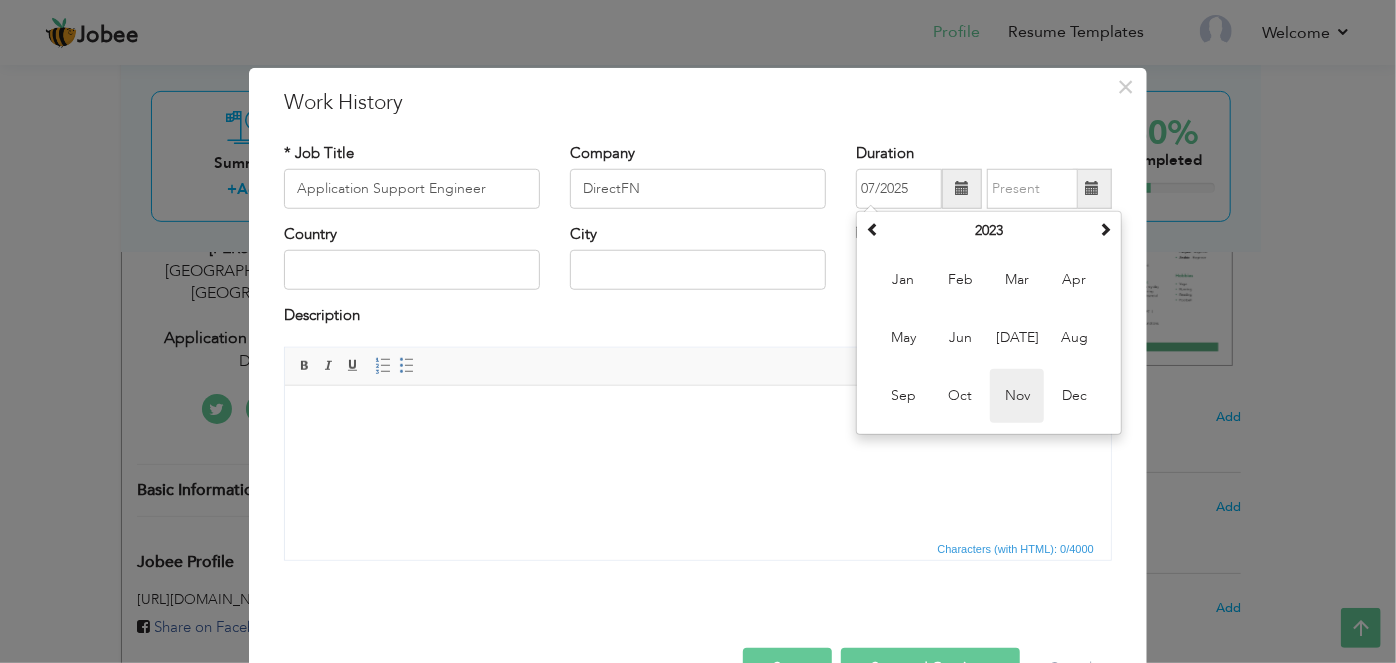 type on "11/2023" 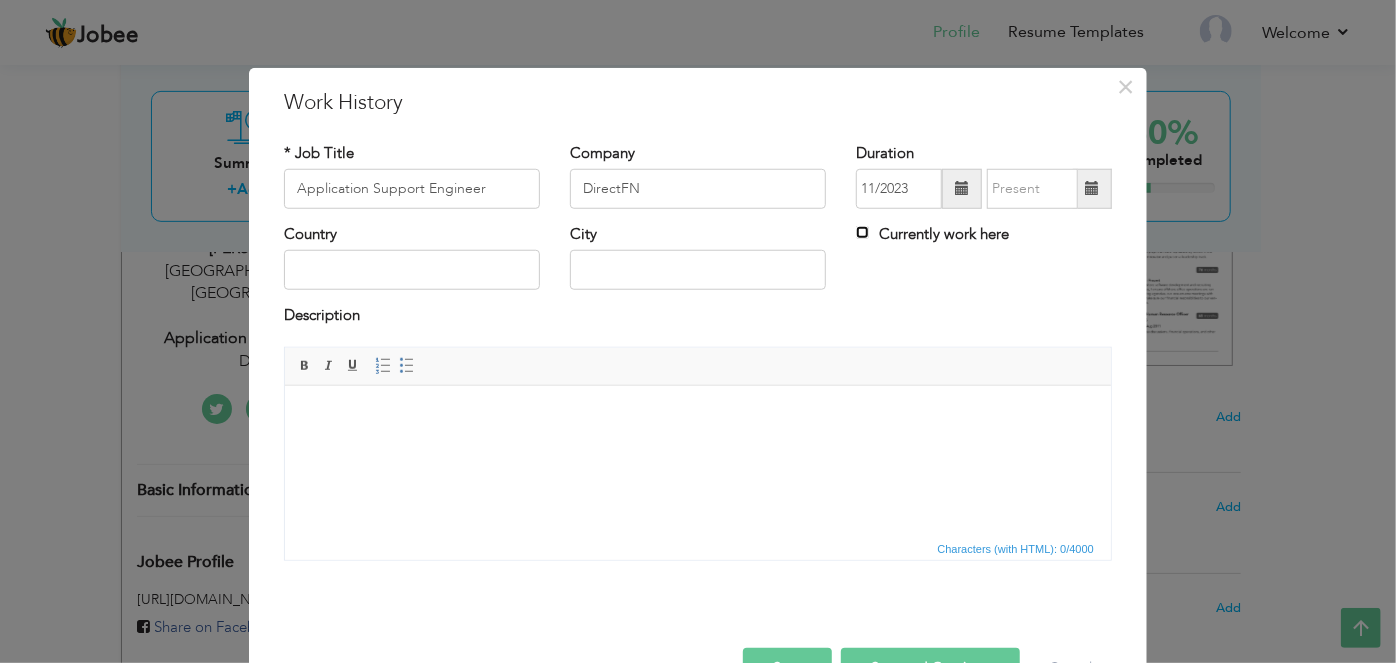 click on "Currently work here" at bounding box center (862, 232) 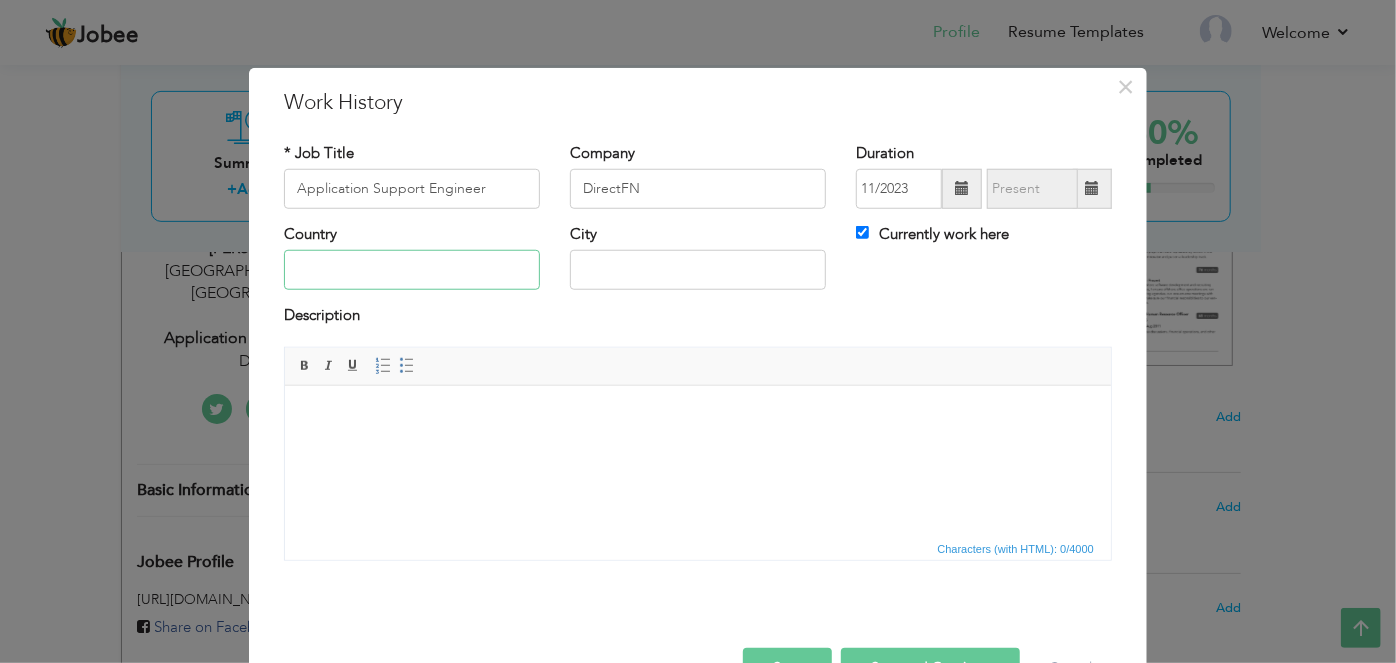 click at bounding box center [412, 270] 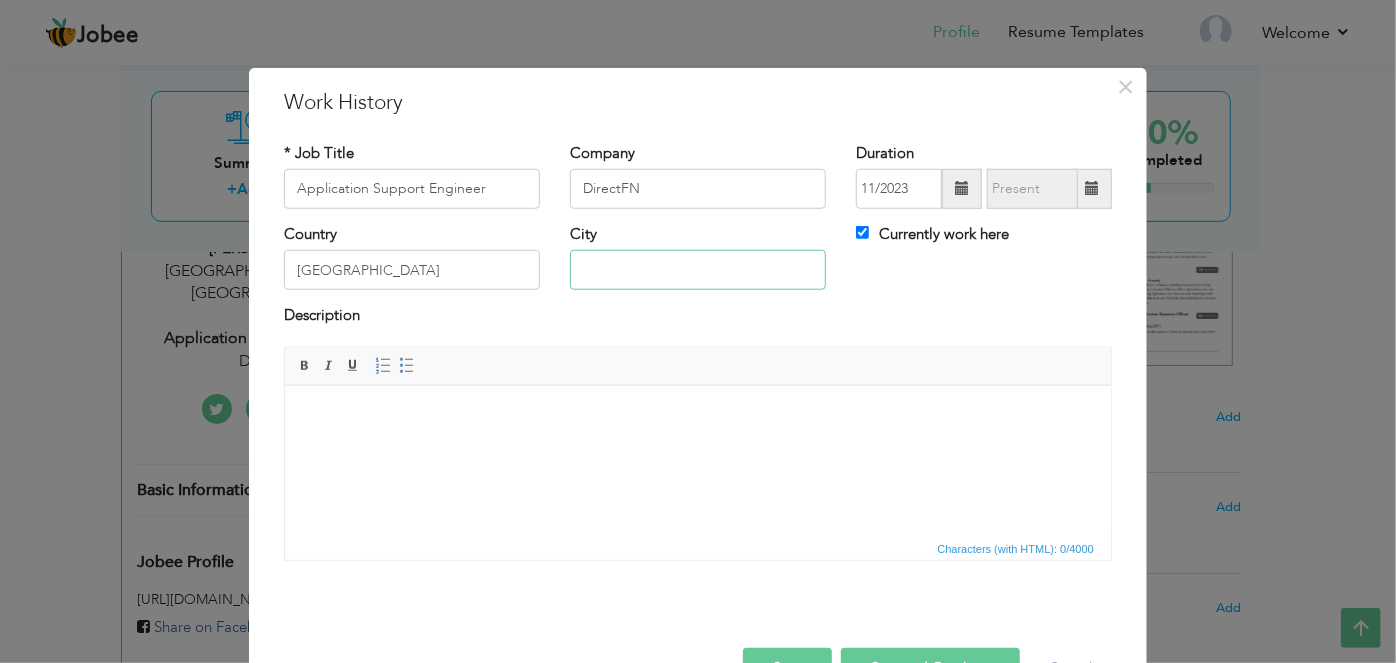 type on "[GEOGRAPHIC_DATA]" 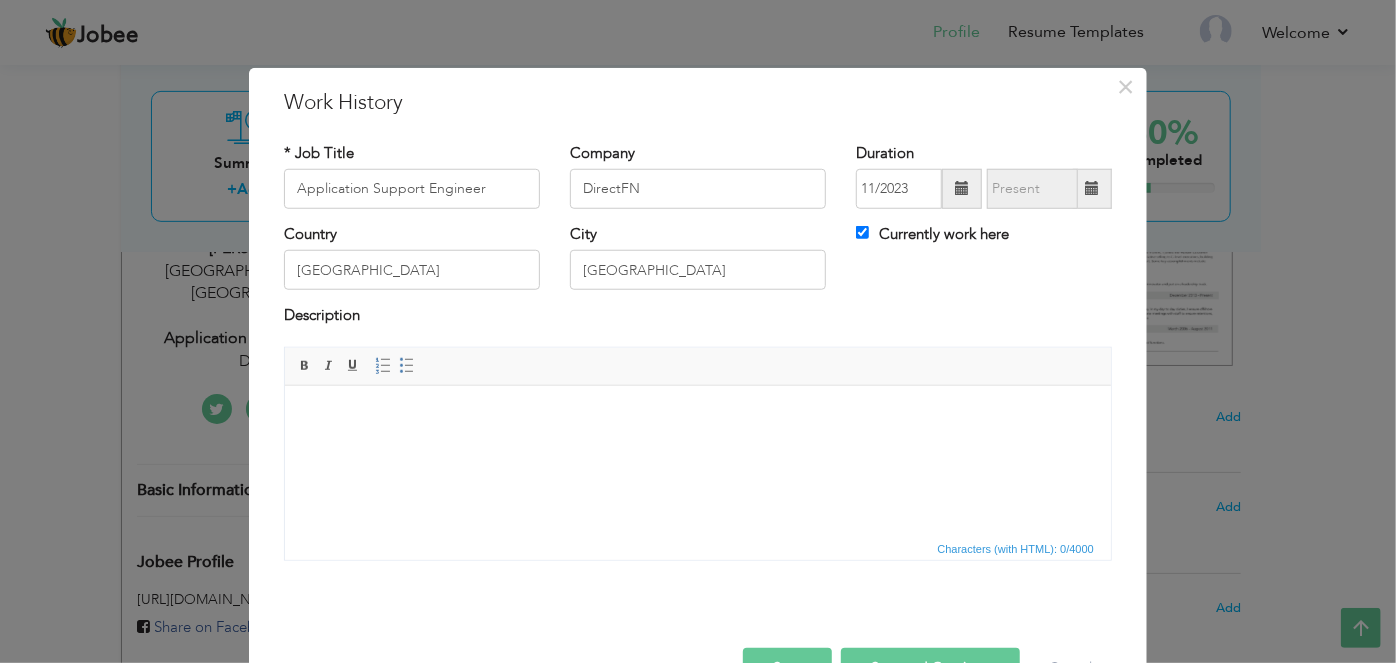 click at bounding box center (697, 415) 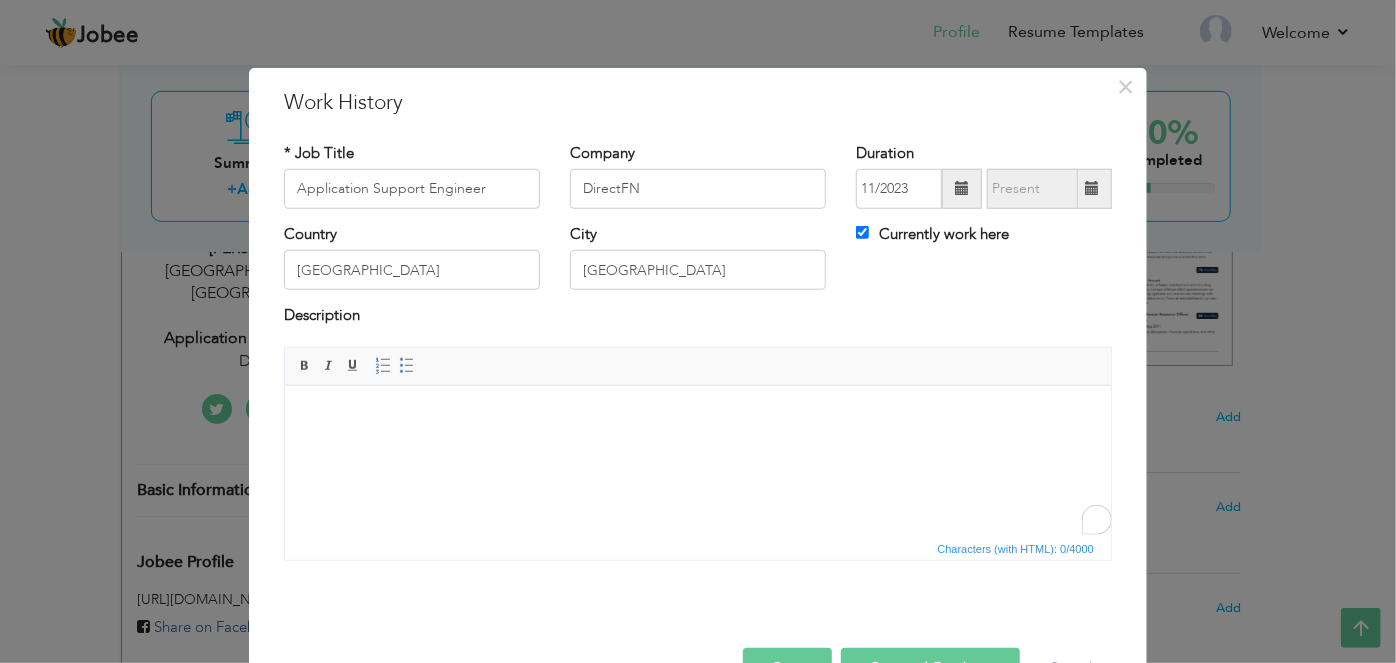 click at bounding box center [697, 415] 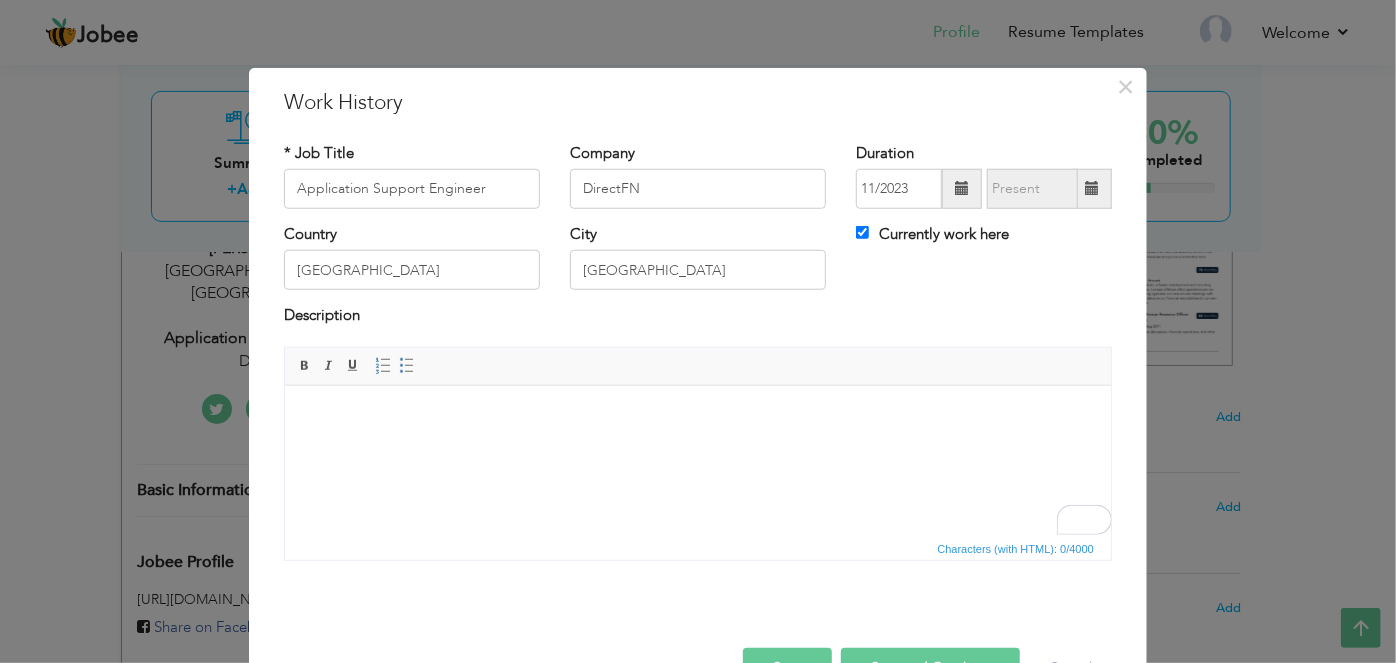 click at bounding box center [697, 415] 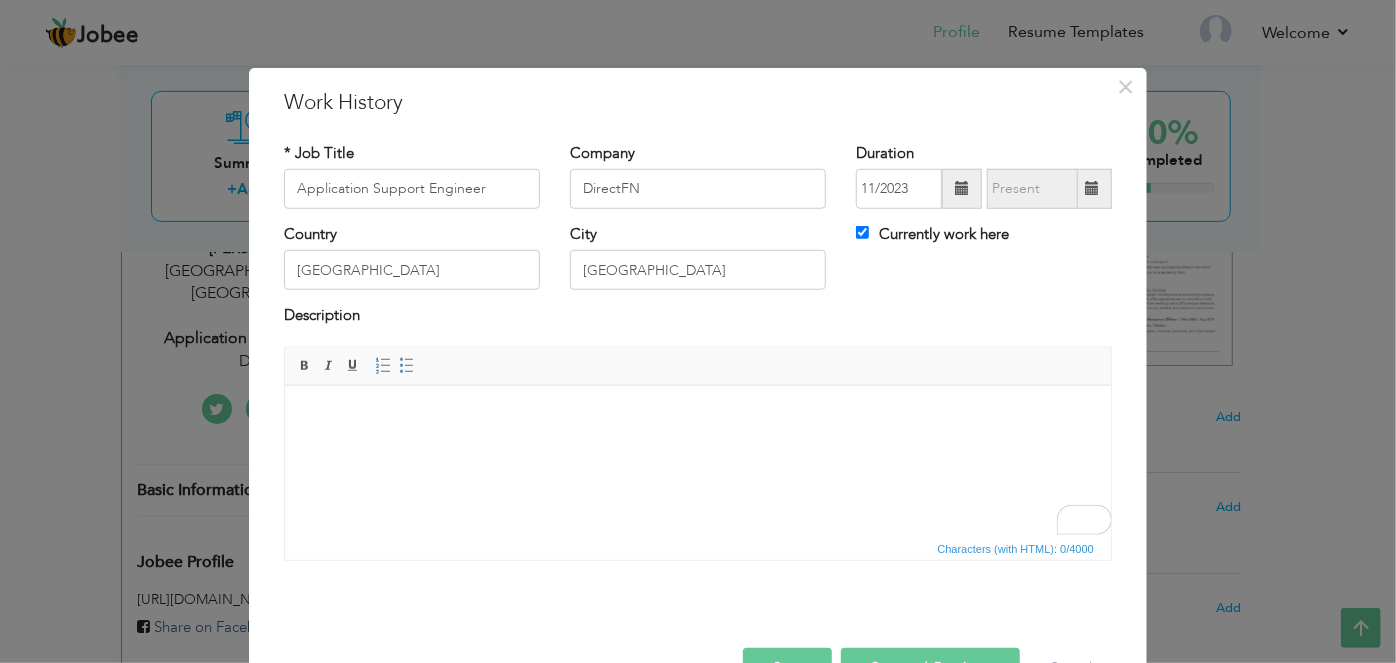 click at bounding box center (697, 415) 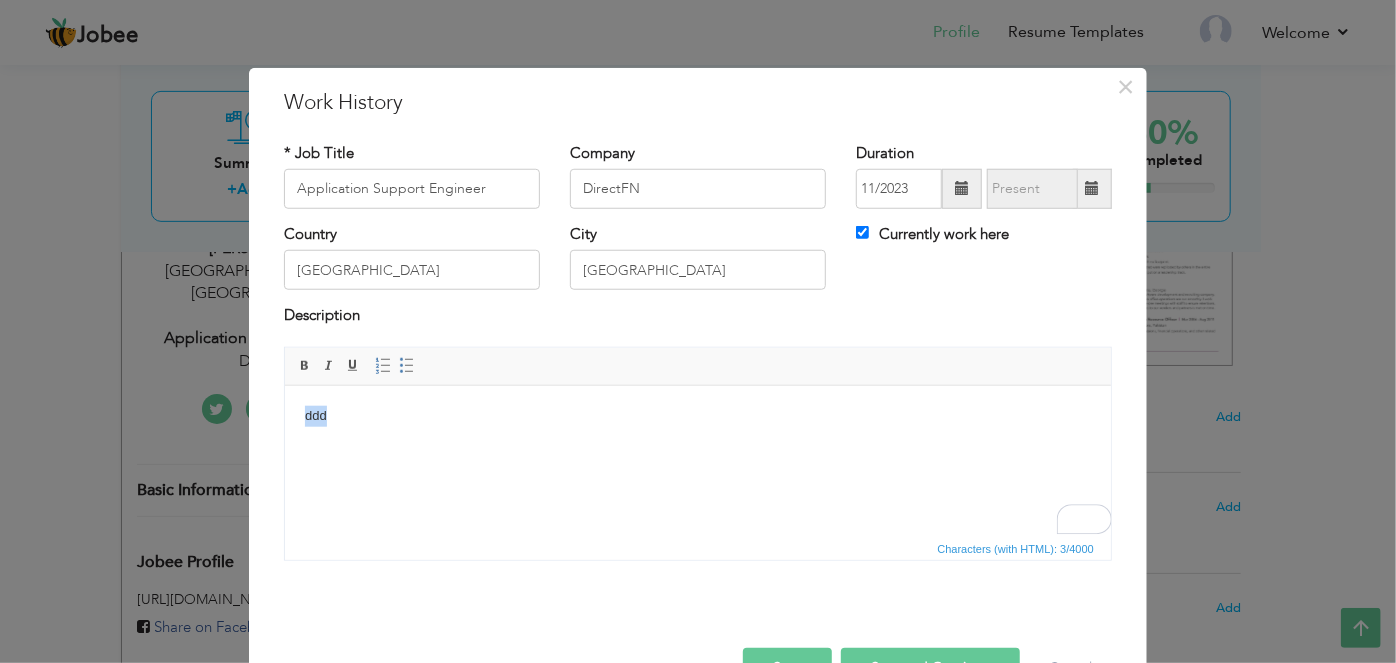 drag, startPoint x: 342, startPoint y: 401, endPoint x: 259, endPoint y: 407, distance: 83.21658 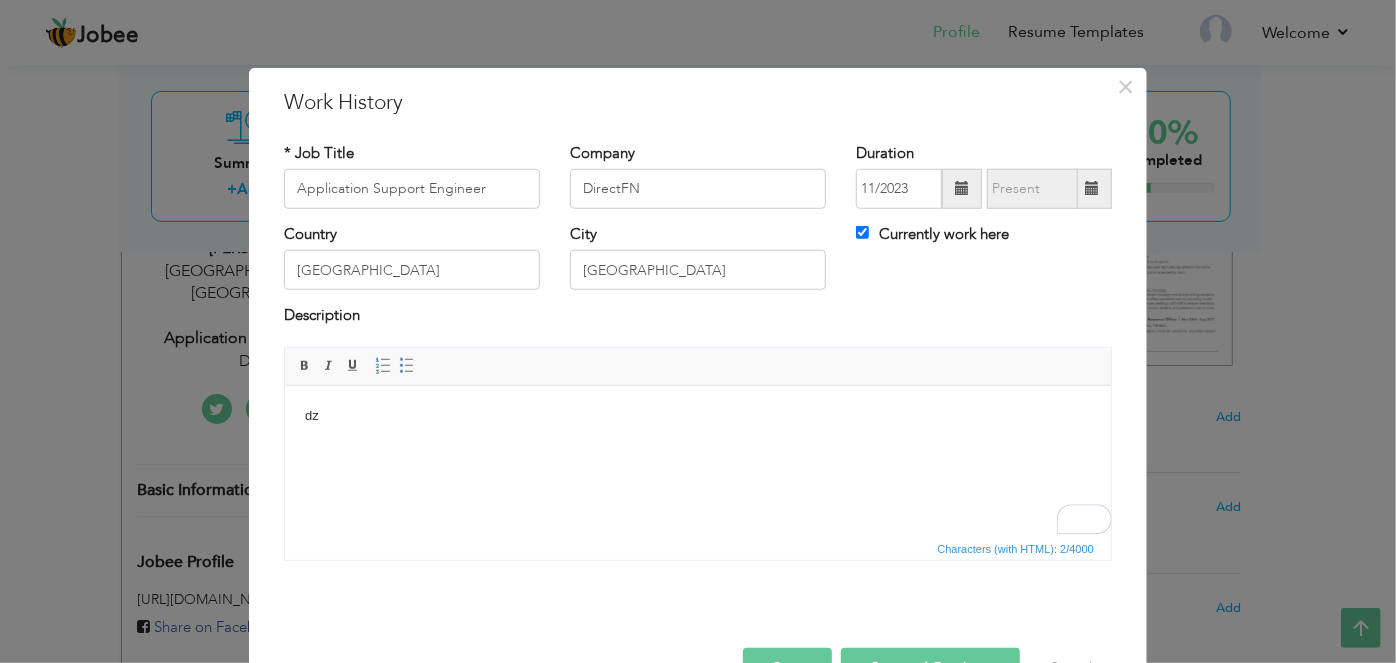 click on "dz" at bounding box center (697, 415) 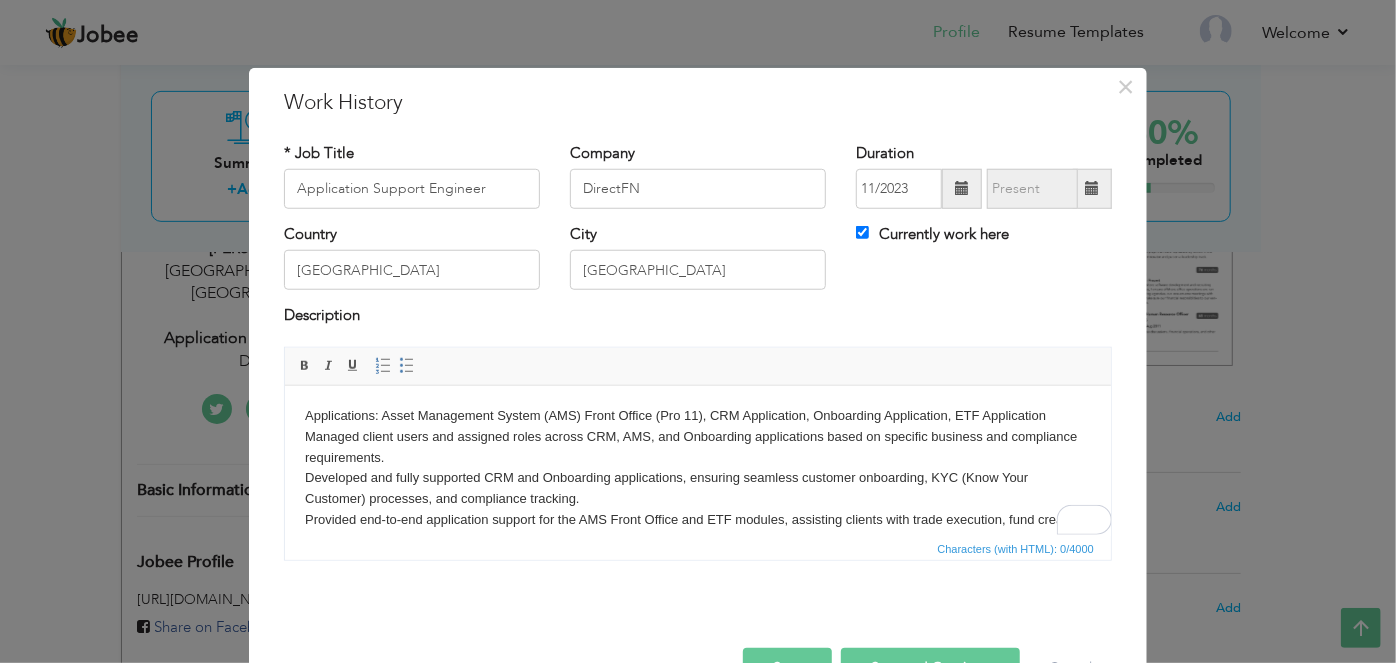scroll, scrollTop: 241, scrollLeft: 0, axis: vertical 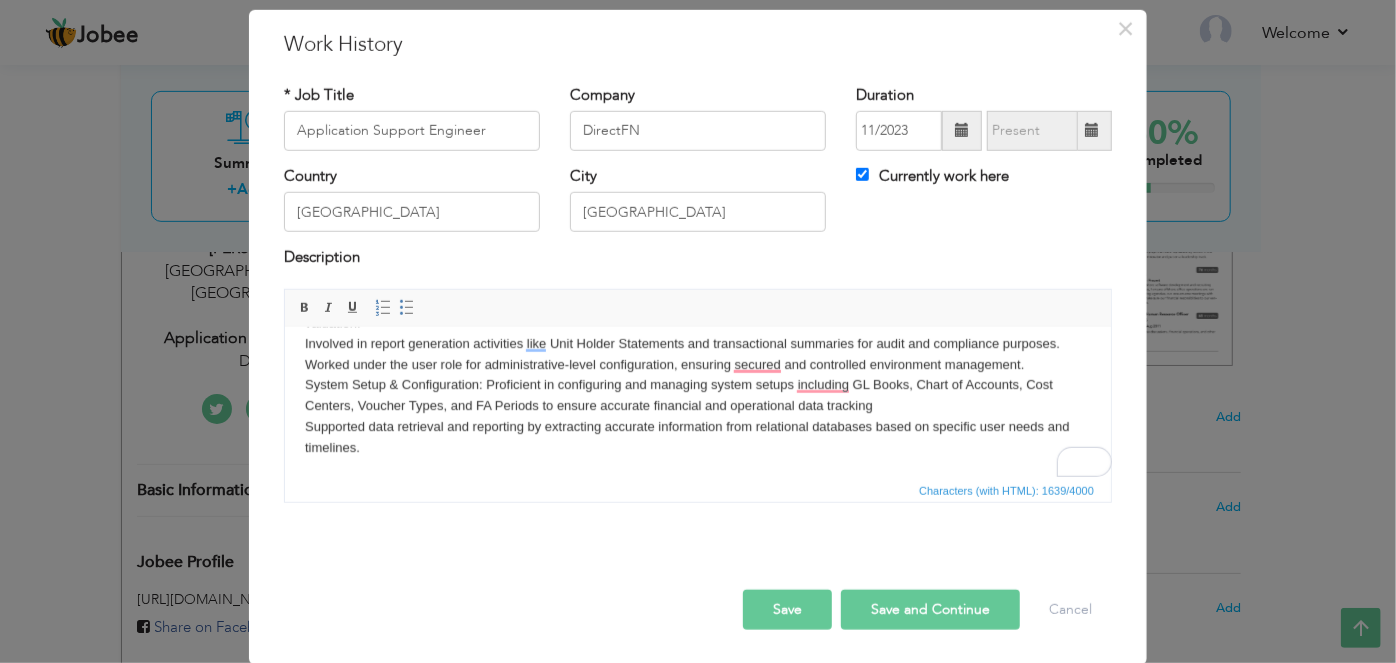 click on "Applications: Asset Management System (AMS) Front Office (Pro 11), CRM Application, Onboarding Application, ETF Application Managed client users and assigned roles across CRM, AMS, and Onboarding applications based on specific business and compliance requirements. Developed and fully supported CRM and Onboarding applications, ensuring seamless customer onboarding, KYC (Know Your Customer) processes, and compliance tracking. Provided end-to-end application support for the AMS Front Office and ETF modules, assisting clients with trade execution, fund creation, data validation, and transaction lifecycle management. Hands-on experience with Portfolio Setup functionalities such as Fund Setup, Portfolio Grouping, Benchmark Provider setup, and Fund Fee Tariff configurations including Fee Slab and Incentive Fee Slab. Experience in Unit Registry Setup, including Net Asset Value (NAV) configuration and Unit Classification definitions for accurate fund valuation." at bounding box center [697, 281] 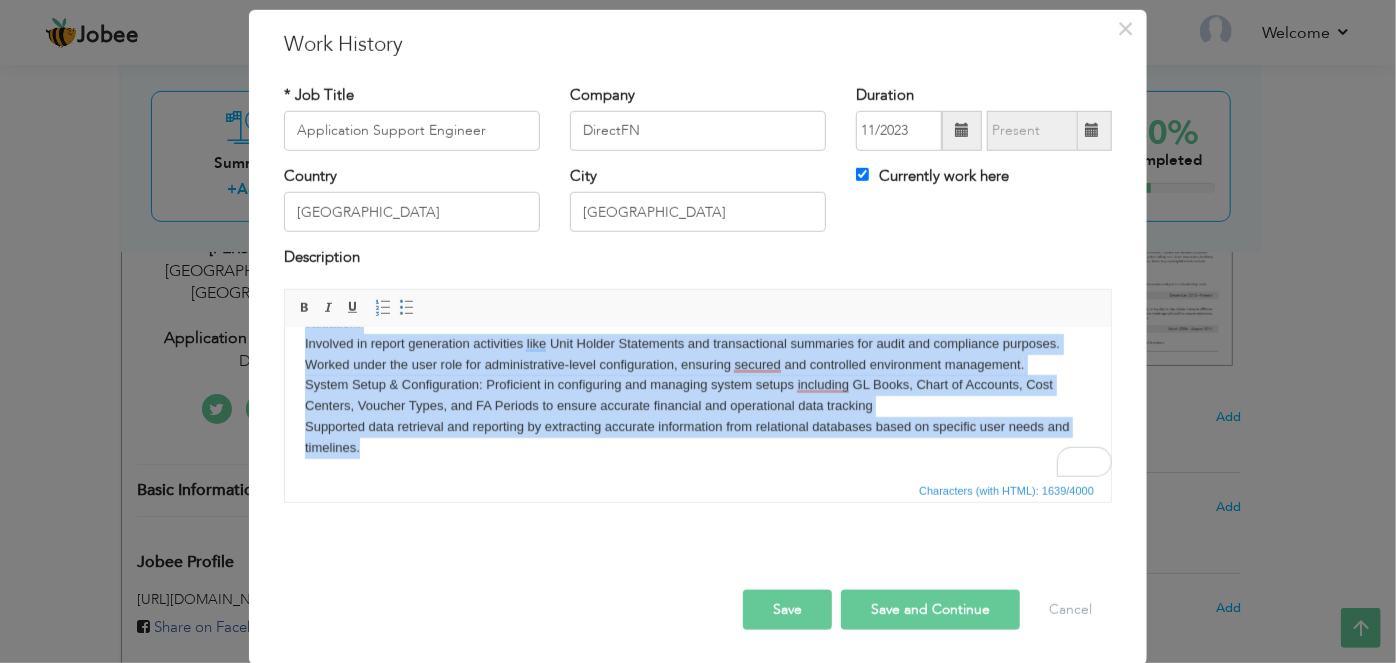 scroll, scrollTop: 0, scrollLeft: 0, axis: both 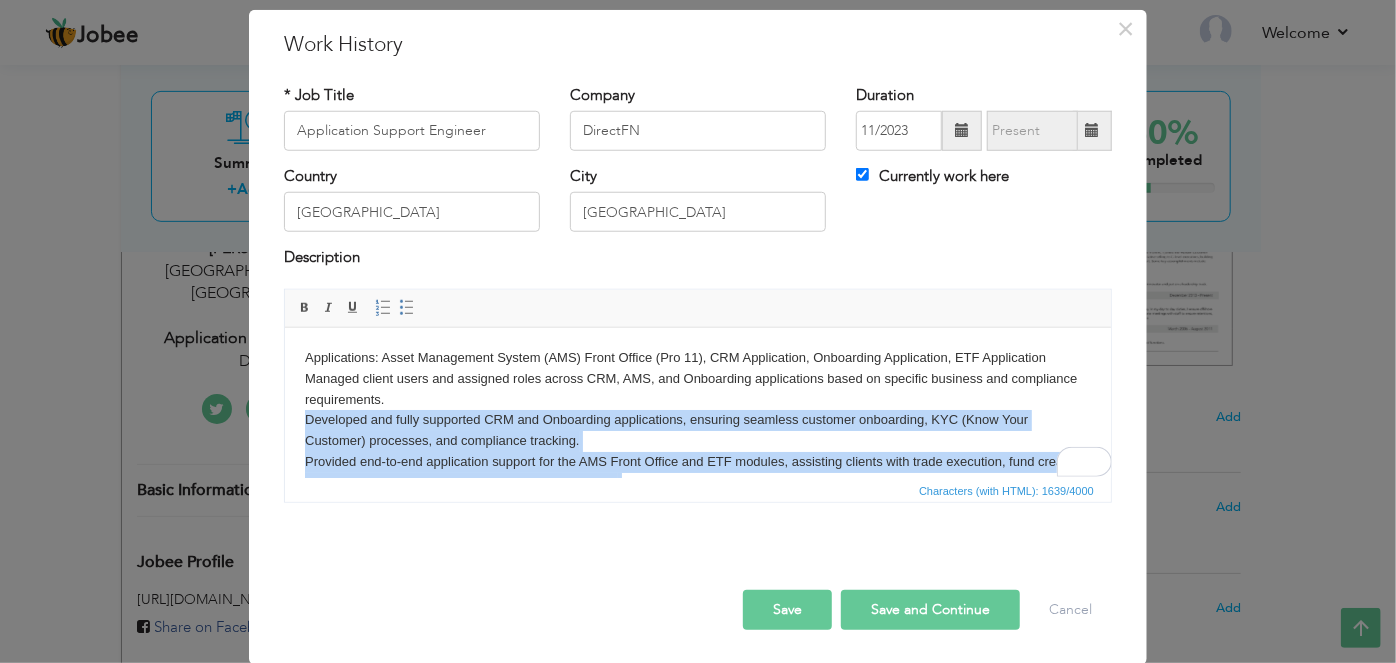 drag, startPoint x: 402, startPoint y: 453, endPoint x: 303, endPoint y: 414, distance: 106.404884 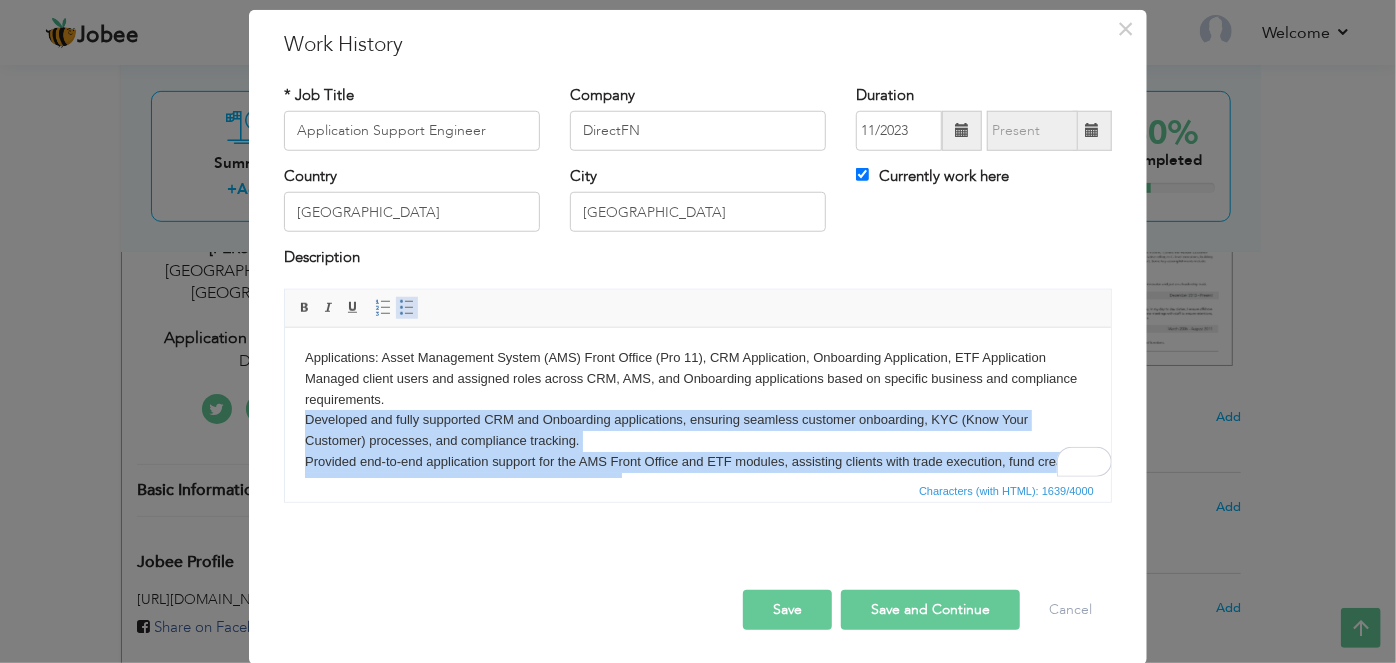 click on "Insert/Remove Bulleted List" at bounding box center [407, 308] 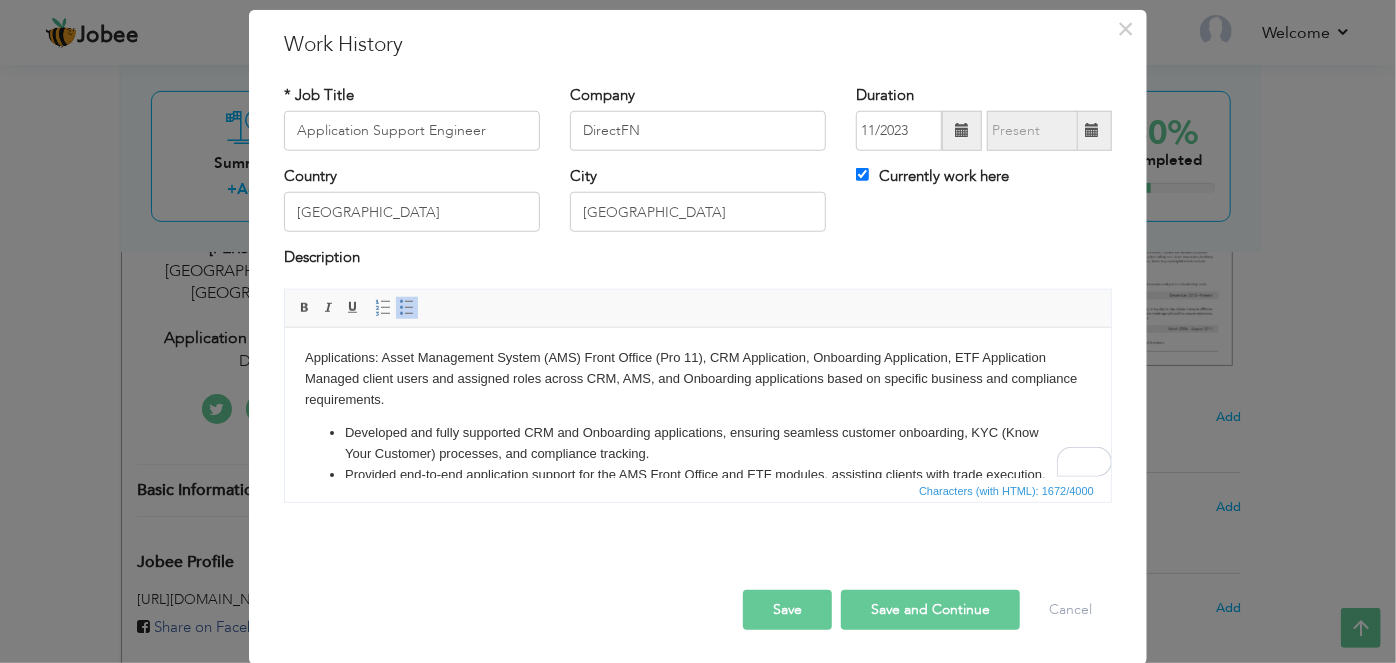 click on "Developed and fully supported CRM and Onboarding applications, ensuring seamless customer onboarding, KYC (Know Your Customer) processes, and compliance tracking." at bounding box center (697, 443) 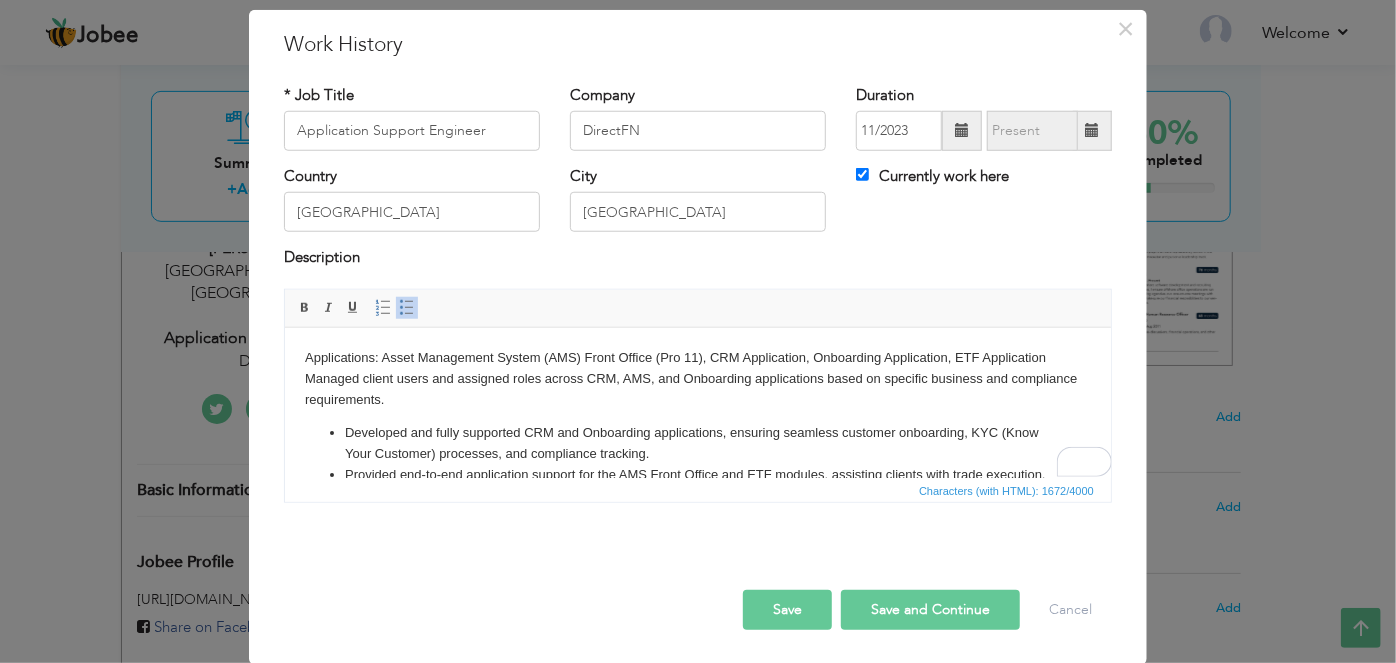 scroll, scrollTop: 64, scrollLeft: 0, axis: vertical 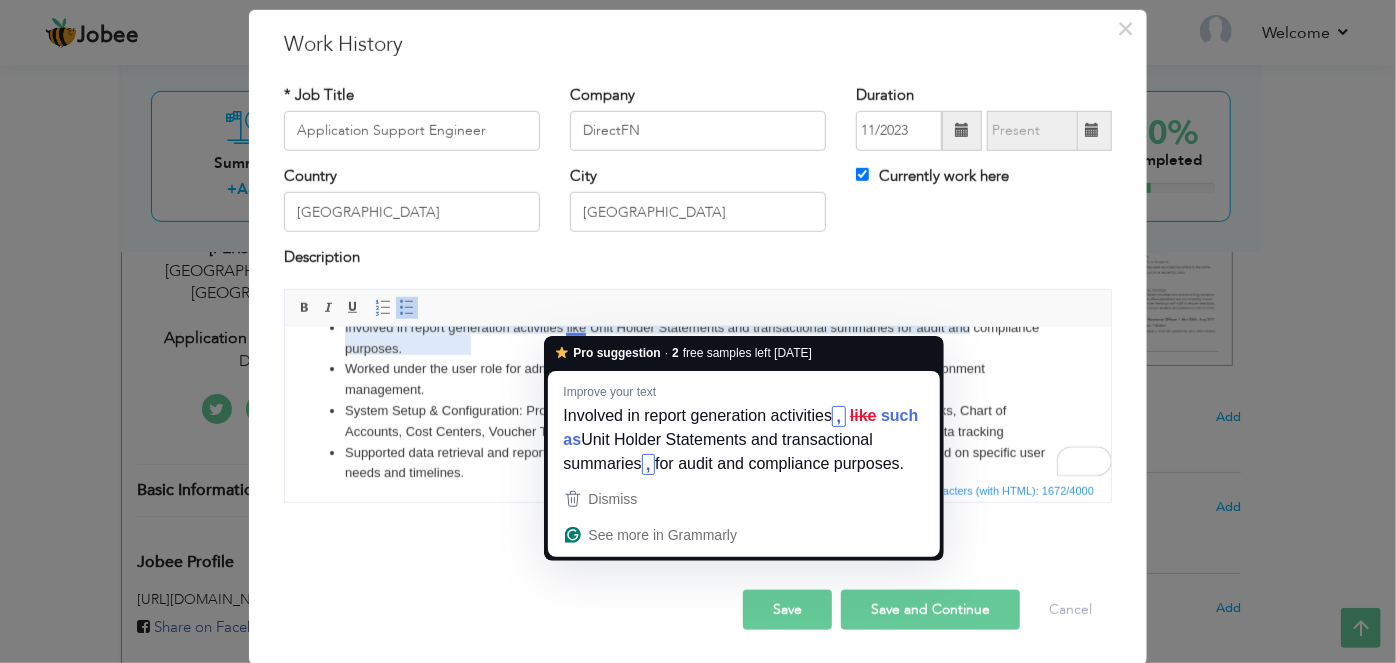 click on "Involved in report generation activities like Unit Holder Statements and transactional summaries for audit and compliance purposes." at bounding box center (697, 338) 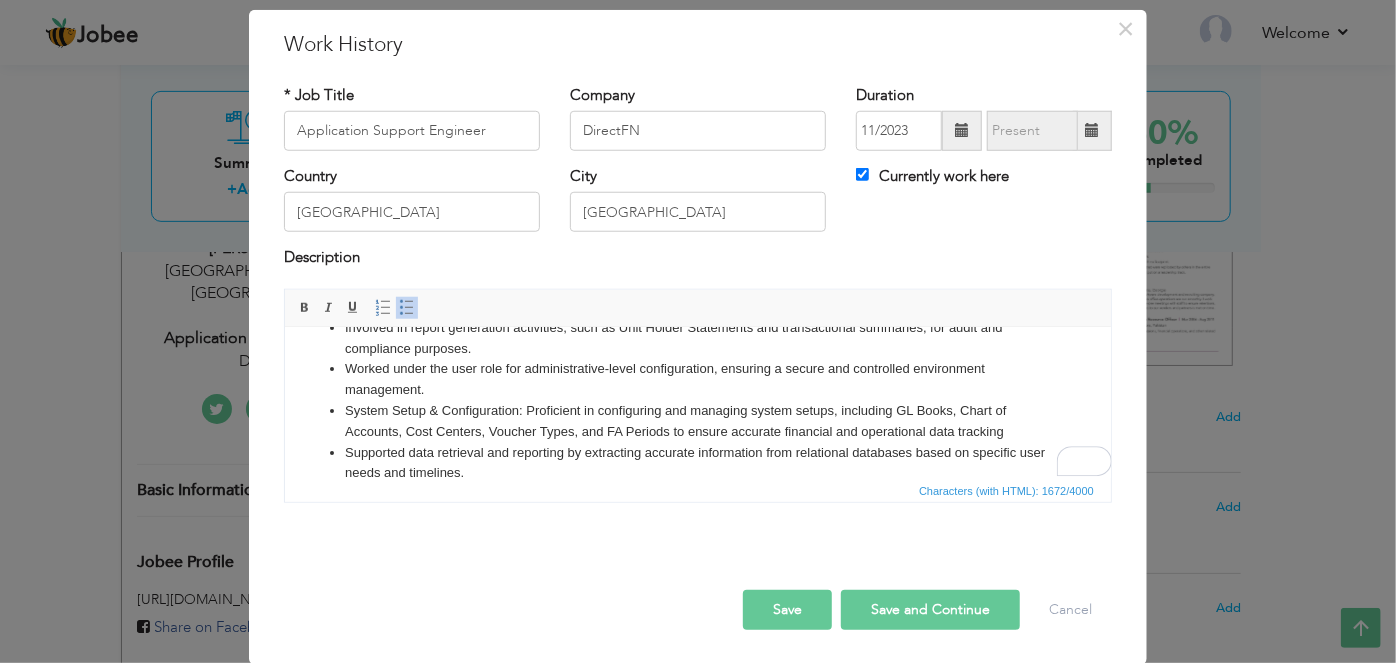 click on "Worked under the user role for administrative-level configuration, ensuring a secure and controlled environment management." at bounding box center (697, 379) 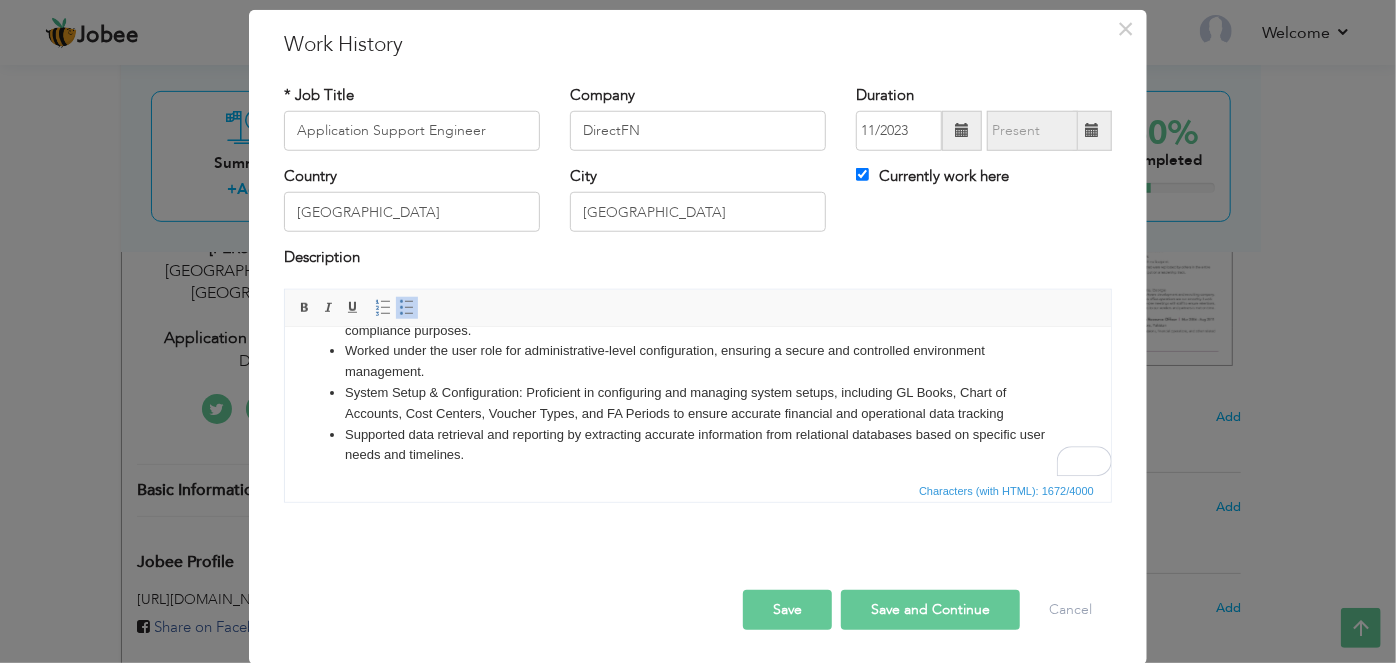 scroll, scrollTop: 298, scrollLeft: 0, axis: vertical 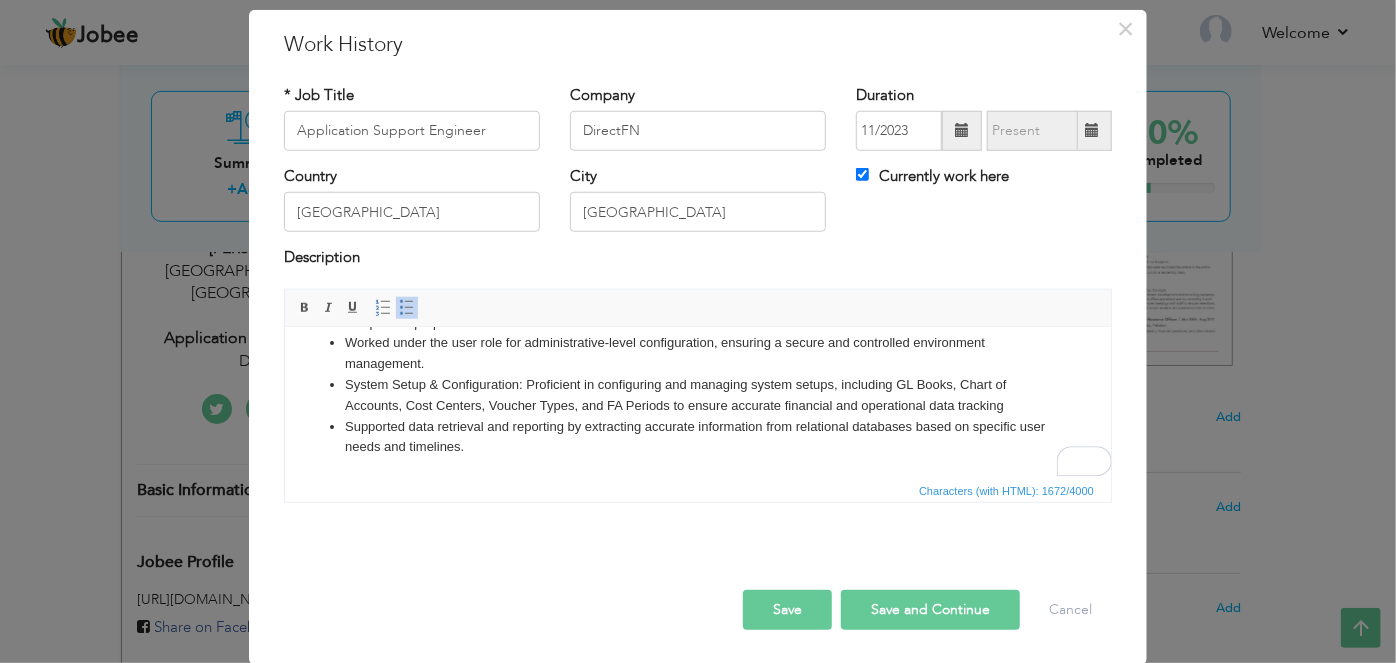 click on "Supported data retrieval and reporting by extracting accurate information from relational databases based on specific user needs and timelines." at bounding box center (697, 437) 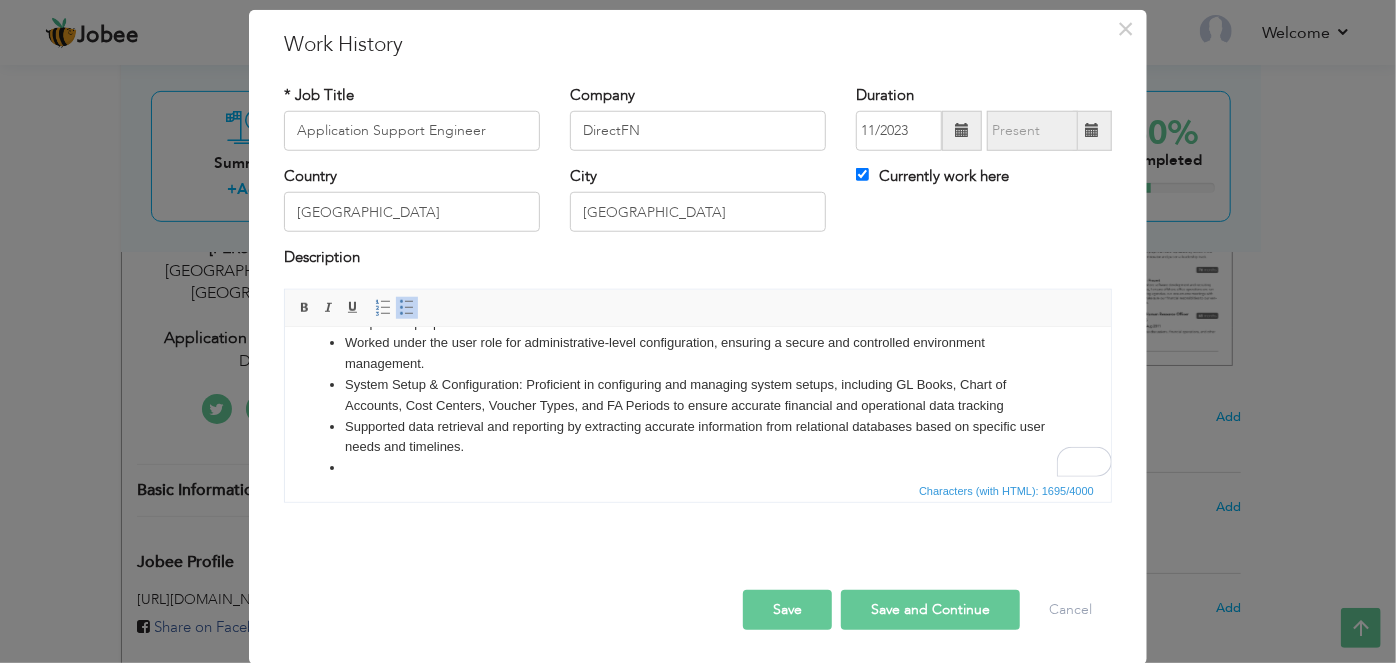 scroll, scrollTop: 317, scrollLeft: 0, axis: vertical 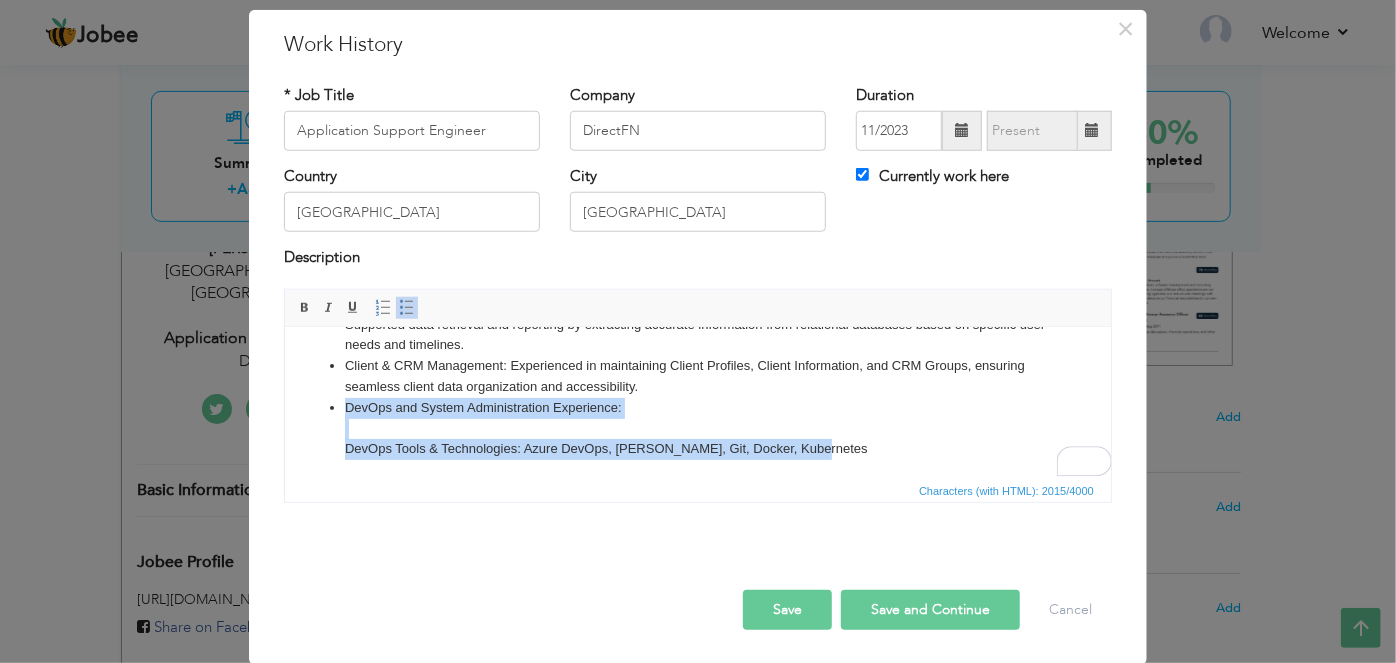 drag, startPoint x: 821, startPoint y: 448, endPoint x: 336, endPoint y: 407, distance: 486.72992 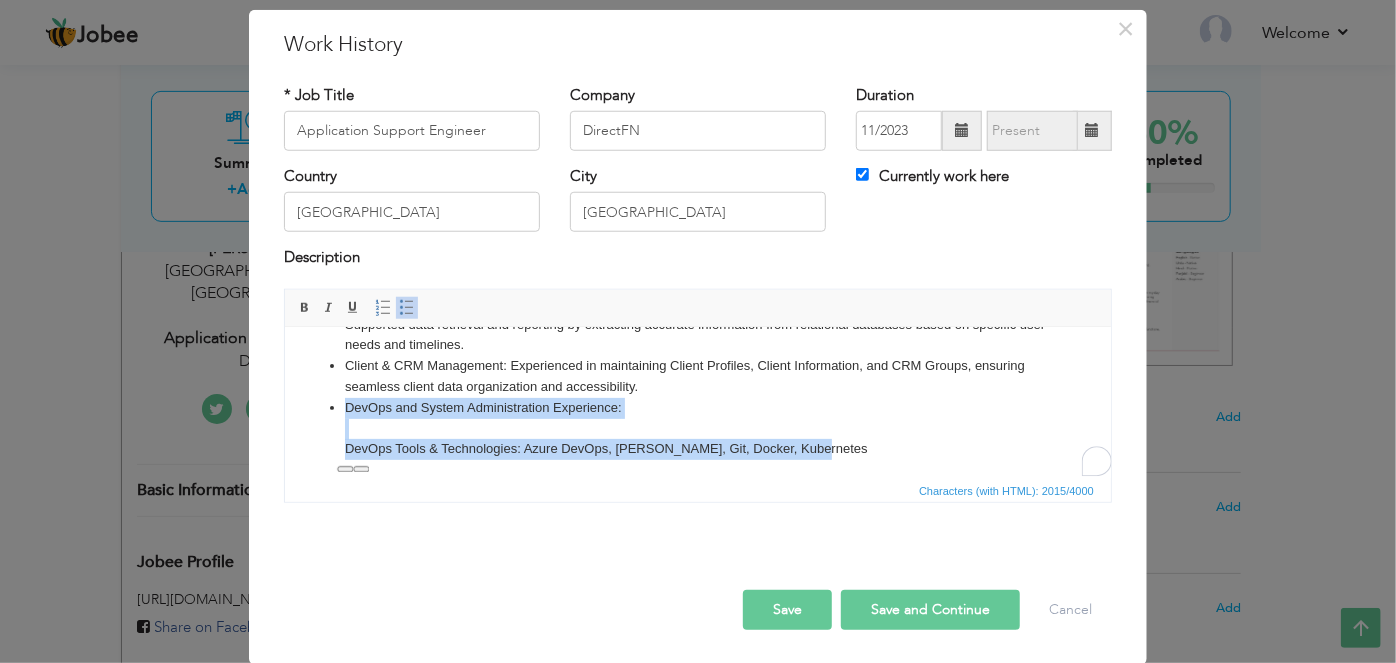 click at bounding box center (407, 308) 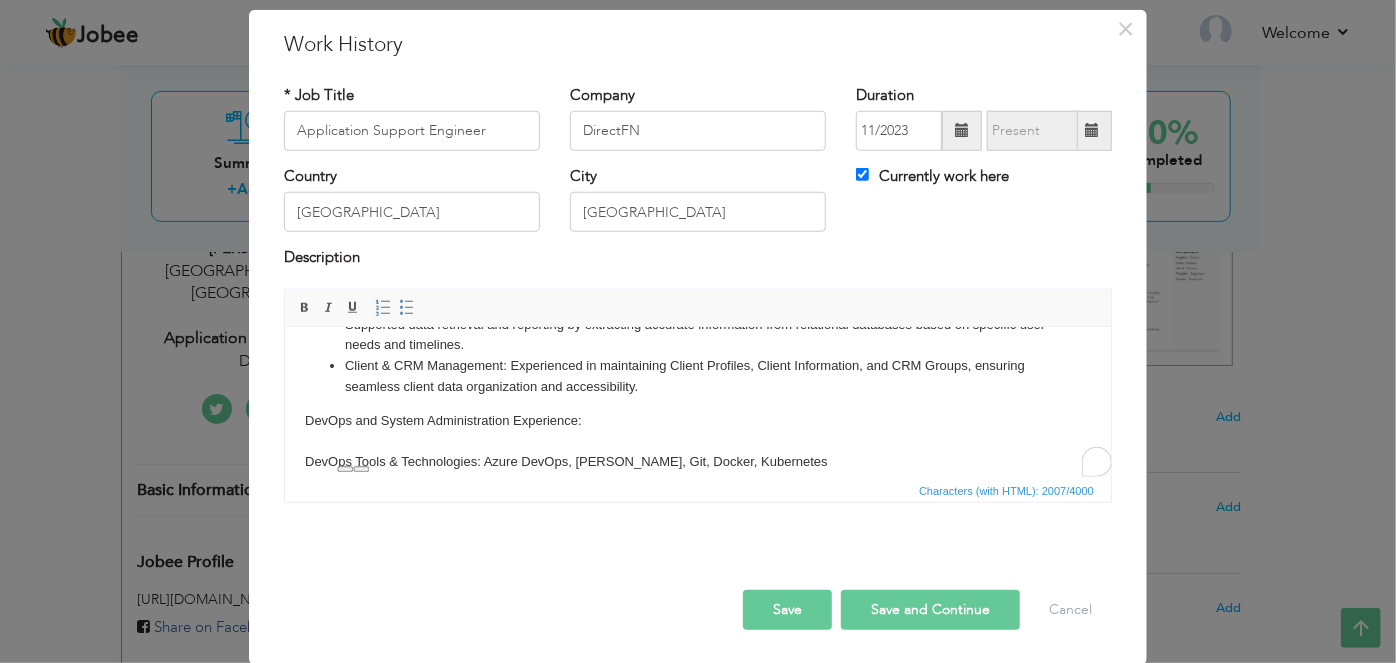 click on "Applications: Asset Management System (AMS) Front Office (Pro 11), CRM Application, Onboarding Application, ETF Application Managed client users and assigned roles across CRM, AMS, and Onboarding applications based on specific business and compliance requirements. Developed and fully supported CRM and Onboarding applications, ensuring seamless customer onboarding, KYC (Know Your Customer) processes, and compliance tracking. Provided end-to-end application support for the AMS Front Office and ETF modules, assisting clients with trade execution, fund creation, data validation, and transaction lifecycle management. Hands-on experience with Portfolio Setup functionalities such as Fund Setup, Portfolio Grouping, Benchmark Provider setup, and Fund Fee Tariff configurations, including Fee Slab and Incentive Fee Slab. Experience in Unit Registry Setup, including Net Asset Value (NAV) configuration and Unit Classification definitions for accurate fund valuation. DevOps and System Administration Experience:" at bounding box center [697, 220] 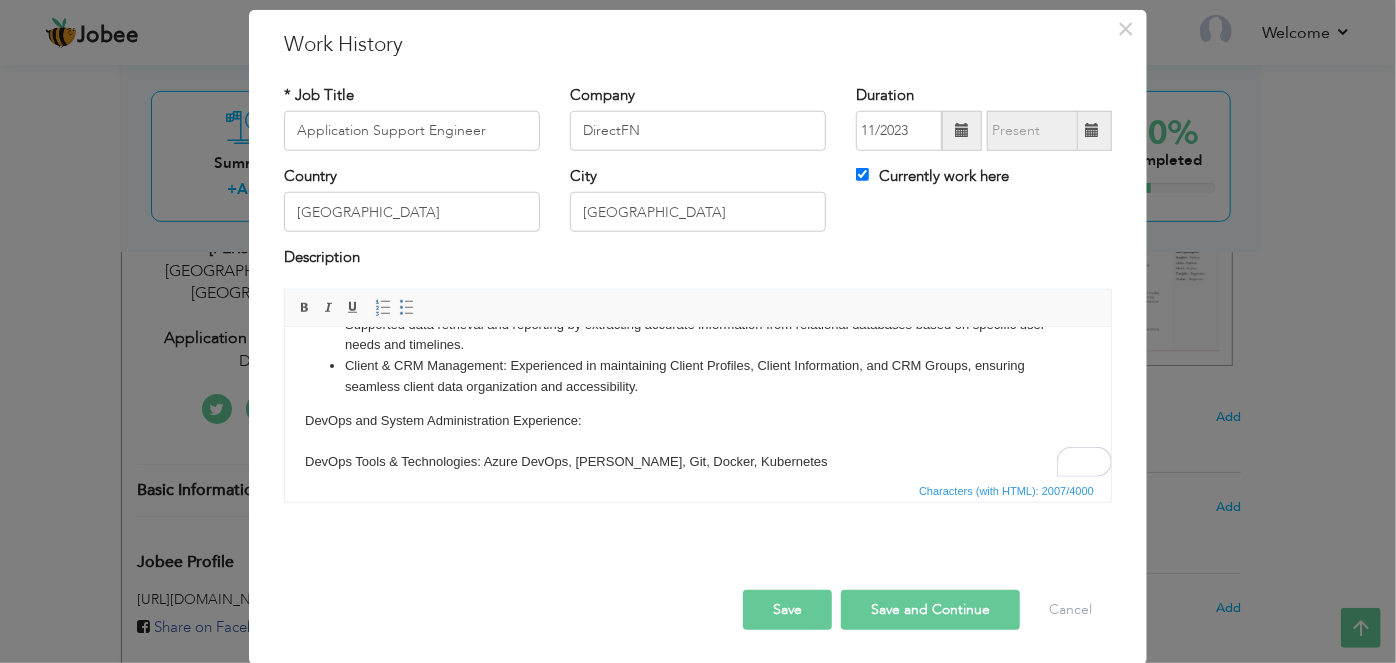 scroll, scrollTop: 436, scrollLeft: 0, axis: vertical 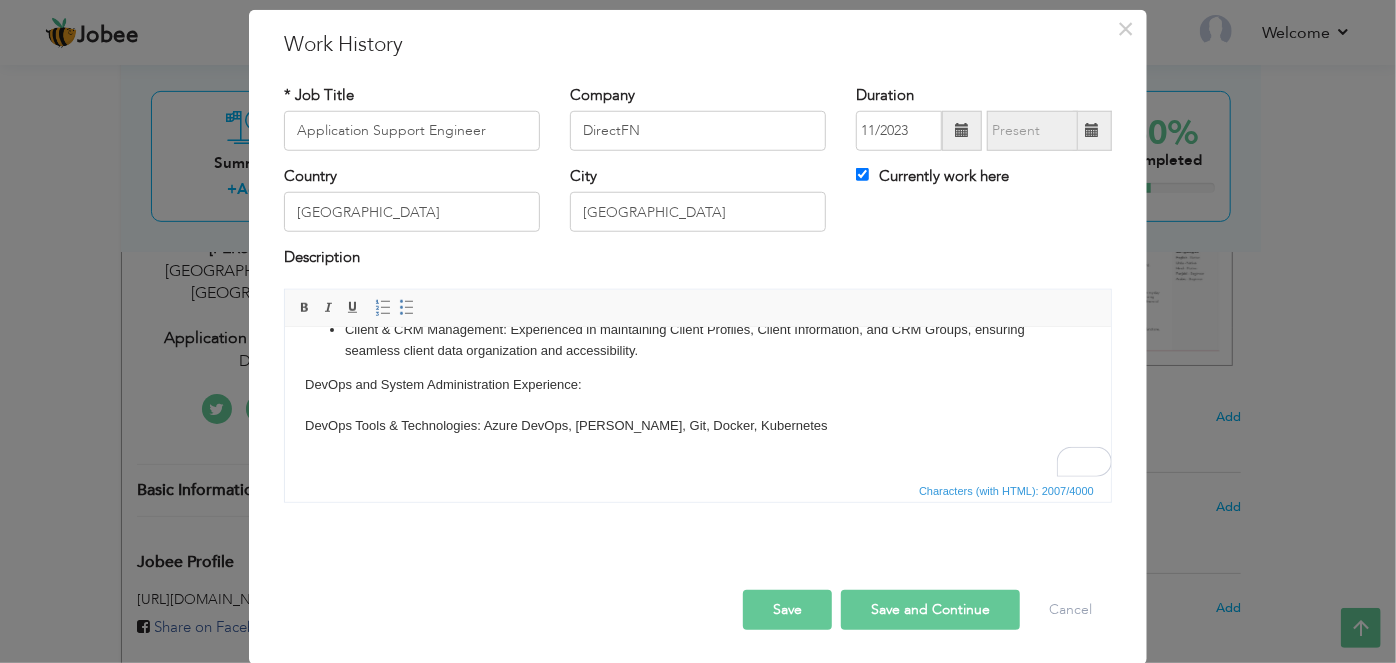 click on "Applications: Asset Management System (AMS) Front Office (Pro 11), CRM Application, Onboarding Application, ETF Application Managed client users and assigned roles across CRM, AMS, and Onboarding applications based on specific business and compliance requirements. Developed and fully supported CRM and Onboarding applications, ensuring seamless customer onboarding, KYC (Know Your Customer) processes, and compliance tracking. Provided end-to-end application support for the AMS Front Office and ETF modules, assisting clients with trade execution, fund creation, data validation, and transaction lifecycle management. Hands-on experience with Portfolio Setup functionalities such as Fund Setup, Portfolio Grouping, Benchmark Provider setup, and Fund Fee Tariff configurations, including Fee Slab and Incentive Fee Slab. Experience in Unit Registry Setup, including Net Asset Value (NAV) configuration and Unit Classification definitions for accurate fund valuation. DevOps and System Administration Experience:" at bounding box center [697, 184] 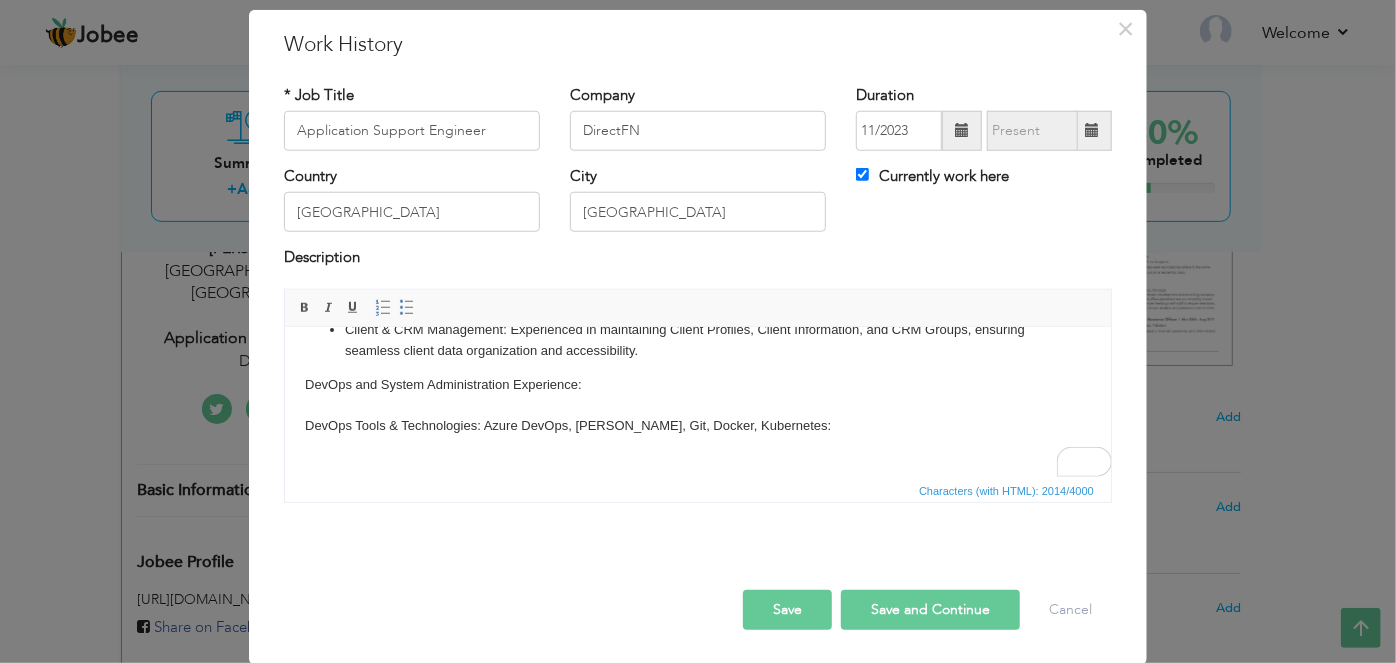 scroll, scrollTop: 725, scrollLeft: 0, axis: vertical 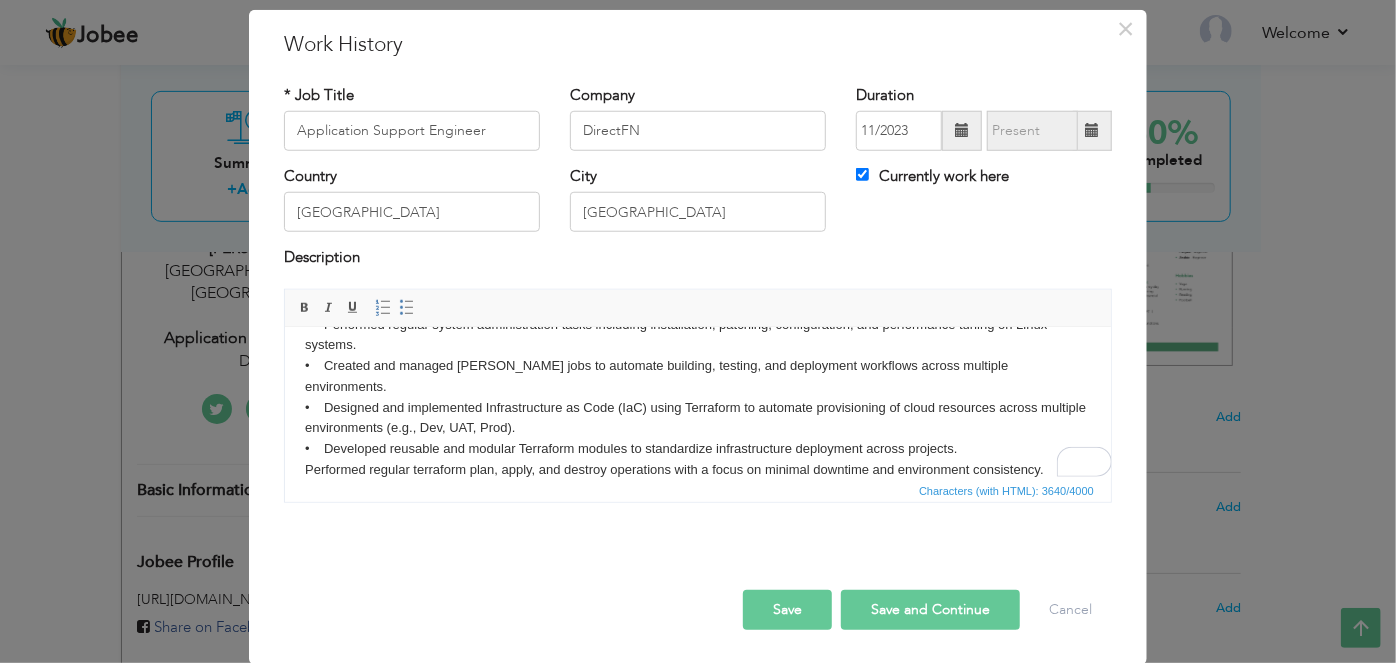 click on "Save and Continue" at bounding box center [930, 610] 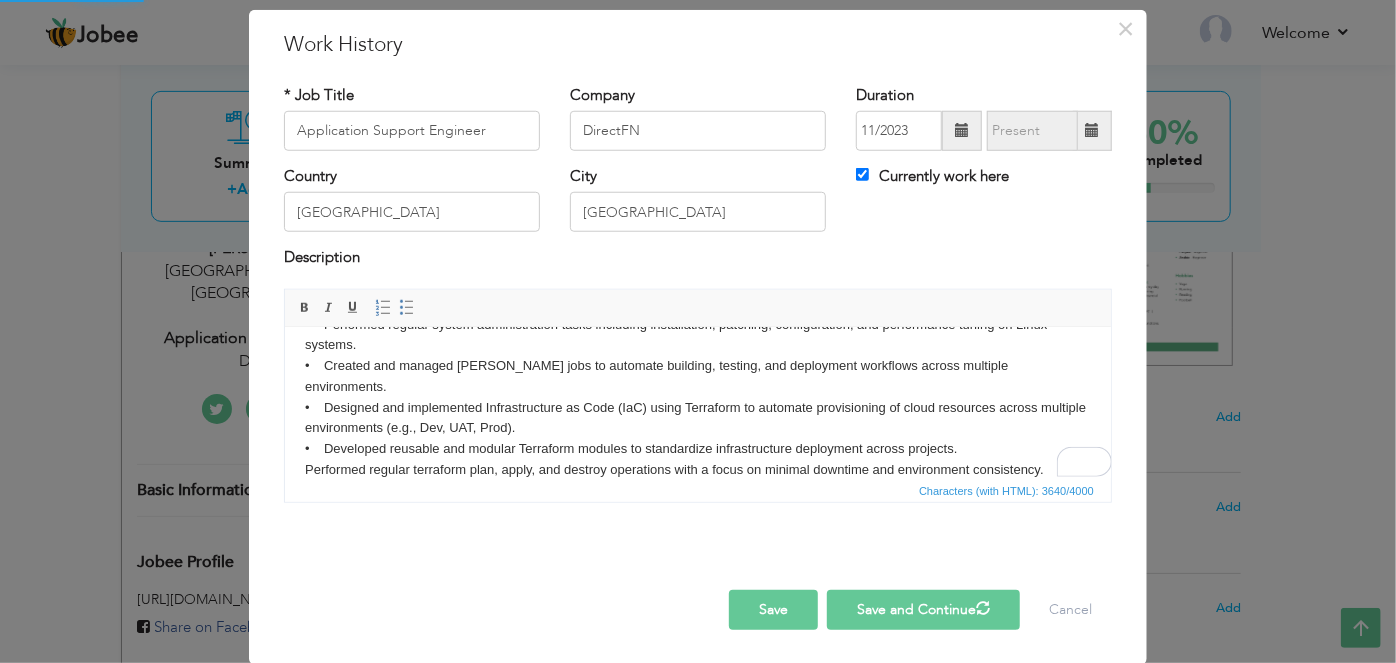 type 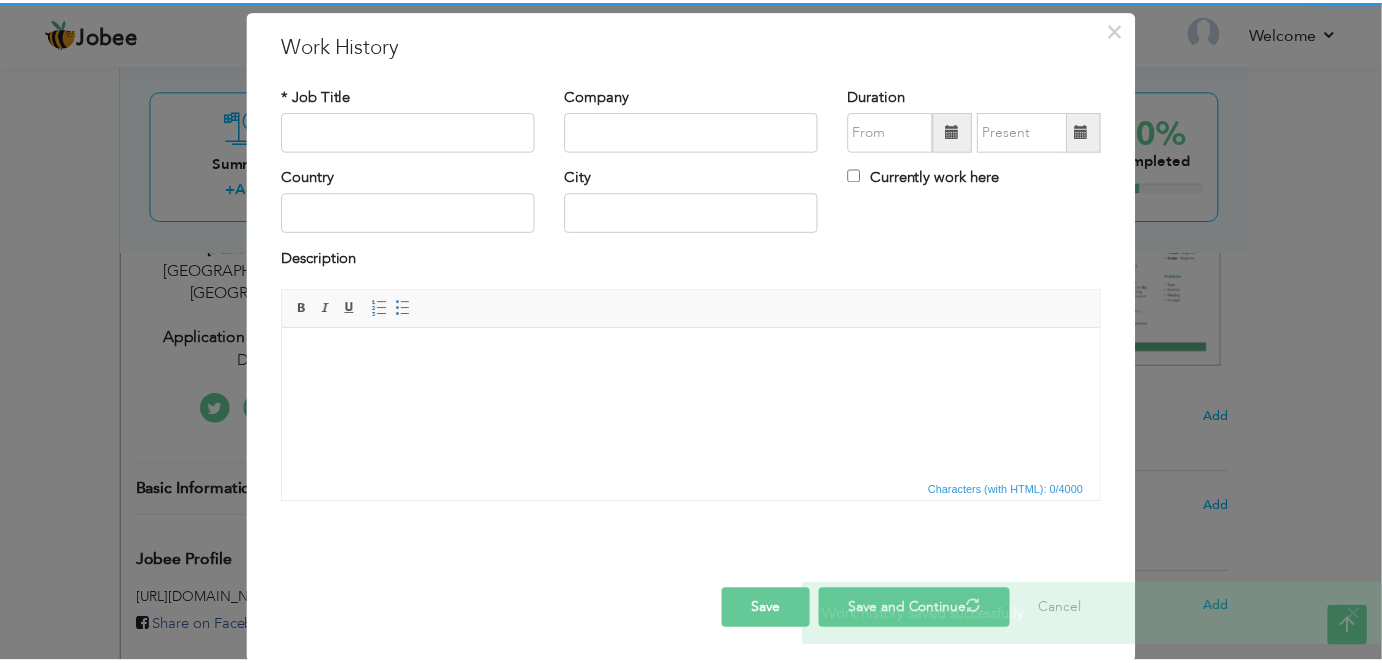 scroll, scrollTop: 0, scrollLeft: 0, axis: both 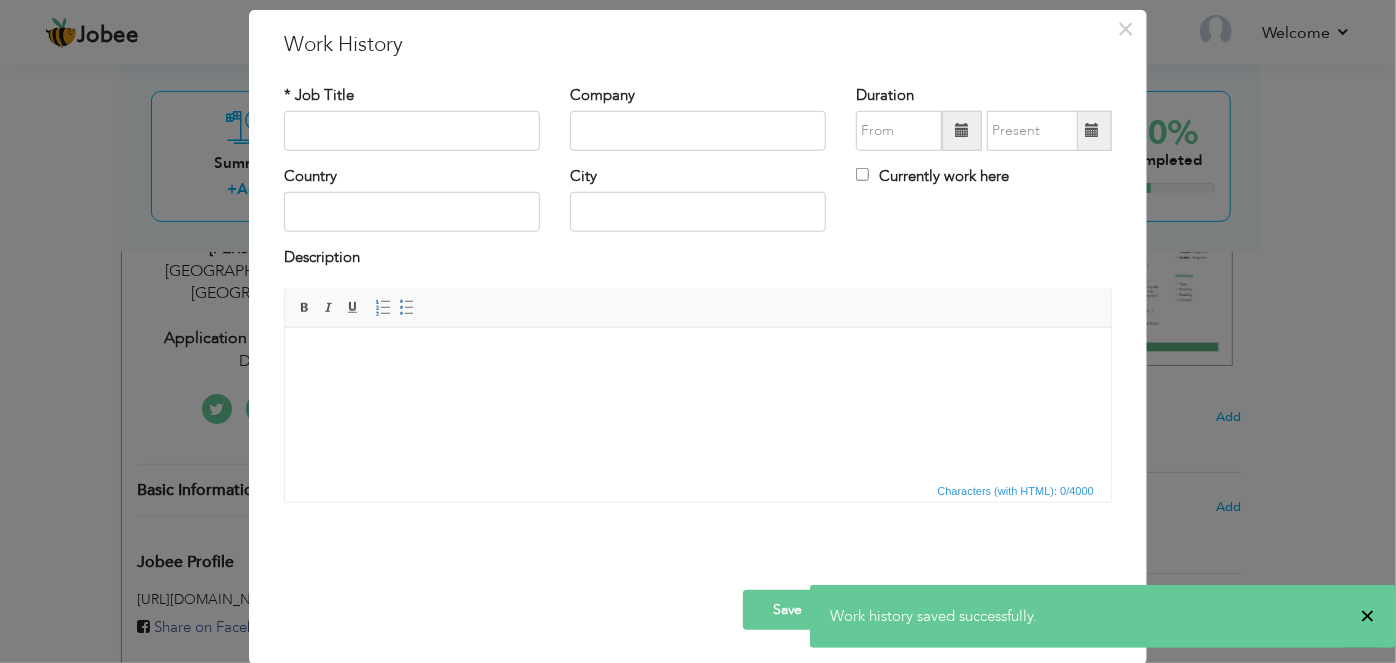 click on "×" at bounding box center [1367, 616] 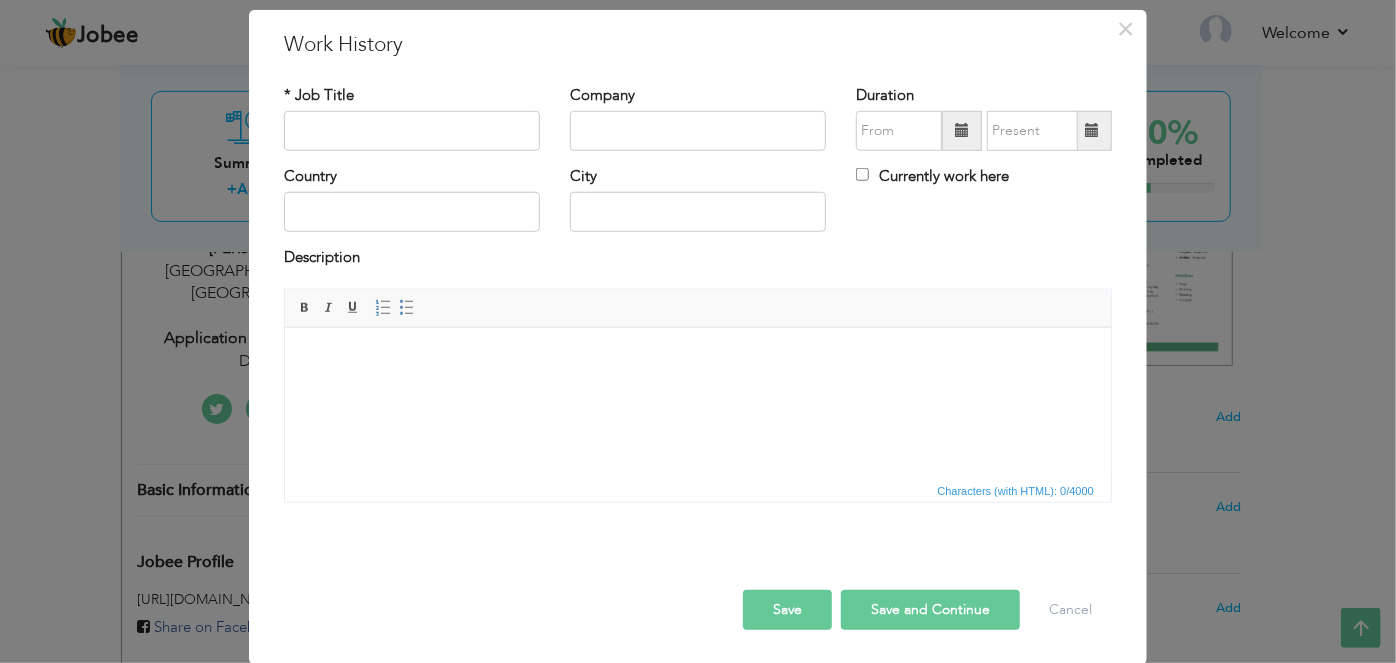 click on "Save" at bounding box center [787, 610] 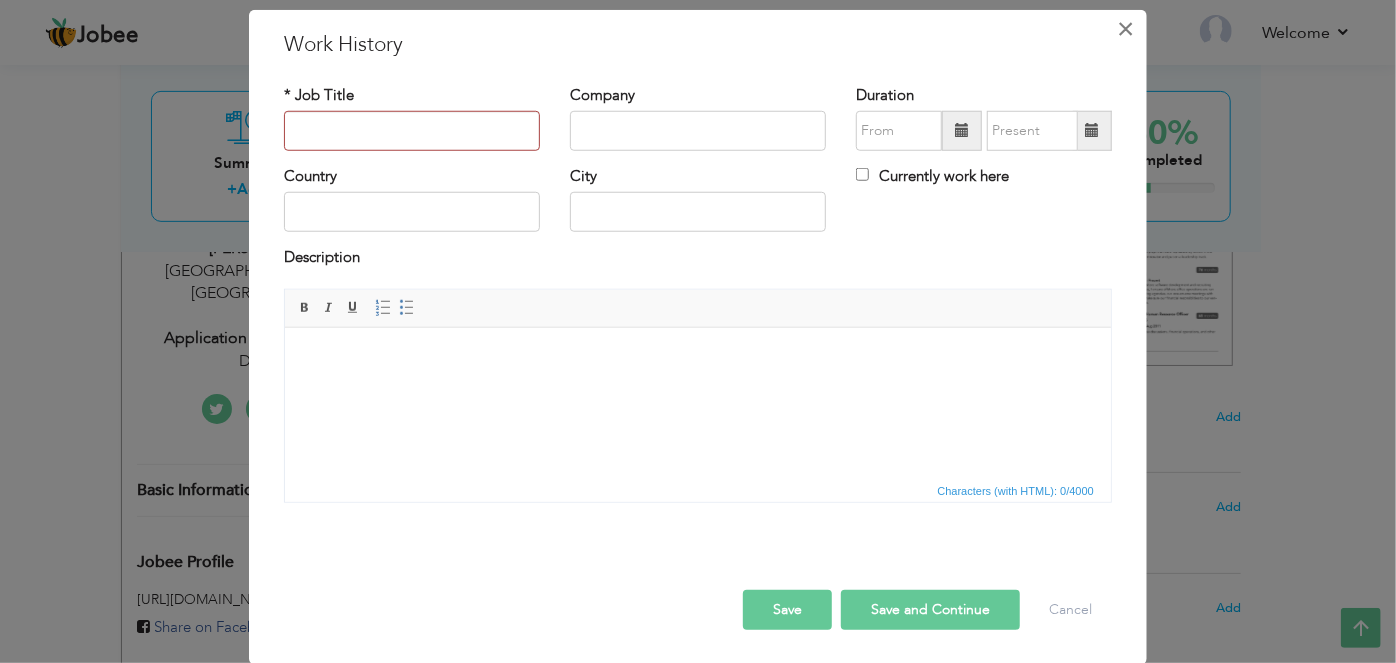 click on "×" at bounding box center [1126, 28] 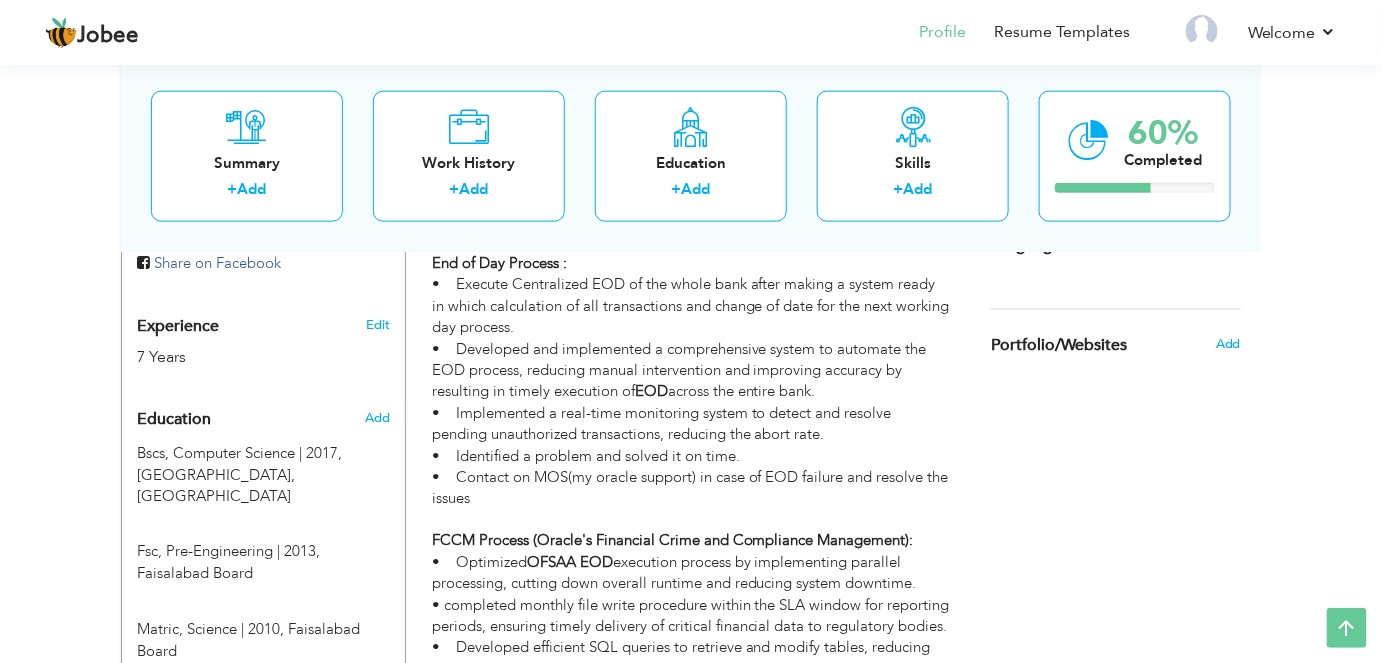 scroll, scrollTop: 1181, scrollLeft: 0, axis: vertical 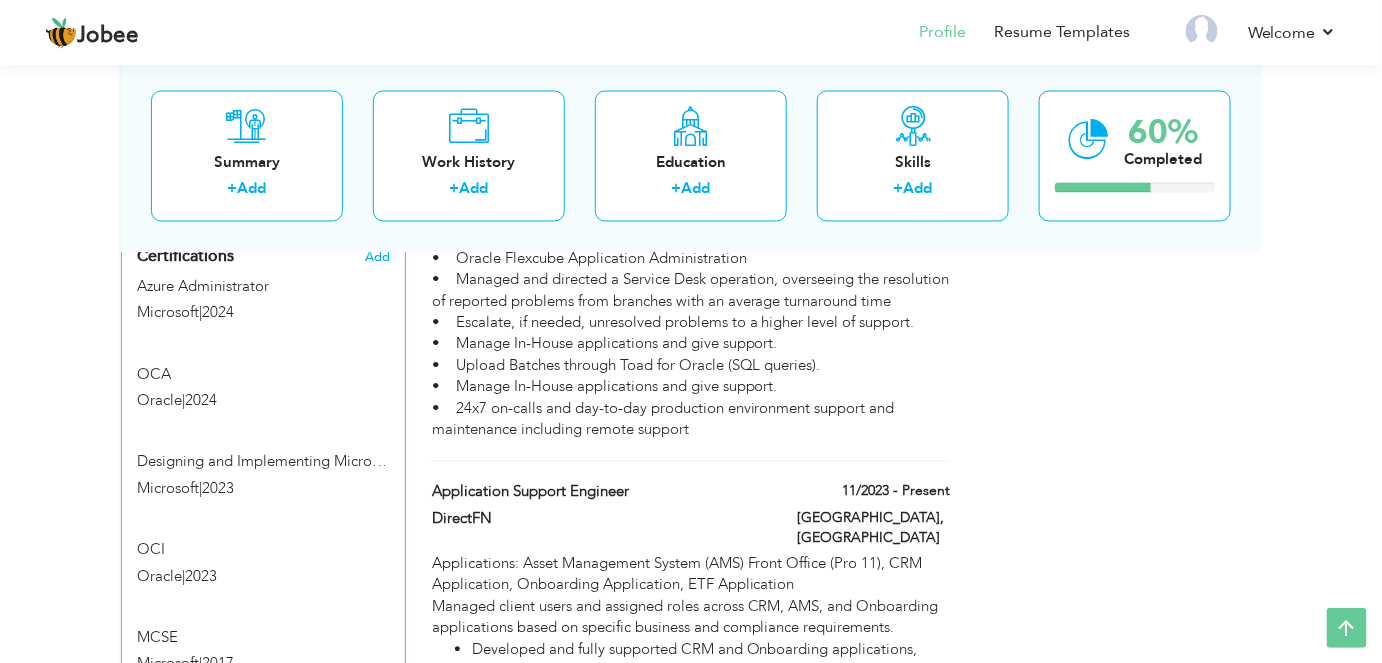 drag, startPoint x: 602, startPoint y: 573, endPoint x: 973, endPoint y: 321, distance: 448.4919 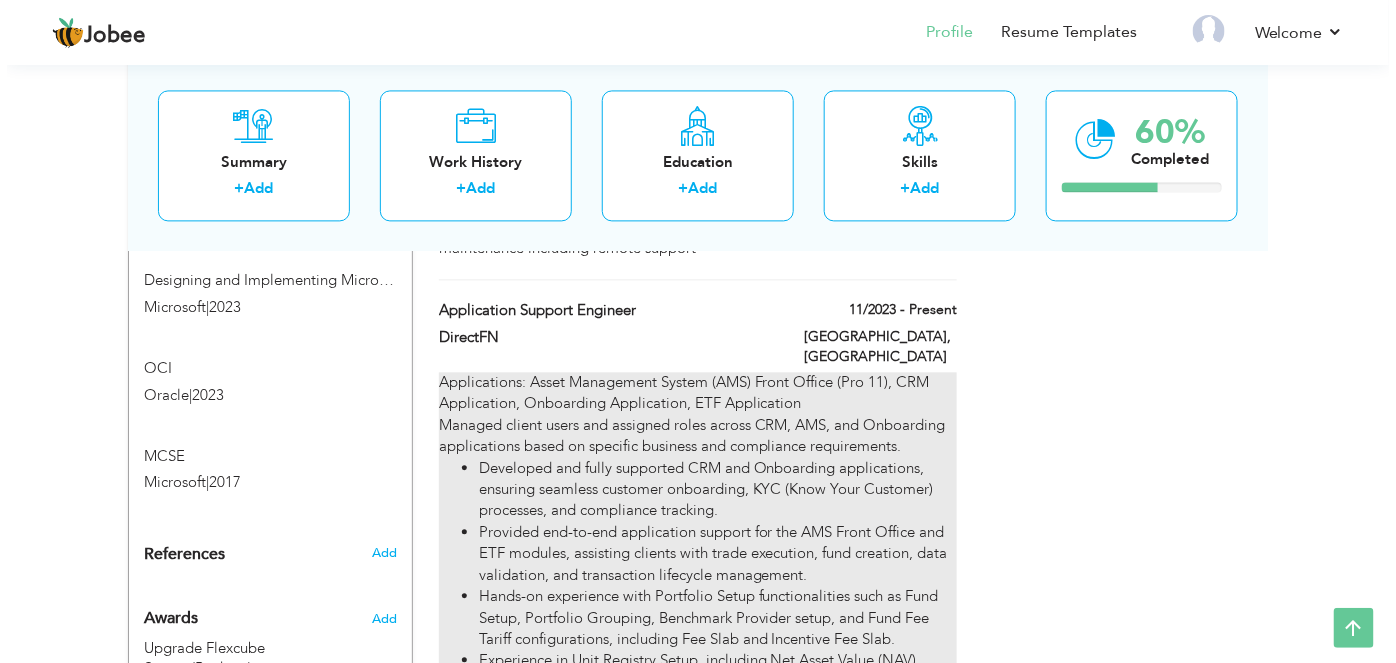 scroll, scrollTop: 1727, scrollLeft: 0, axis: vertical 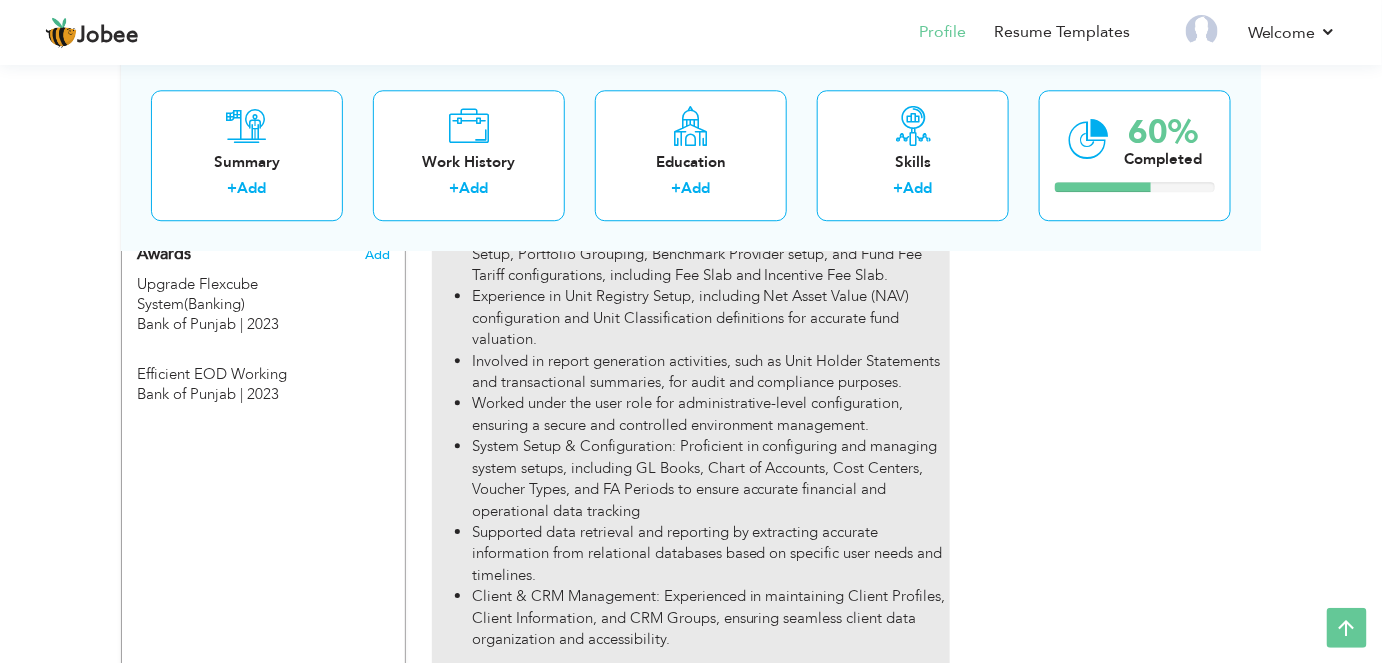 click on "System Setup & Configuration: Proficient in configuring and managing system setups, including GL Books, Chart of Accounts, Cost Centers, Voucher Types, and FA Periods to ensure accurate financial and operational data tracking" at bounding box center [711, 479] 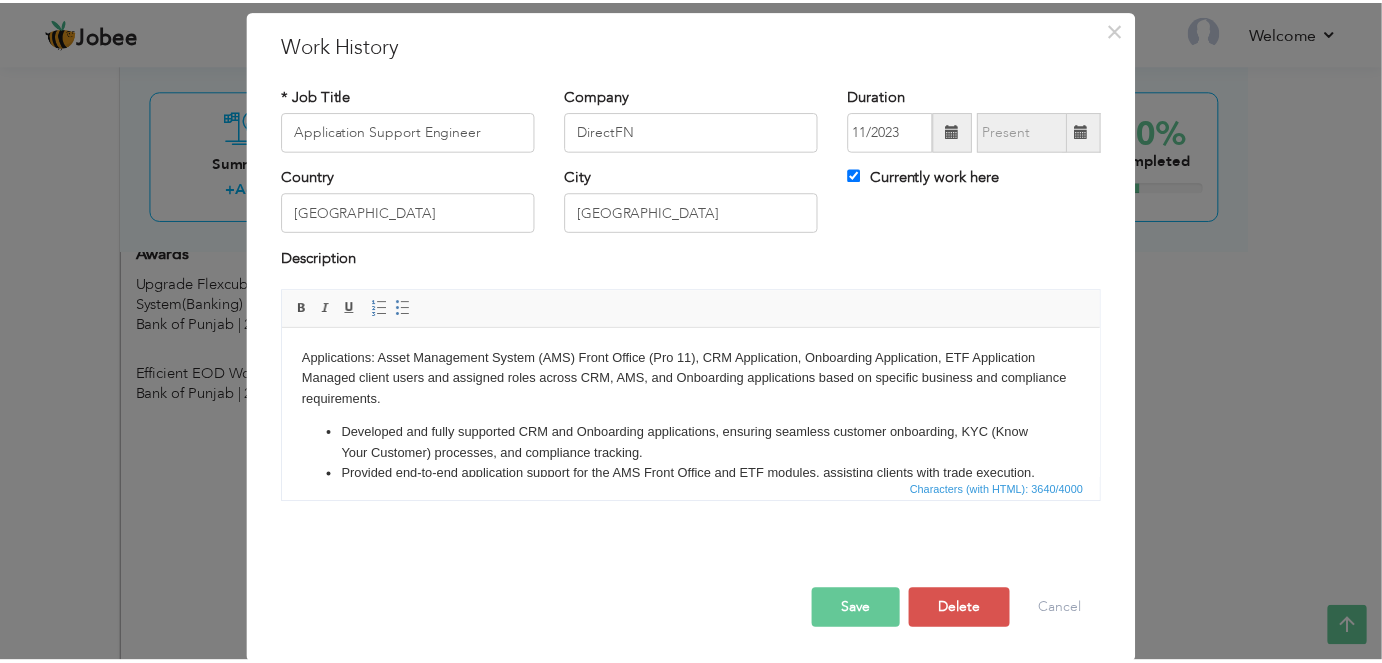 scroll, scrollTop: 0, scrollLeft: 0, axis: both 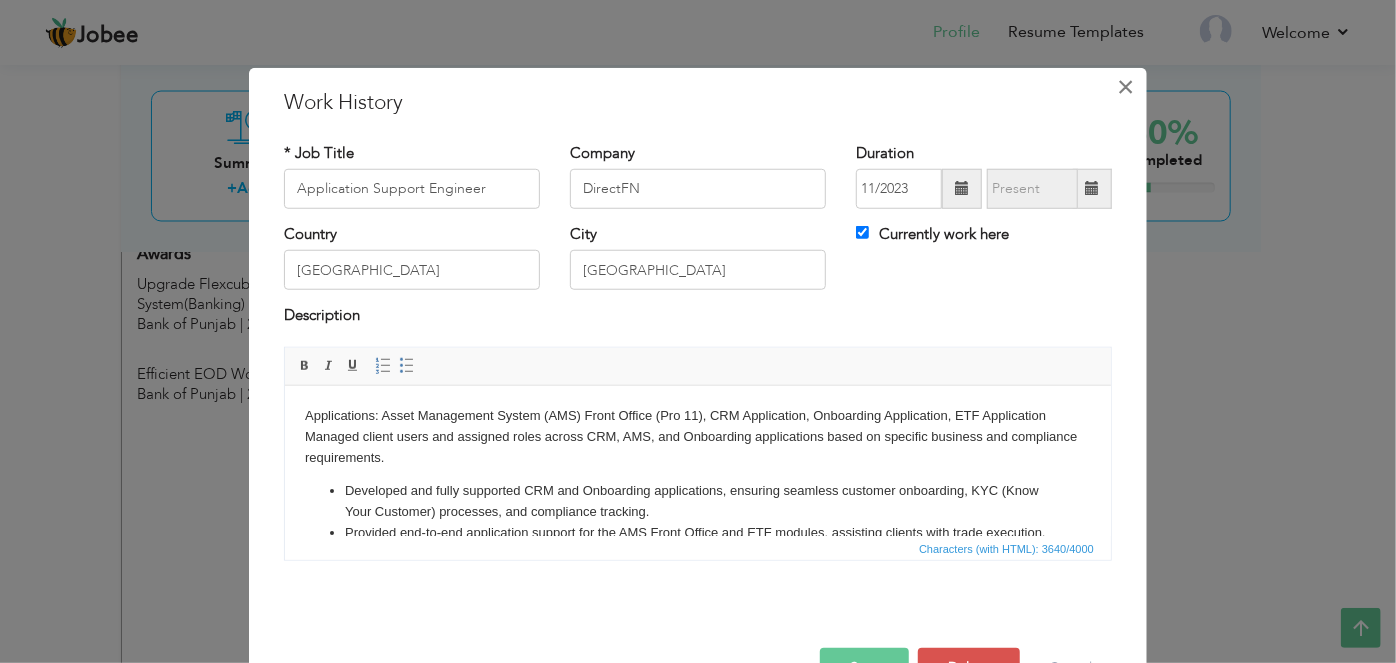 click on "×" at bounding box center (1126, 86) 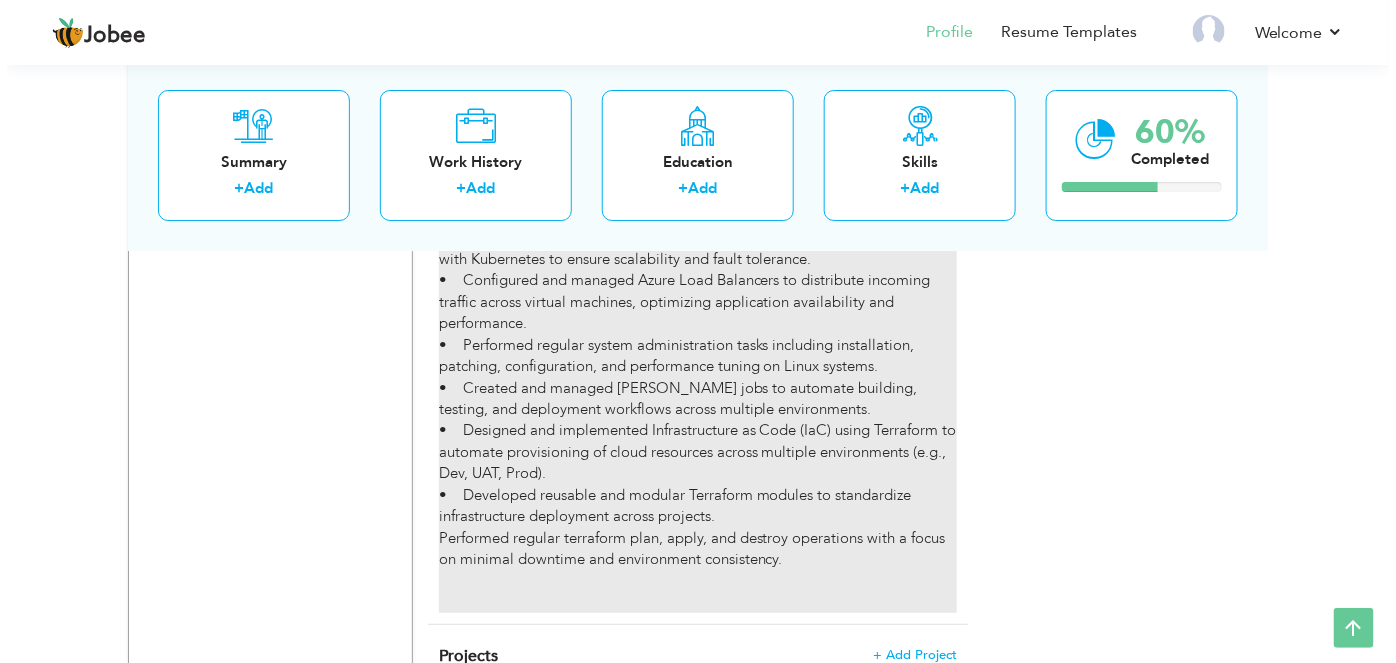 scroll, scrollTop: 2499, scrollLeft: 0, axis: vertical 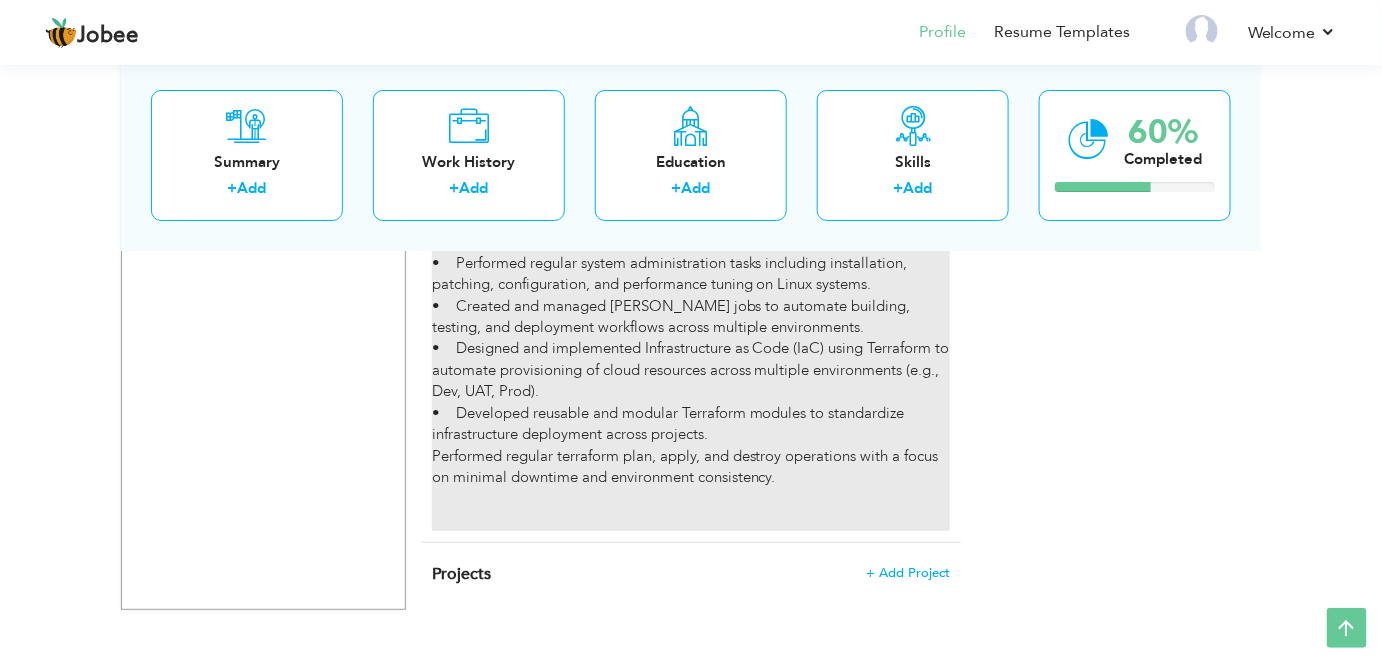 click on "Applications: Asset Management System (AMS) Front Office (Pro 11), CRM Application, Onboarding Application, ETF Application
Managed client users and assigned roles across CRM, AMS, and Onboarding applications based on specific business and compliance requirements.
Developed and fully supported CRM and Onboarding applications, ensuring seamless customer onboarding, KYC (Know Your Customer) processes, and compliance tracking.
Provided end-to-end application support for the AMS Front Office and ETF modules, assisting clients with trade execution, fund creation, data validation, and transaction lifecycle management.
Hands-on experience with Portfolio Setup functionalities such as Fund Setup, Portfolio Grouping, Benchmark Provider setup, and Fund Fee Tariff configurations, including Fee Slab and Incentive Fee Slab.
Experience in Unit Registry Setup, including Net Asset Value (NAV) configuration and Unit Classification definitions for accurate fund valuation." at bounding box center (691, -117) 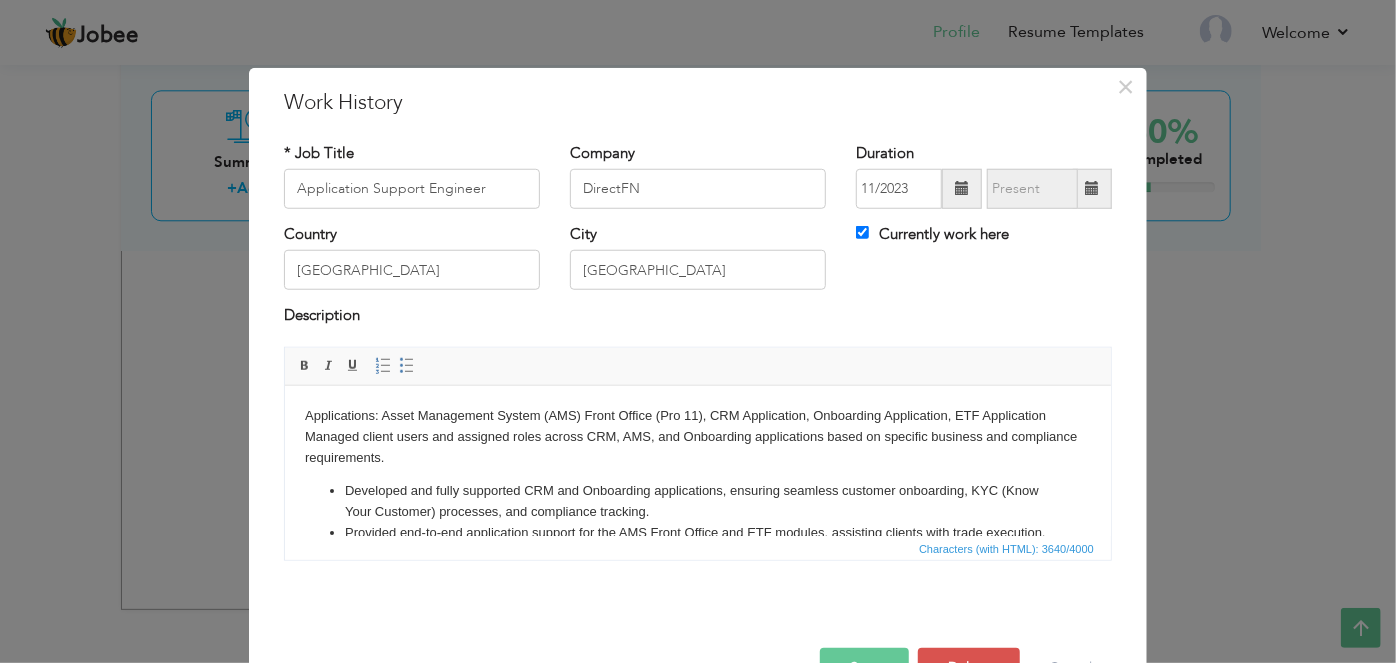 click on "Applications: Asset Management System (AMS) Front Office (Pro 11), CRM Application, Onboarding Application, ETF Application Managed client users and assigned roles across CRM, AMS, and Onboarding applications based on specific business and compliance requirements. Developed and fully supported CRM and Onboarding applications, ensuring seamless customer onboarding, KYC (Know Your Customer) processes, and compliance tracking. Provided end-to-end application support for the AMS Front Office and ETF modules, assisting clients with trade execution, fund creation, data validation, and transaction lifecycle management. Hands-on experience with Portfolio Setup functionalities such as Fund Setup, Portfolio Grouping, Benchmark Provider setup, and Fund Fee Tariff configurations, including Fee Slab and Incentive Fee Slab. Experience in Unit Registry Setup, including Net Asset Value (NAV) configuration and Unit Classification definitions for accurate fund valuation.  DevOps and System Administration Experience:" at bounding box center [697, 854] 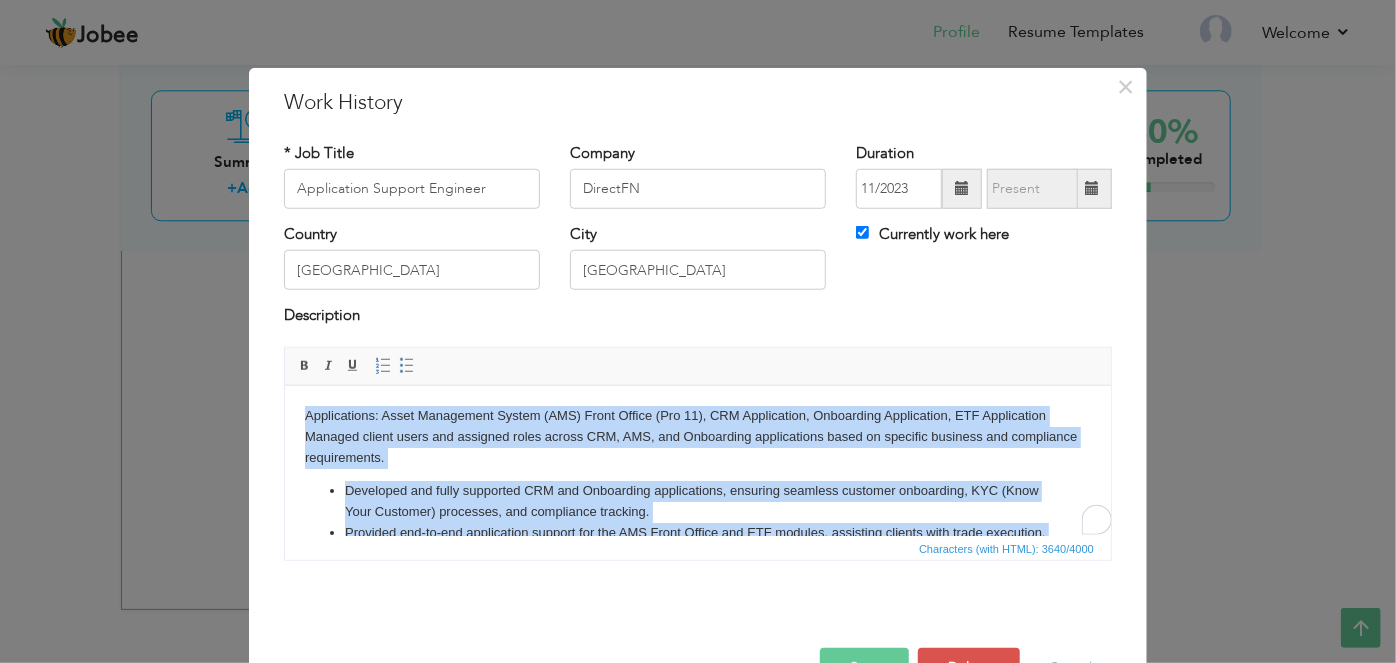 copy on "Applications: Asset Management System (AMS) Front Office (Pro 11), CRM Application, Onboarding Application, ETF Application Managed client users and assigned roles across CRM, AMS, and Onboarding applications based on specific business and compliance requirements. Developed and fully supported CRM and Onboarding applications, ensuring seamless customer onboarding, KYC (Know Your Customer) processes, and compliance tracking. Provided end-to-end application support for the AMS Front Office and ETF modules, assisting clients with trade execution, fund creation, data validation, and transaction lifecycle management. Hands-on experience with Portfolio Setup functionalities such as Fund Setup, Portfolio Grouping, Benchmark Provider setup, and Fund Fee Tariff configurations, including Fee Slab and Incentive Fee Slab. Experience in Unit Registry Setup, including Net Asset Value (NAV) configuration and Unit Classification definitions for accurate fund valuation. Involved in report generation activities, such as Uni..." 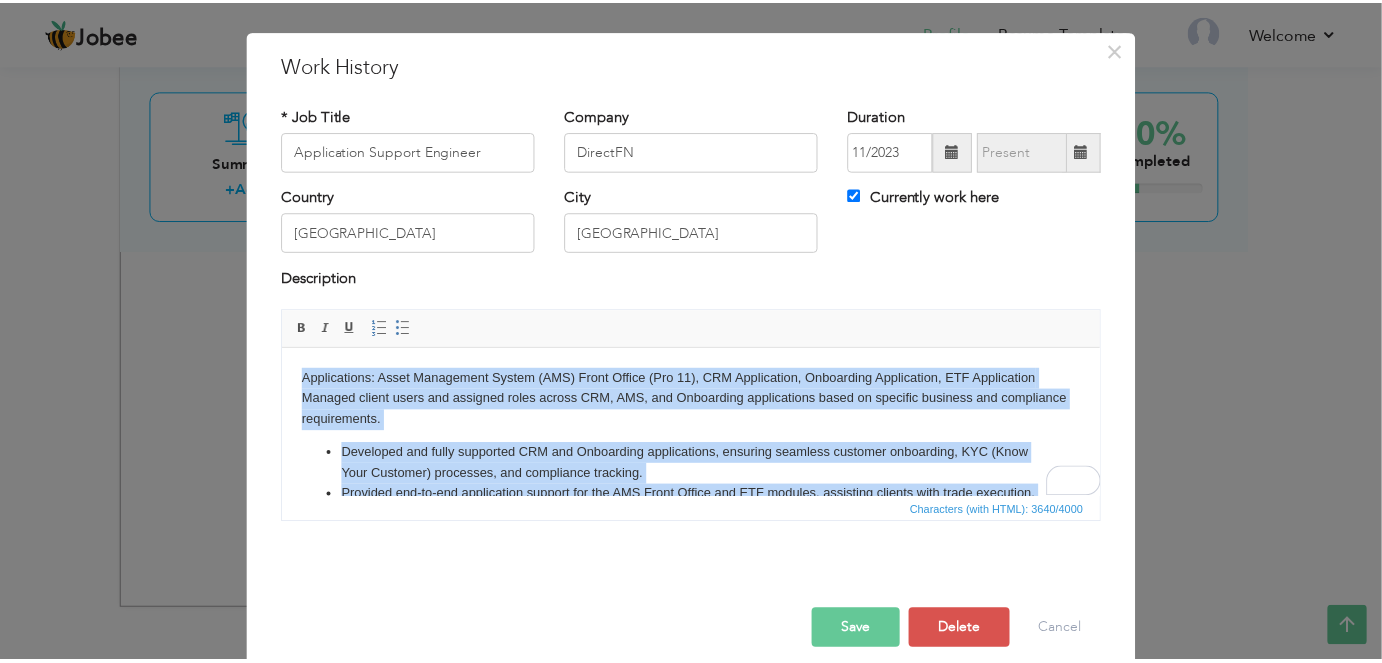 scroll, scrollTop: 58, scrollLeft: 0, axis: vertical 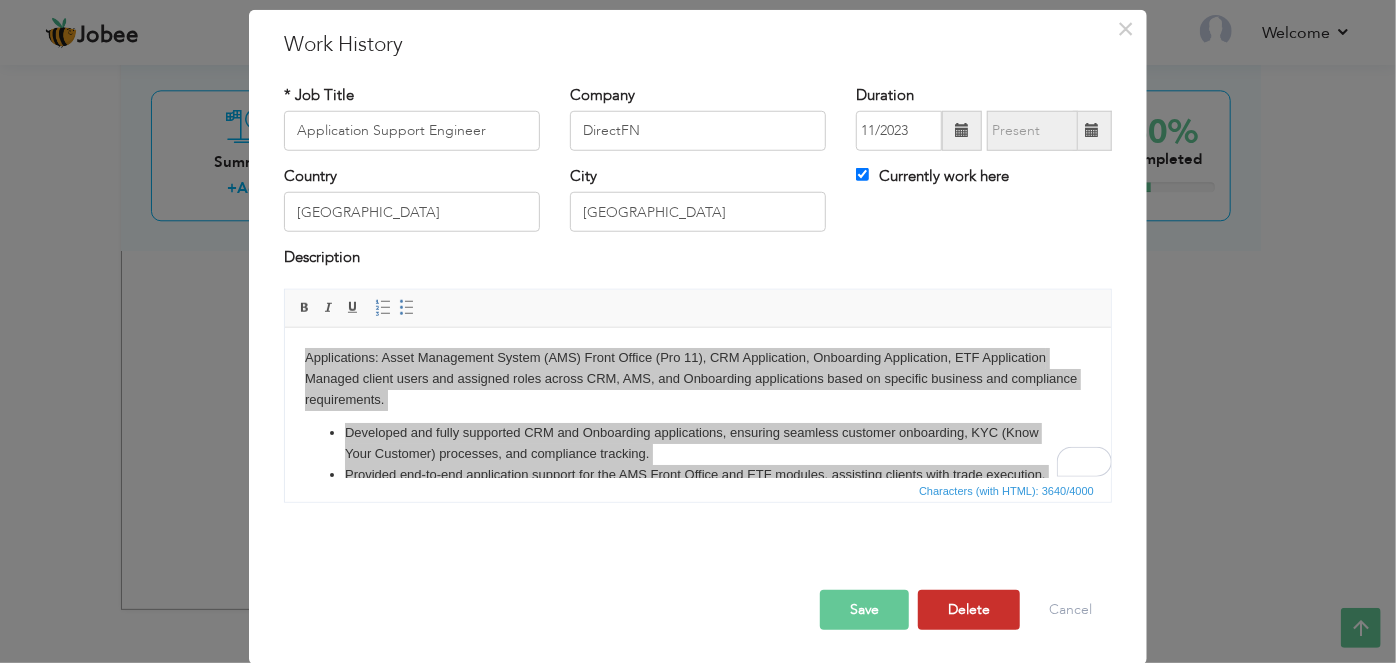 drag, startPoint x: 962, startPoint y: 608, endPoint x: 1019, endPoint y: 541, distance: 87.965904 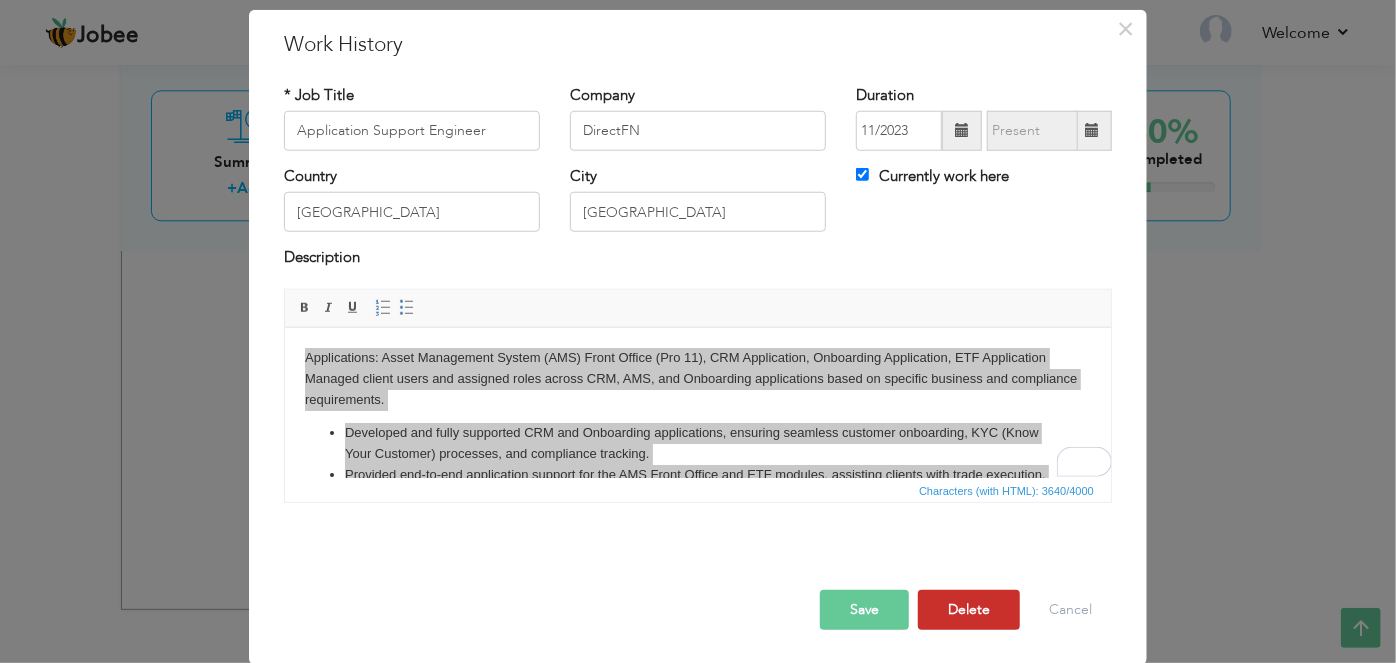 click on "Save
Save and Continue
Delete
Cancel" at bounding box center [698, 589] 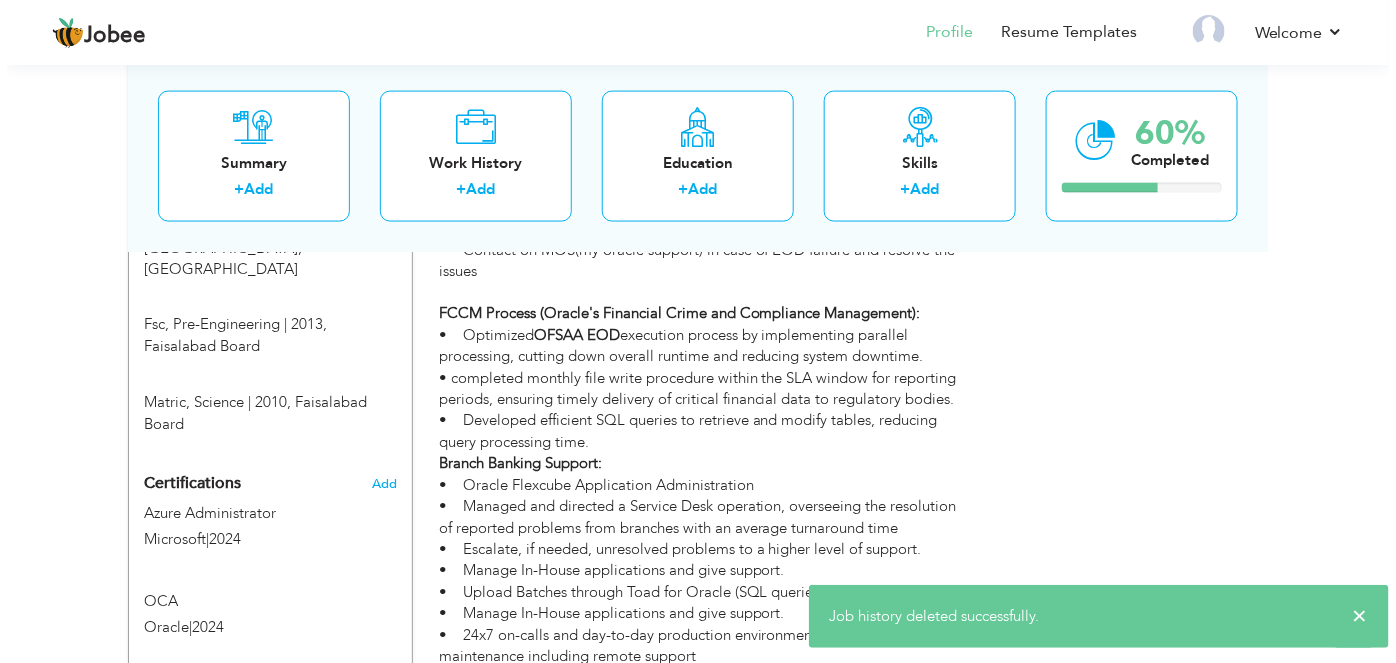 scroll, scrollTop: 681, scrollLeft: 0, axis: vertical 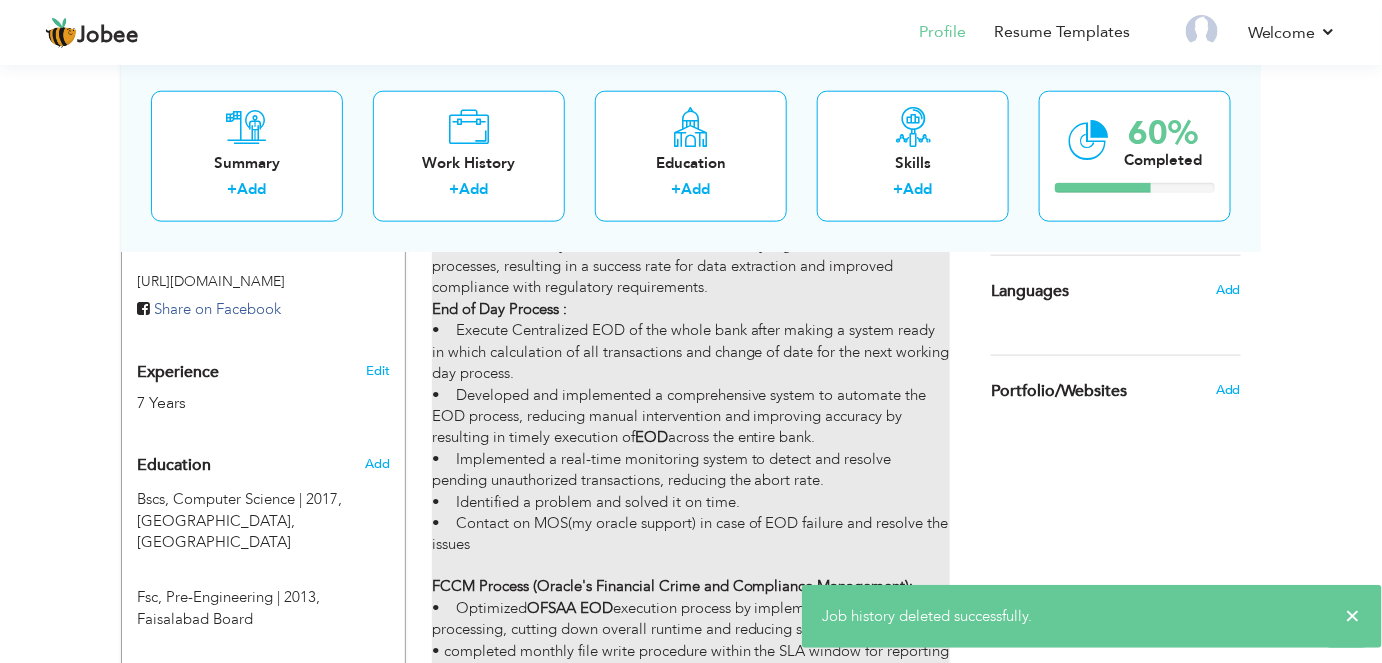 click on "Applications Support (Oracle Financial Services Analytical Applications)
TBML/AML/KYC/OFSAA
•    Identified and resolved TBML/KYC/AML batch errors through thorough debugging and troubleshooting, reducing error and preventing potential compliance issues.
•    Conducted daily TBAML/KYC/AML end-of-day ingestion and extraction processes, resulting in a success rate for data extraction and improved compliance with regulatory requirements.
End of Day Process :
•    Execute Centralized EOD of the whole bank after making a system ready in which calculation of all transactions and change of date for the next working day process.
•    Developed and implemented a comprehensive system to automate the EOD process, reducing manual intervention and improving accuracy by resulting in timely execution of  EOD  across the entire bank.
•    Implemented a real-time monitoring system to detect and resolve pending unauthorized transactions, reducing the abort rate.
•    Optimized" at bounding box center (691, 534) 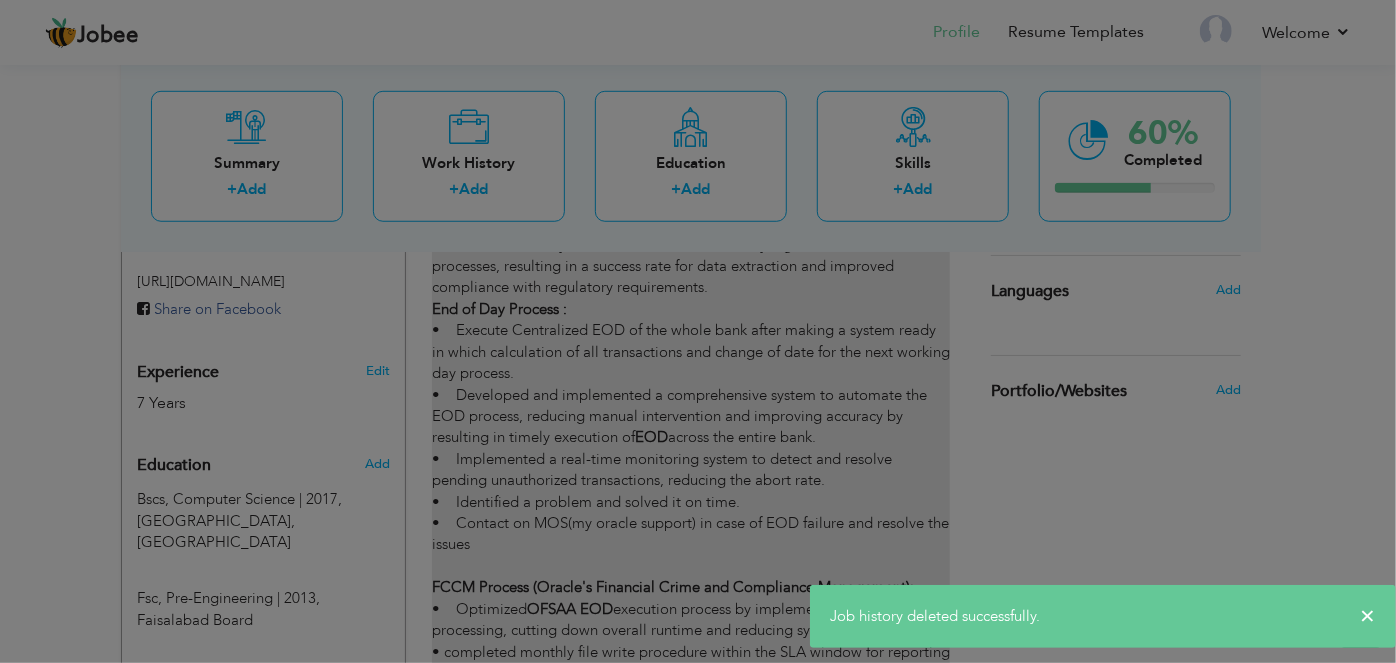 scroll, scrollTop: 0, scrollLeft: 0, axis: both 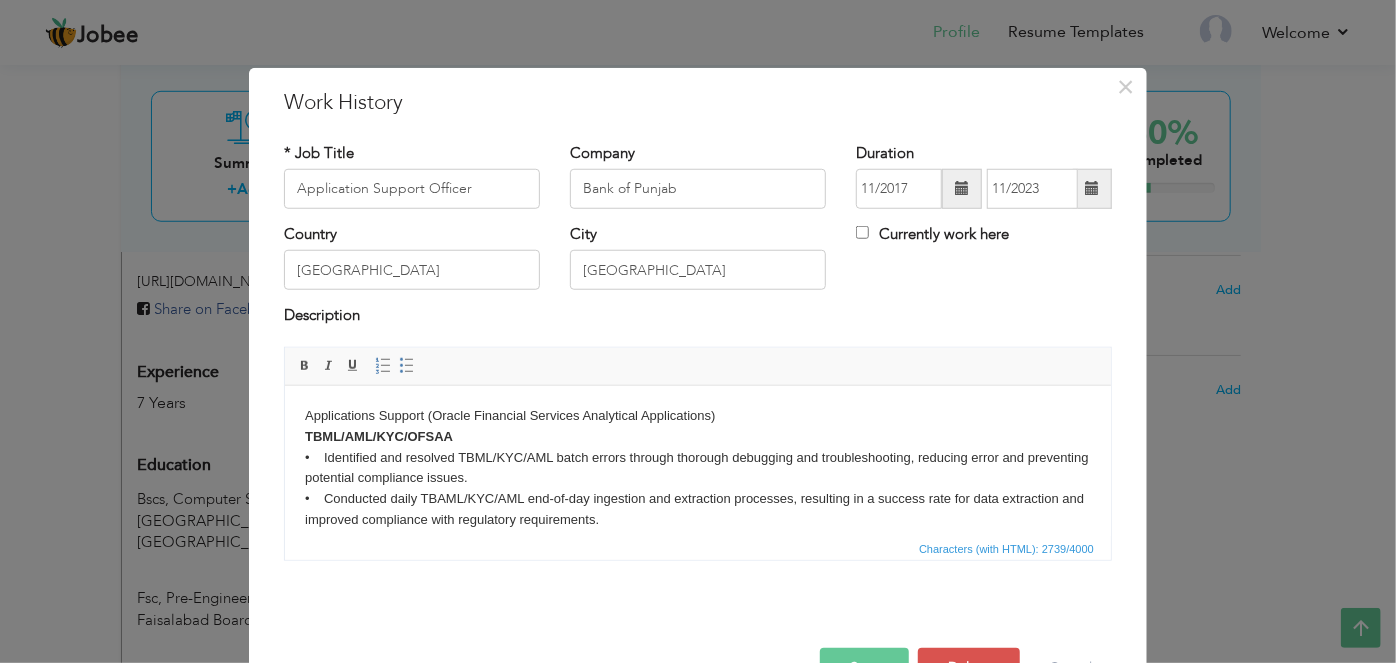 click on "Applications Support (Oracle Financial Services Analytical Applications) TBML/AML/KYC/OFSAA •    Identified and resolved TBML/KYC/AML batch errors through thorough debugging and troubleshooting, reducing error and preventing potential compliance issues. •    Conducted daily TBAML/KYC/AML end-of-day ingestion and extraction processes, resulting in a success rate for data extraction and improved compliance with regulatory requirements. End of Day Process : •    Execute Centralized EOD of the whole bank after making a system ready in which calculation of all transactions and change of date for the next working day process. •    Developed and implemented a comprehensive system to automate the EOD process, reducing manual intervention and improving accuracy by resulting in timely execution of  EOD  across the entire bank. •    Implemented a real-time monitoring system to detect and resolve pending unauthorized transactions, reducing the abort rate. •    Optimized  OFSAA EOD" at bounding box center (697, 717) 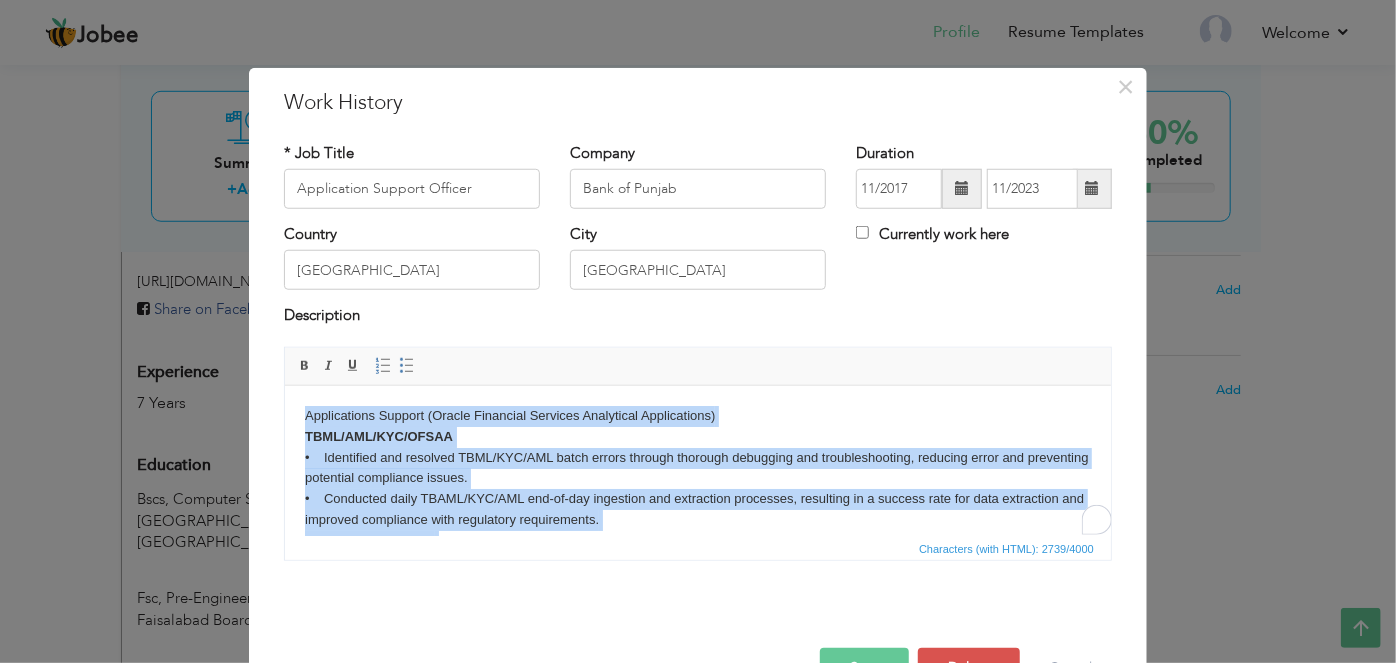 copy on "Applications Support (Oracle Financial Services Analytical Applications) TBML/AML/KYC/OFSAA •    Identified and resolved TBML/KYC/AML batch errors through thorough debugging and troubleshooting, reducing error and preventing potential compliance issues. •    Conducted daily TBAML/KYC/AML end-of-day ingestion and extraction processes, resulting in a success rate for data extraction and improved compliance with regulatory requirements. End of Day Process : •    Execute Centralized EOD of the whole bank after making a system ready in which calculation of all transactions and change of date for the next working day process. •    Developed and implemented a comprehensive system to automate the EOD process, reducing manual intervention and improving accuracy by resulting in timely execution of  EOD  across the entire bank. •    Implemented a real-time monitoring system to detect and resolve pending unauthorized transactions, reducing the abort rate. •    Identified a problem and solved it on time. •    Contact o..." 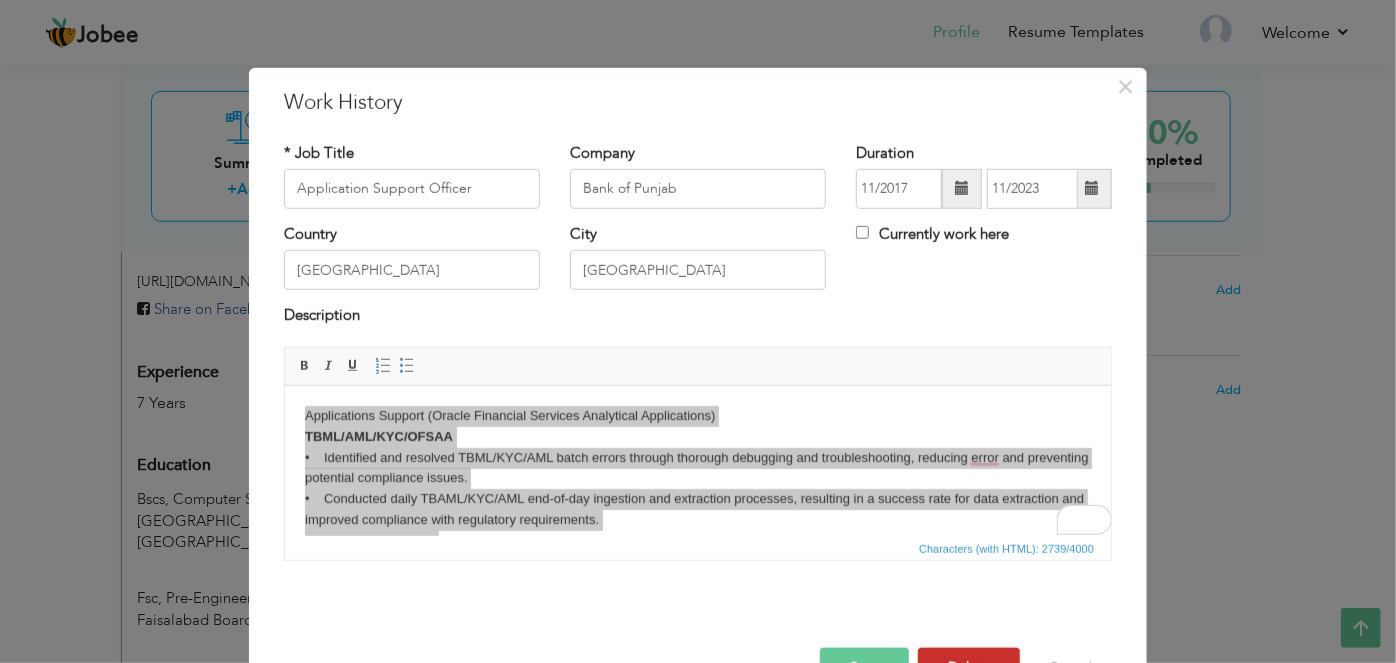 click on "Delete" at bounding box center [969, 668] 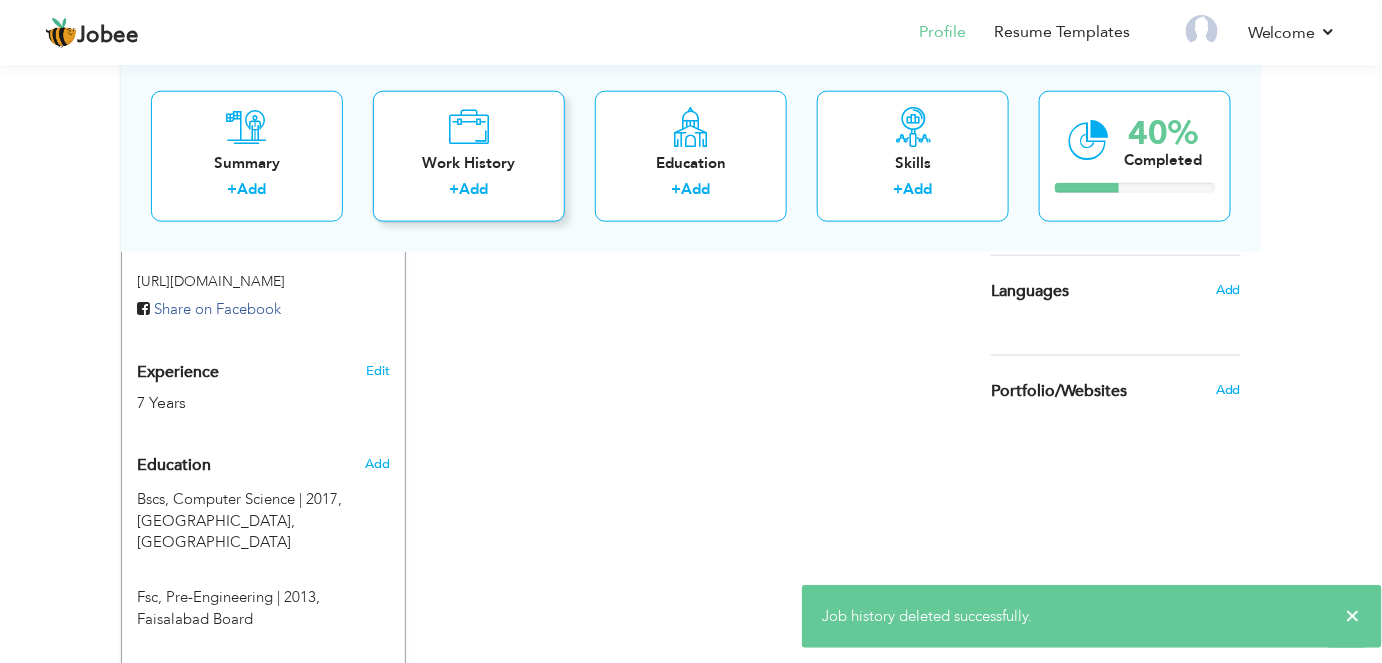click on "Work History
+  Add" at bounding box center (469, 155) 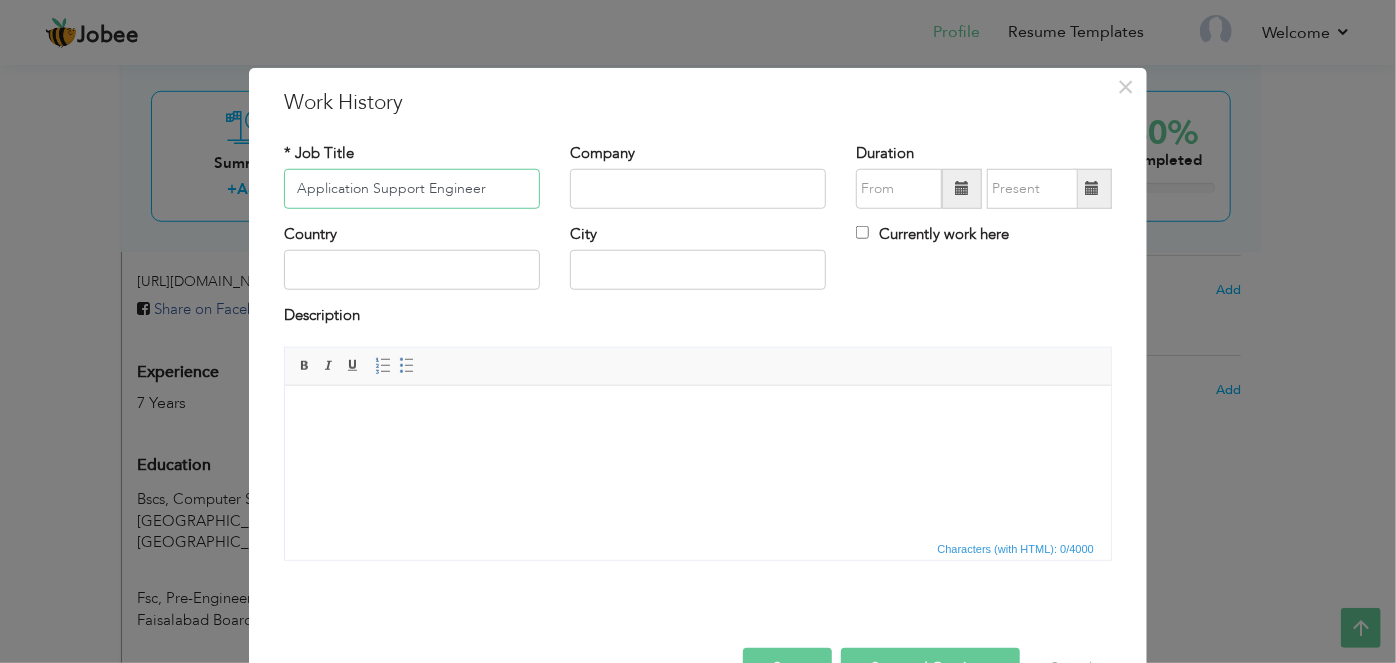 type on "Application Support Engineer" 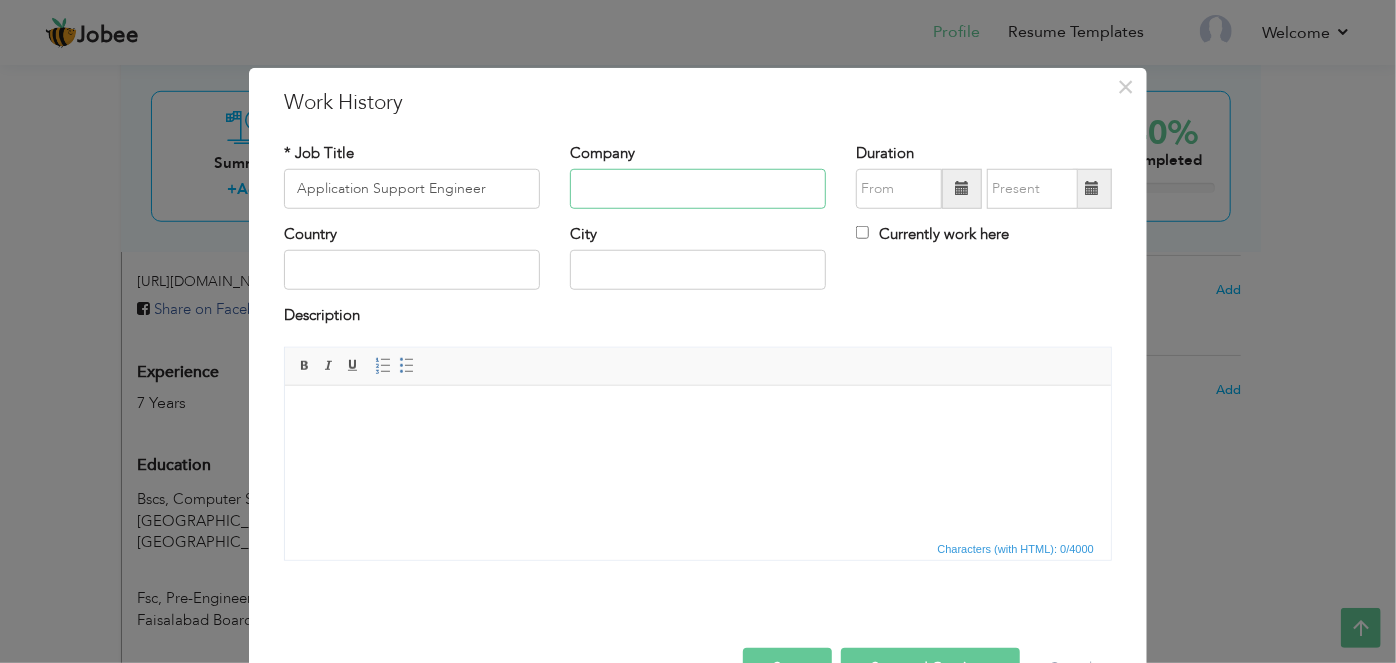 click at bounding box center (698, 189) 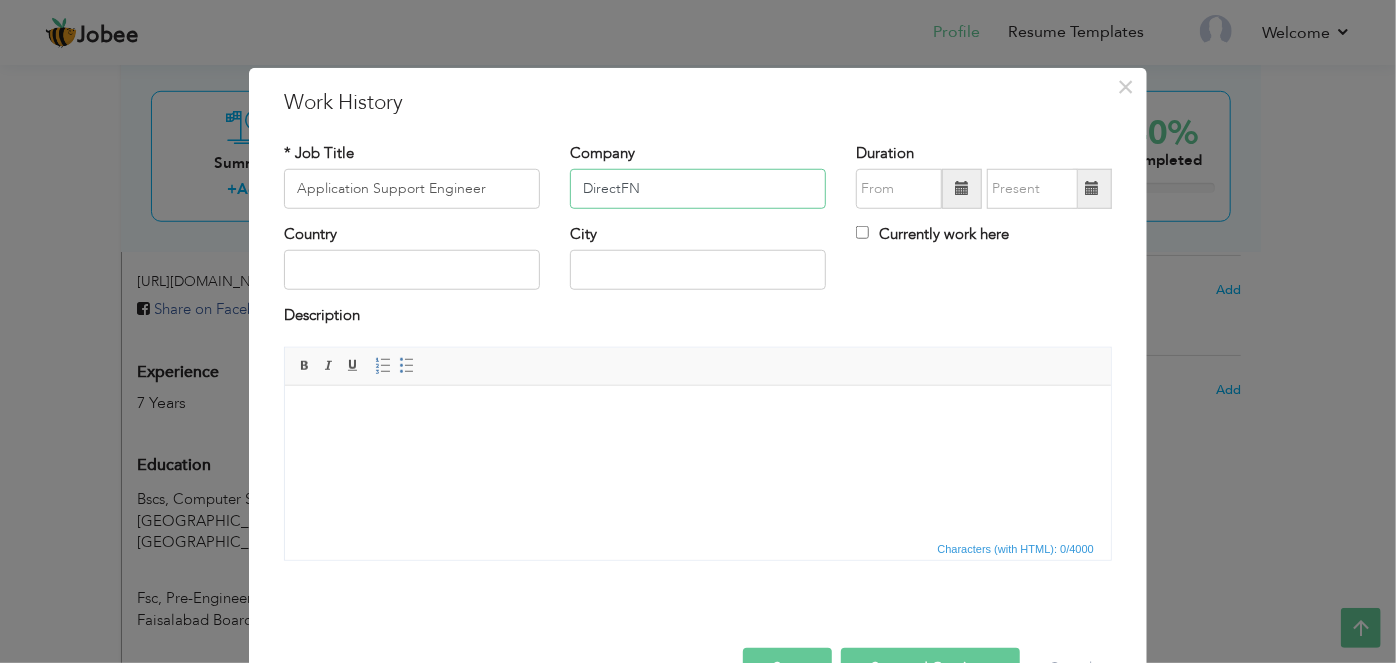 type on "DirectFN" 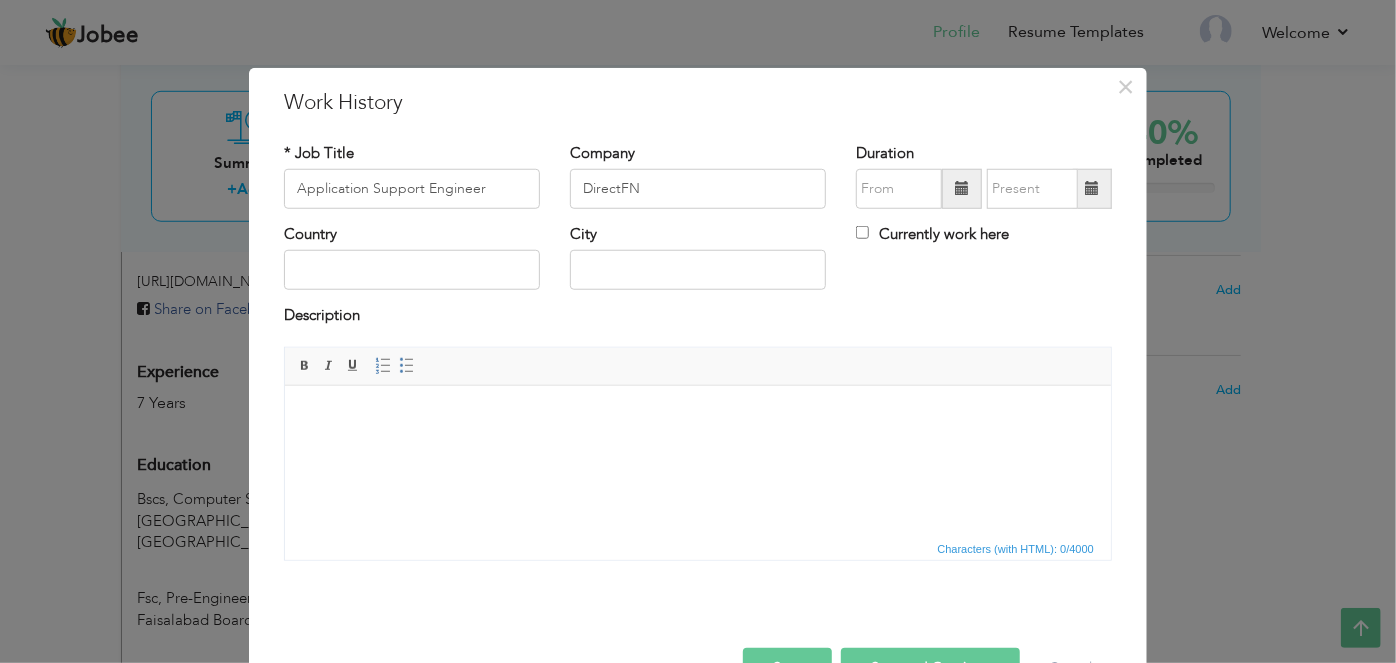 click at bounding box center [962, 188] 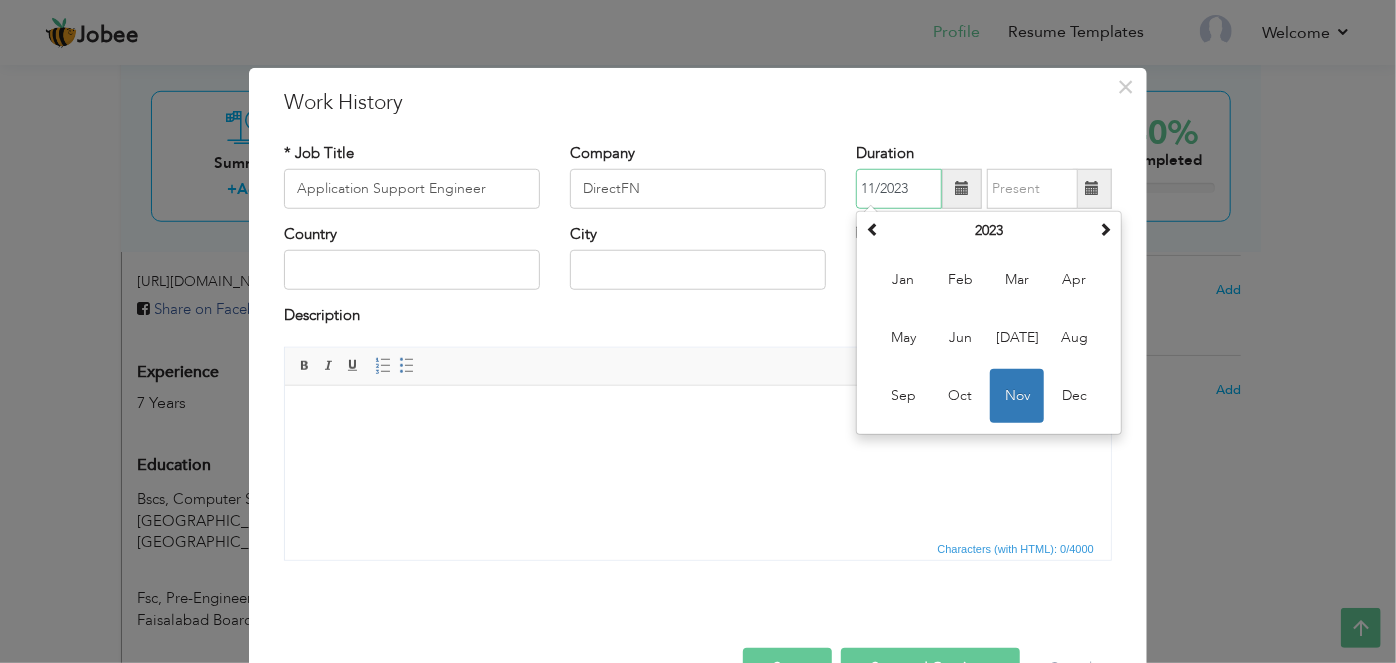 type on "11/2023" 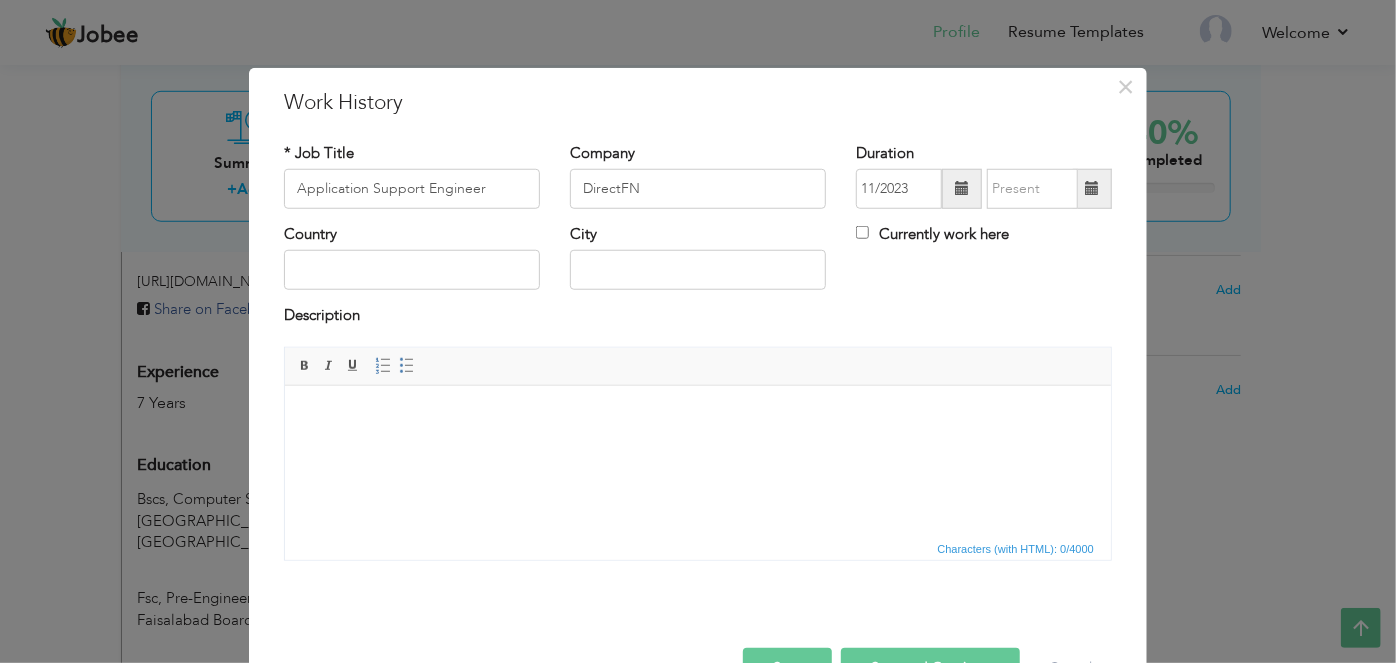 click at bounding box center (697, 415) 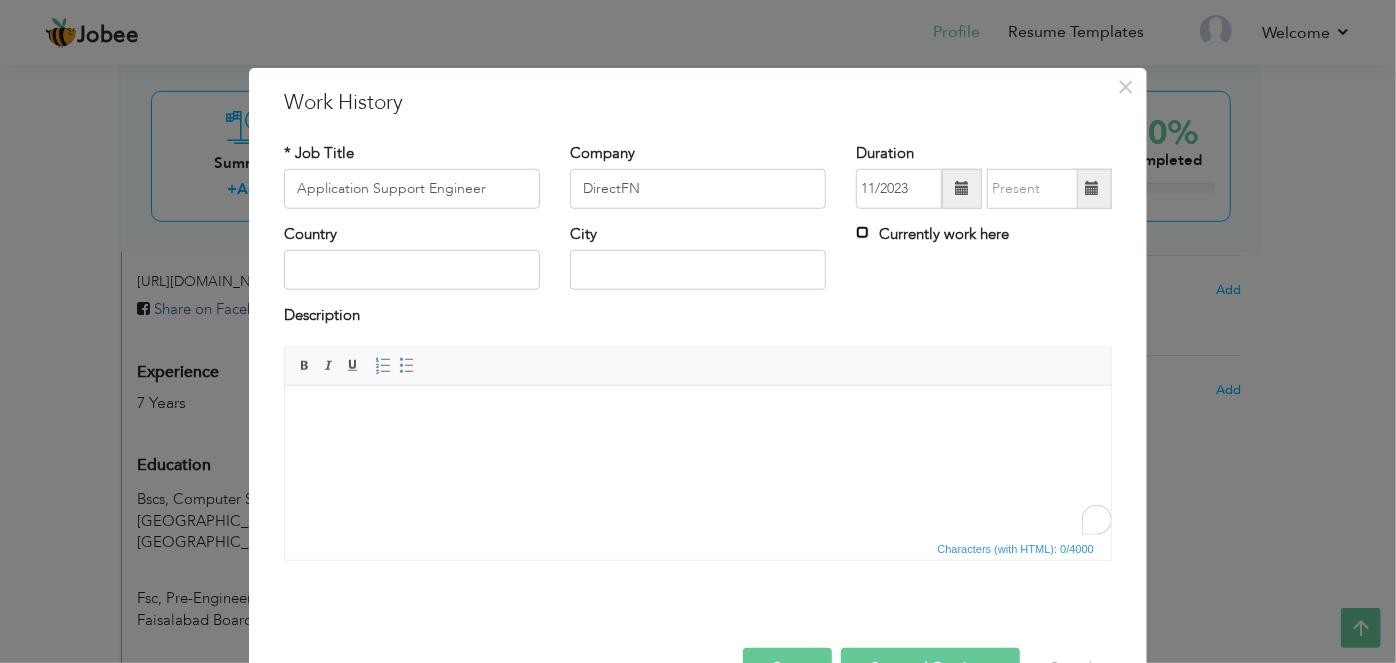 click on "Currently work here" at bounding box center [862, 232] 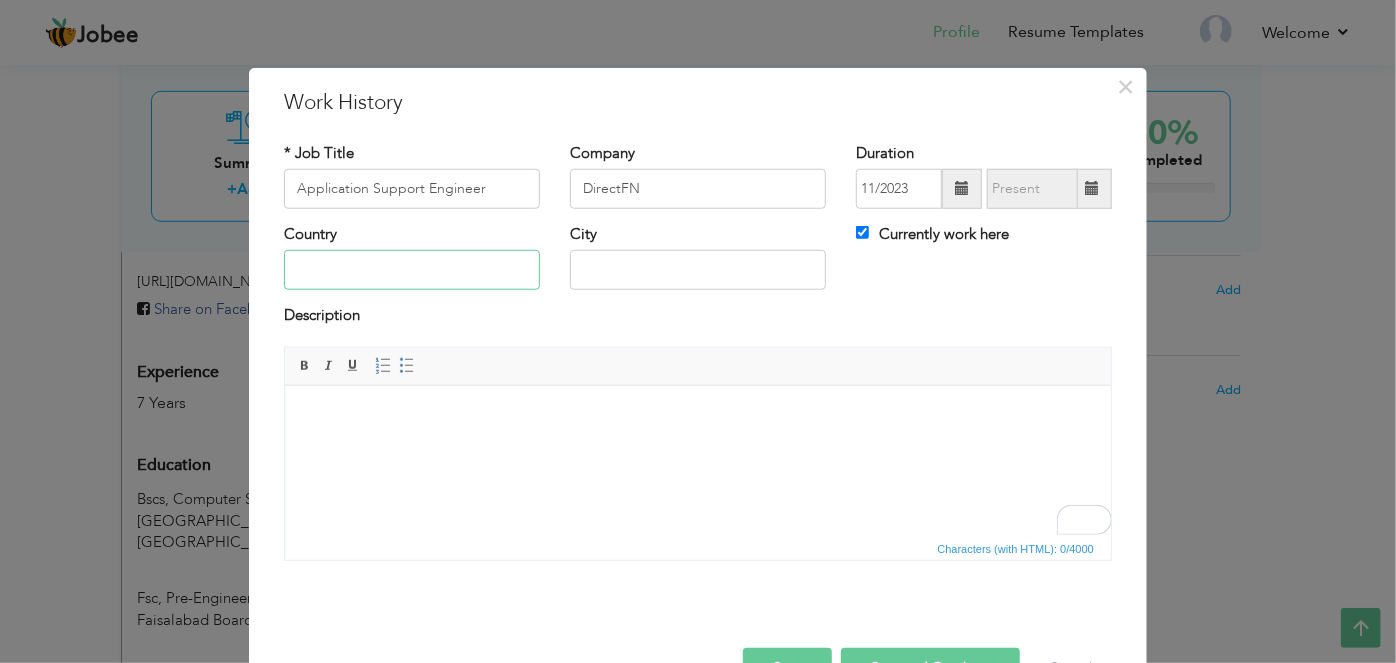 click at bounding box center (412, 270) 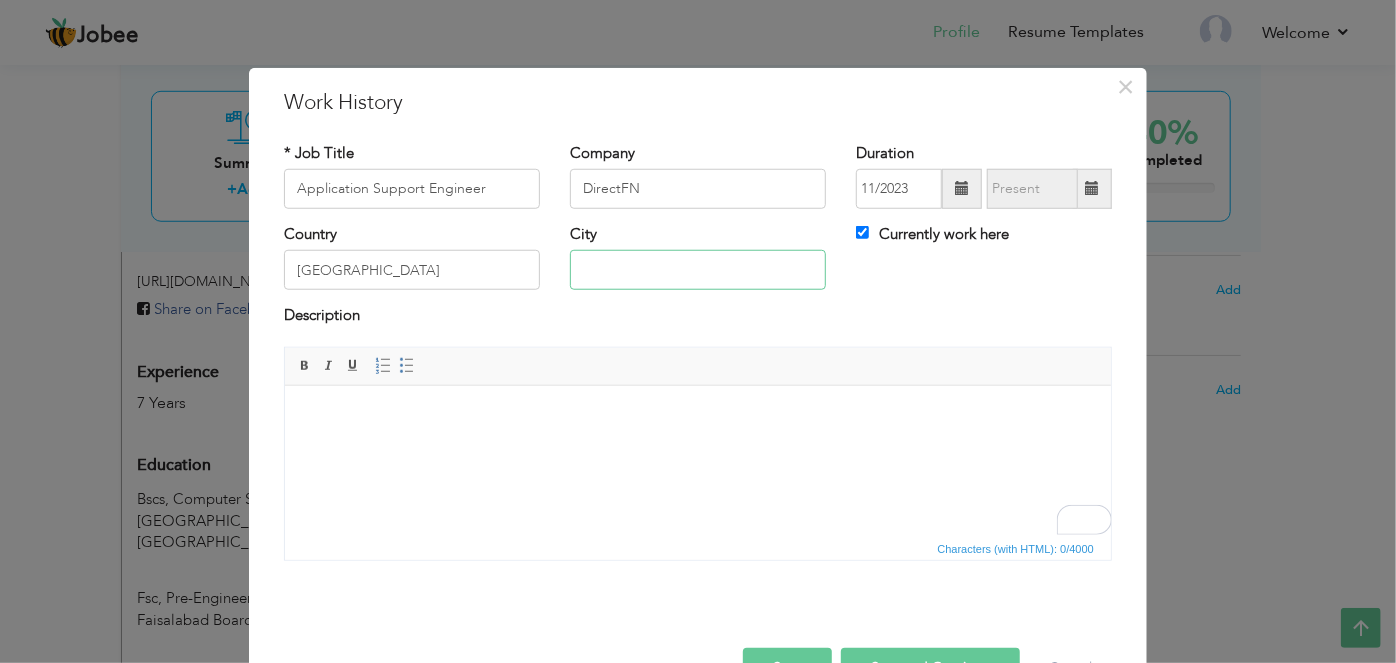 type on "[GEOGRAPHIC_DATA]" 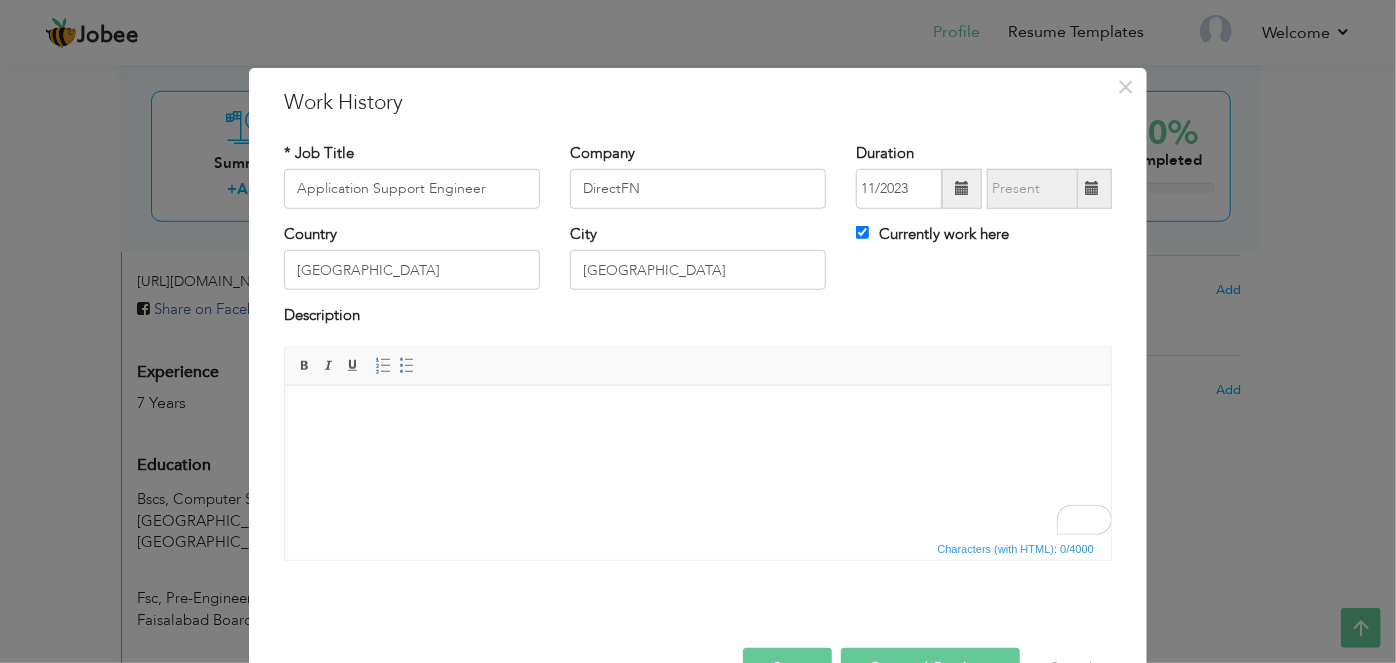 click at bounding box center [697, 415] 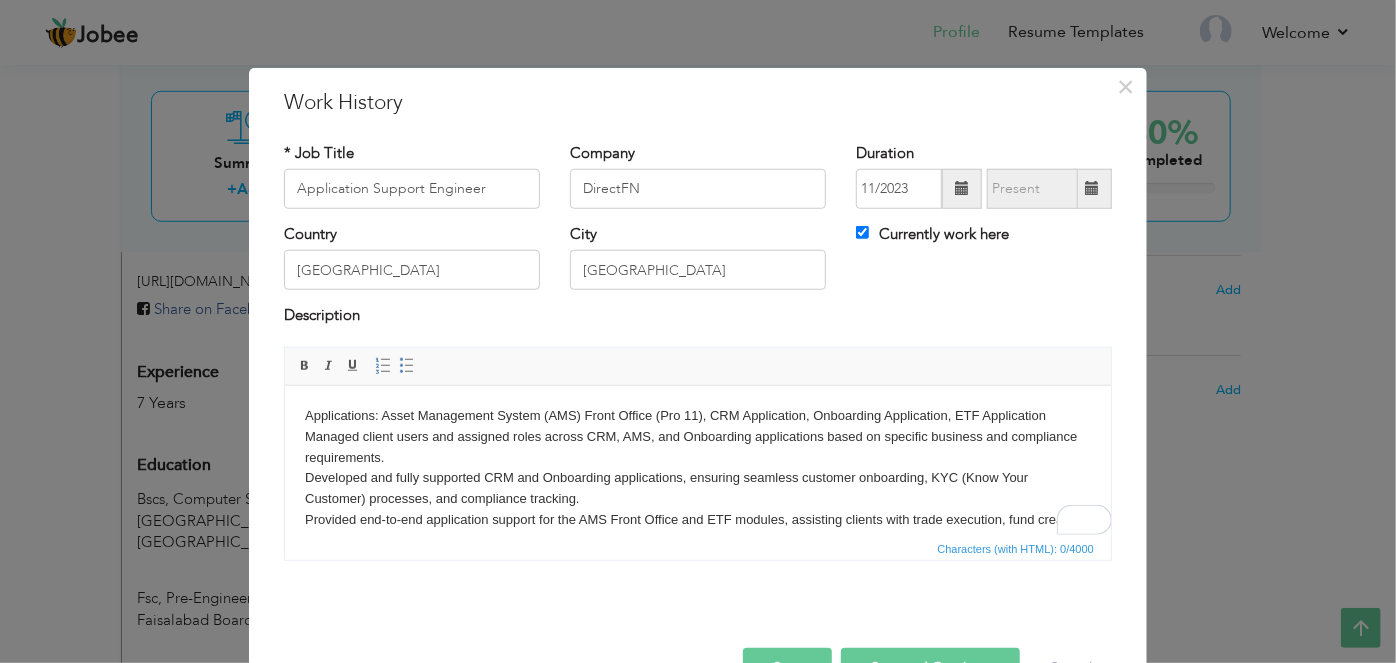 scroll, scrollTop: 657, scrollLeft: 0, axis: vertical 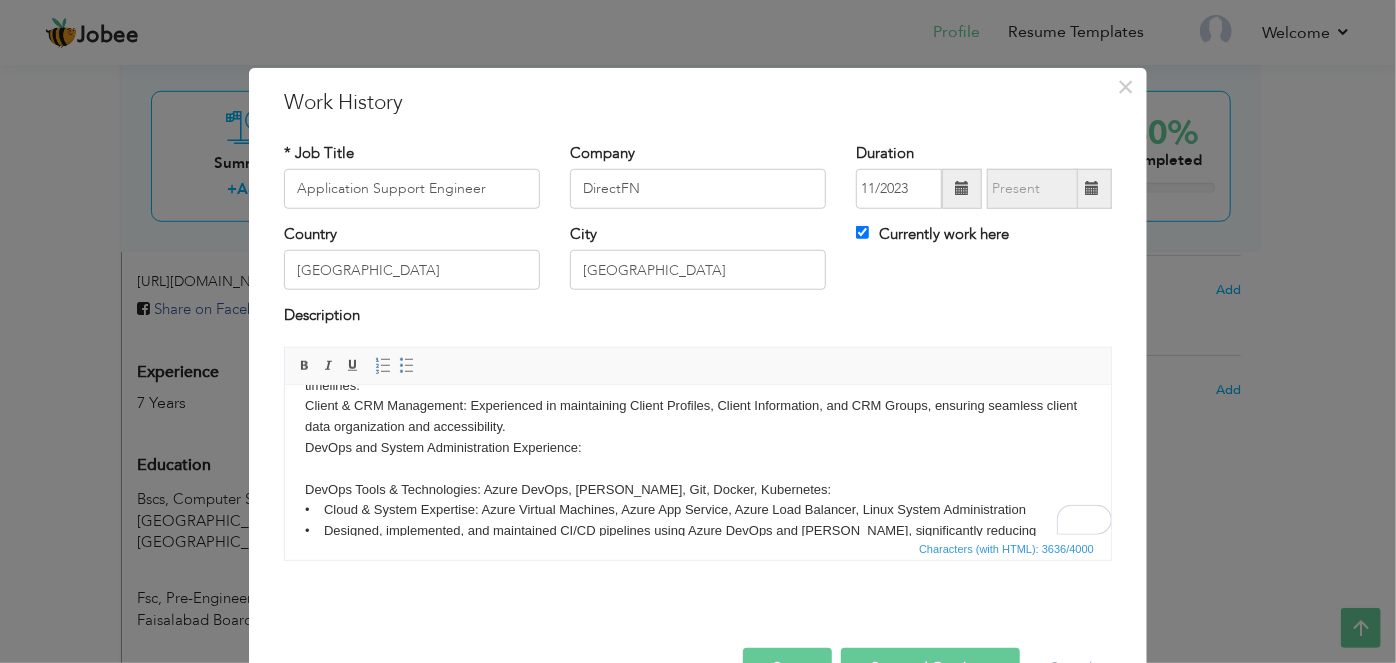 click on "Applications: Asset Management System (AMS) Front Office (Pro 11), CRM Application, Onboarding Application, ETF Application Managed client users and assigned roles across CRM, AMS, and Onboarding applications based on specific business and compliance requirements. Developed and fully supported CRM and Onboarding applications, ensuring seamless customer onboarding, KYC (Know Your Customer) processes, and compliance tracking. Provided end-to-end application support for the AMS Front Office and ETF modules, assisting clients with trade execution, fund creation, data validation, and transaction lifecycle management. Hands-on experience with Portfolio Setup functionalities such as Fund Setup, Portfolio Grouping, Benchmark Provider setup, and Fund Fee Tariff configurations, including Fee Slab and Incentive Fee Slab. Experience in Unit Registry Setup, including Net Asset Value (NAV) configuration and Unit Classification definitions for accurate fund valuation. DevOps and System Administration Experience:" at bounding box center (697, 426) 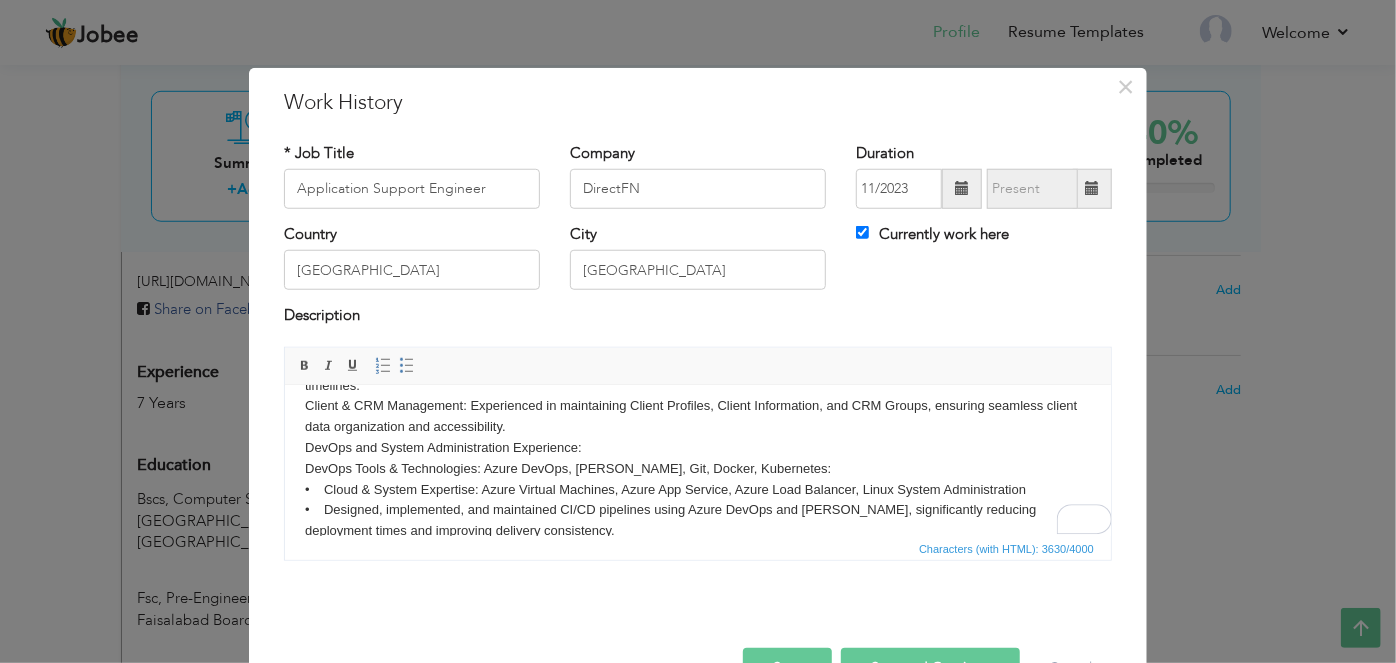 scroll, scrollTop: 258, scrollLeft: 0, axis: vertical 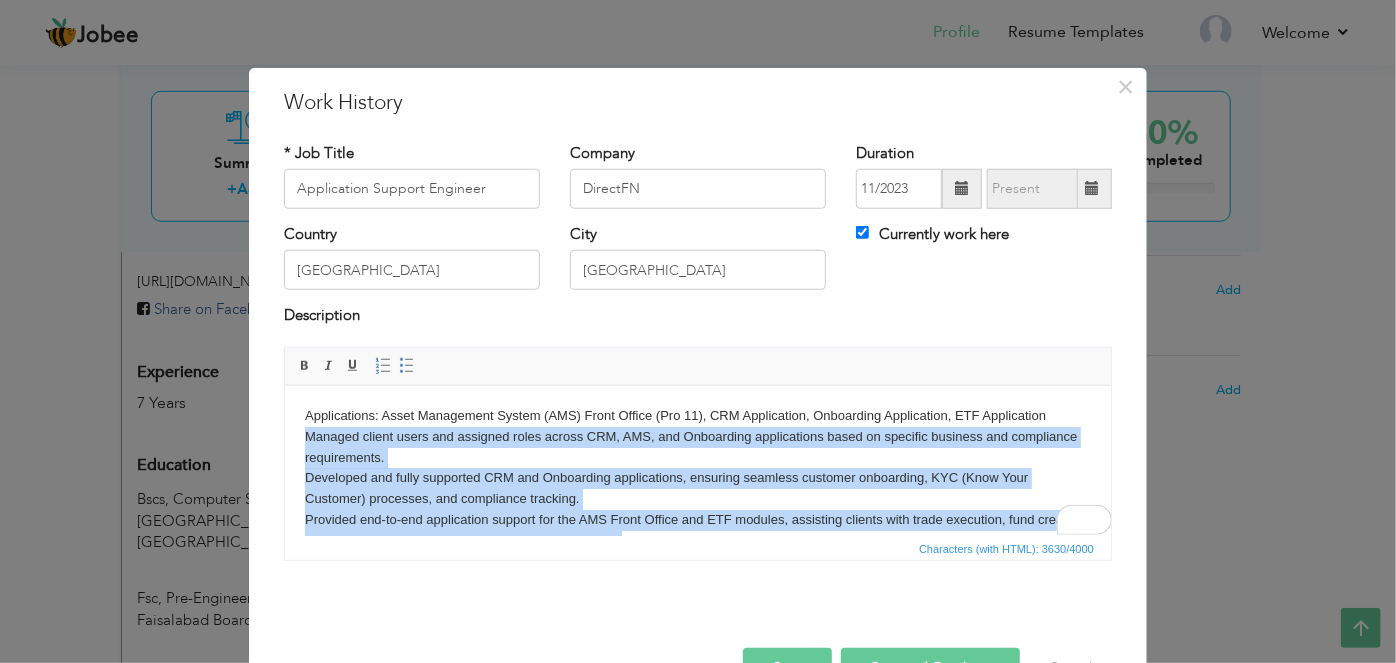 drag, startPoint x: 520, startPoint y: 449, endPoint x: 300, endPoint y: 440, distance: 220.18402 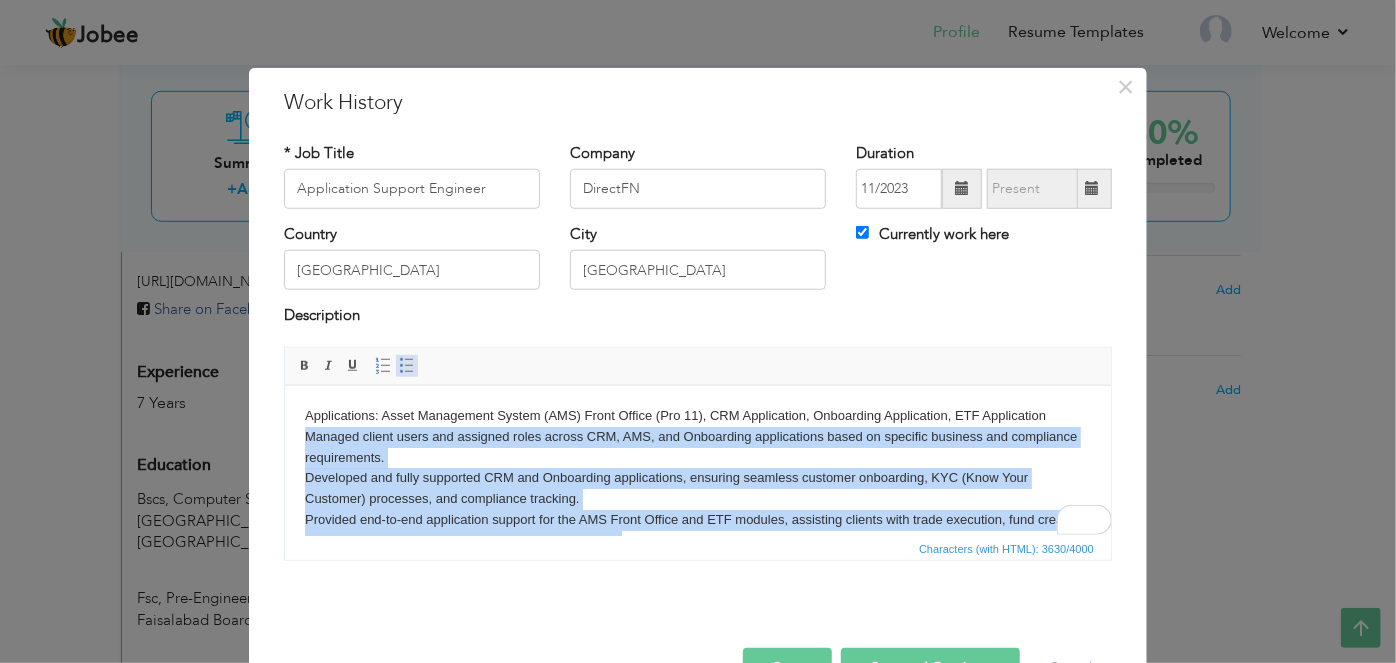 click at bounding box center (407, 366) 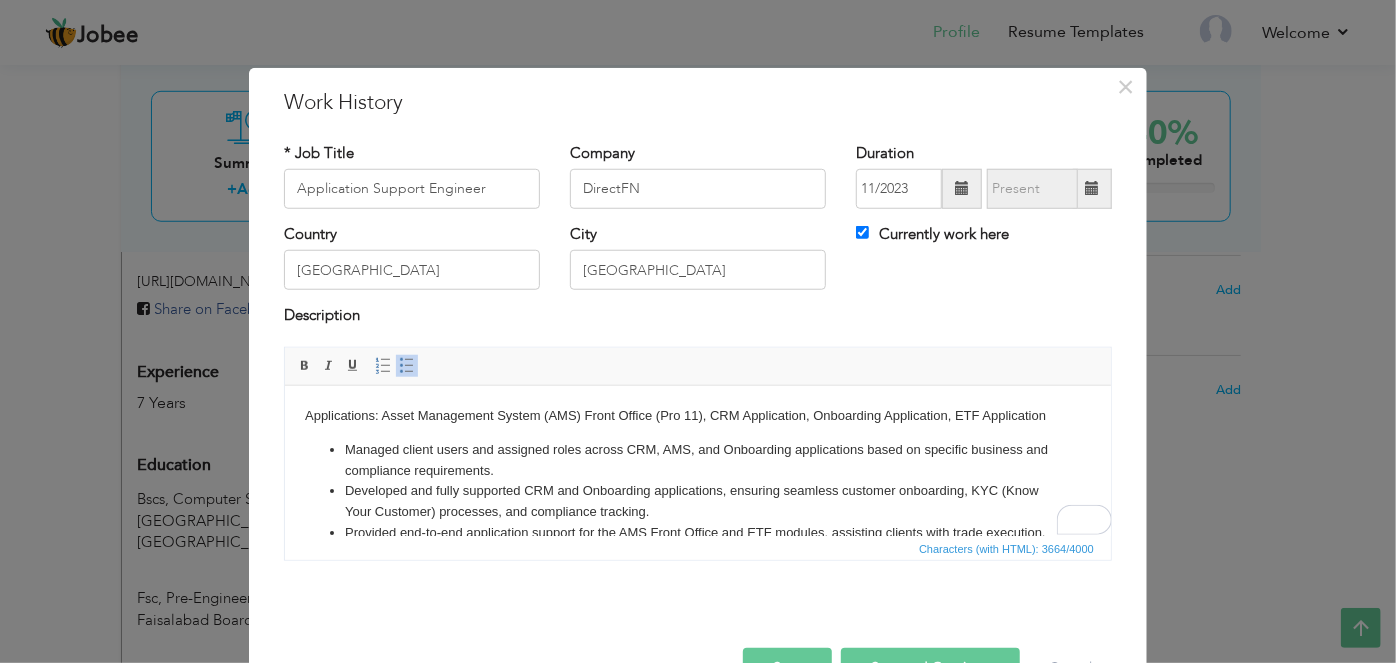 click on "Managed client users and assigned roles across CRM, AMS, and Onboarding applications based on specific business and compliance requirements." at bounding box center (697, 460) 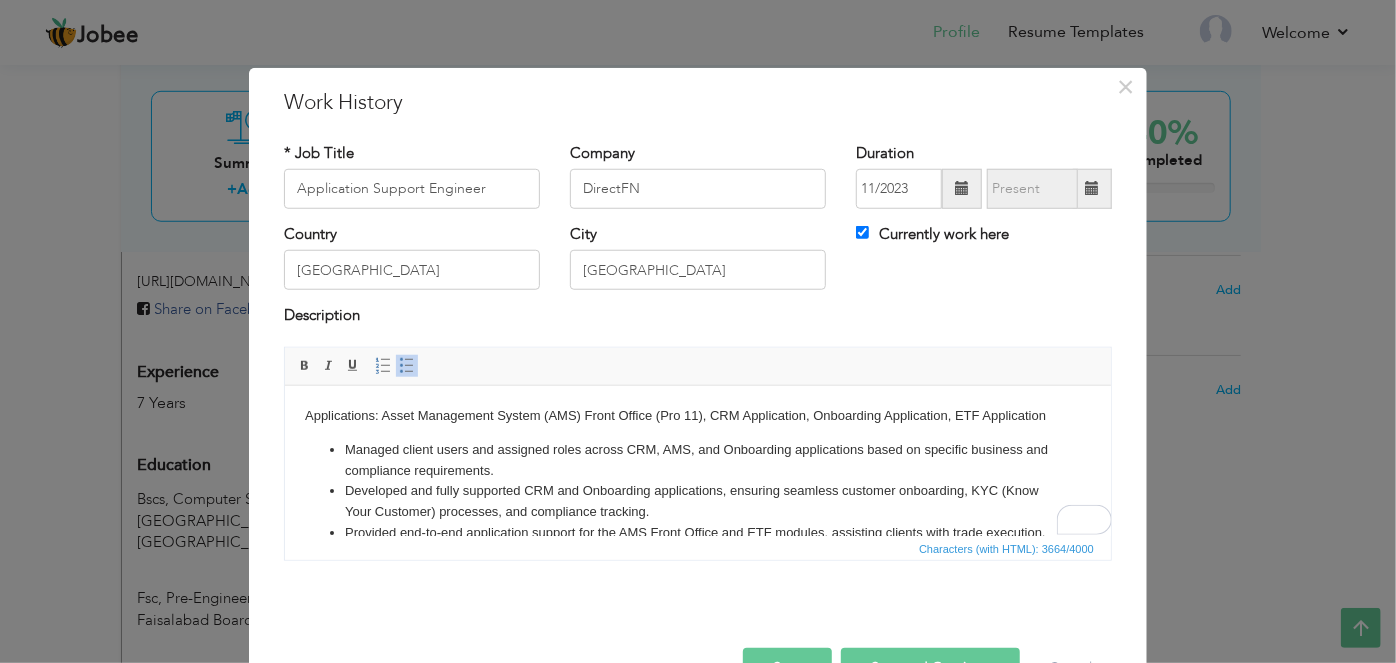 scroll, scrollTop: 148, scrollLeft: 0, axis: vertical 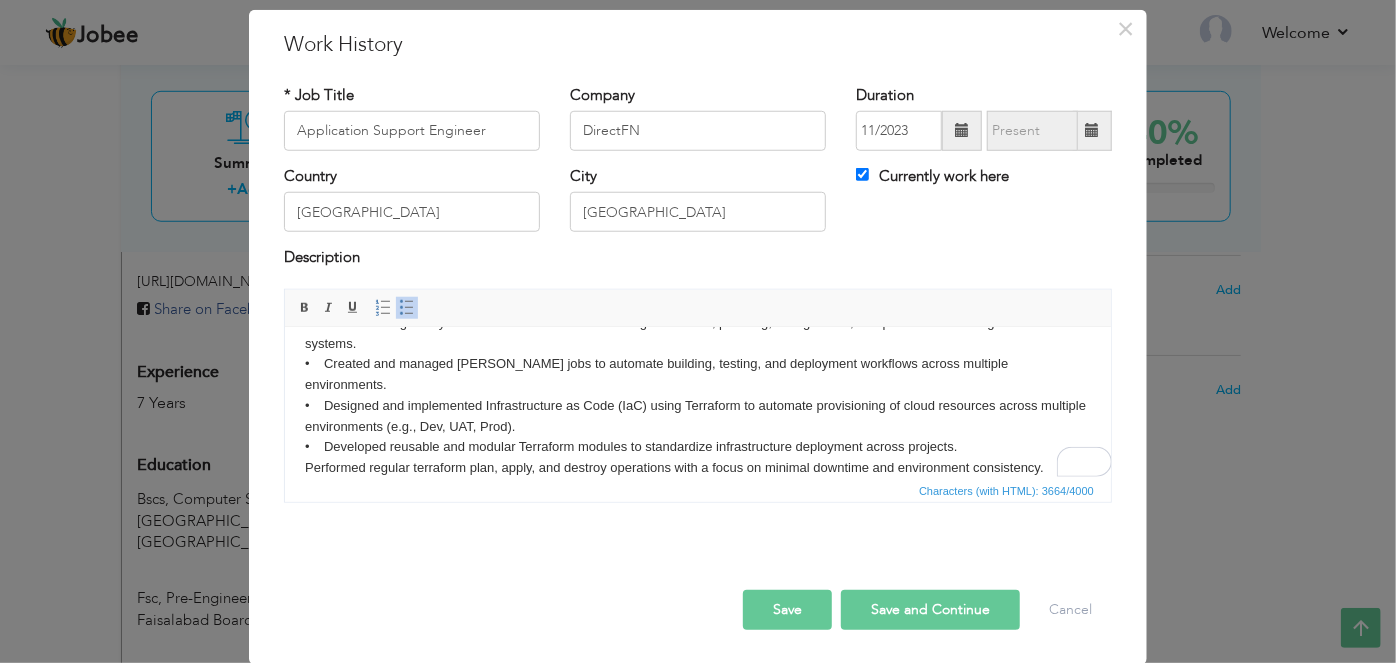 click on "Save and Continue" at bounding box center [930, 610] 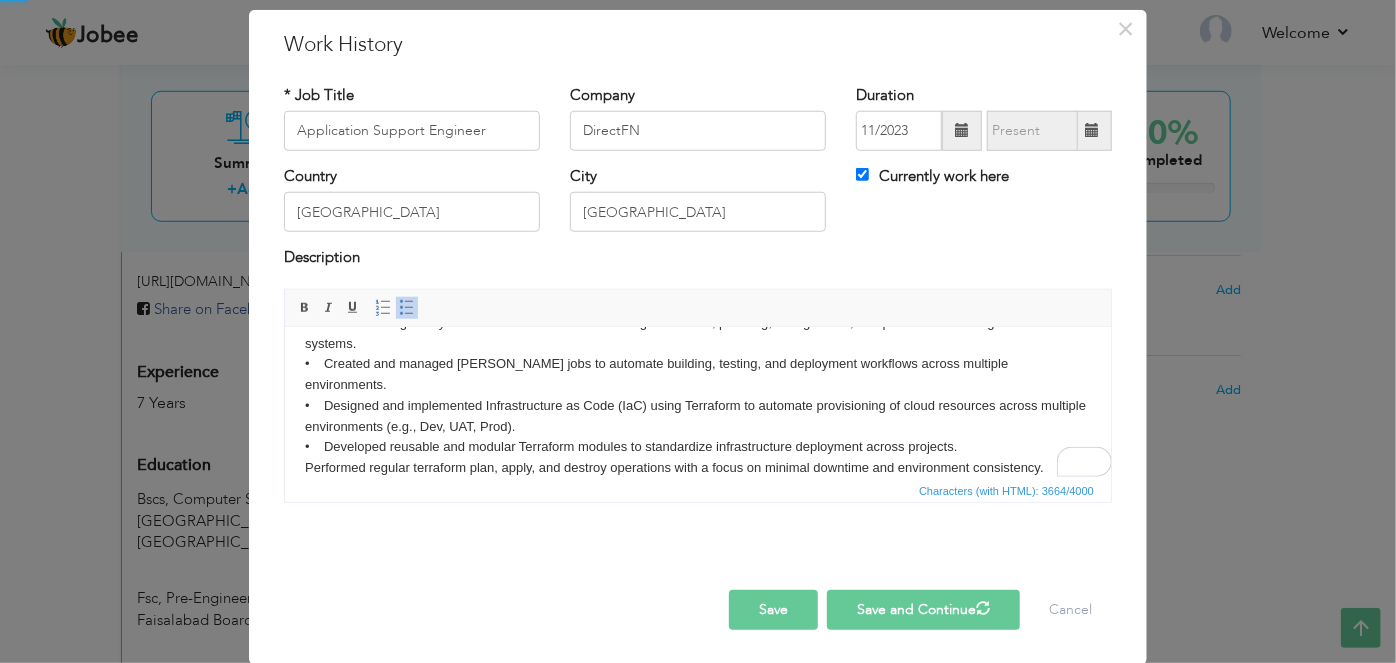 type 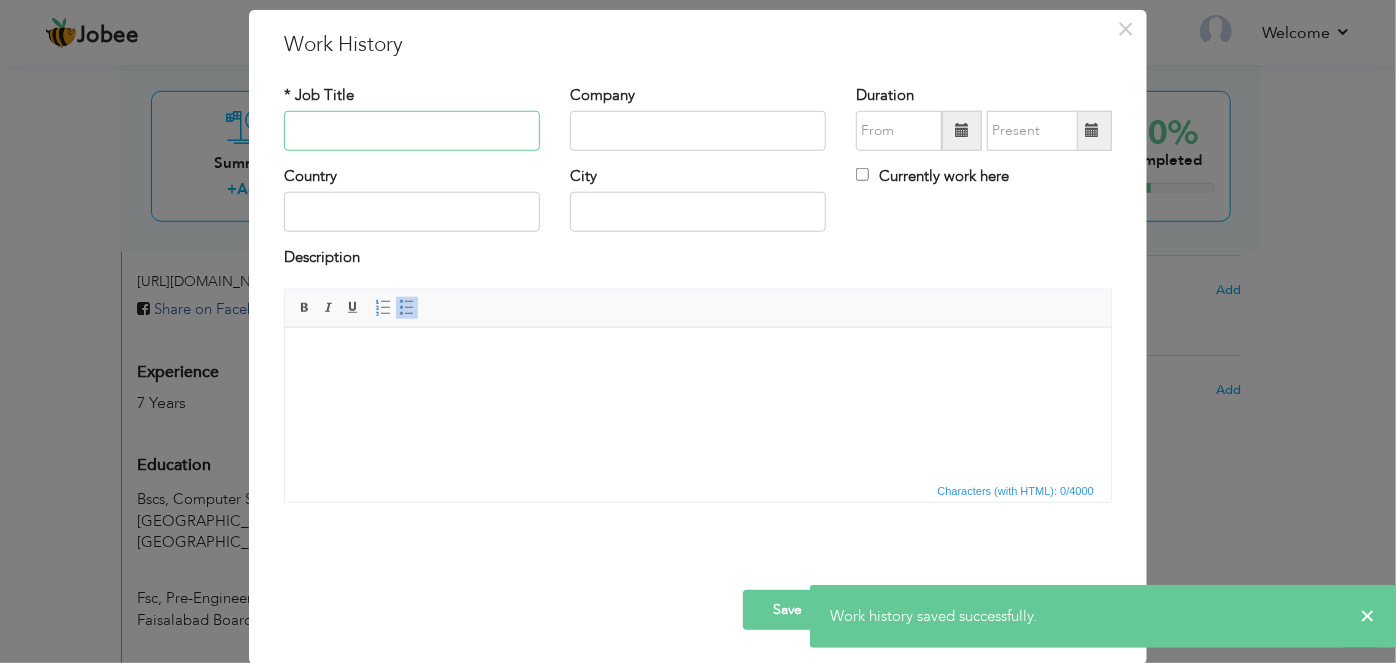 click at bounding box center (412, 131) 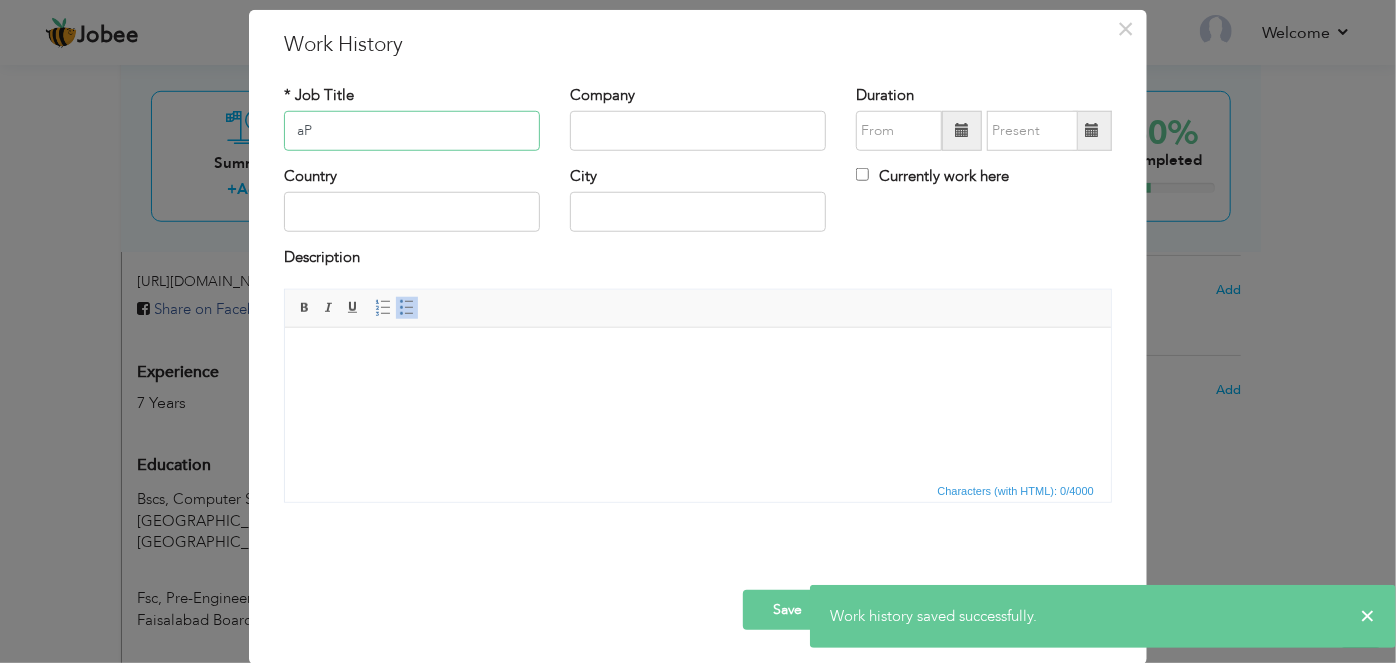 type on "a" 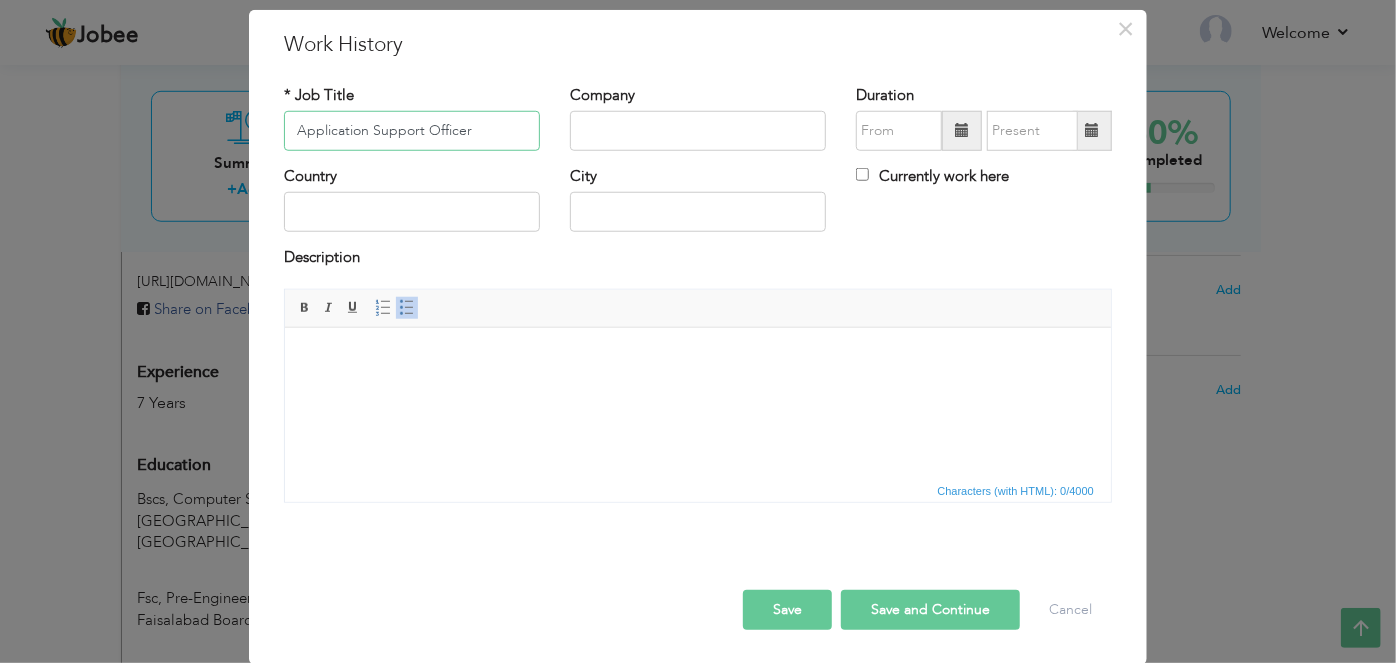 type on "Application Support Officer" 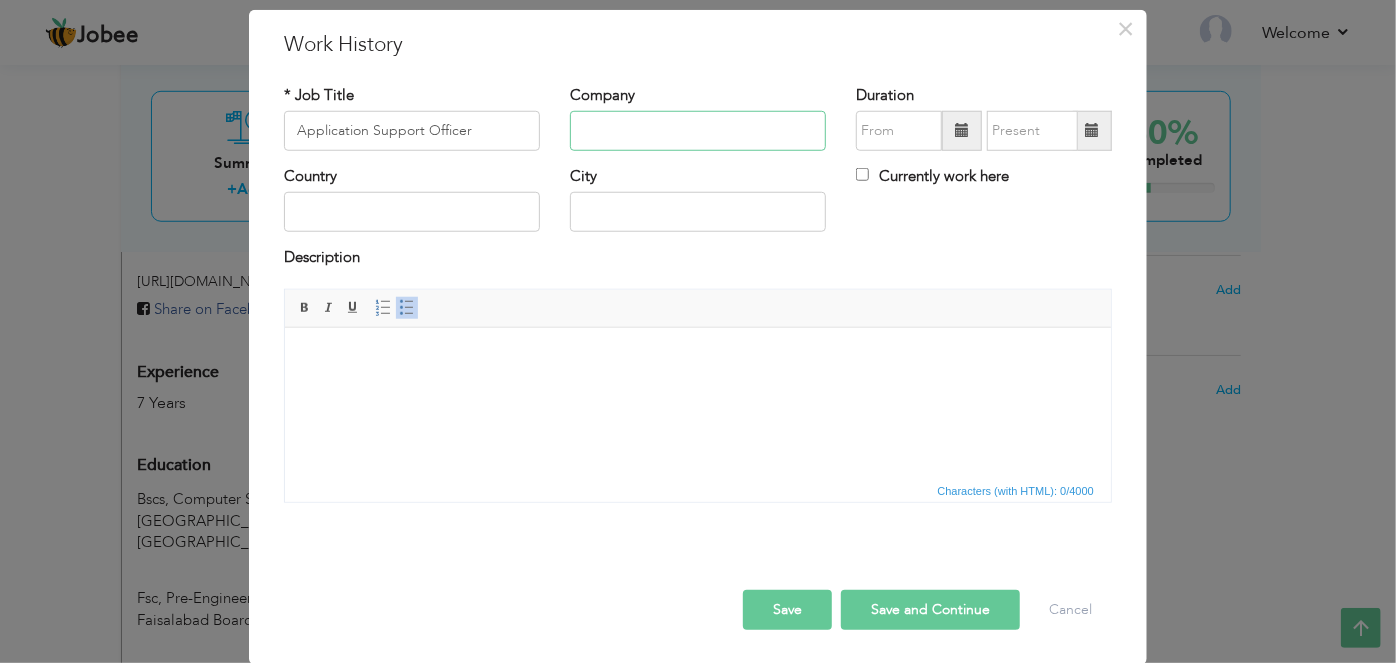 click at bounding box center [698, 131] 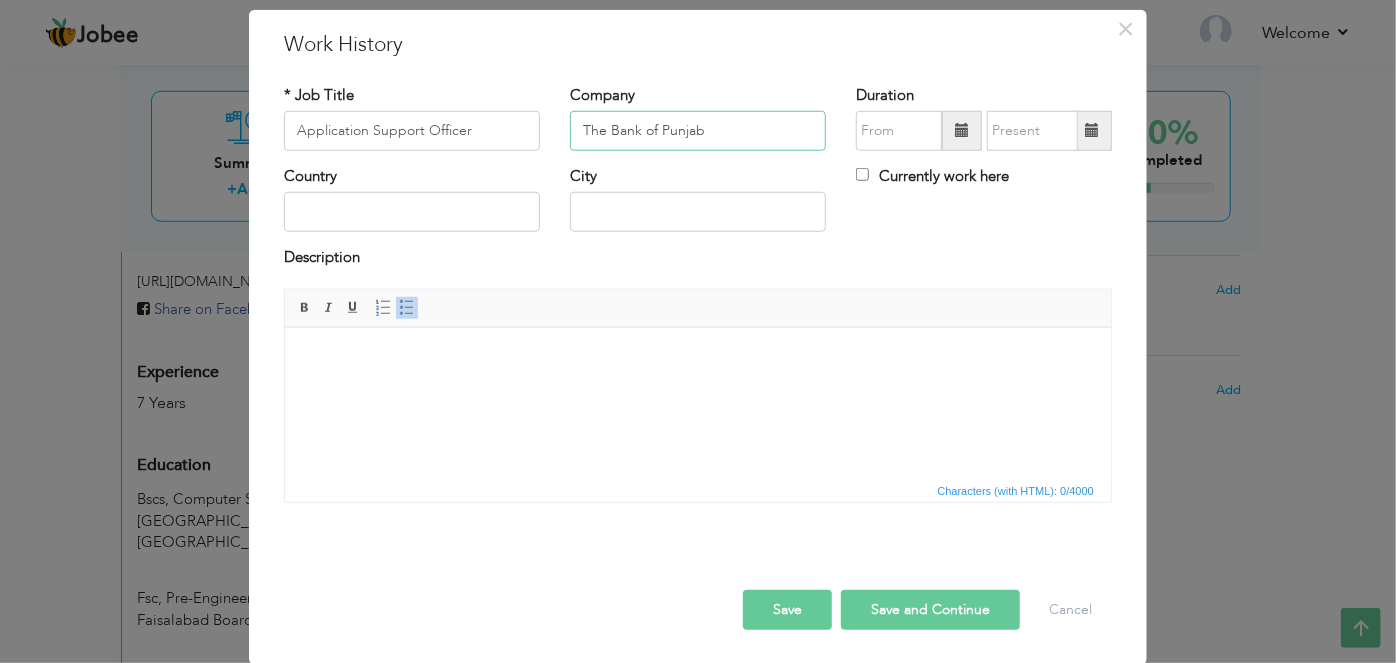 type on "The Bank of Punjab" 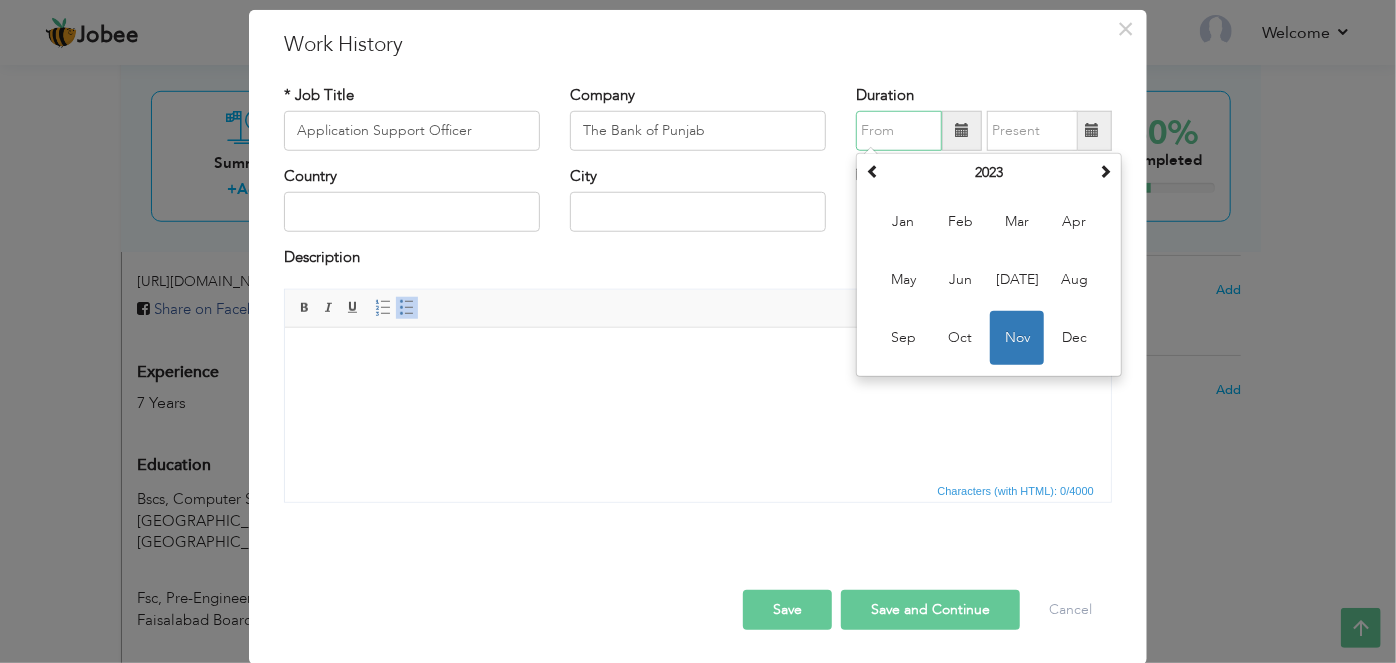 click at bounding box center (899, 131) 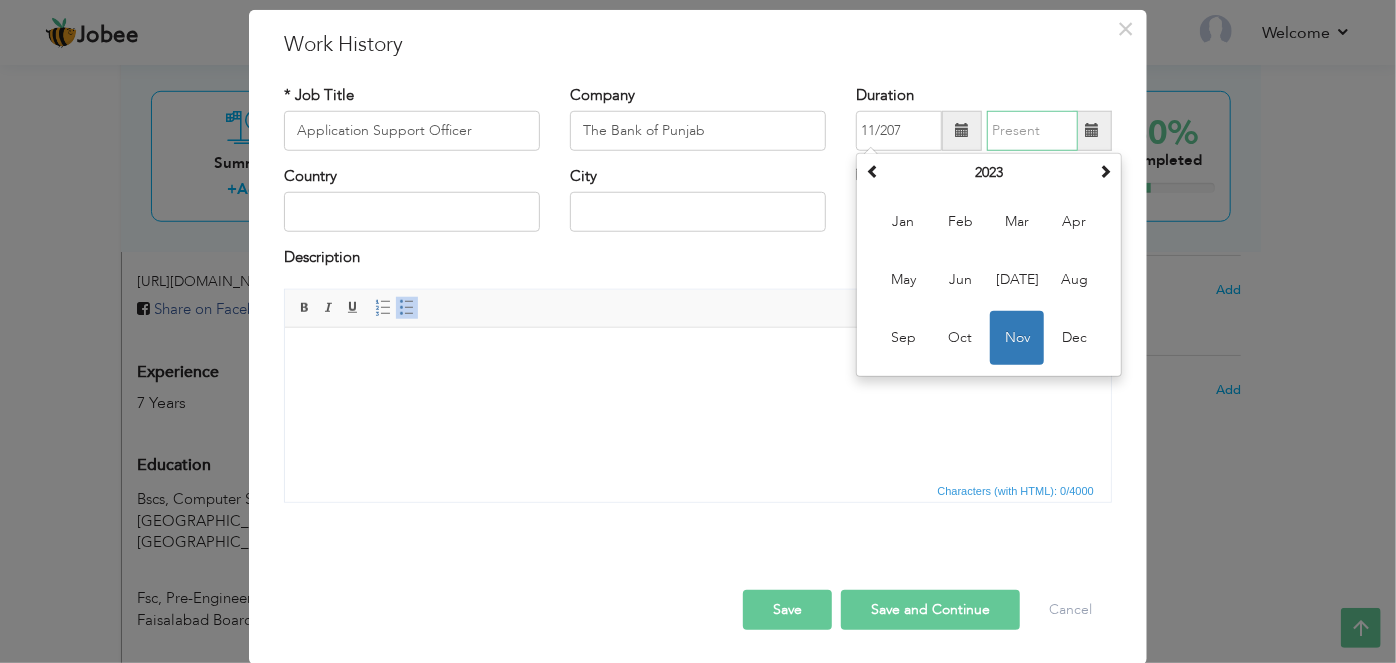 type on "11/0207" 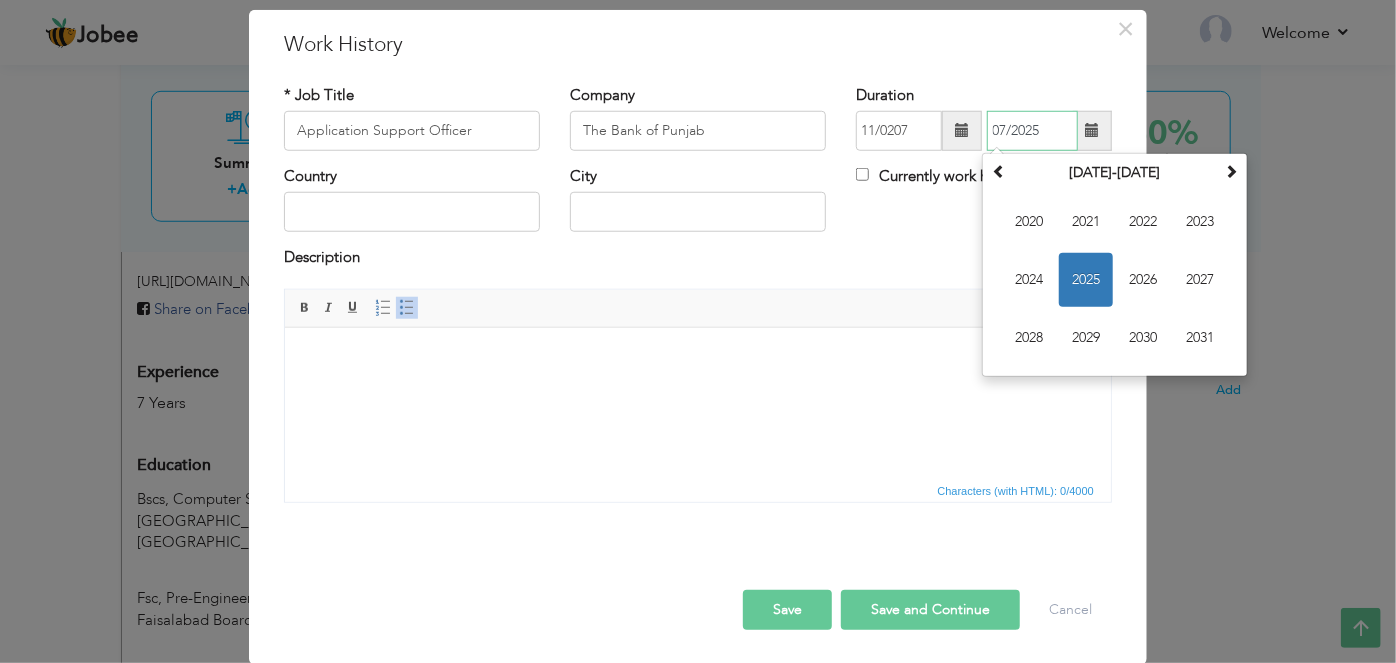 click on "07/2025" at bounding box center [1032, 131] 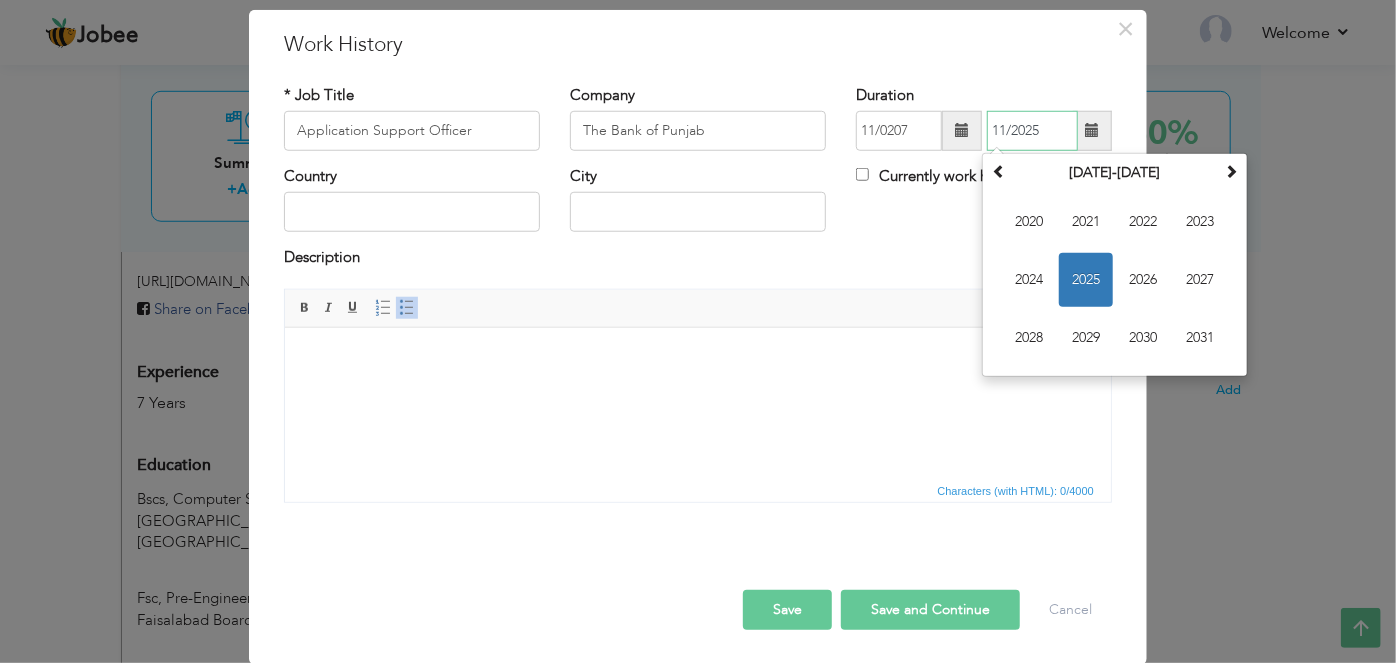 click on "11/2025" at bounding box center (1032, 131) 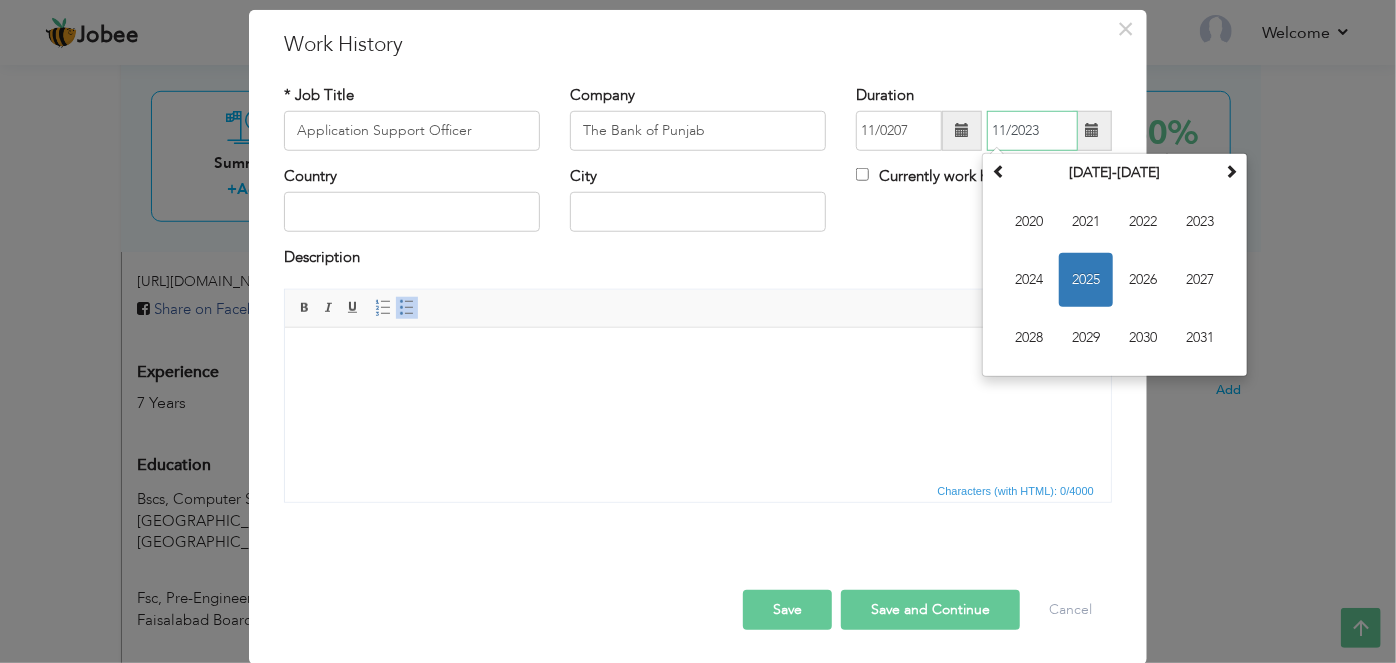 type on "11/2023" 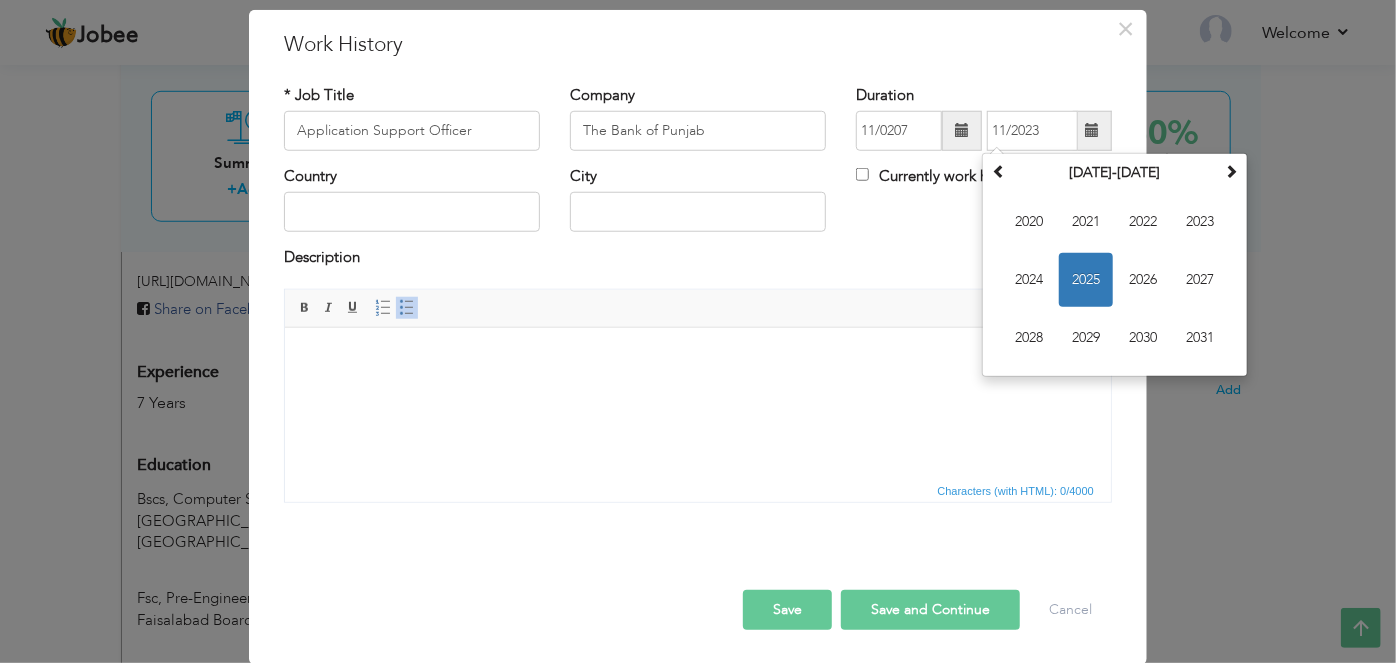 click on "Country
City
Currently work here" at bounding box center [698, 206] 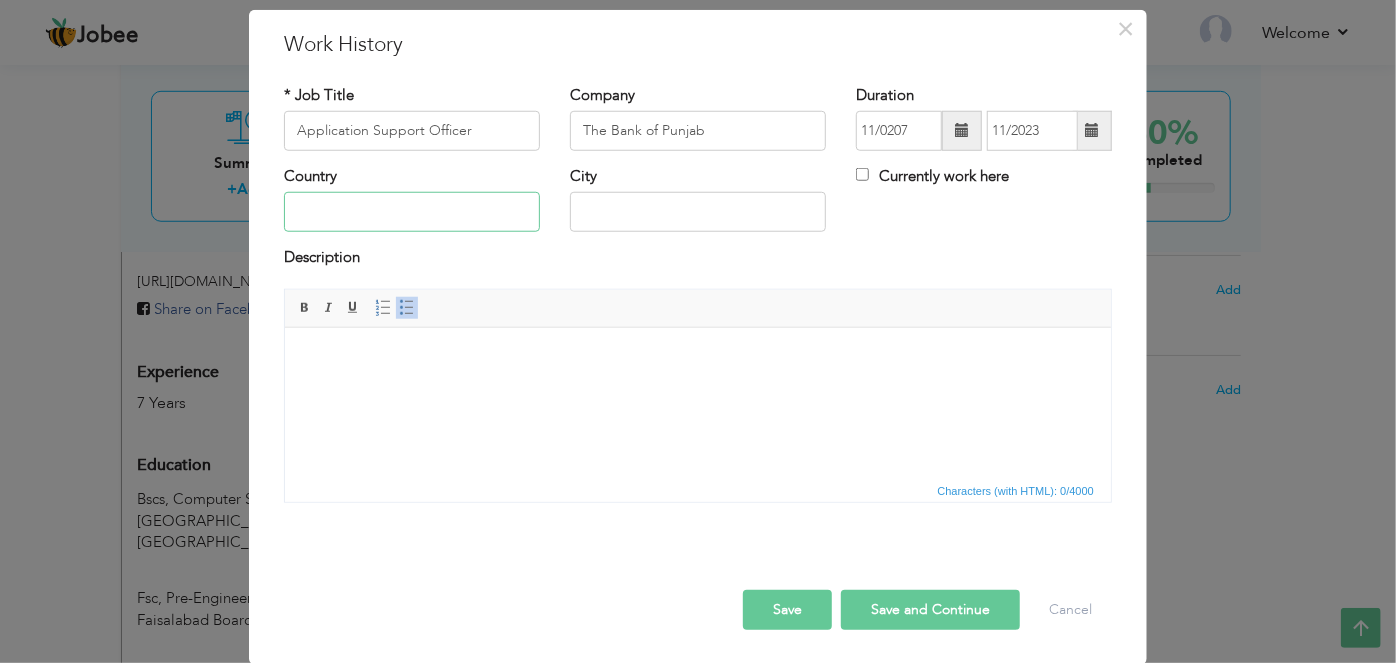 click at bounding box center [412, 212] 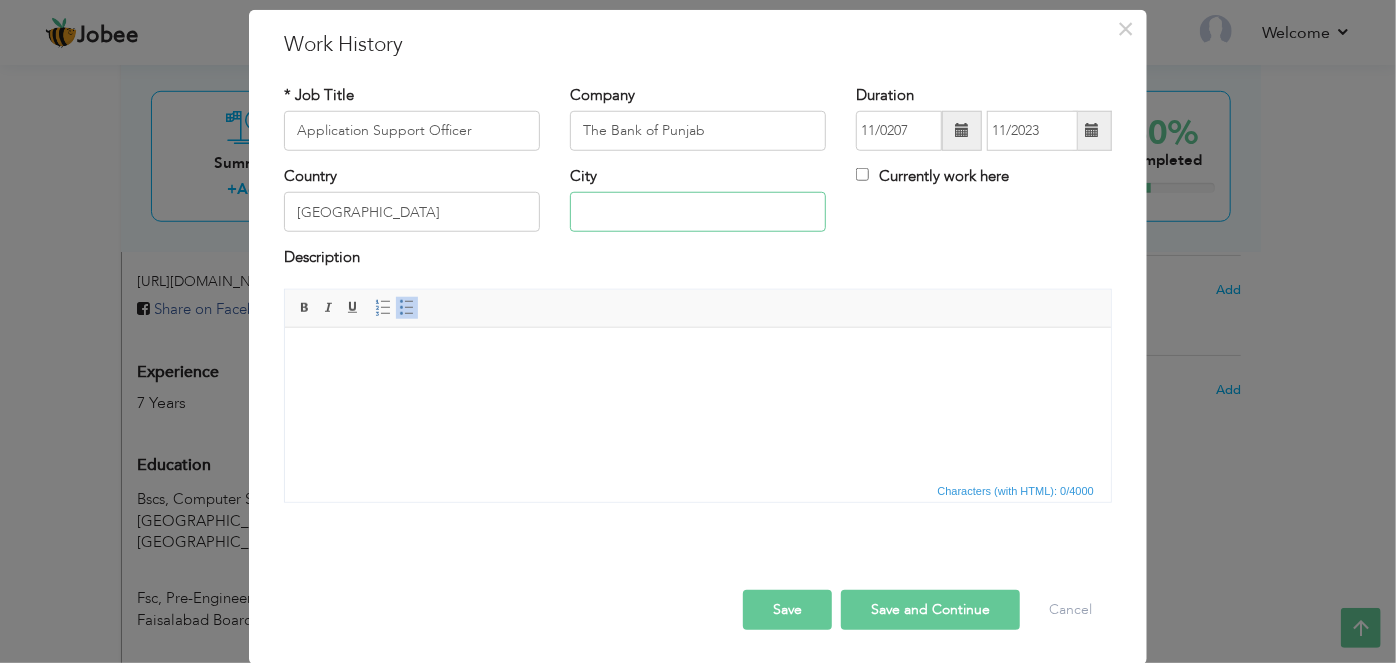 type on "[GEOGRAPHIC_DATA]" 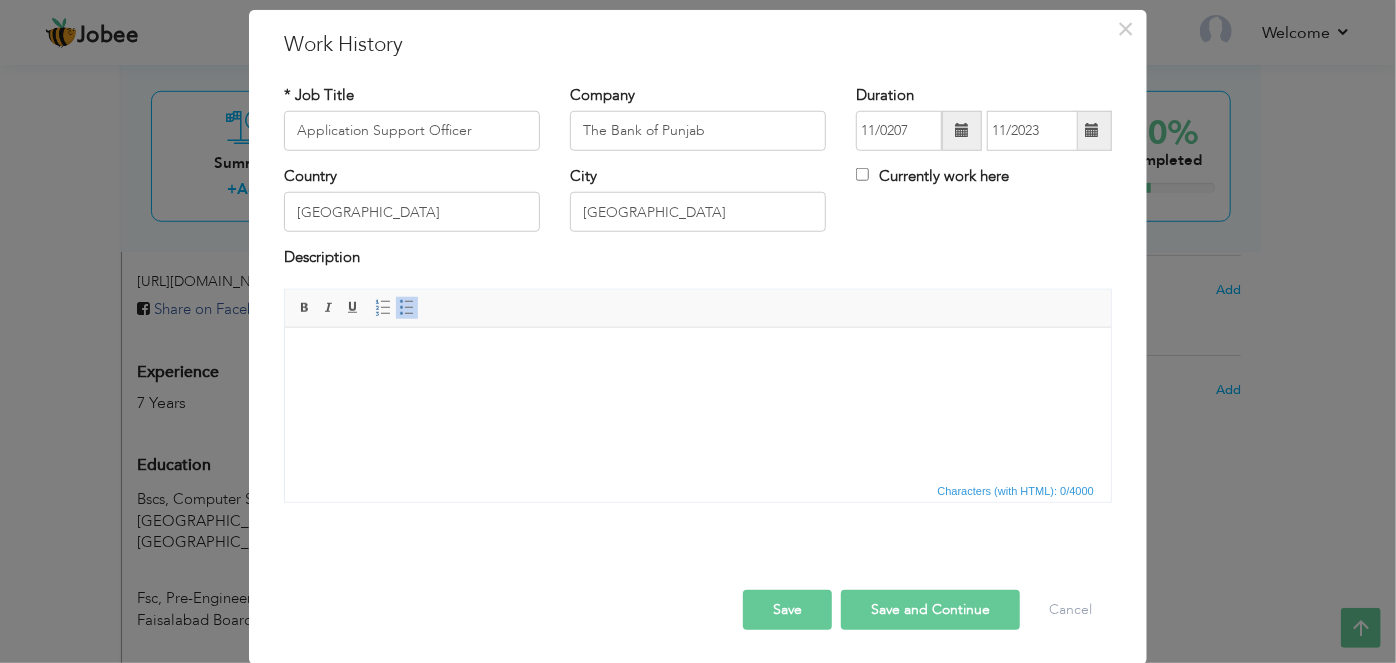 click at bounding box center (697, 357) 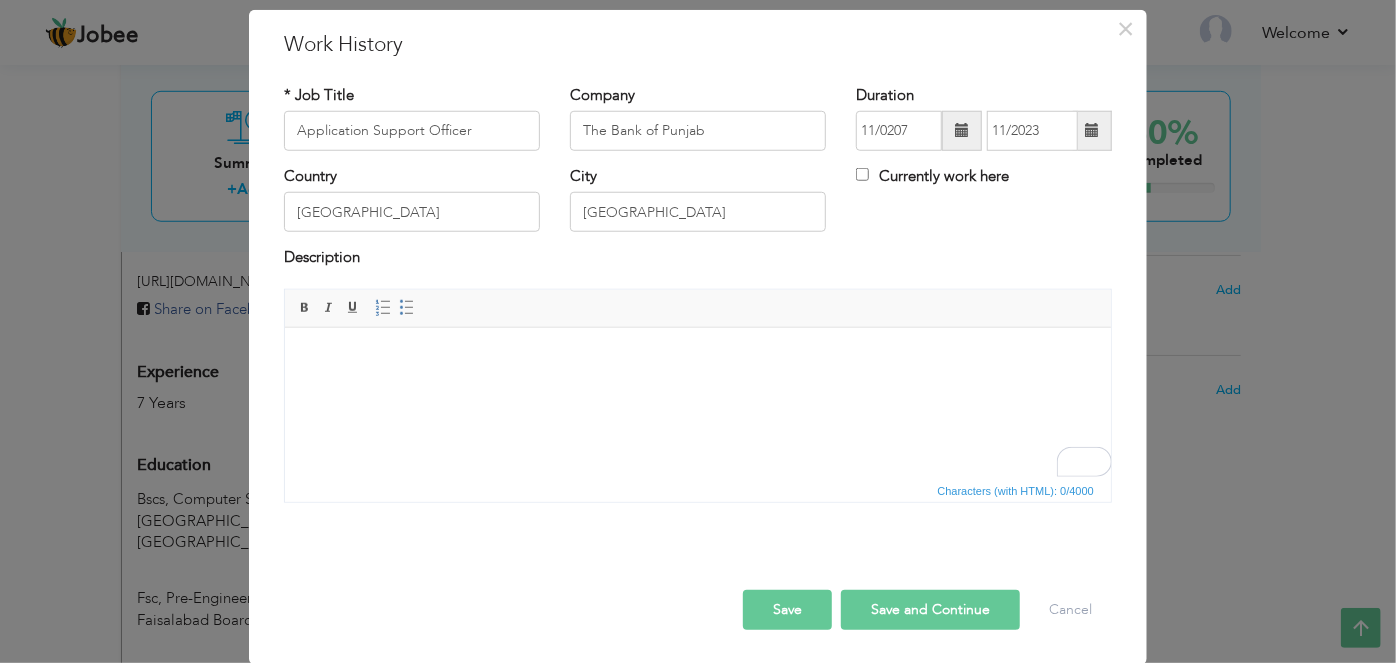 scroll, scrollTop: 490, scrollLeft: 0, axis: vertical 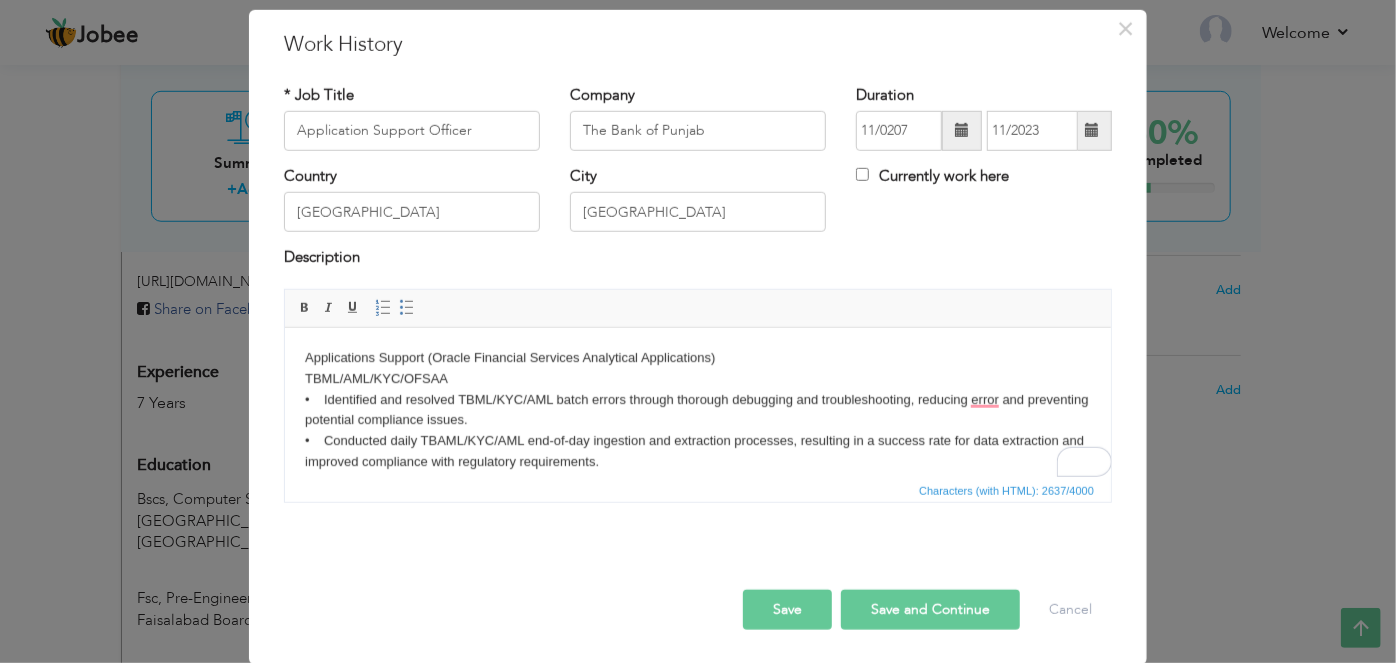 click on "Save" at bounding box center (787, 610) 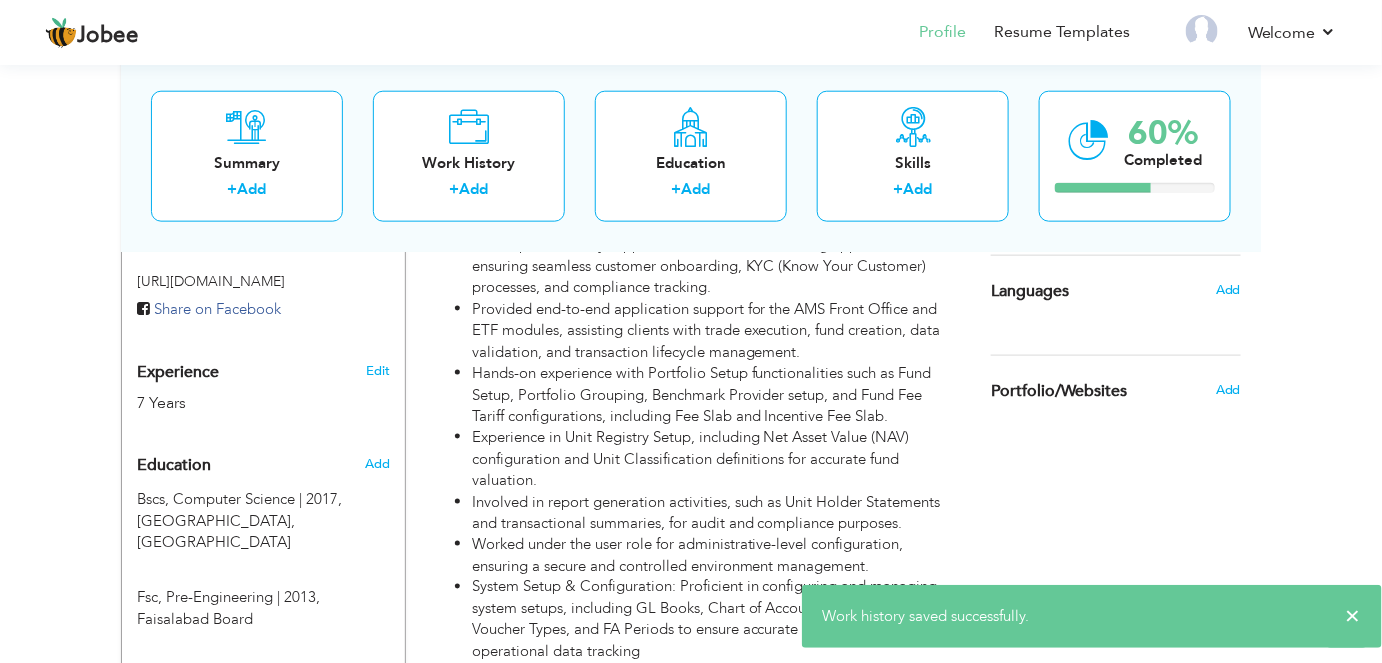 scroll, scrollTop: 317, scrollLeft: 0, axis: vertical 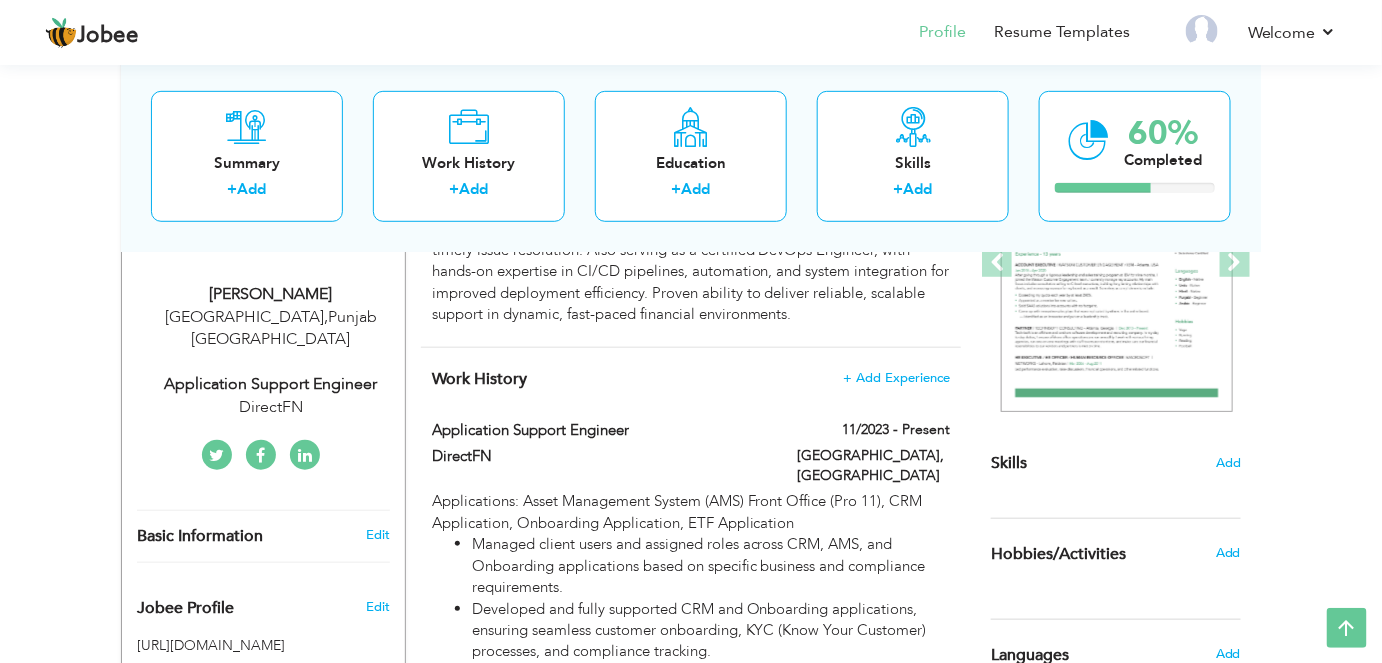 click on "Jobee
Profile
Resume Templates
Resume Templates
Cover Letters
About
My Resume
Welcome
Settings
Log off
Welcome" at bounding box center (691, 1265) 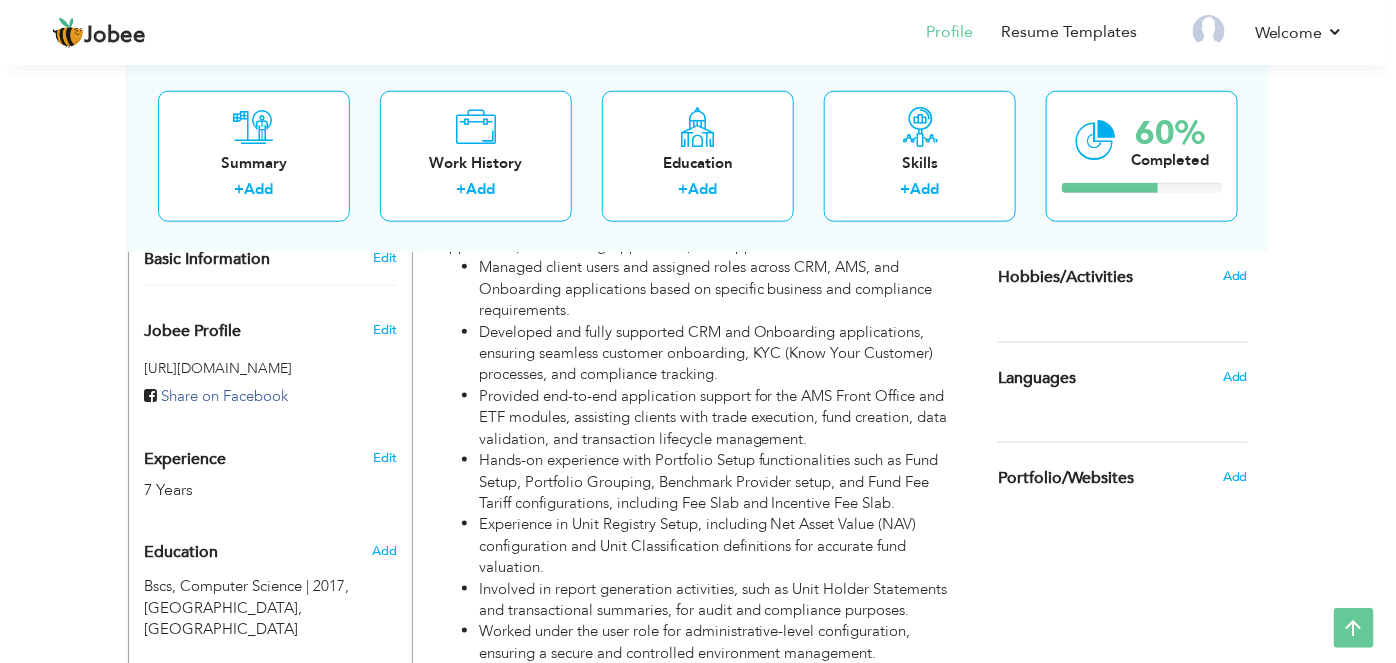 scroll, scrollTop: 681, scrollLeft: 0, axis: vertical 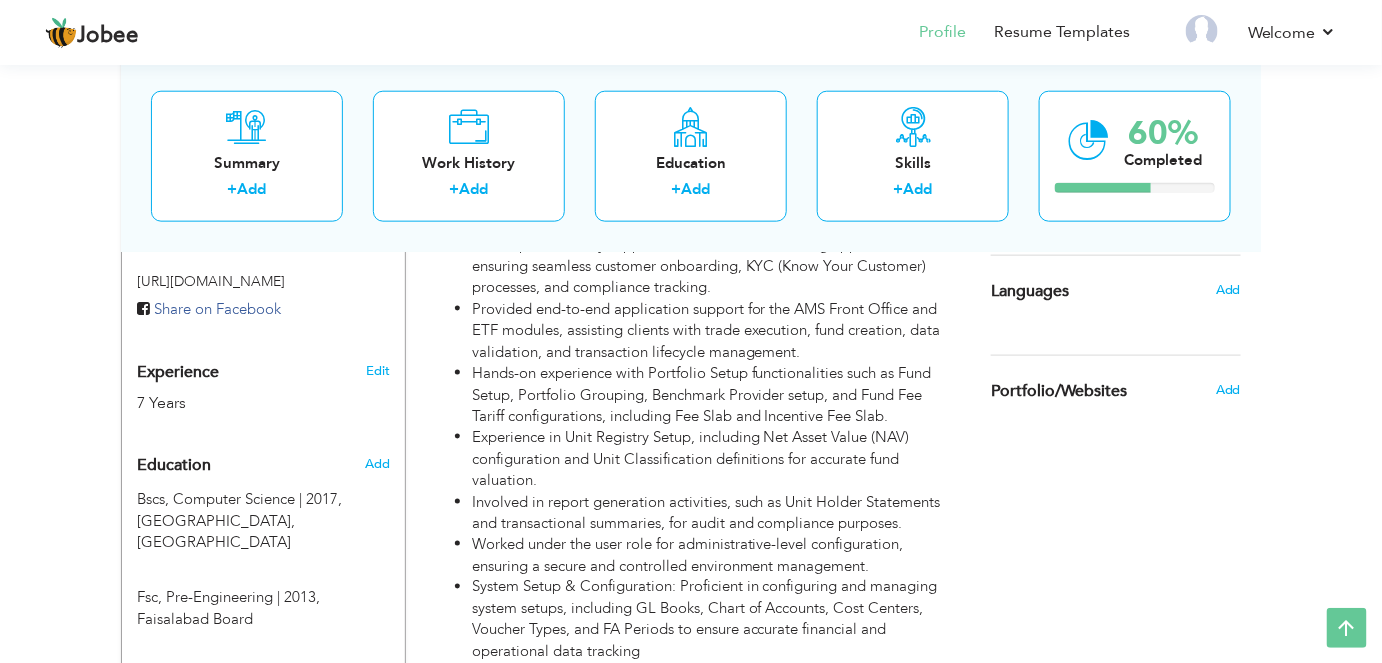 click on "Experience" at bounding box center (178, 373) 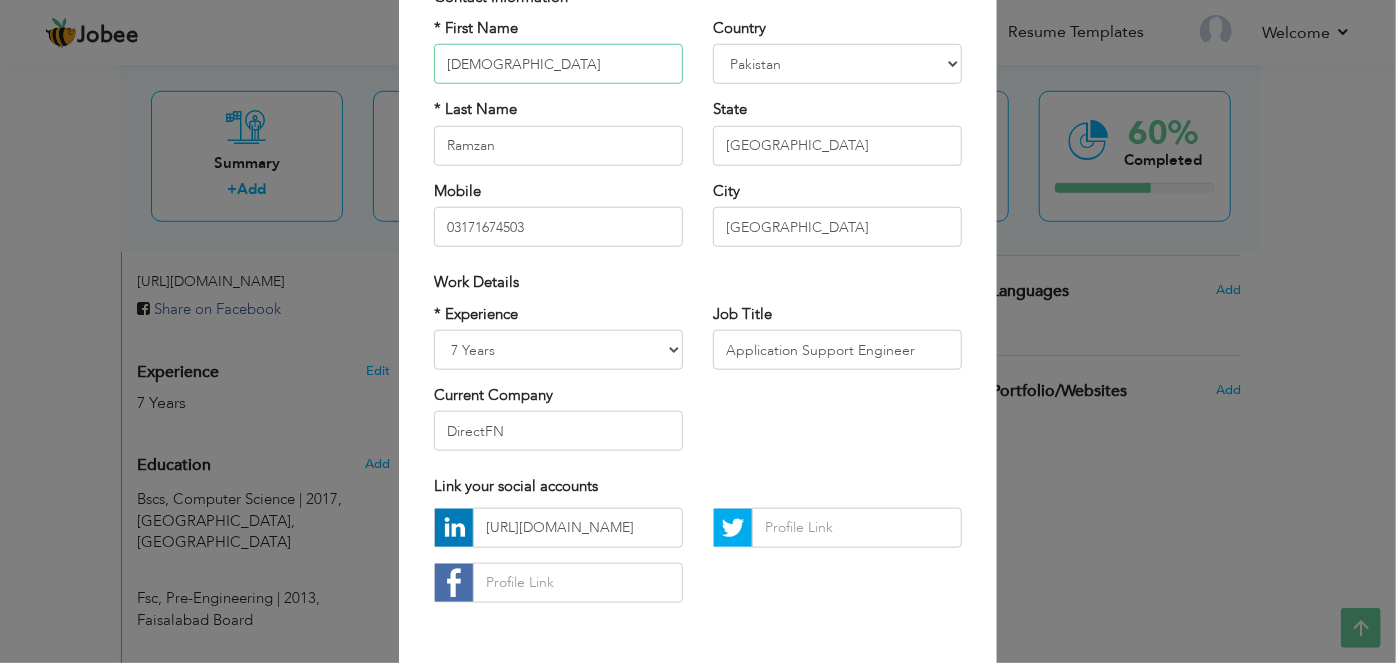 scroll, scrollTop: 181, scrollLeft: 0, axis: vertical 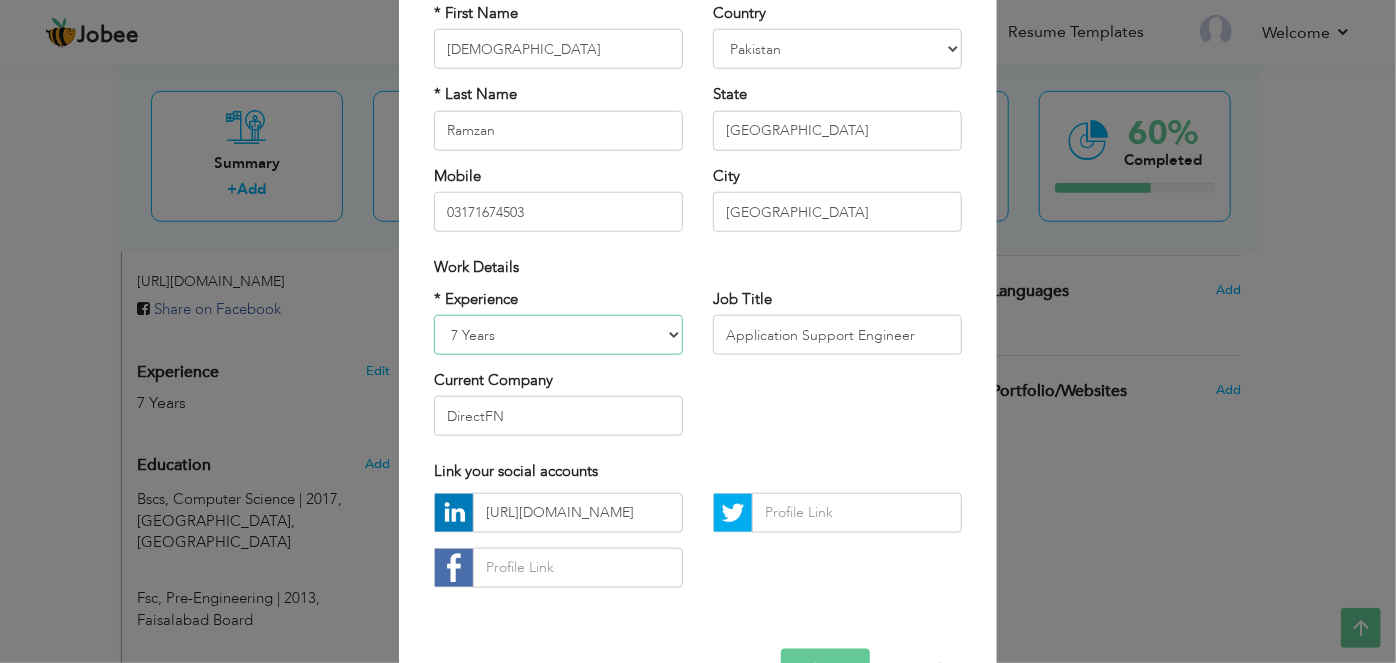 click on "Entry Level Less than 1 Year 1 Year 2 Years 3 Years 4 Years 5 Years 6 Years 7 Years 8 Years 9 Years 10 Years 11 Years 12 Years 13 Years 14 Years 15 Years 16 Years 17 Years 18 Years 19 Years 20 Years 21 Years 22 Years 23 Years 24 Years 25 Years 26 Years 27 Years 28 Years 29 Years 30 Years 31 Years 32 Years 33 Years 34 Years 35 Years More than 35 Years" at bounding box center (558, 335) 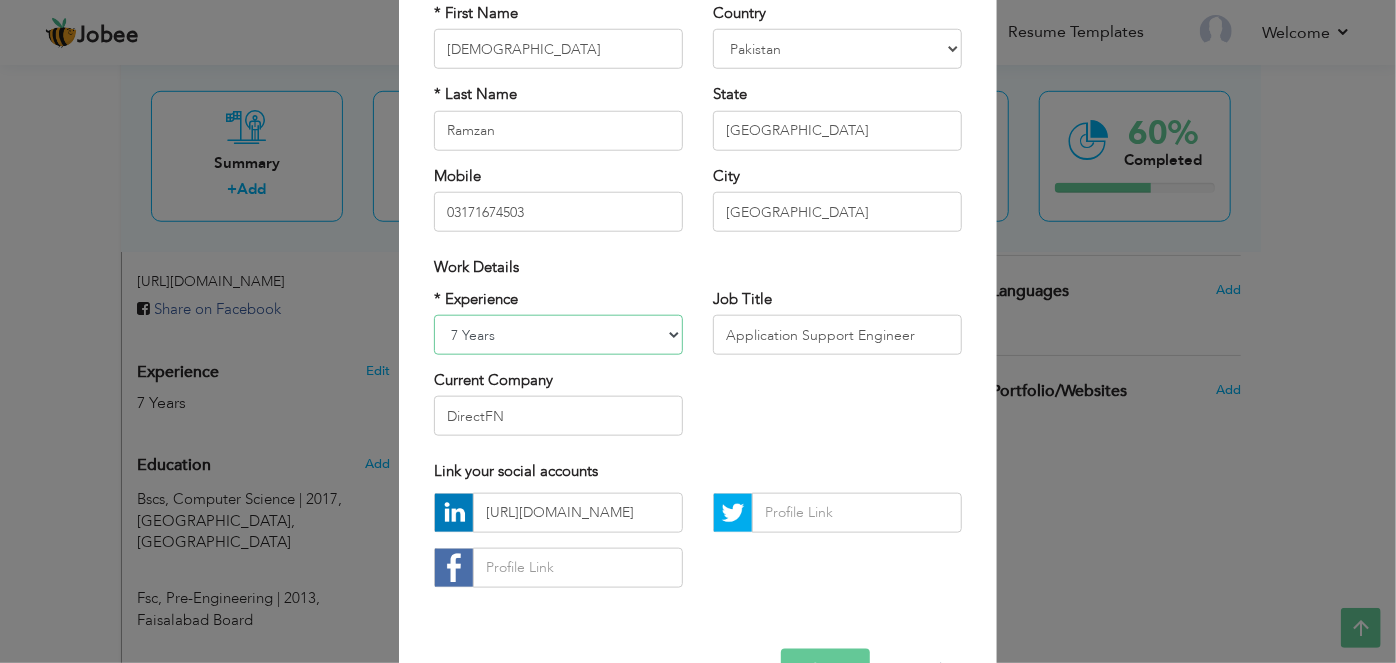 click on "Entry Level Less than 1 Year 1 Year 2 Years 3 Years 4 Years 5 Years 6 Years 7 Years 8 Years 9 Years 10 Years 11 Years 12 Years 13 Years 14 Years 15 Years 16 Years 17 Years 18 Years 19 Years 20 Years 21 Years 22 Years 23 Years 24 Years 25 Years 26 Years 27 Years 28 Years 29 Years 30 Years 31 Years 32 Years 33 Years 34 Years 35 Years More than 35 Years" at bounding box center (558, 335) 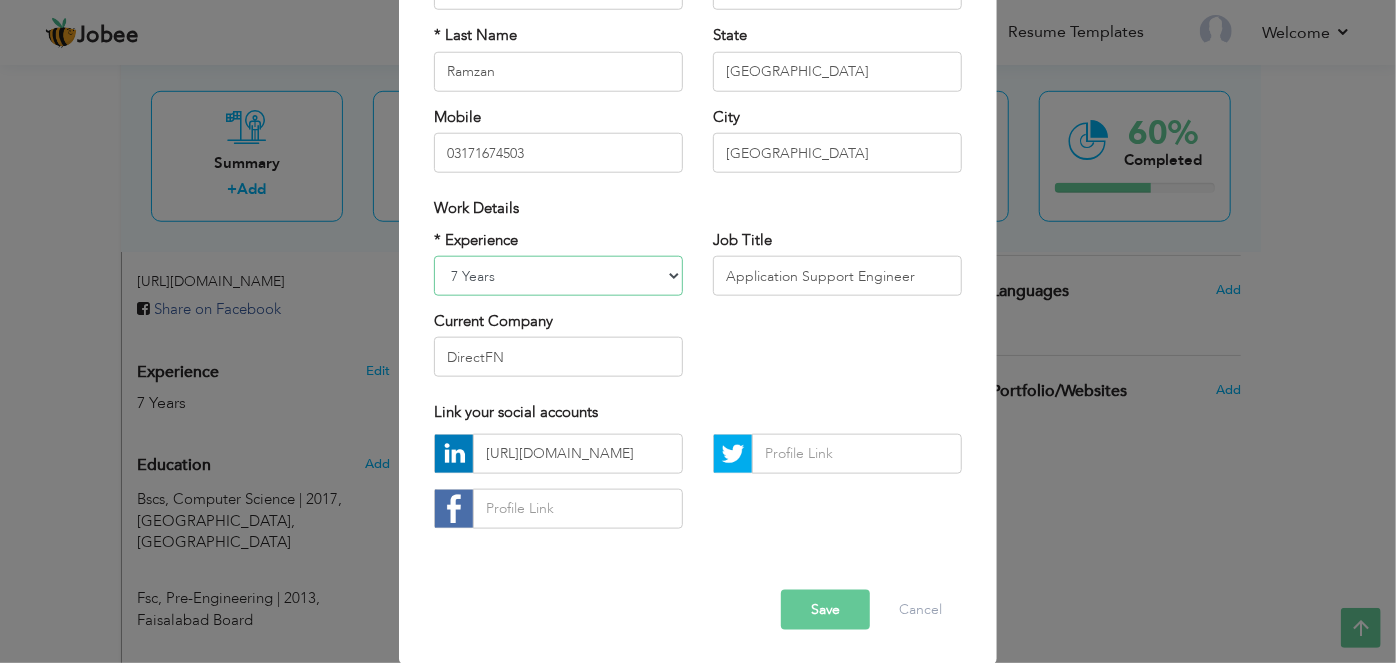 scroll, scrollTop: 241, scrollLeft: 0, axis: vertical 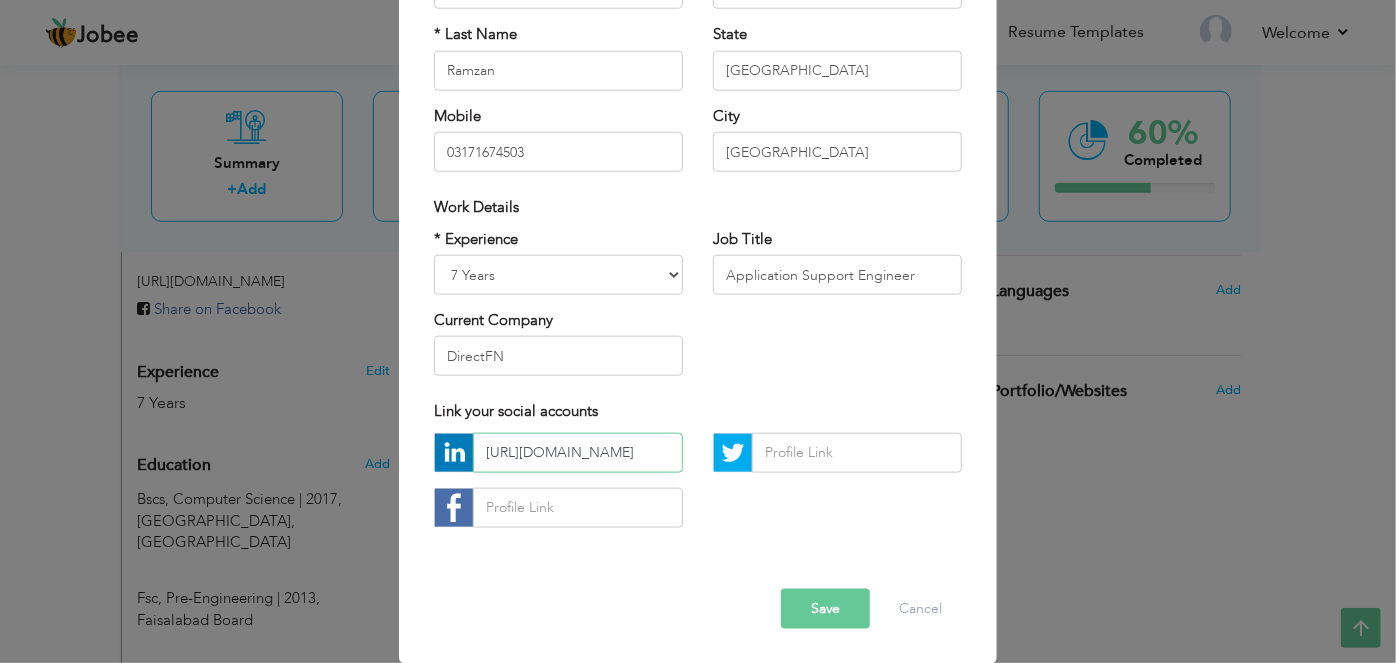 click on "https://www.linkedin.com/in/muhammad-ramzan001/" at bounding box center [578, 453] 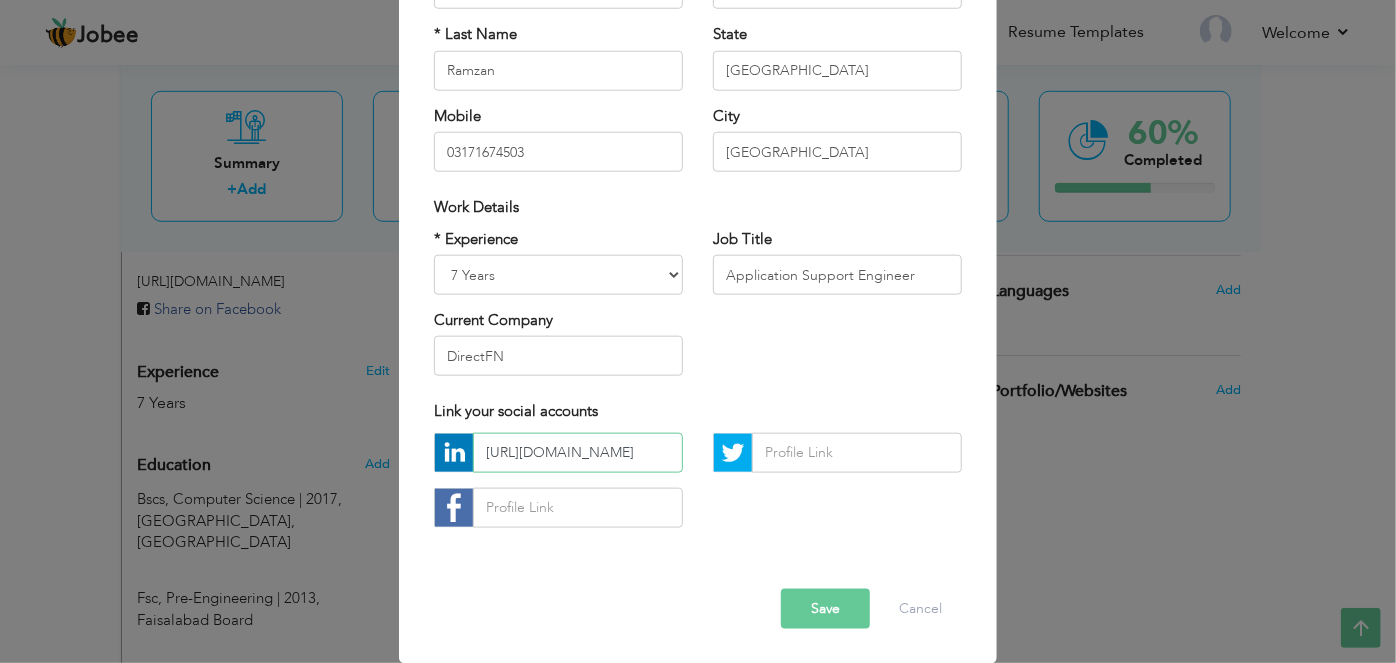 scroll, scrollTop: 0, scrollLeft: 144, axis: horizontal 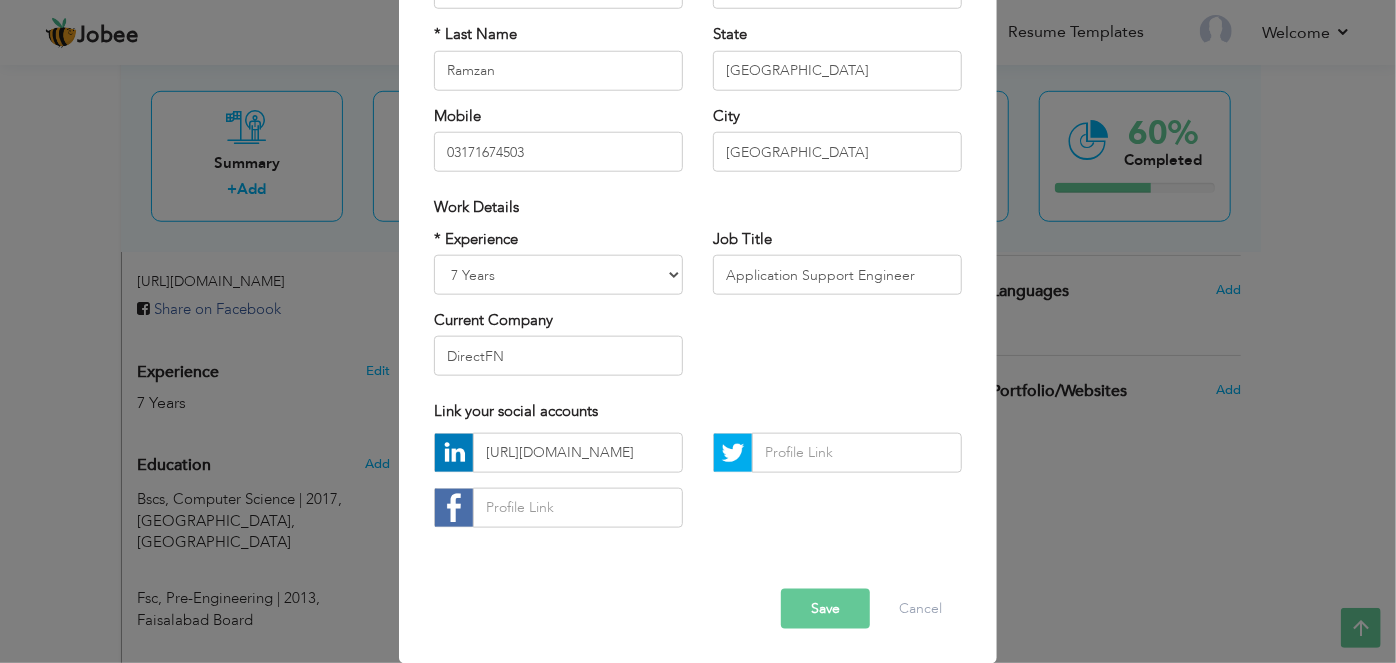 click on "Save" at bounding box center [825, 609] 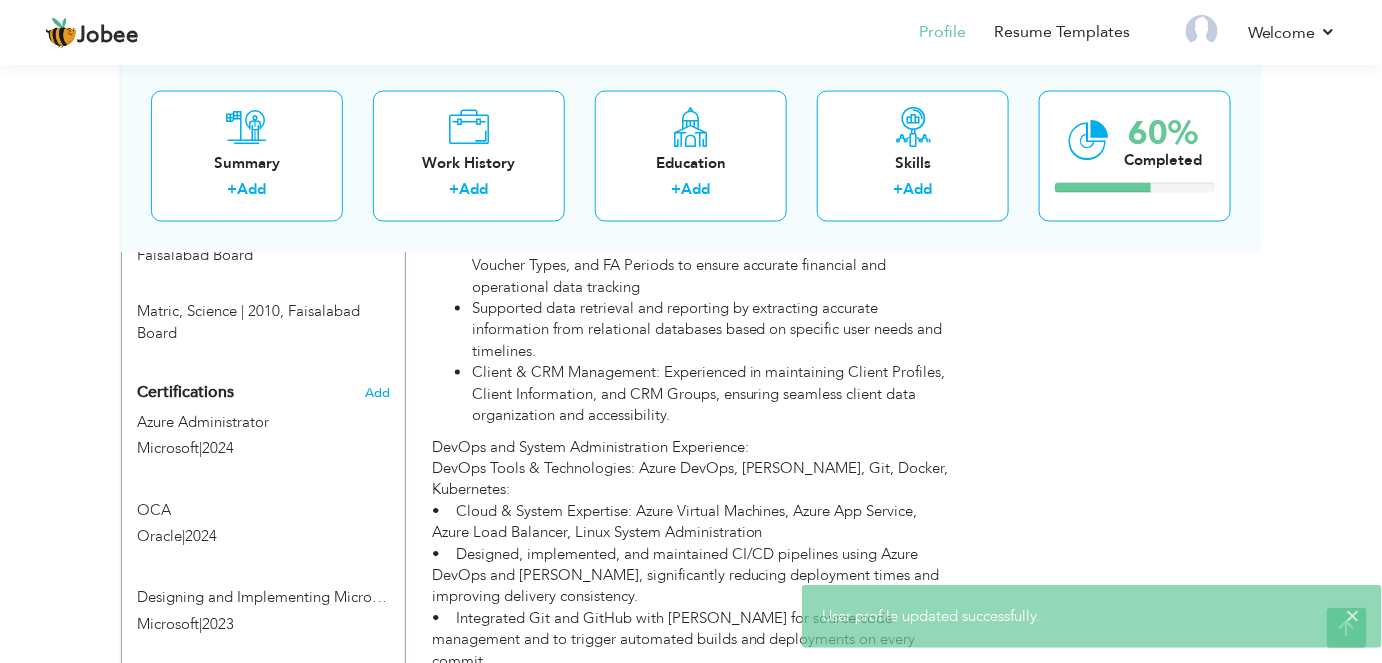scroll, scrollTop: 1136, scrollLeft: 0, axis: vertical 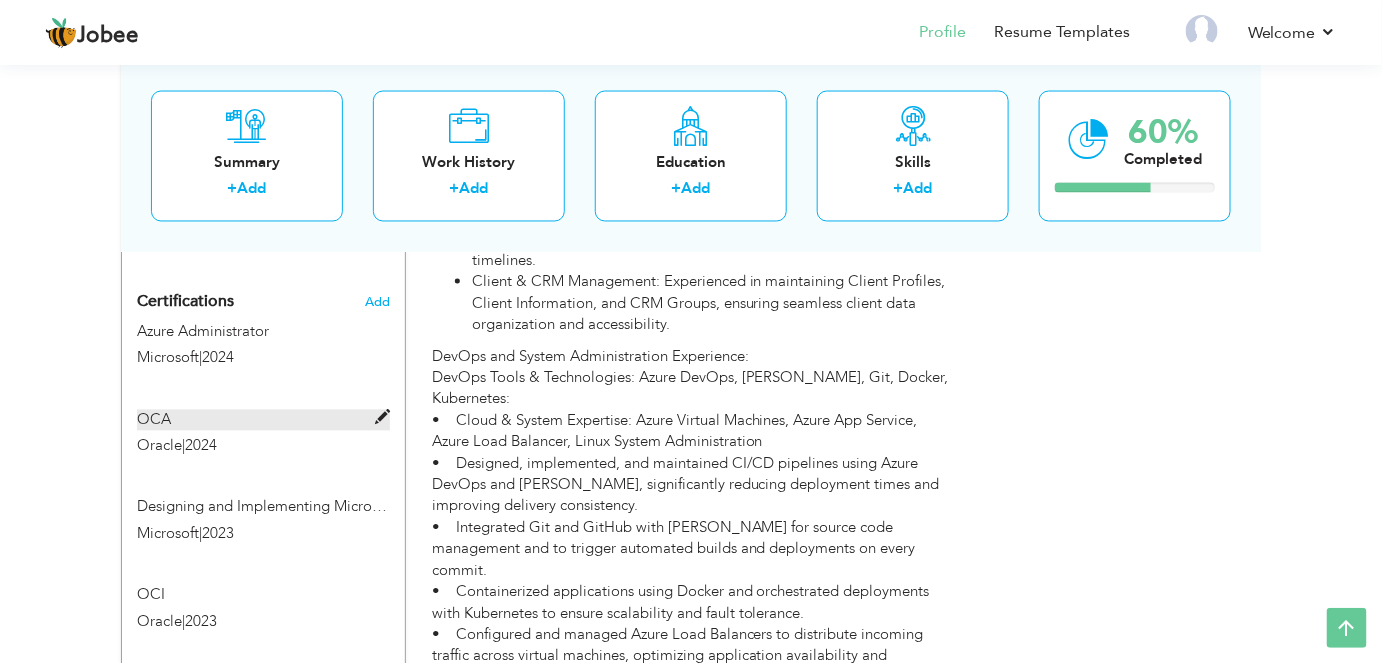click on "OCA" at bounding box center [263, 420] 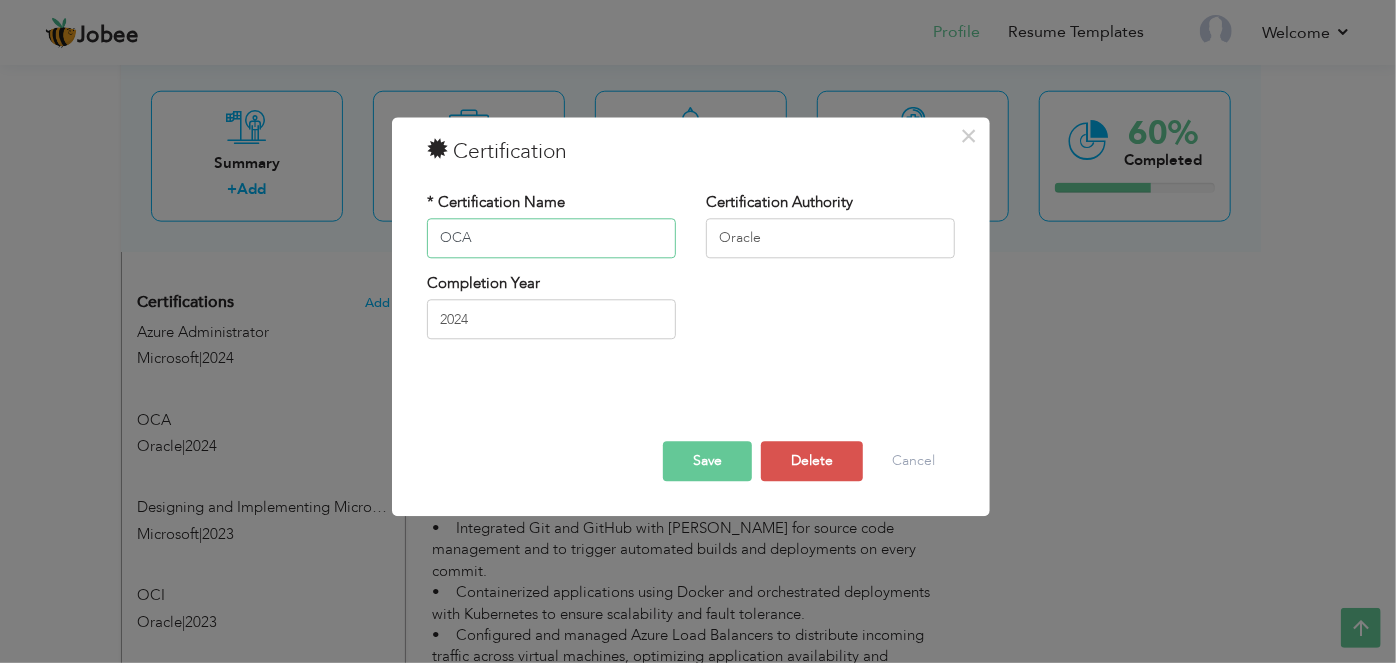 drag, startPoint x: 538, startPoint y: 241, endPoint x: 434, endPoint y: 240, distance: 104.00481 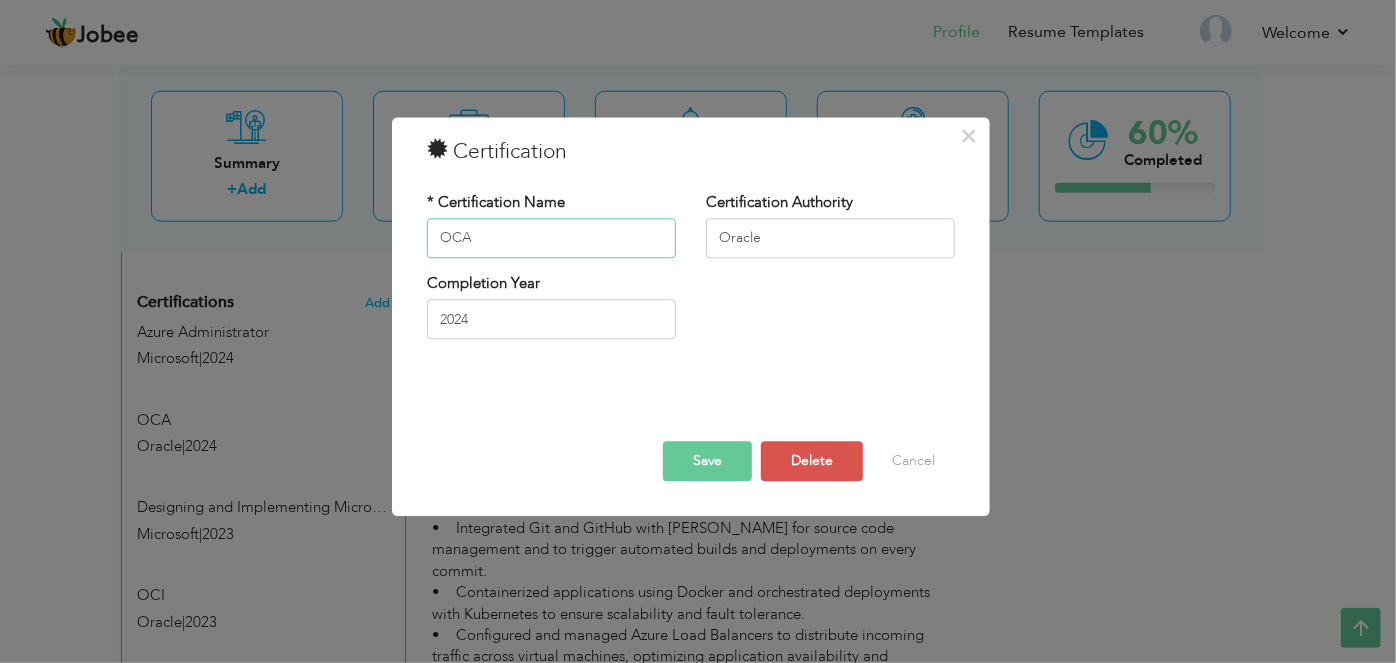 paste on "oracle certified associate" 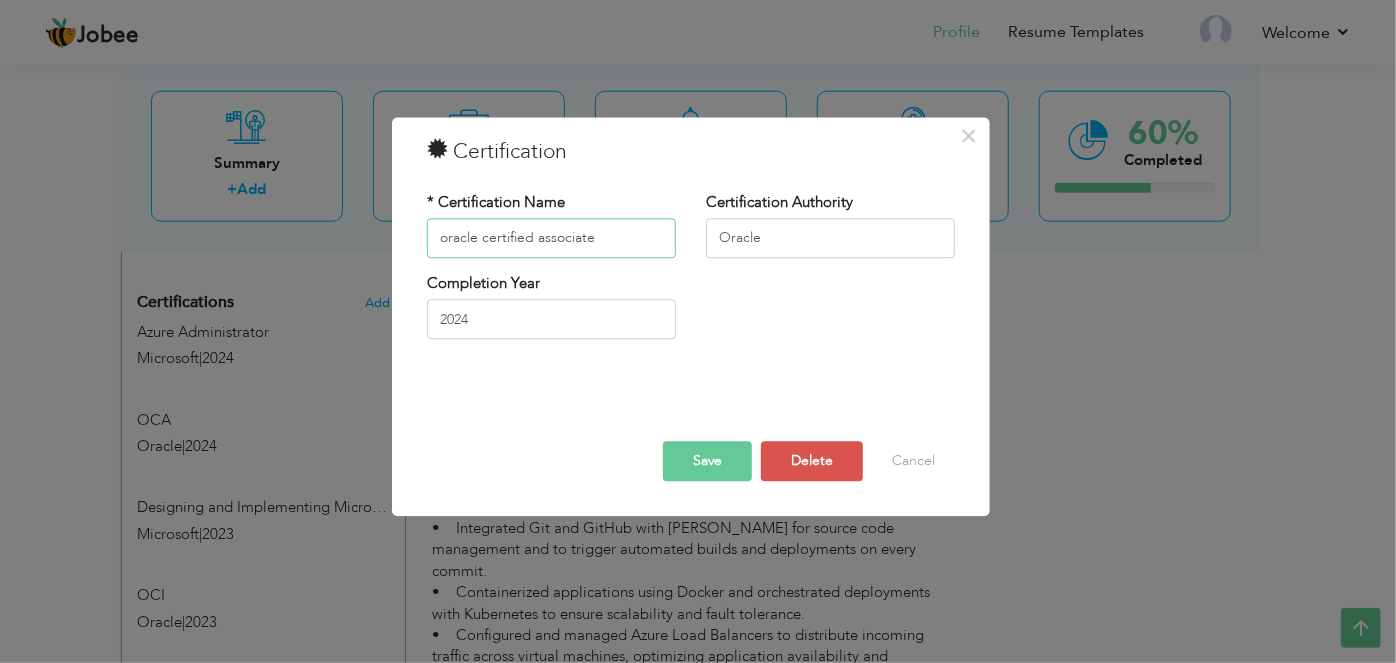 click on "oracle certified associate" at bounding box center (551, 238) 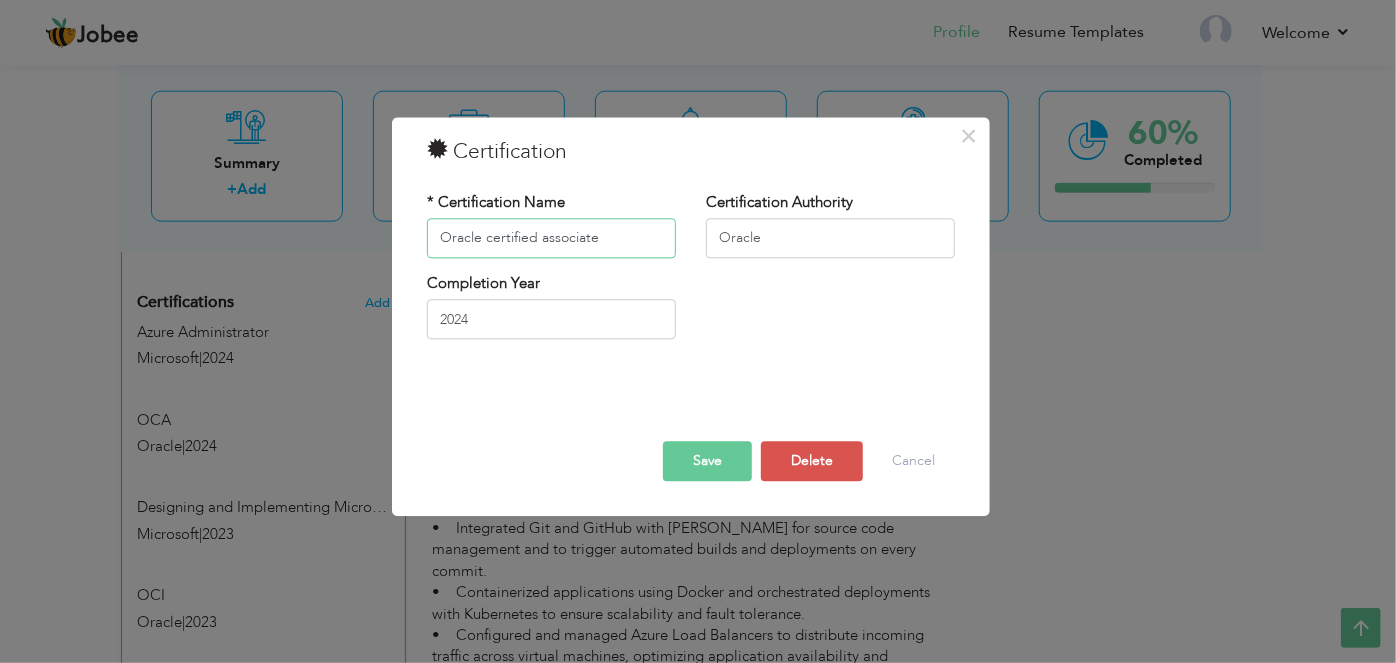 click on "Oracle certified associate" at bounding box center [551, 238] 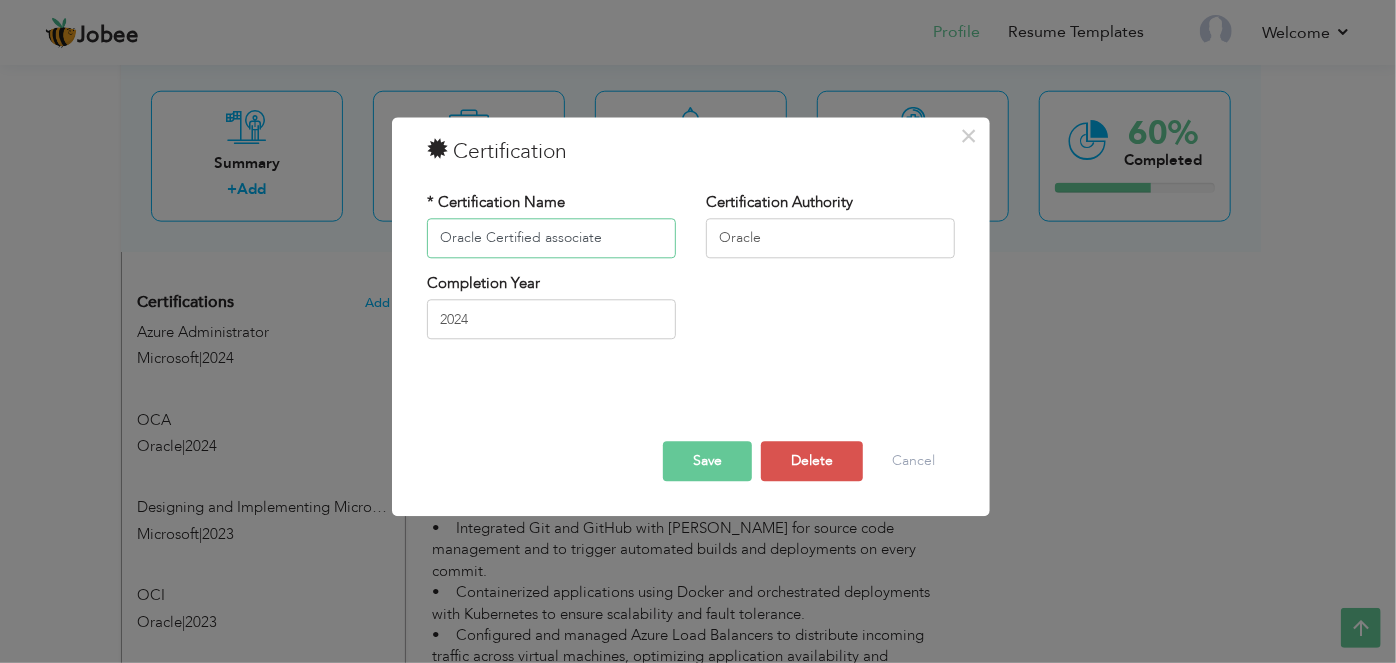 click on "Oracle Certified associate" at bounding box center (551, 238) 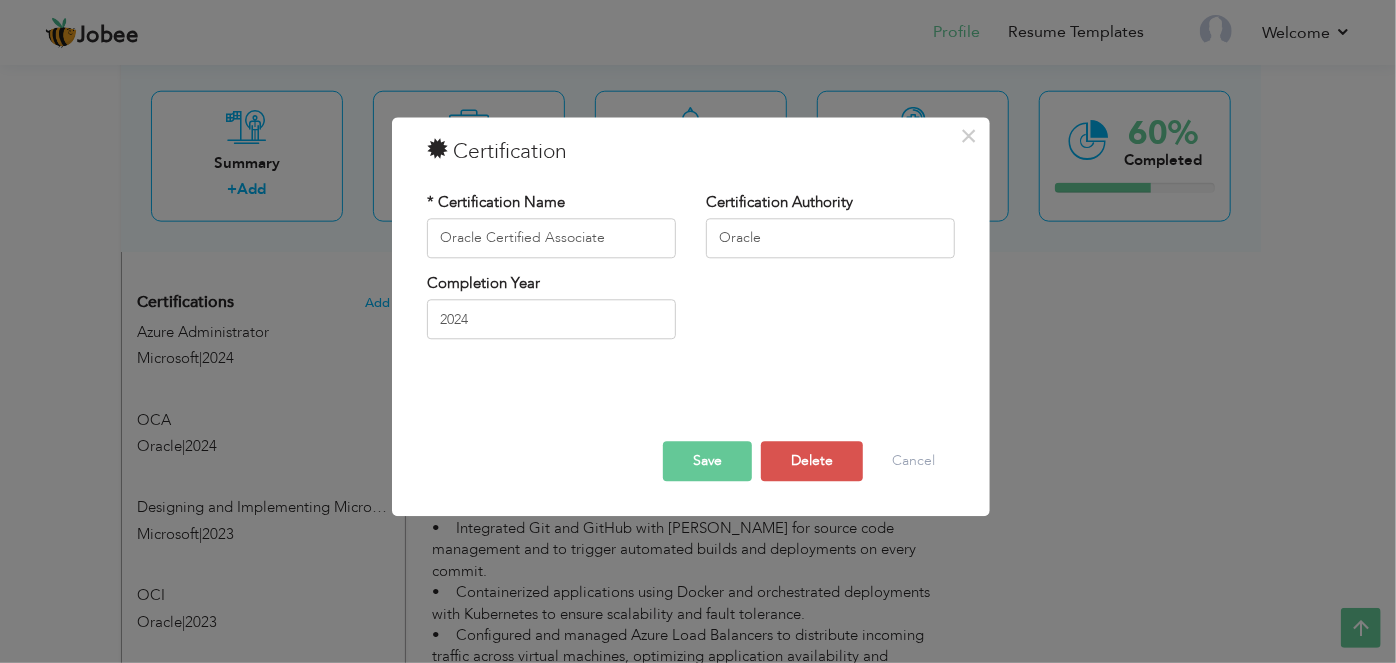 click on "Save" at bounding box center (707, 461) 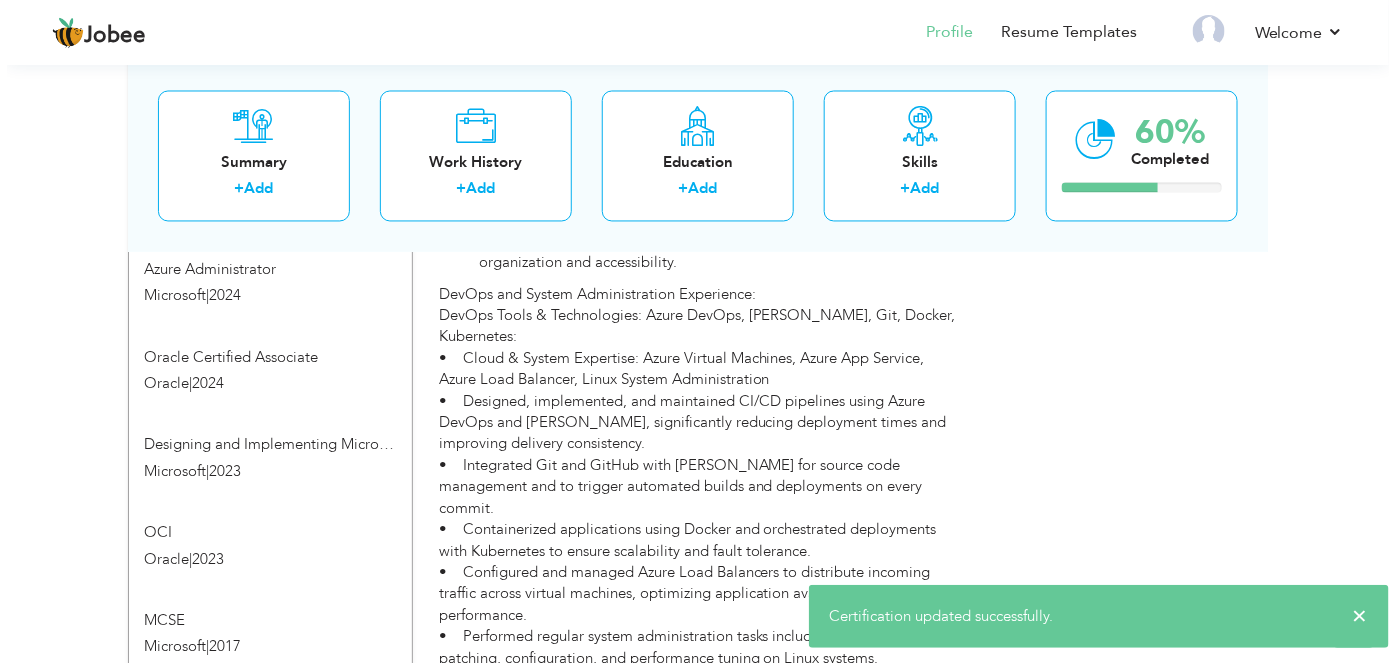 scroll, scrollTop: 1226, scrollLeft: 0, axis: vertical 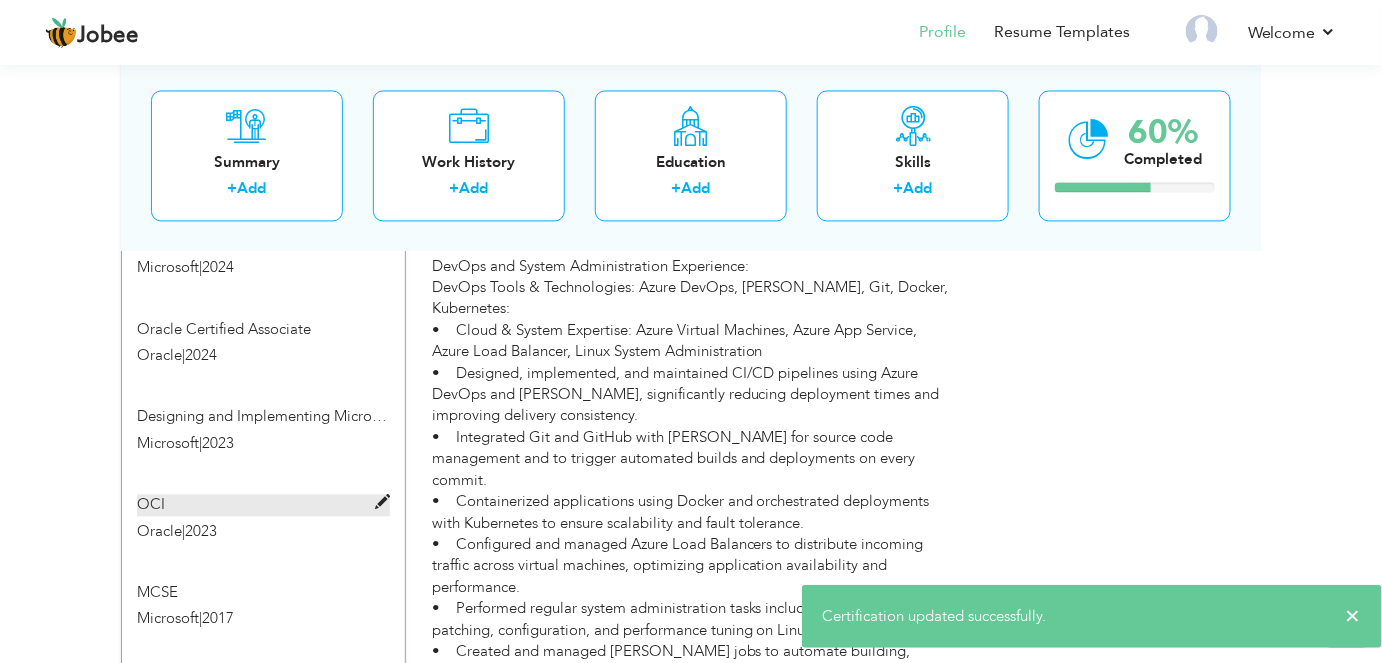 click on "OCI" at bounding box center (263, 505) 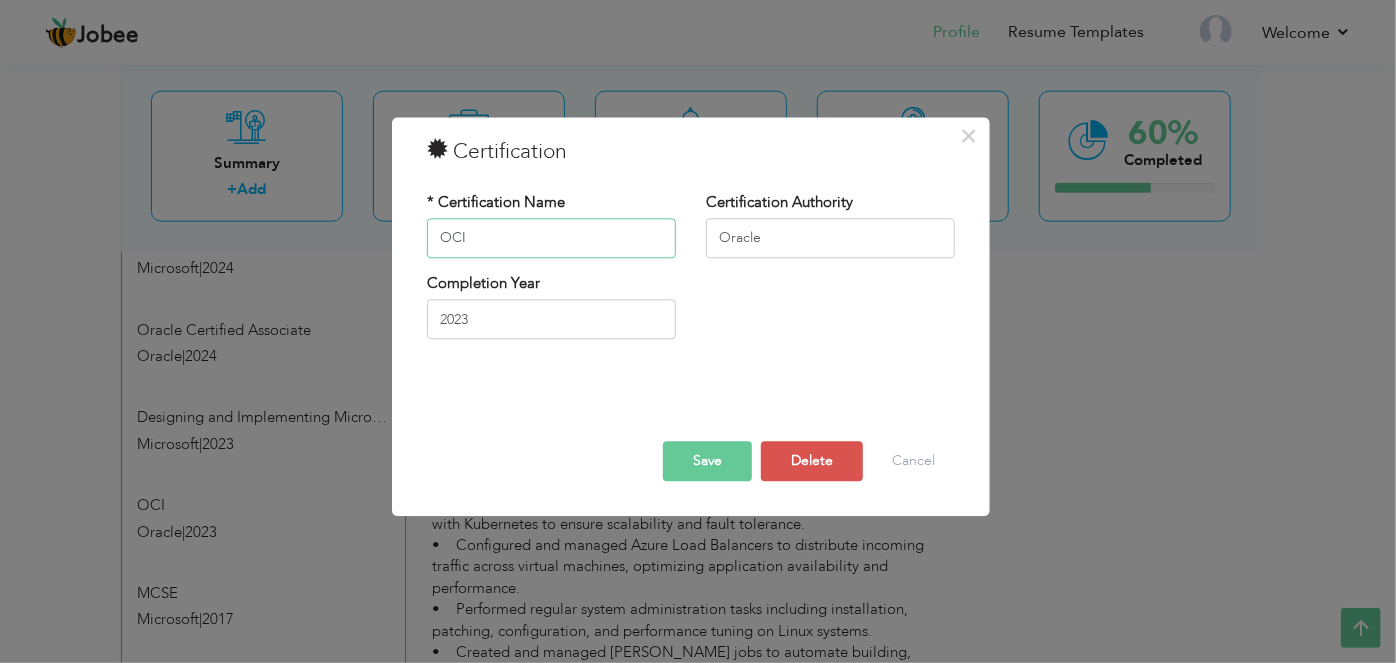 click on "* Certification Name
OCI" at bounding box center (551, 232) 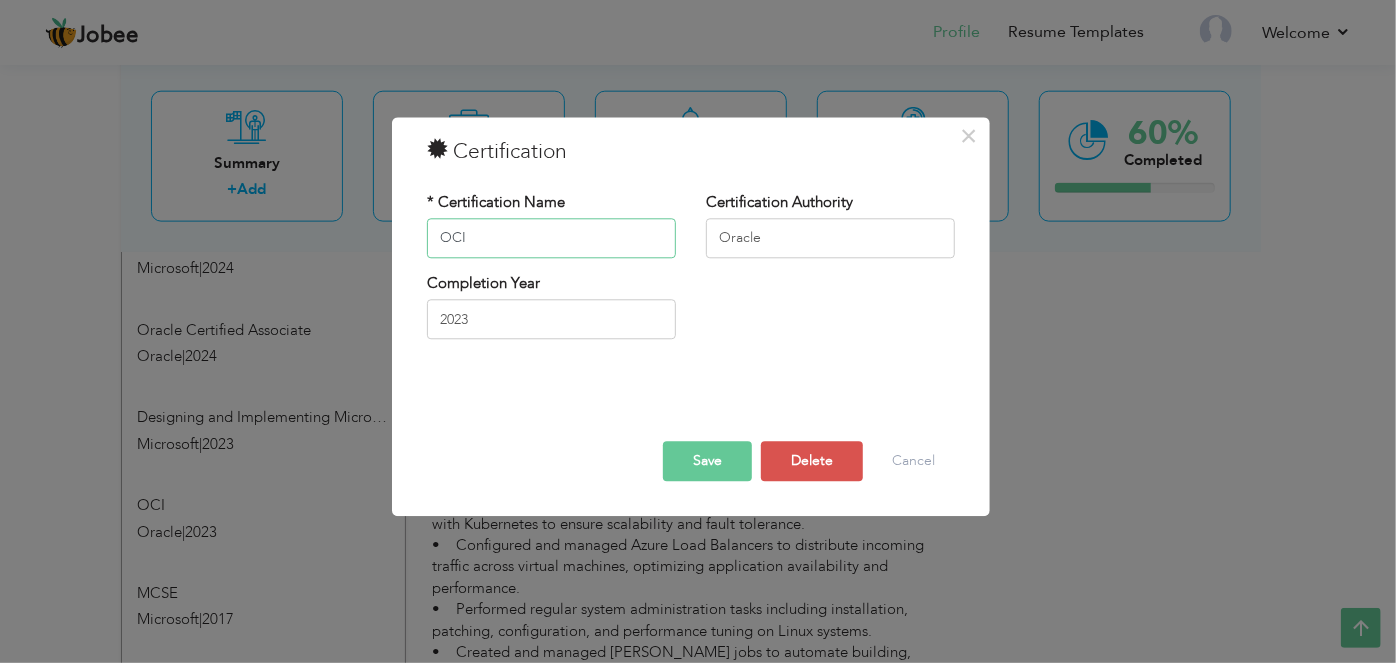paste on "oracle cloud infrastructure certification" 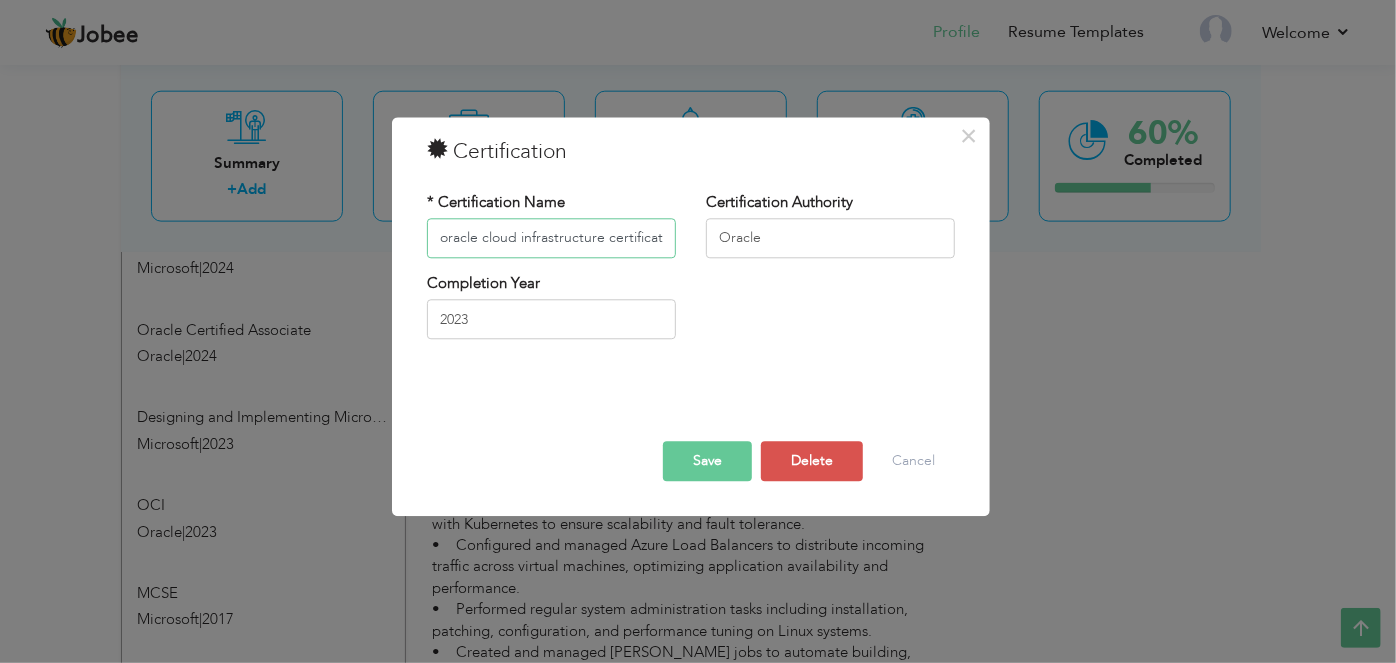 scroll, scrollTop: 0, scrollLeft: 14, axis: horizontal 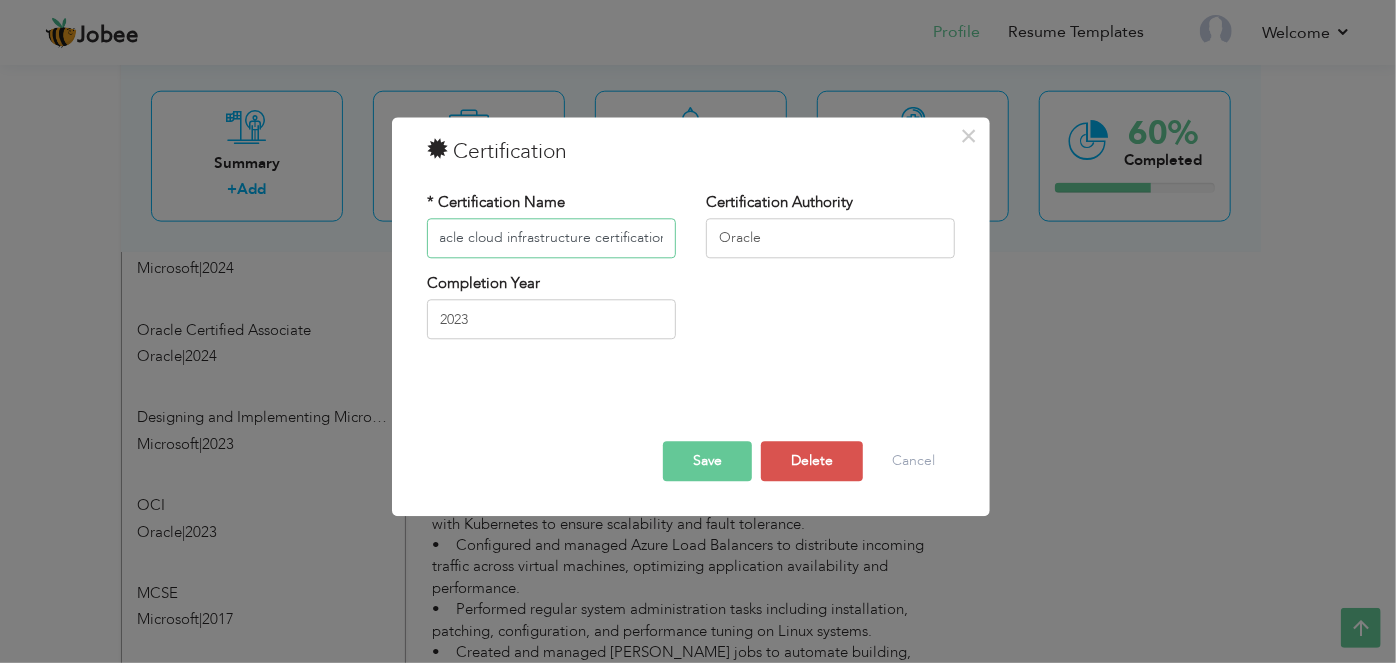 click on "oracle cloud infrastructure certification" at bounding box center (551, 238) 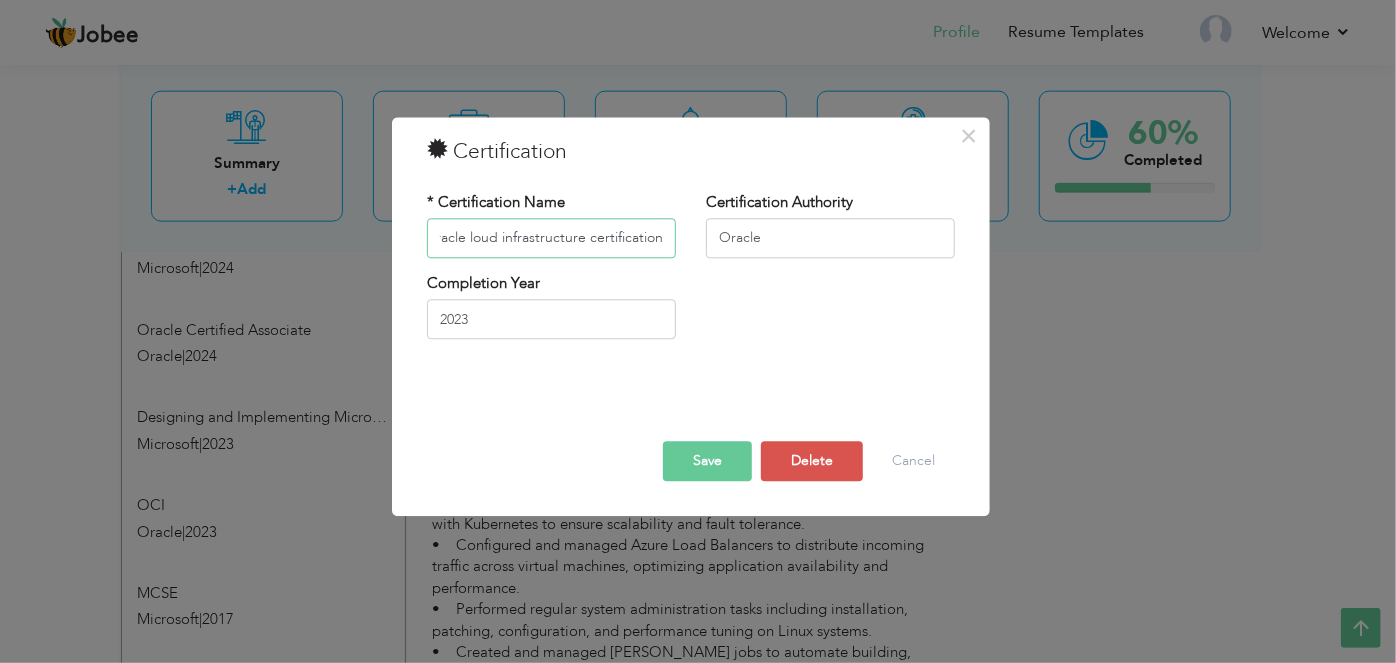scroll, scrollTop: 0, scrollLeft: 7, axis: horizontal 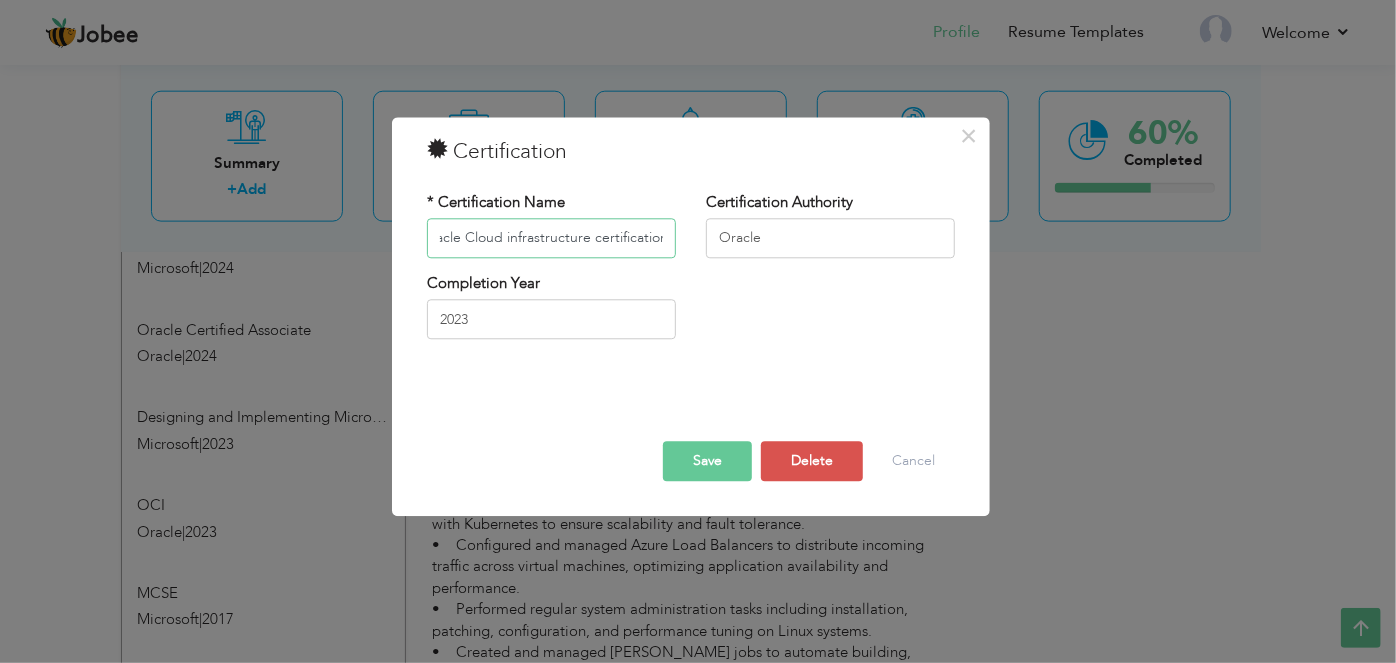 drag, startPoint x: 600, startPoint y: 241, endPoint x: 686, endPoint y: 240, distance: 86.00581 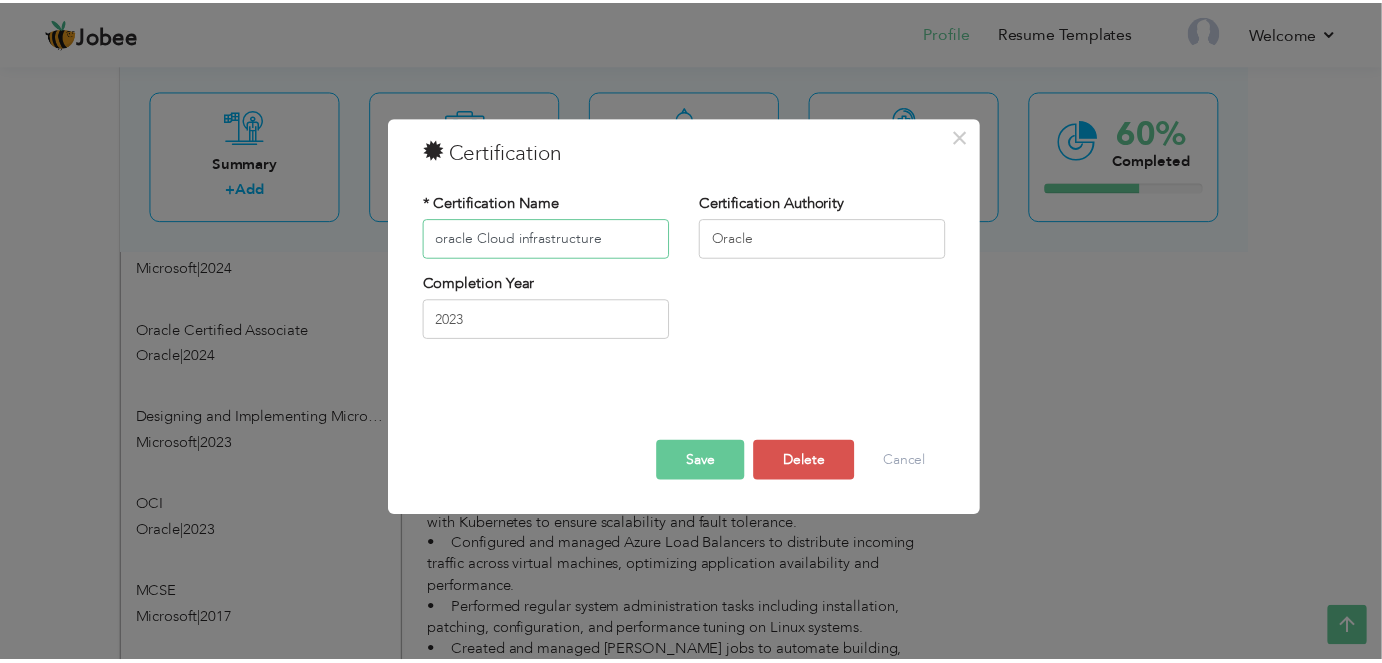 scroll, scrollTop: 0, scrollLeft: 0, axis: both 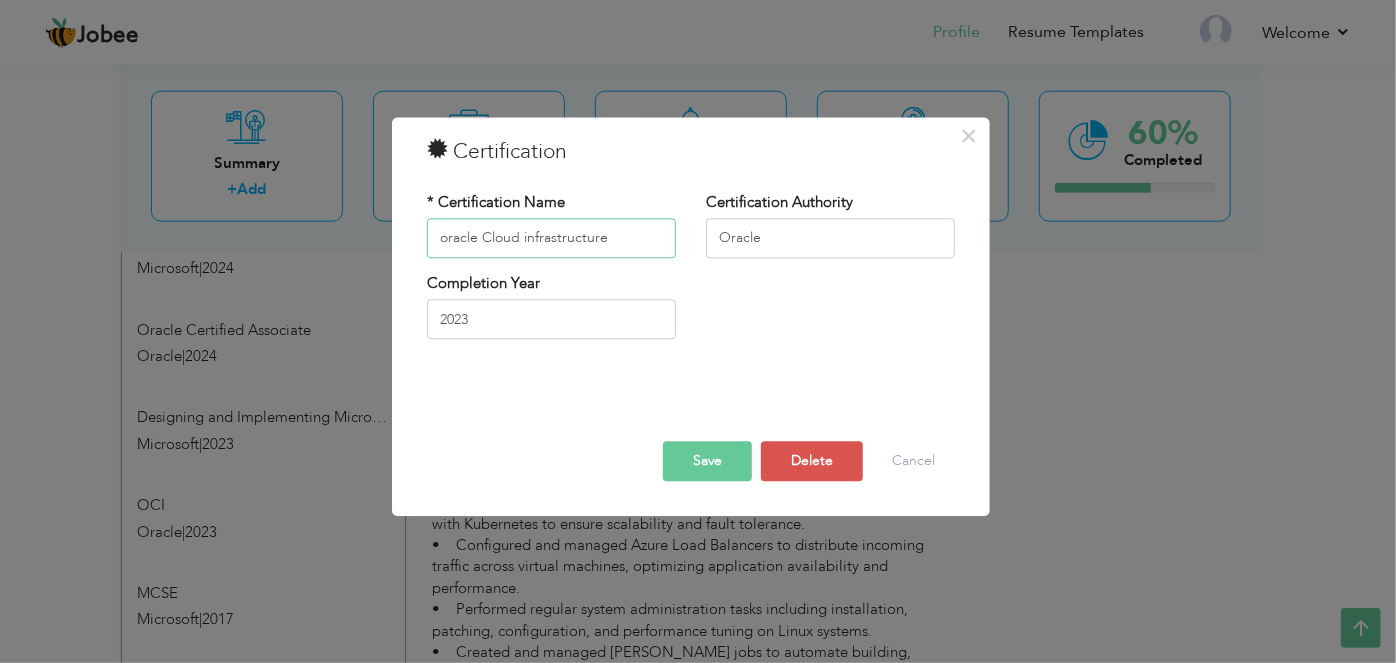 click on "oracle Cloud infrastructure" at bounding box center [551, 238] 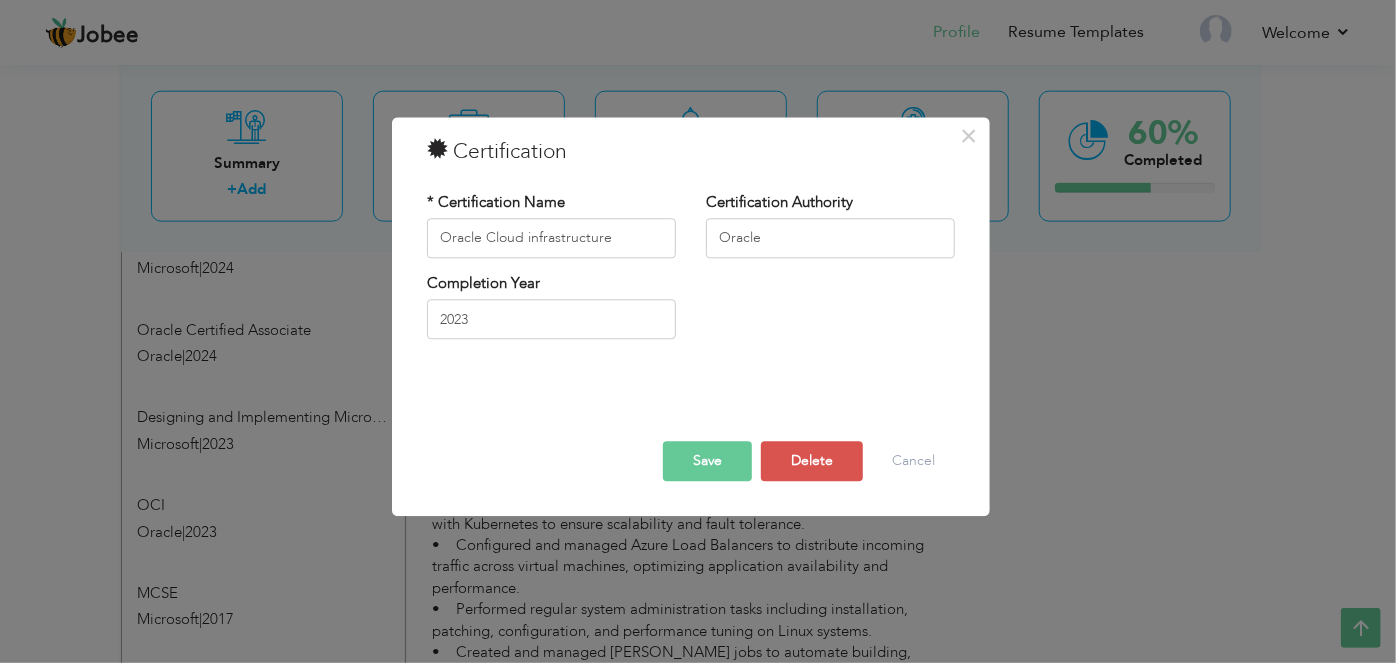 click on "Save" at bounding box center (707, 461) 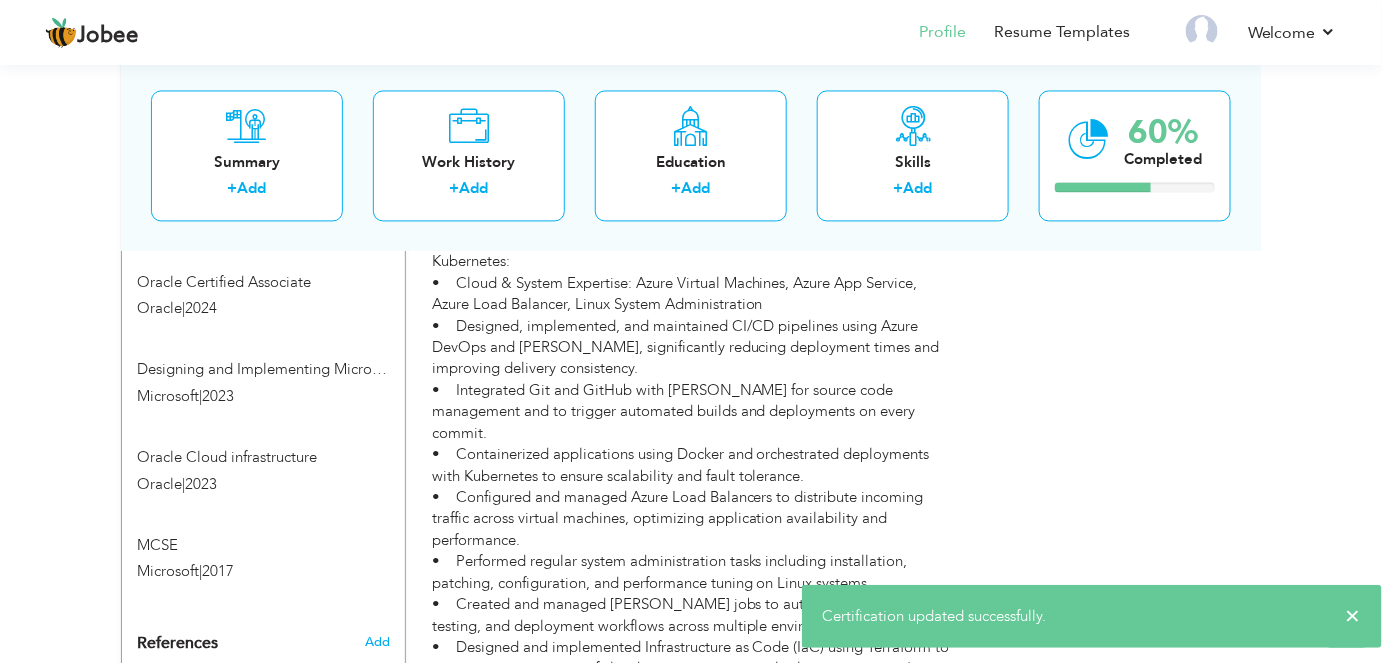 scroll, scrollTop: 1317, scrollLeft: 0, axis: vertical 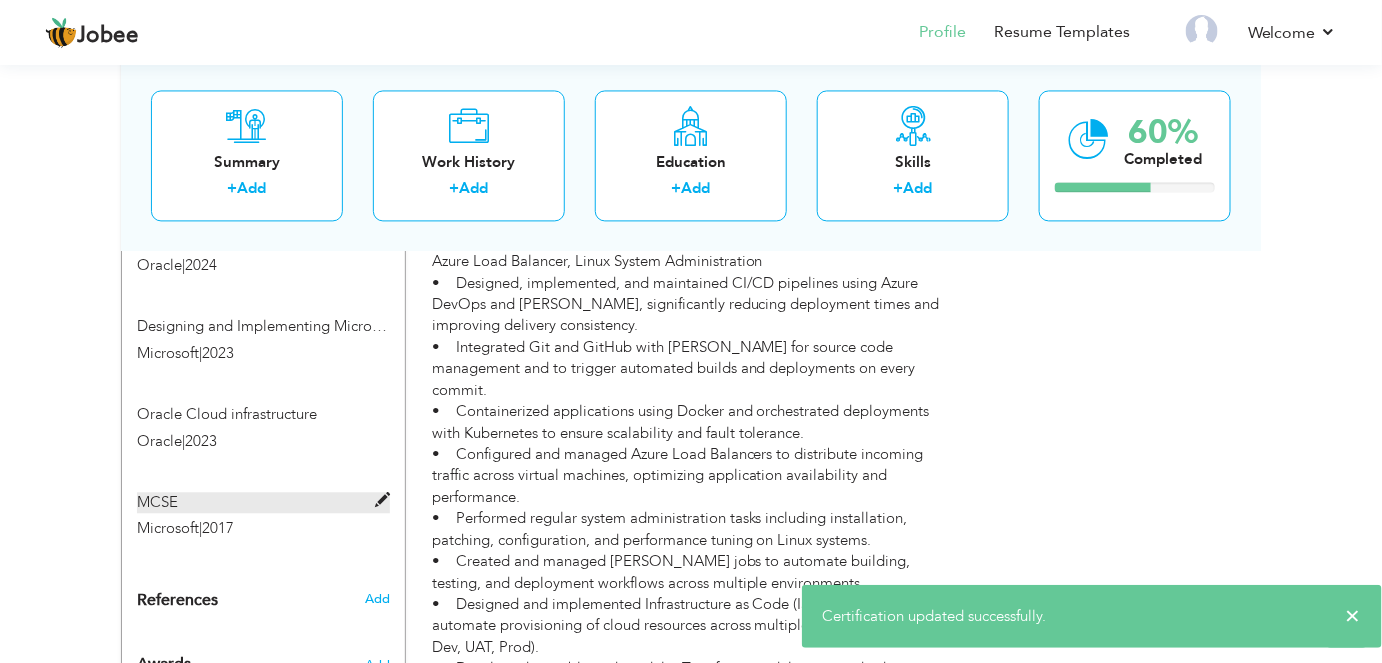 click on "MCSE" at bounding box center [263, 502] 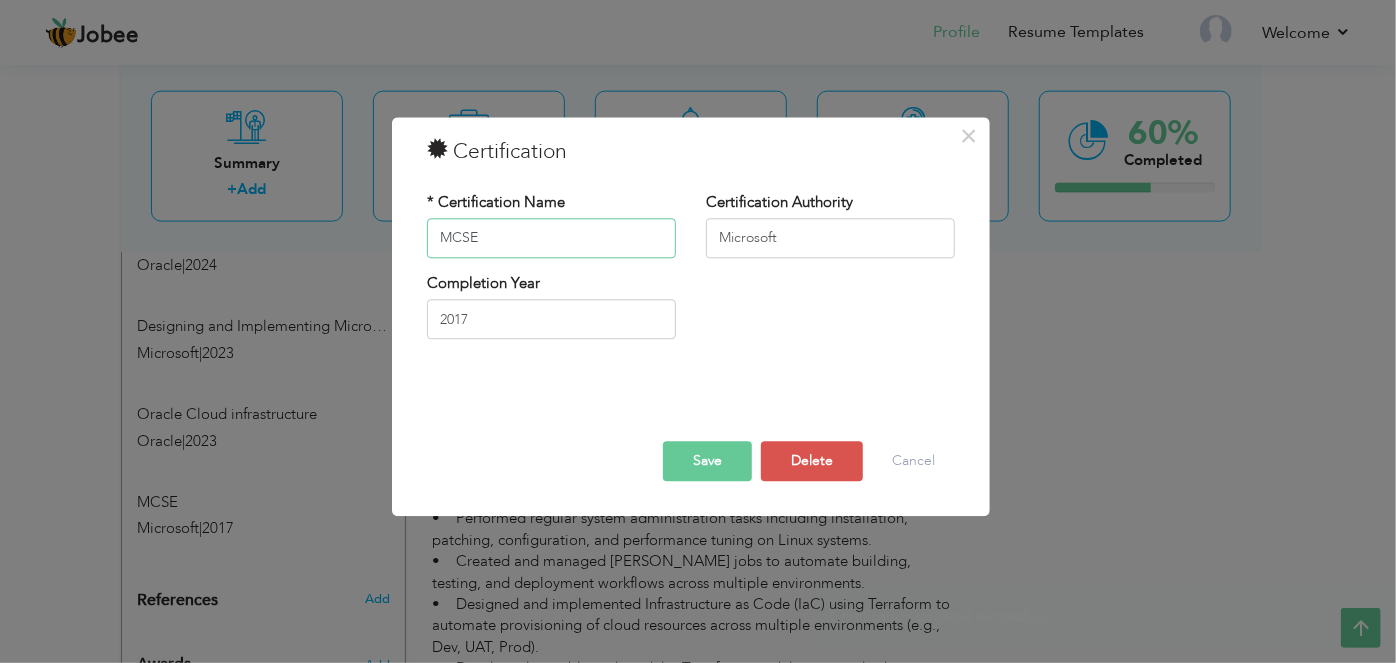 drag, startPoint x: 501, startPoint y: 232, endPoint x: 425, endPoint y: 238, distance: 76.23647 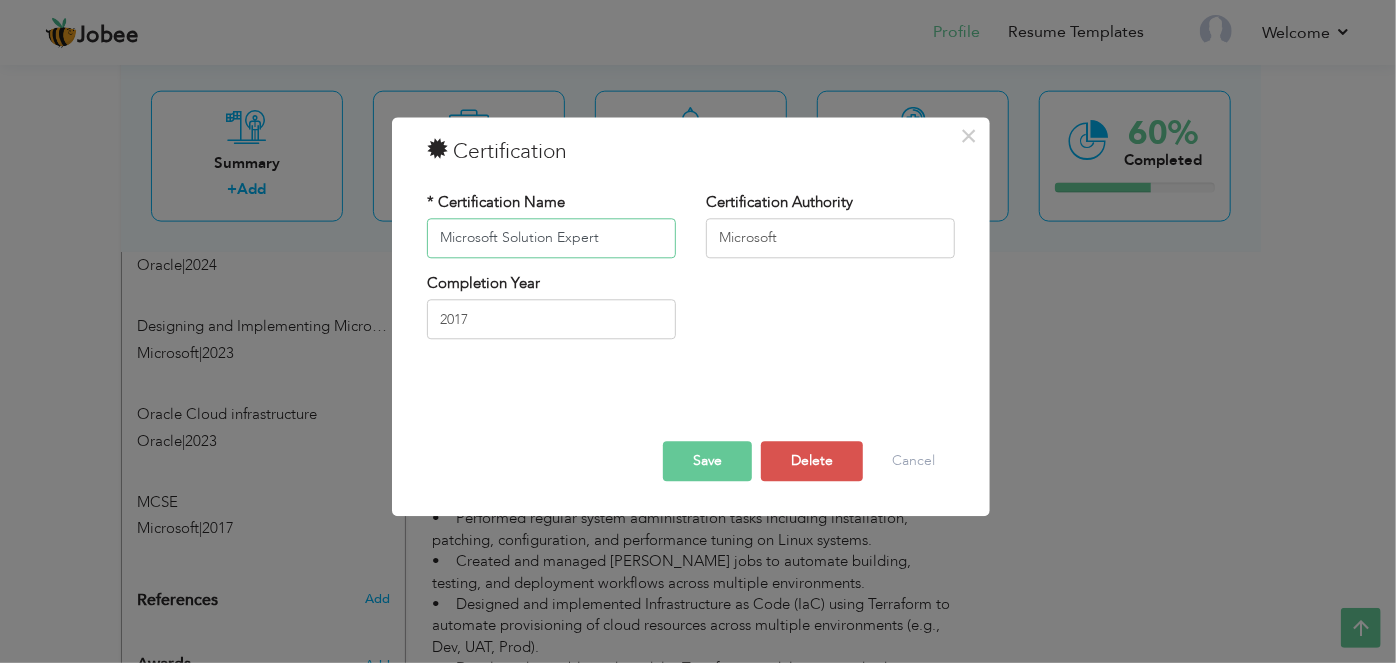 type on "Microsoft Solution Expert" 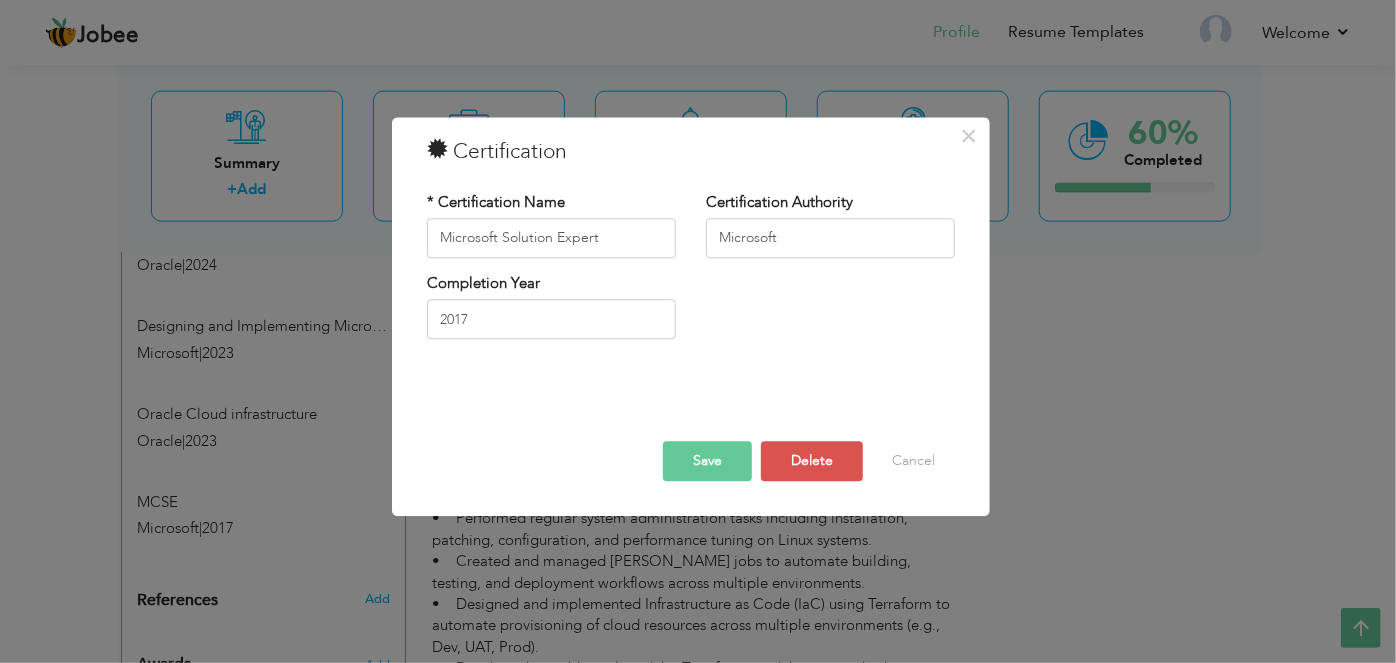 click on "Save" at bounding box center (707, 461) 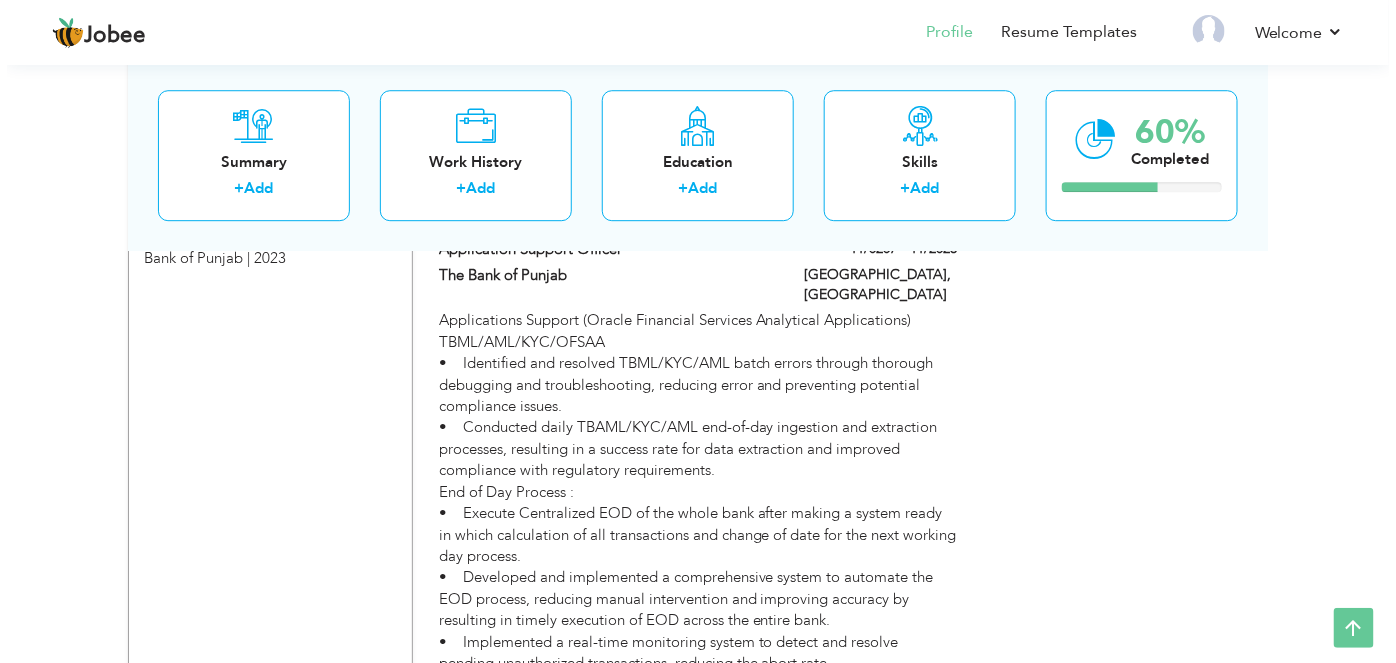 scroll, scrollTop: 2499, scrollLeft: 0, axis: vertical 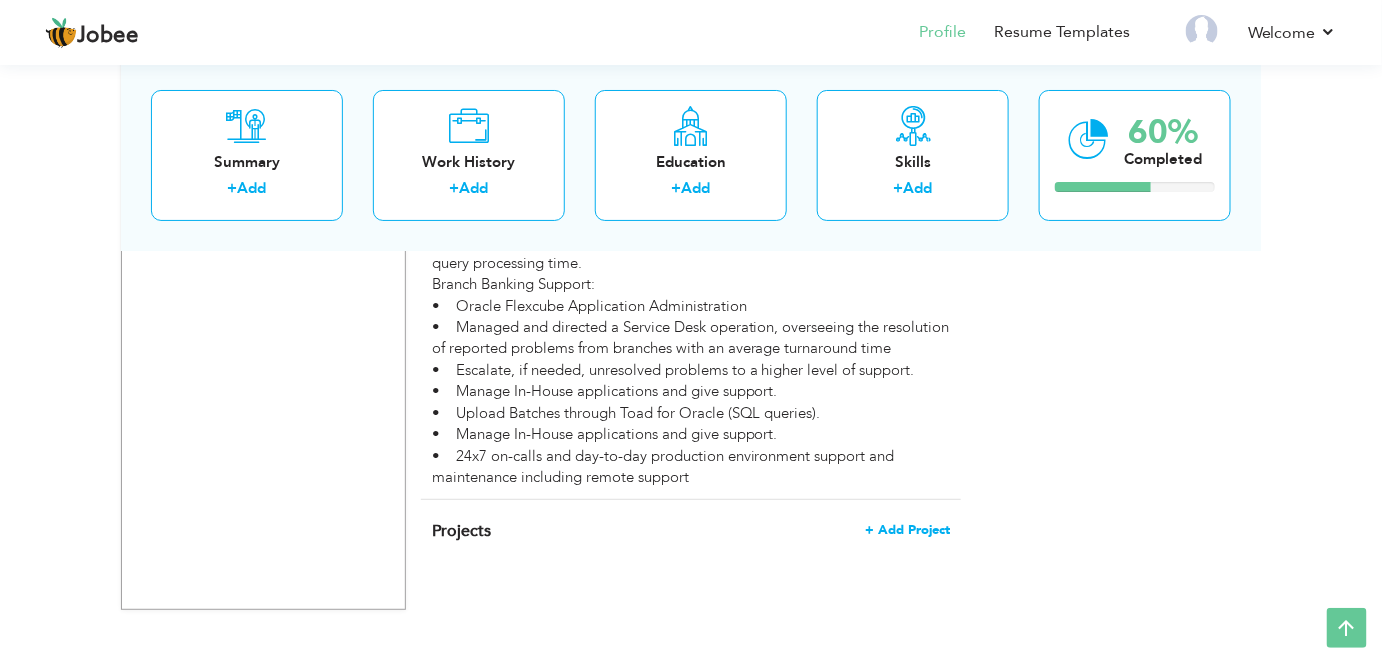 click on "+ Add Project" at bounding box center [907, 530] 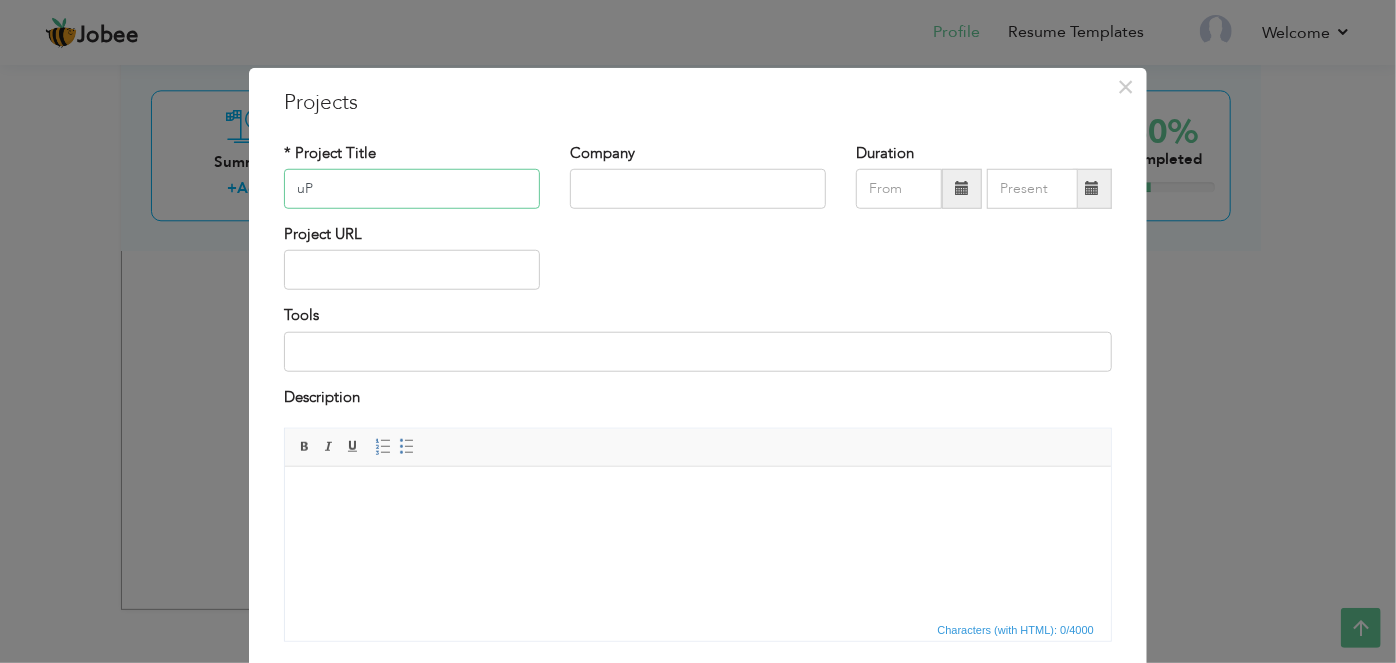 type on "u" 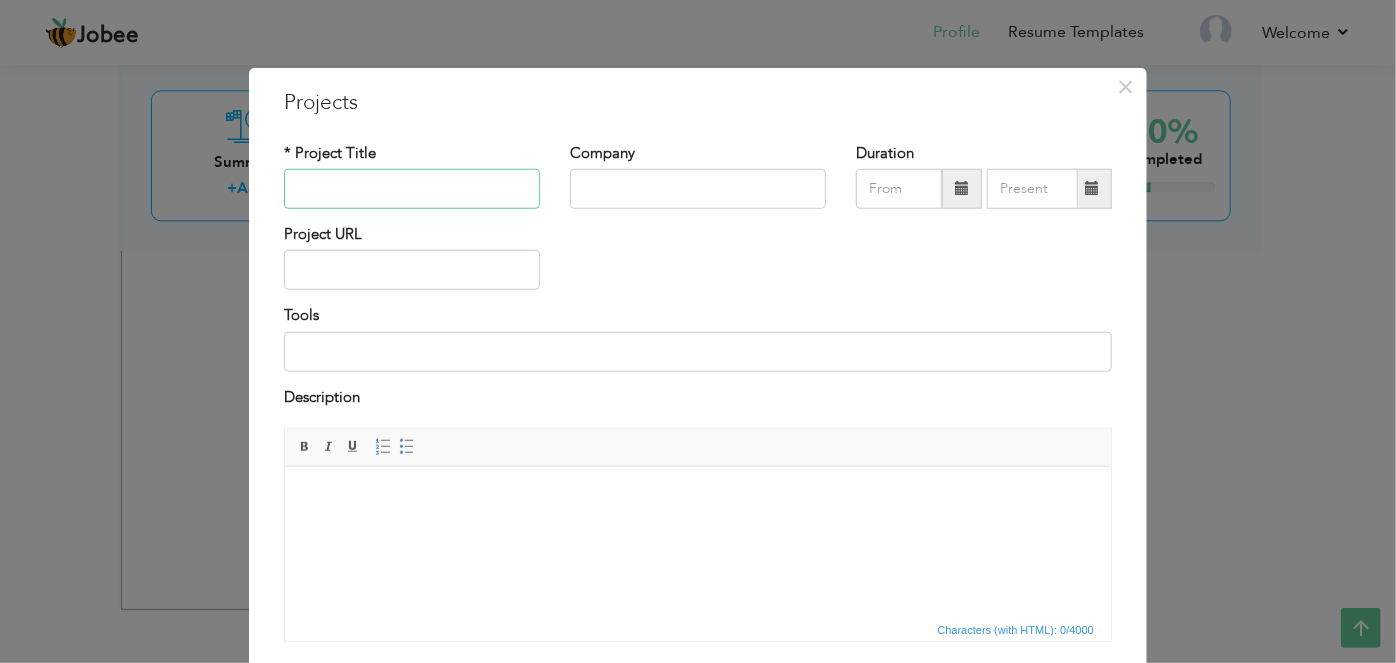 type on "I" 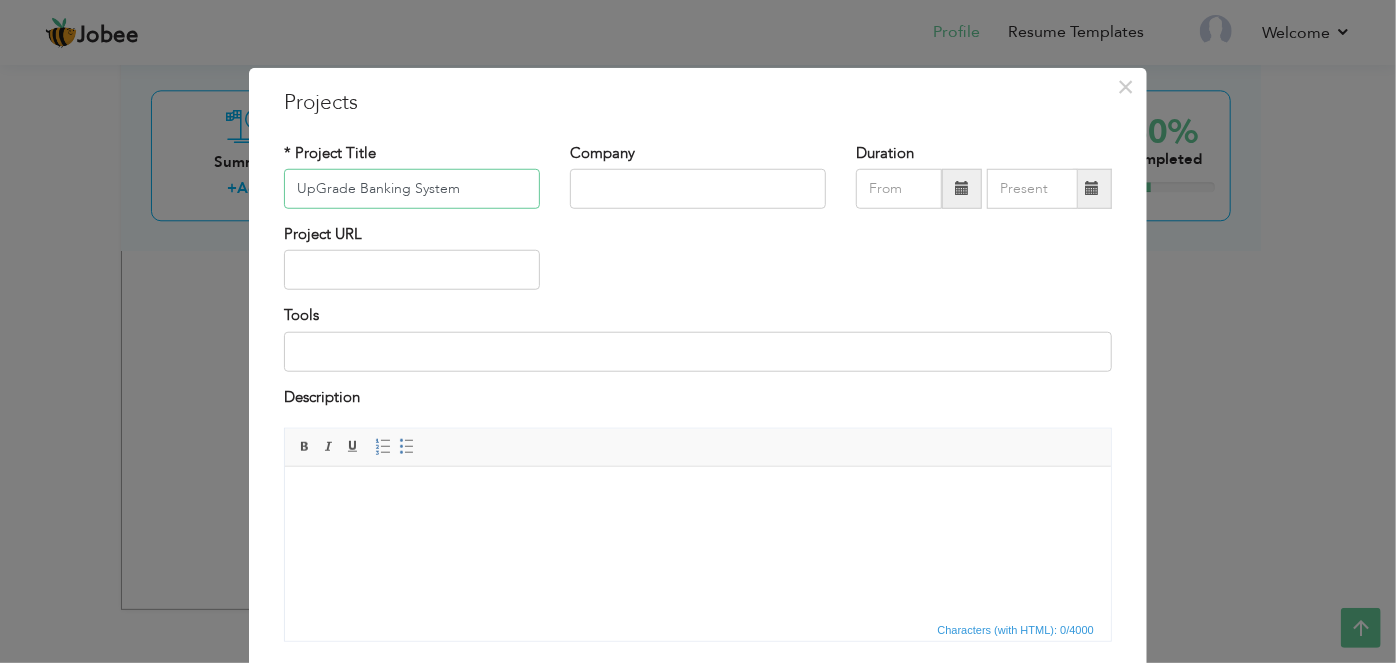type on "UpGrade Banking System" 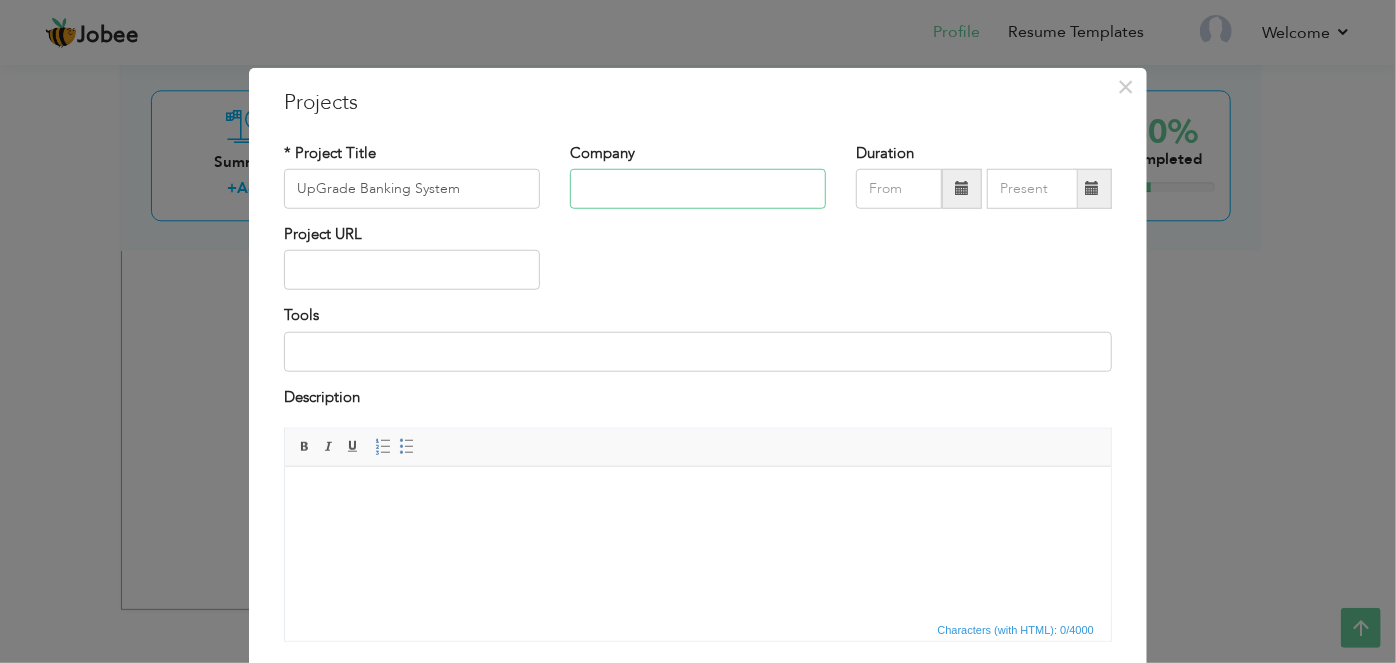 click at bounding box center [698, 189] 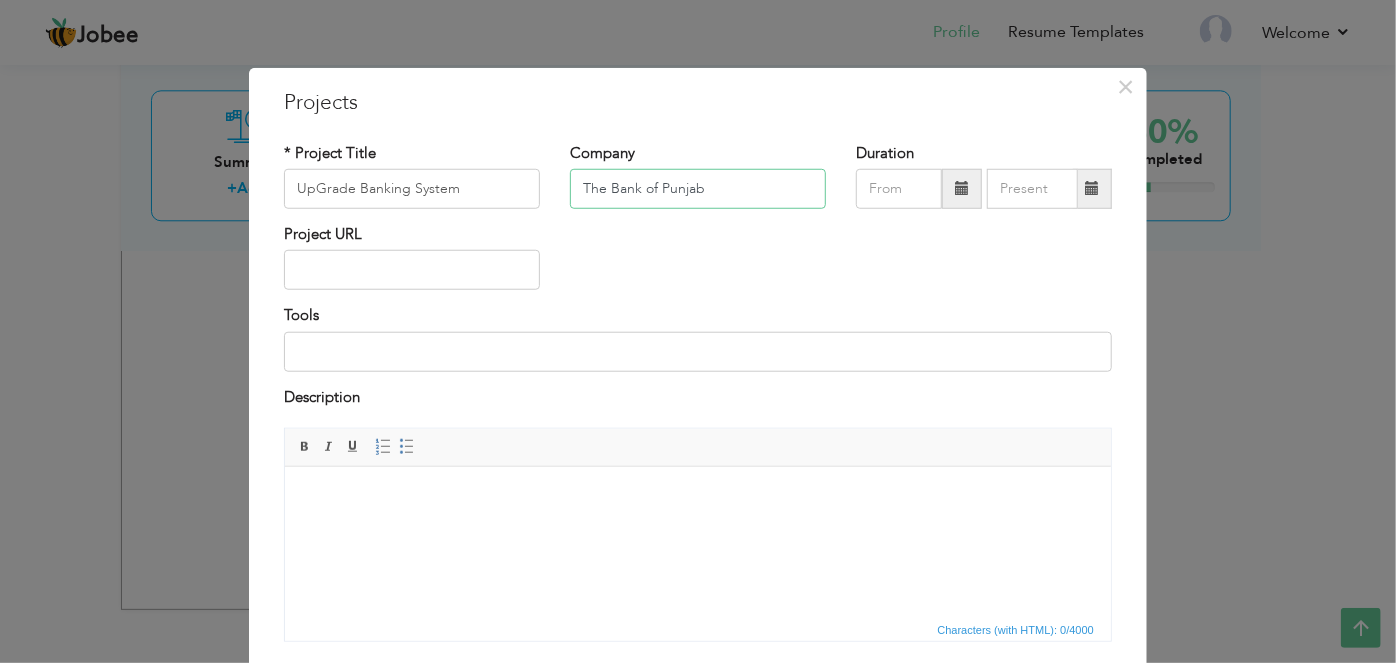 type on "The Bank of Punjab" 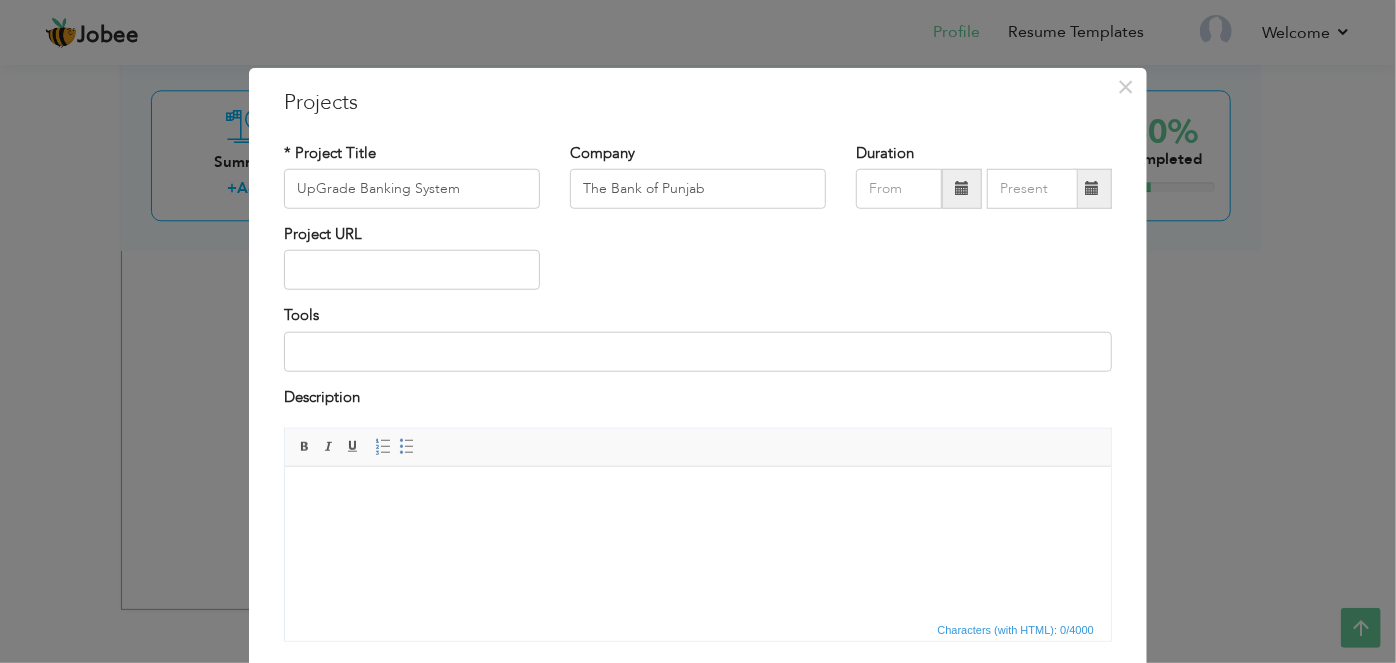 click at bounding box center [962, 188] 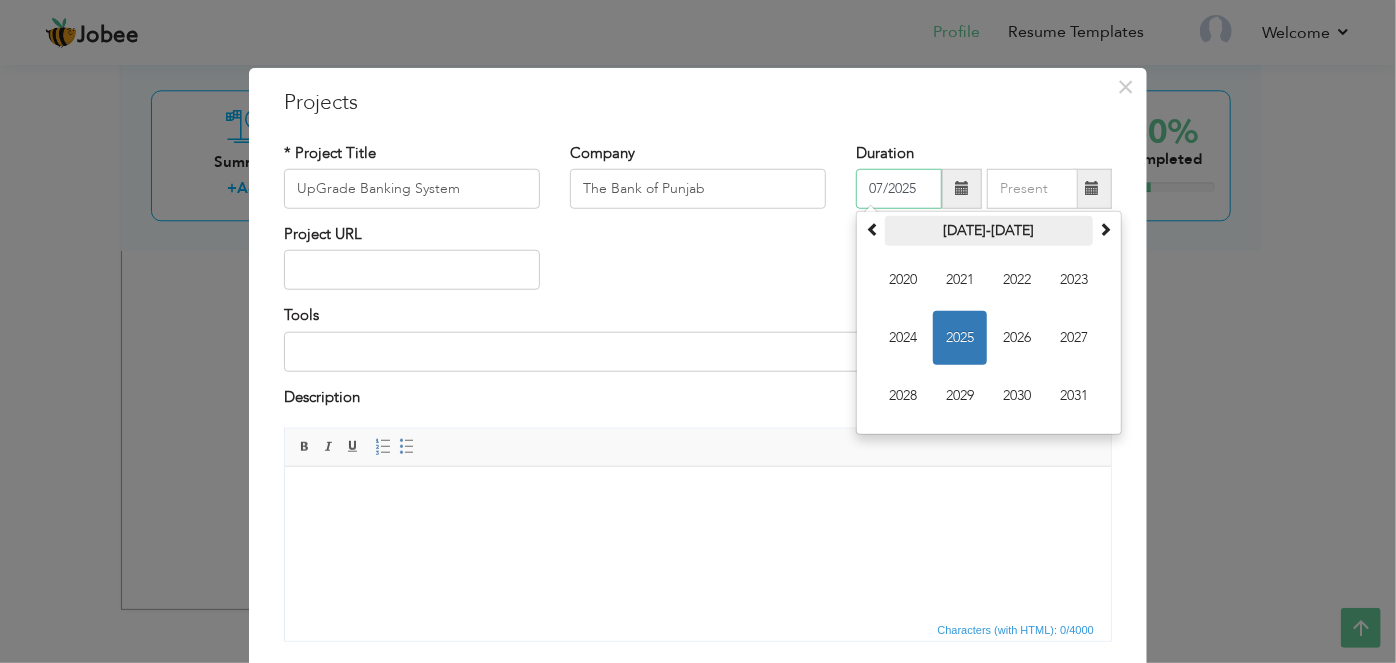 click on "2020-2031" at bounding box center (989, 231) 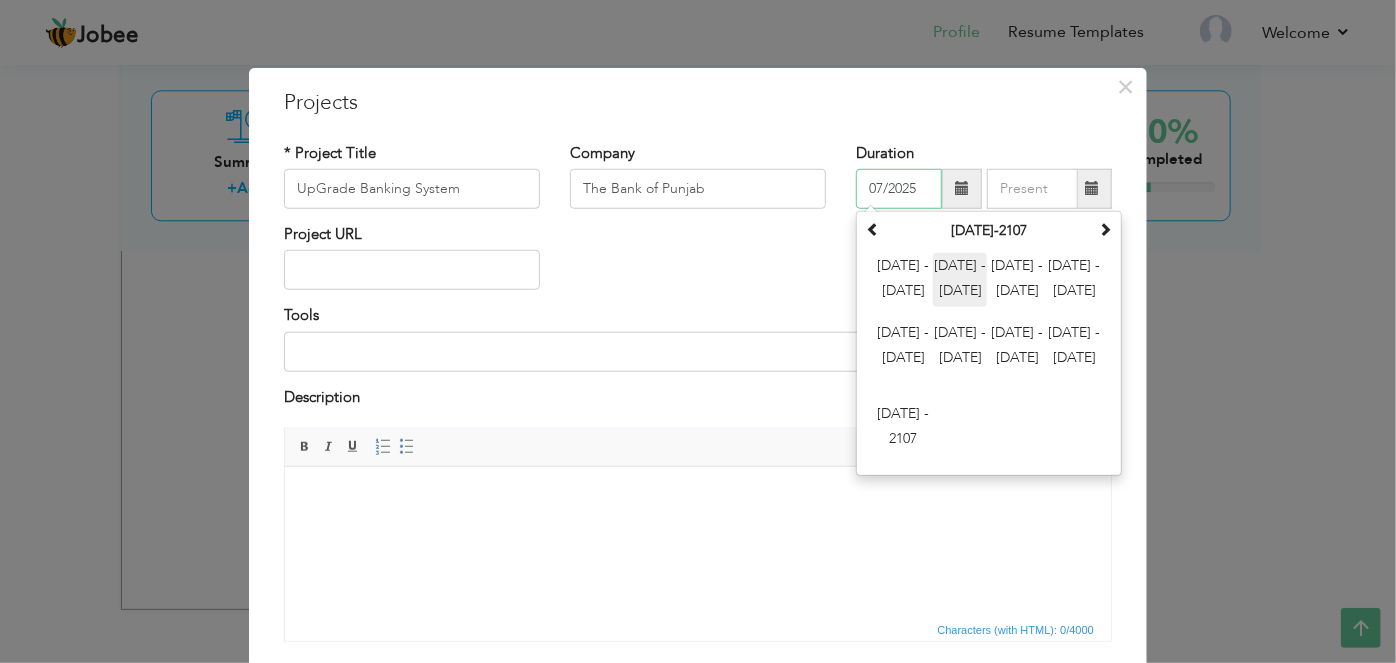 click on "2012 - 2023" at bounding box center (960, 280) 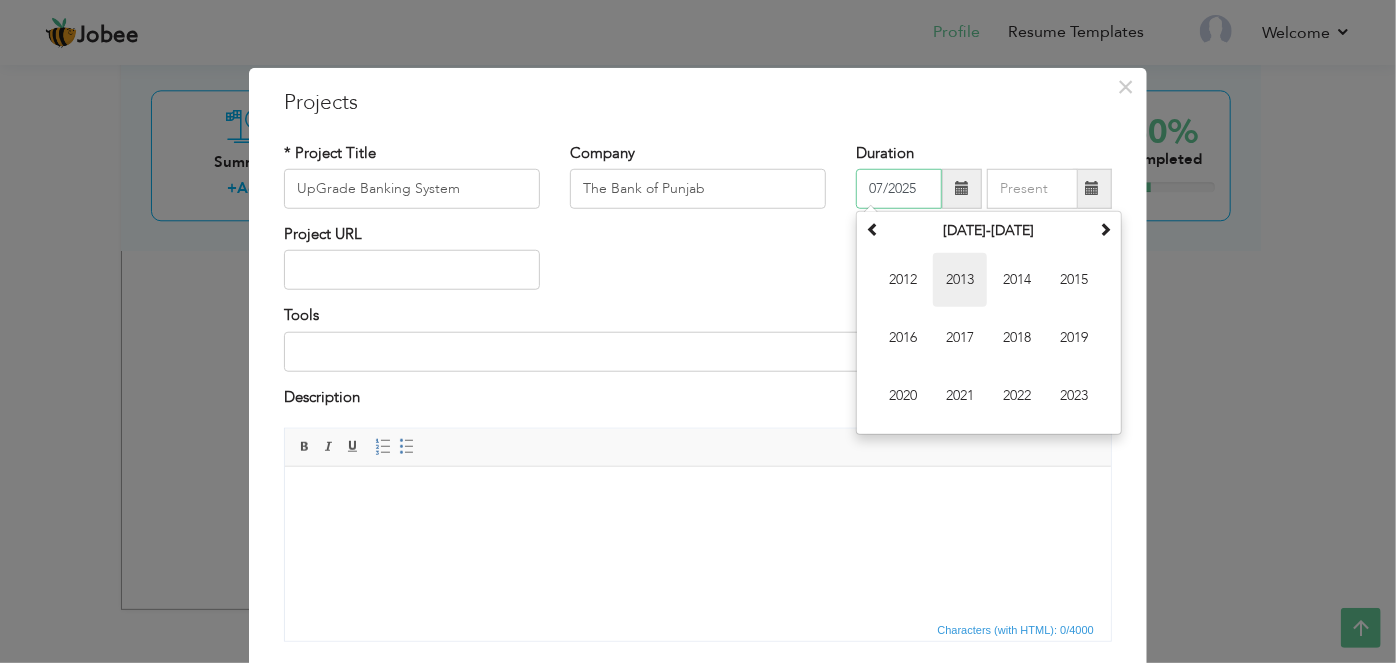click on "2013" at bounding box center (960, 280) 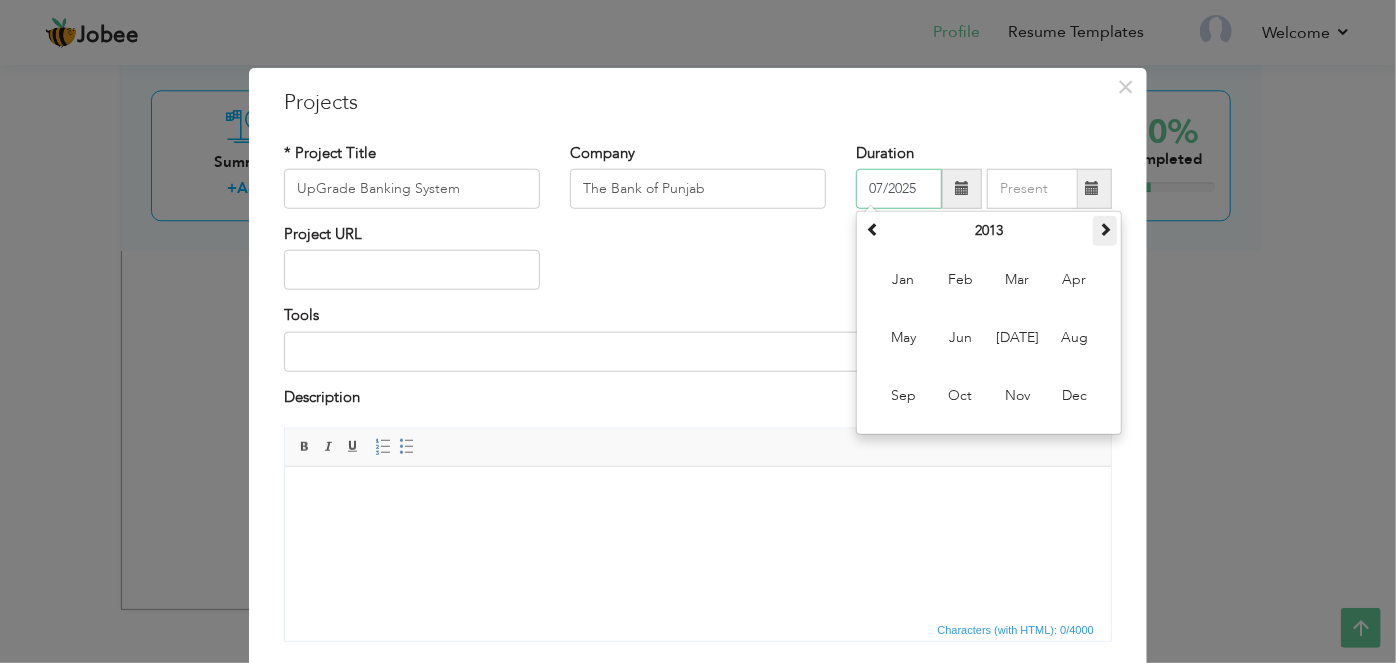 click at bounding box center [1105, 229] 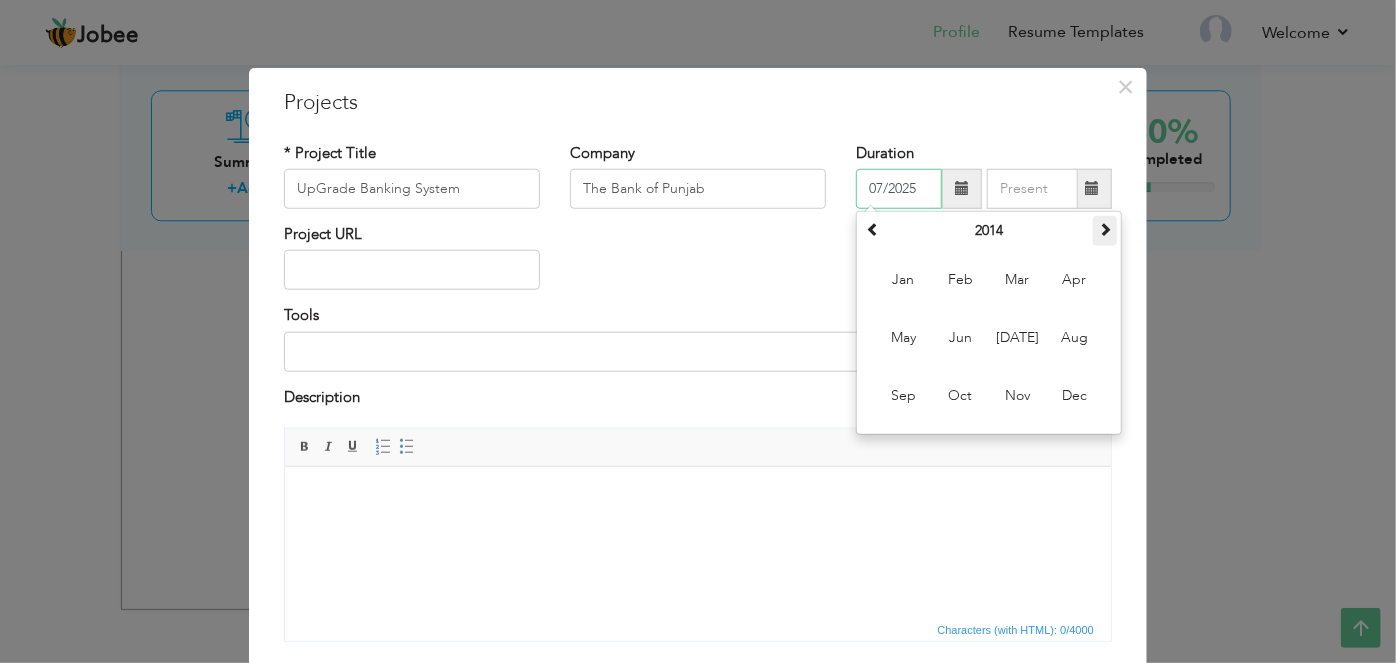 click at bounding box center (1105, 229) 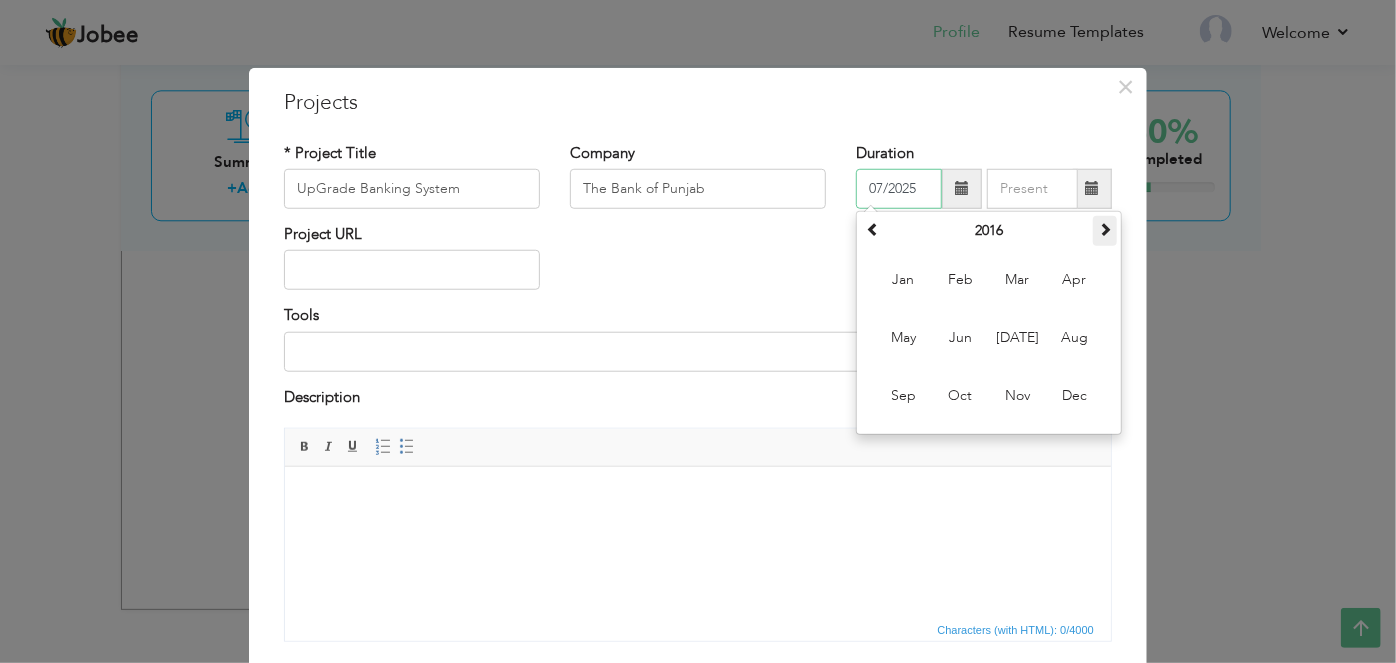 click at bounding box center [1105, 229] 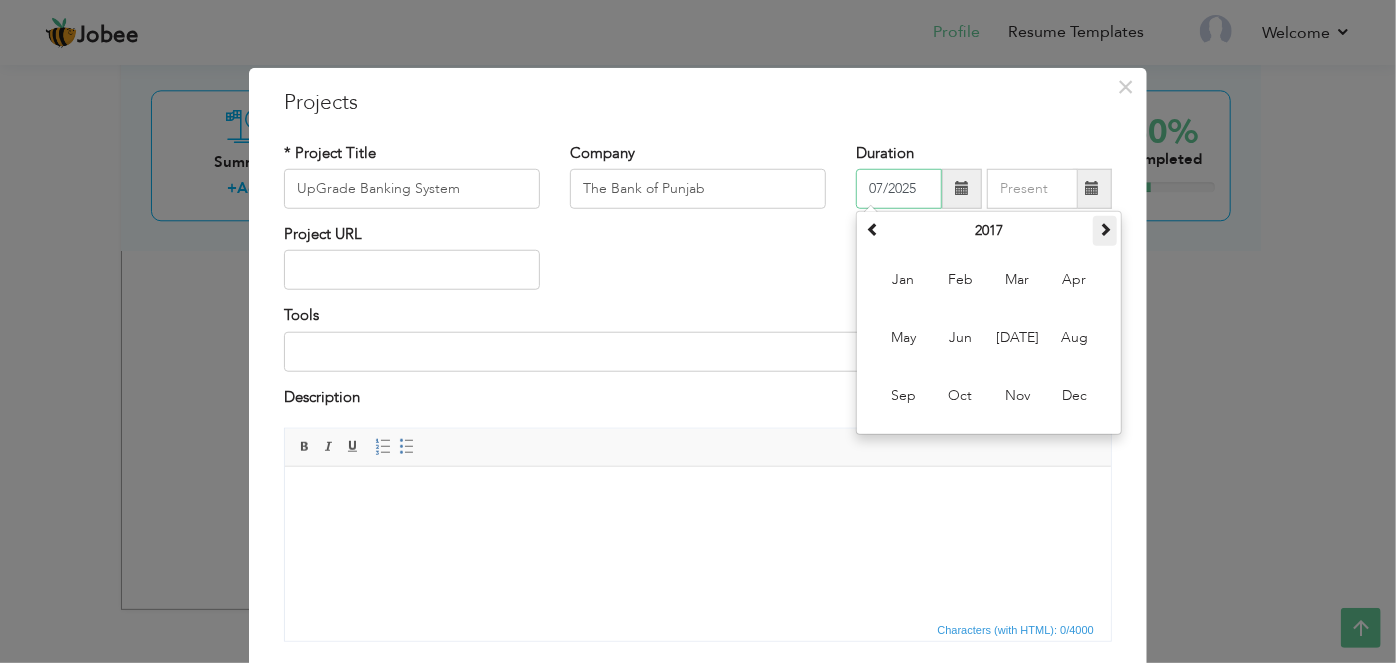 click at bounding box center [1105, 229] 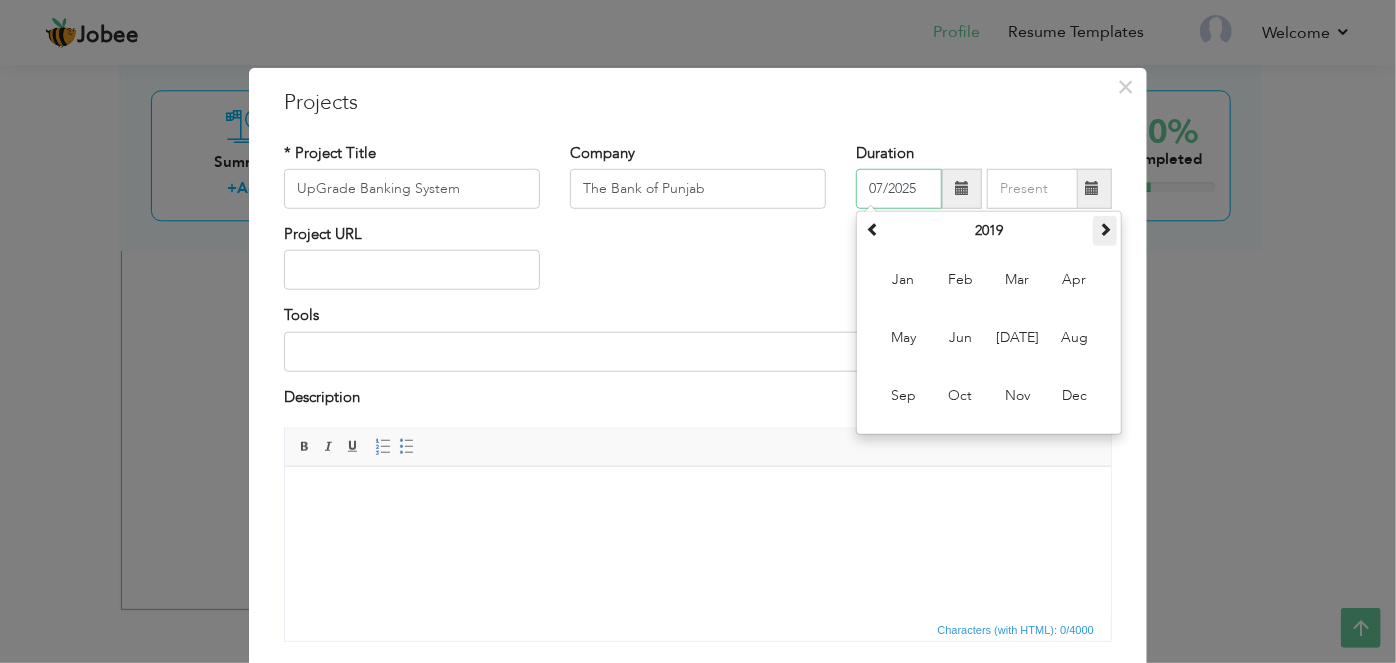 click at bounding box center (1105, 229) 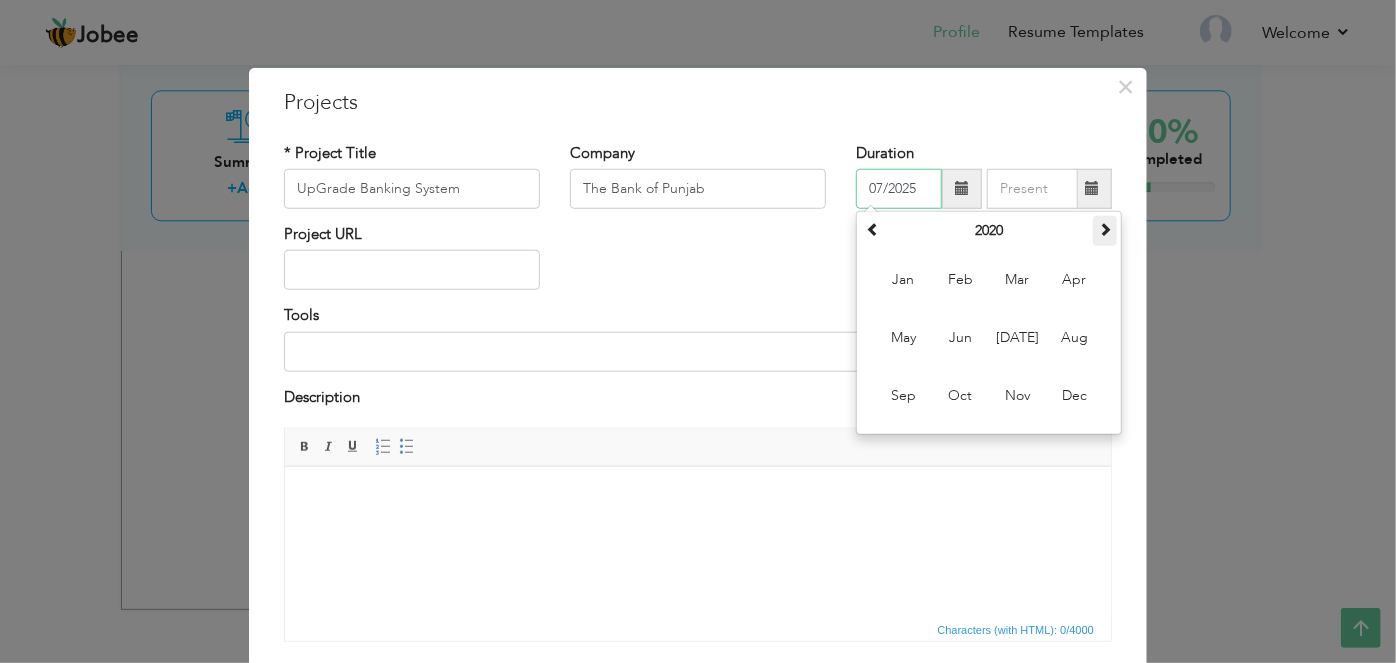 click at bounding box center [1105, 229] 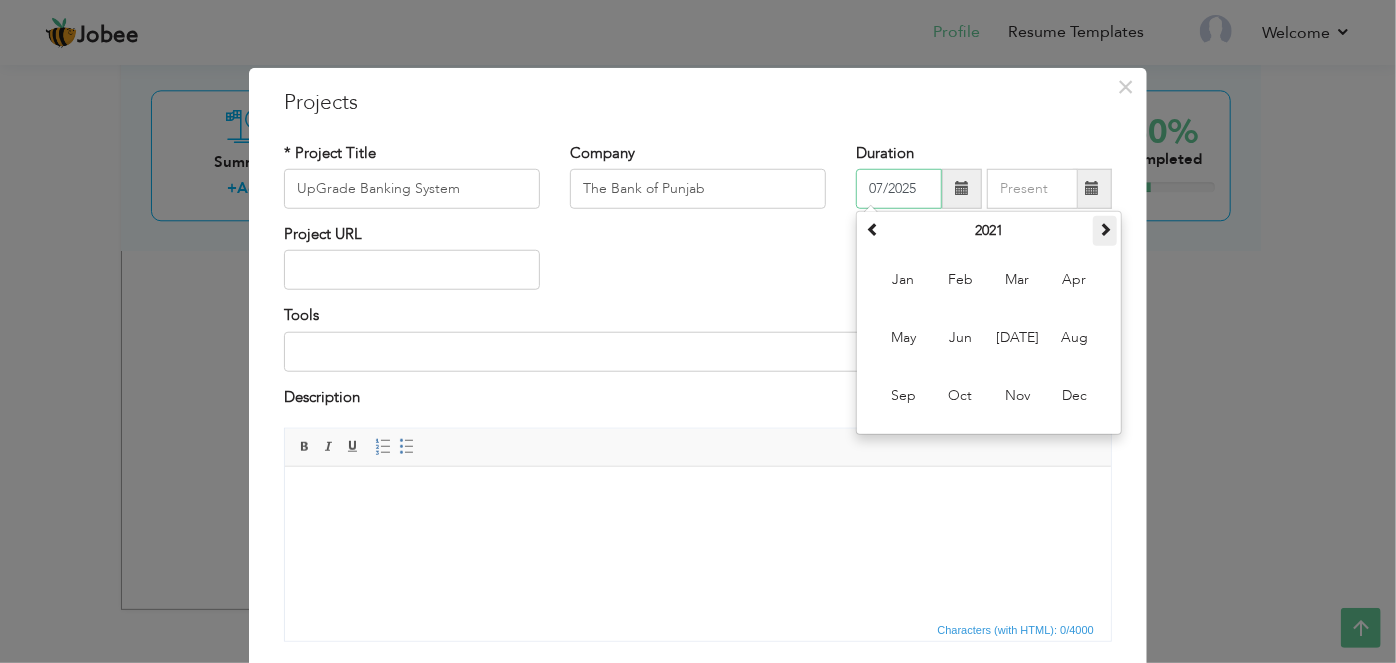 click at bounding box center [1105, 229] 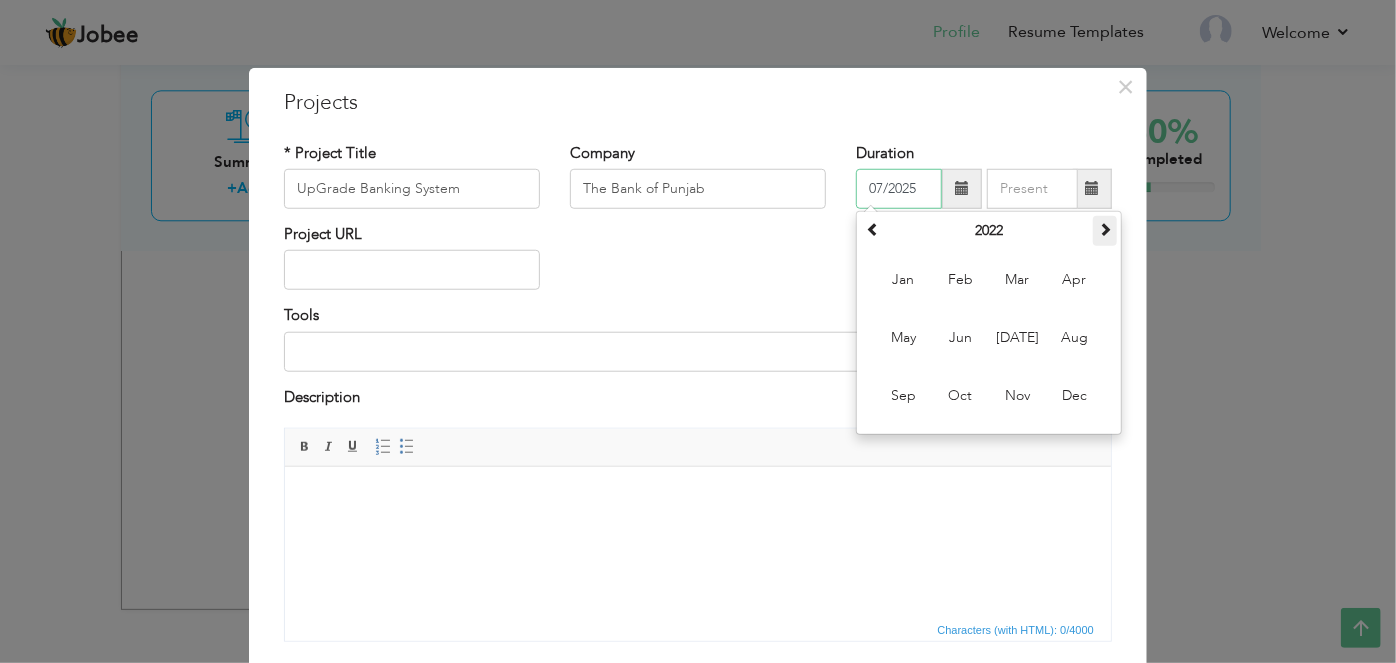 click at bounding box center [1105, 229] 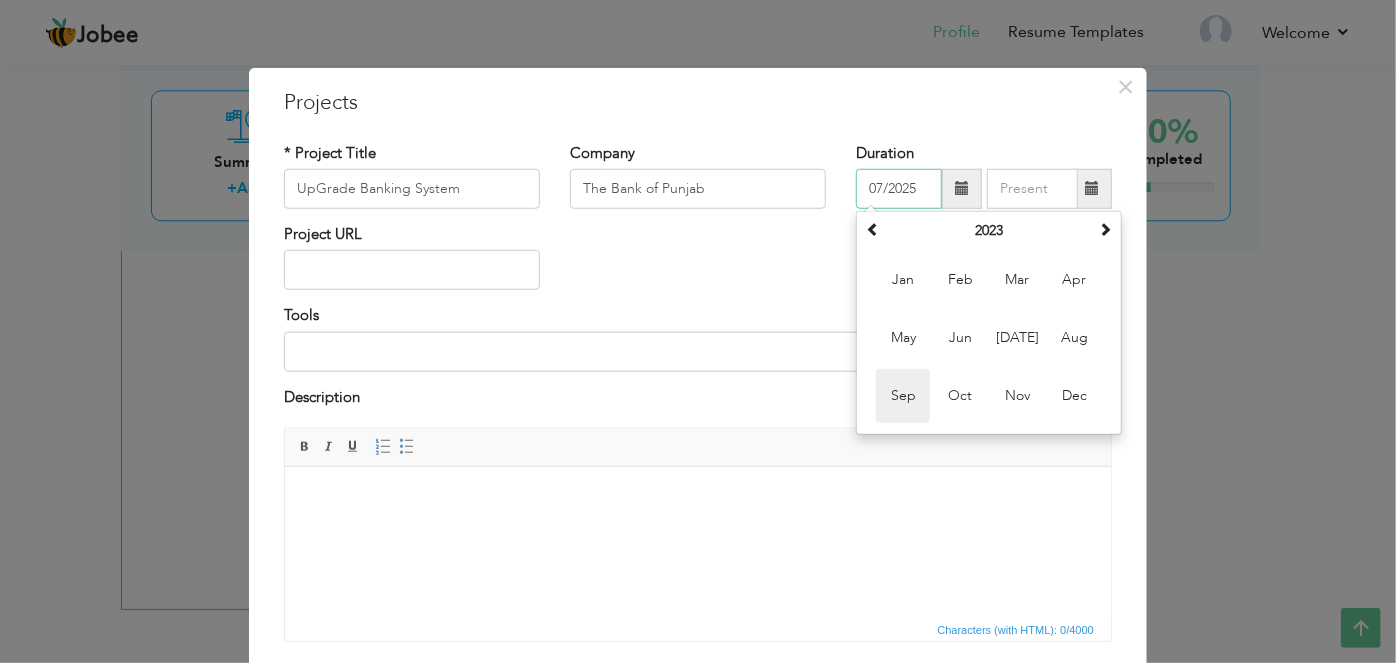 click on "Sep" at bounding box center (903, 396) 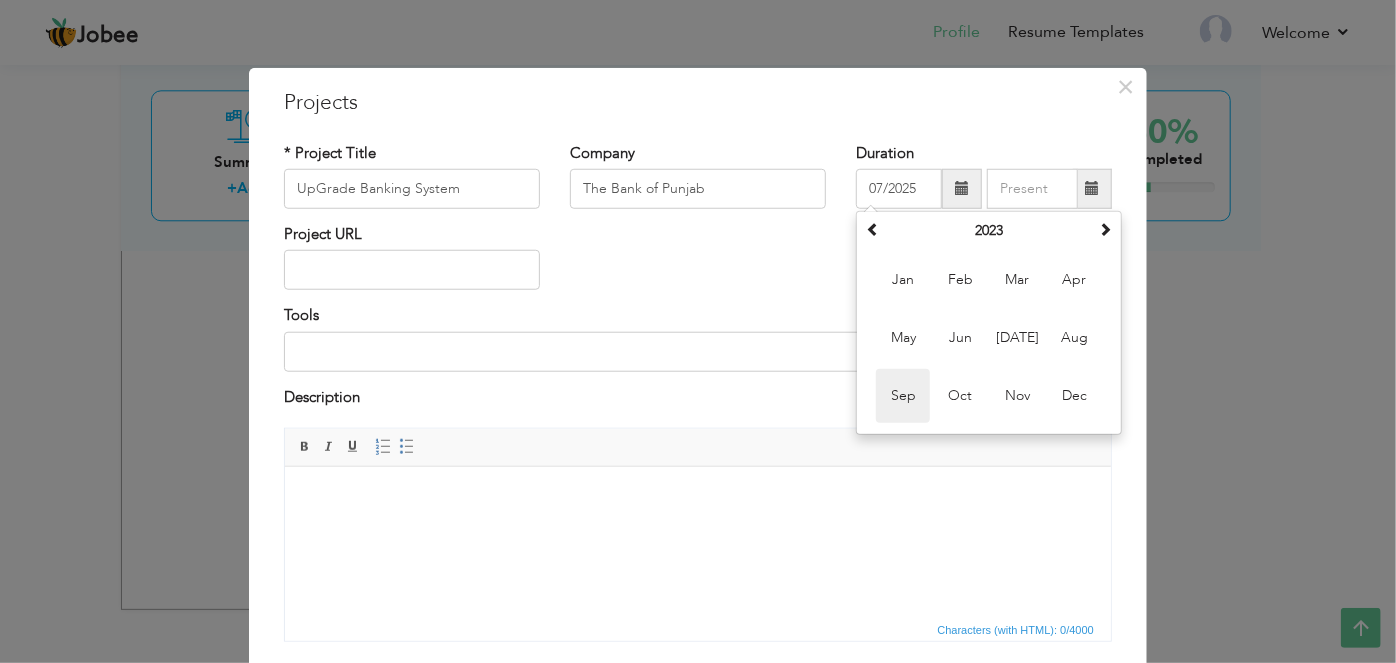 type on "09/2023" 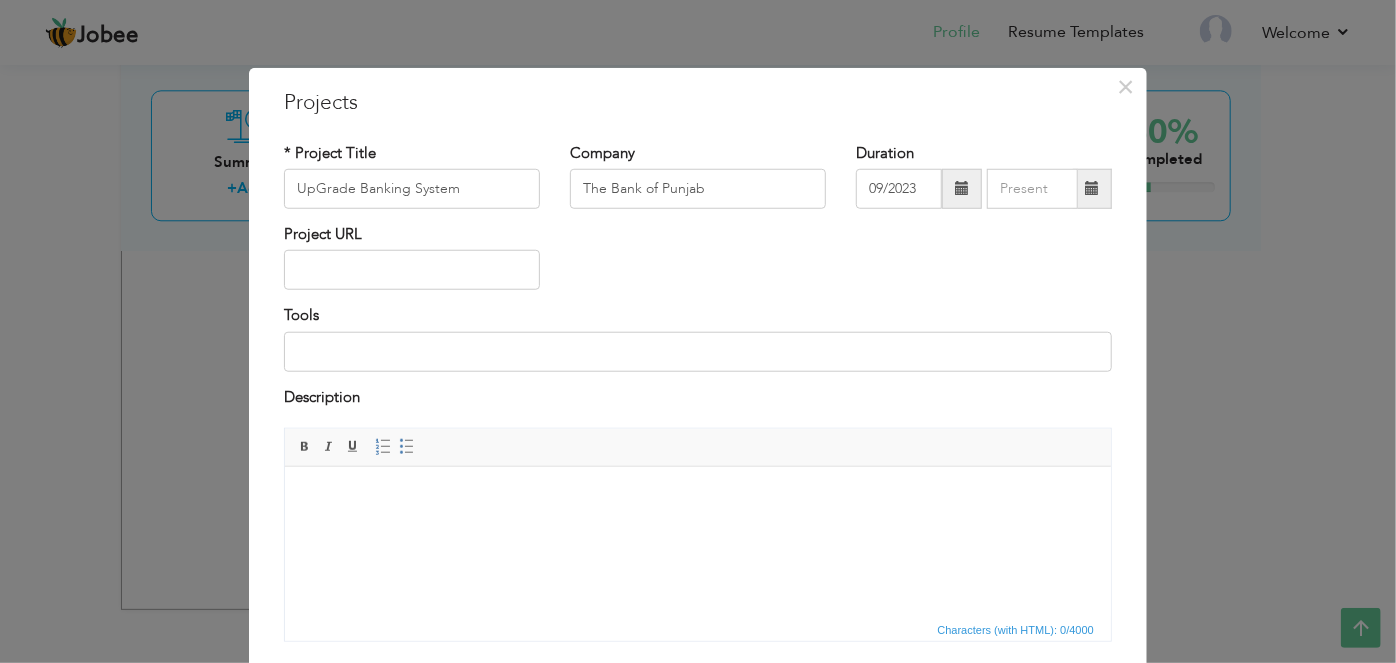 click at bounding box center (1092, 189) 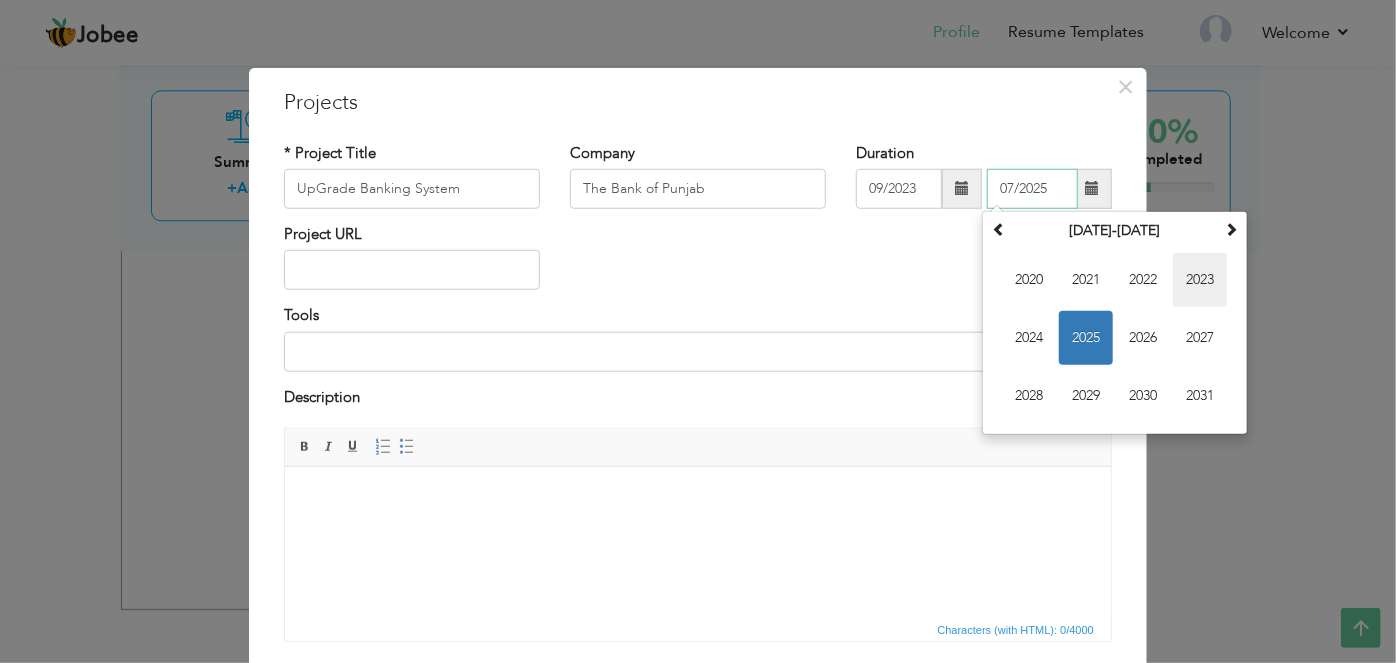 click on "2023" at bounding box center (1200, 280) 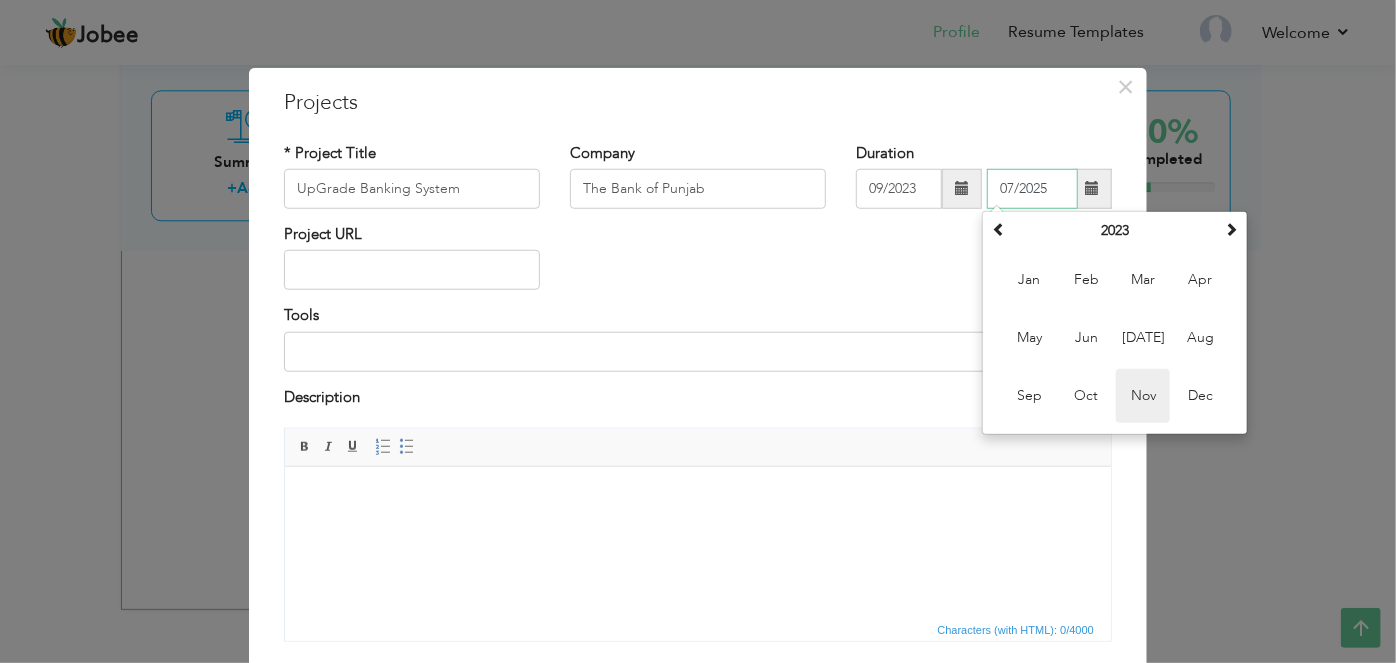 click on "Nov" at bounding box center [1143, 396] 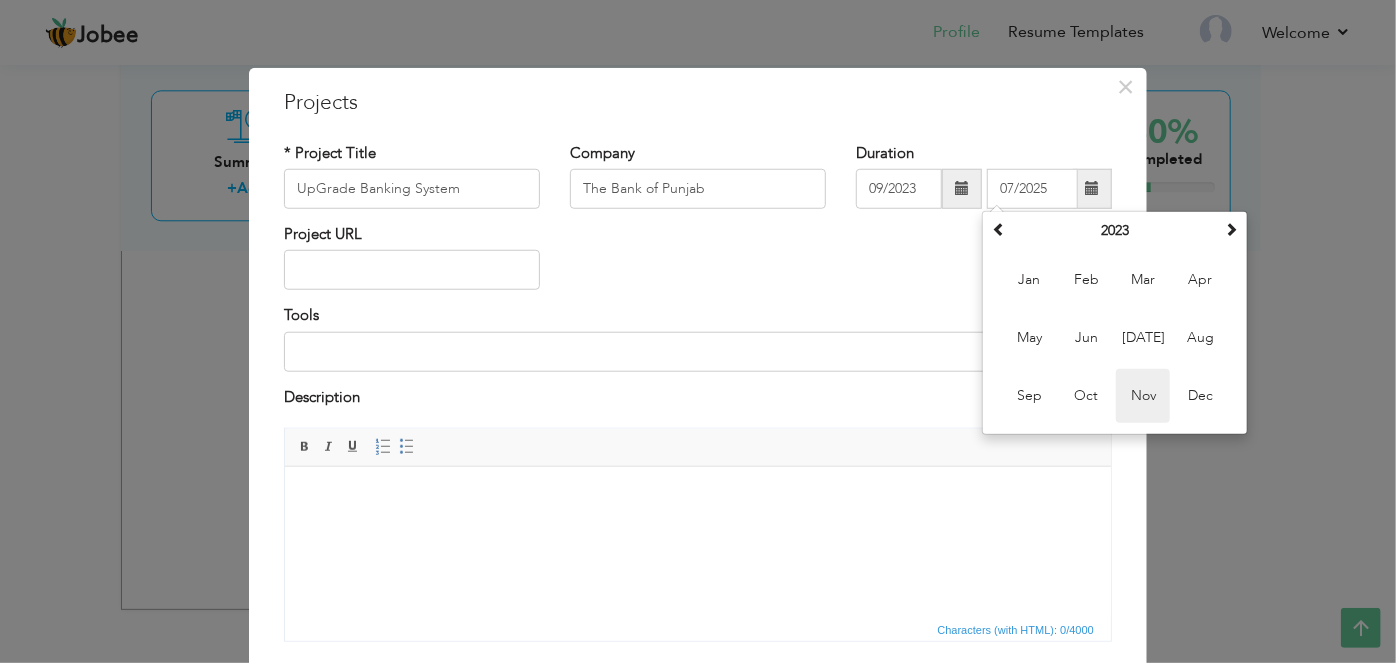 type on "11/2023" 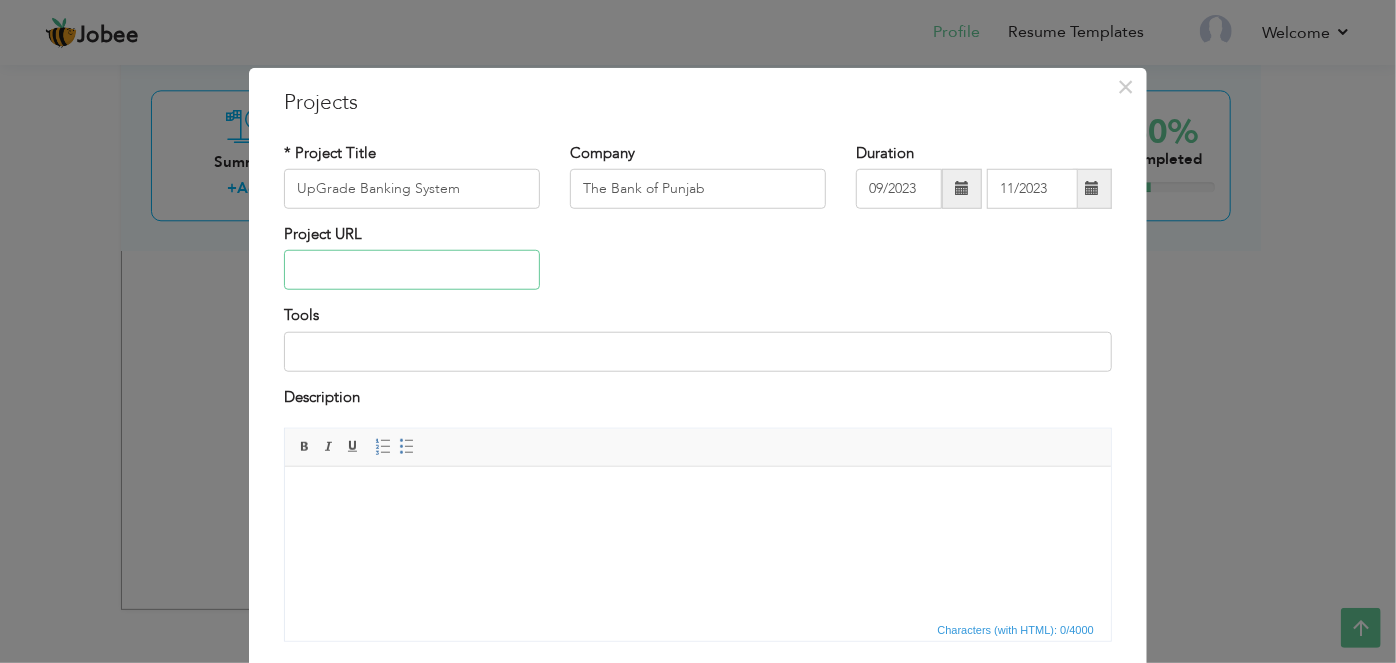 click at bounding box center [412, 270] 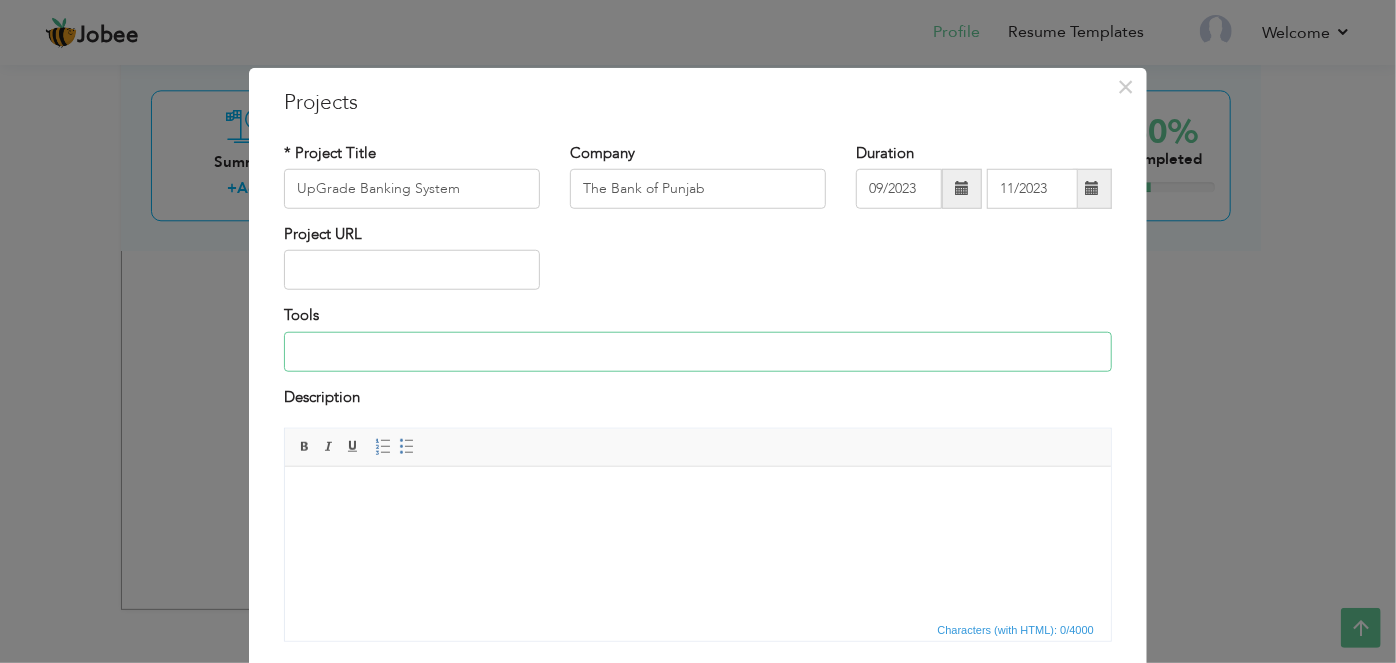 click at bounding box center [698, 352] 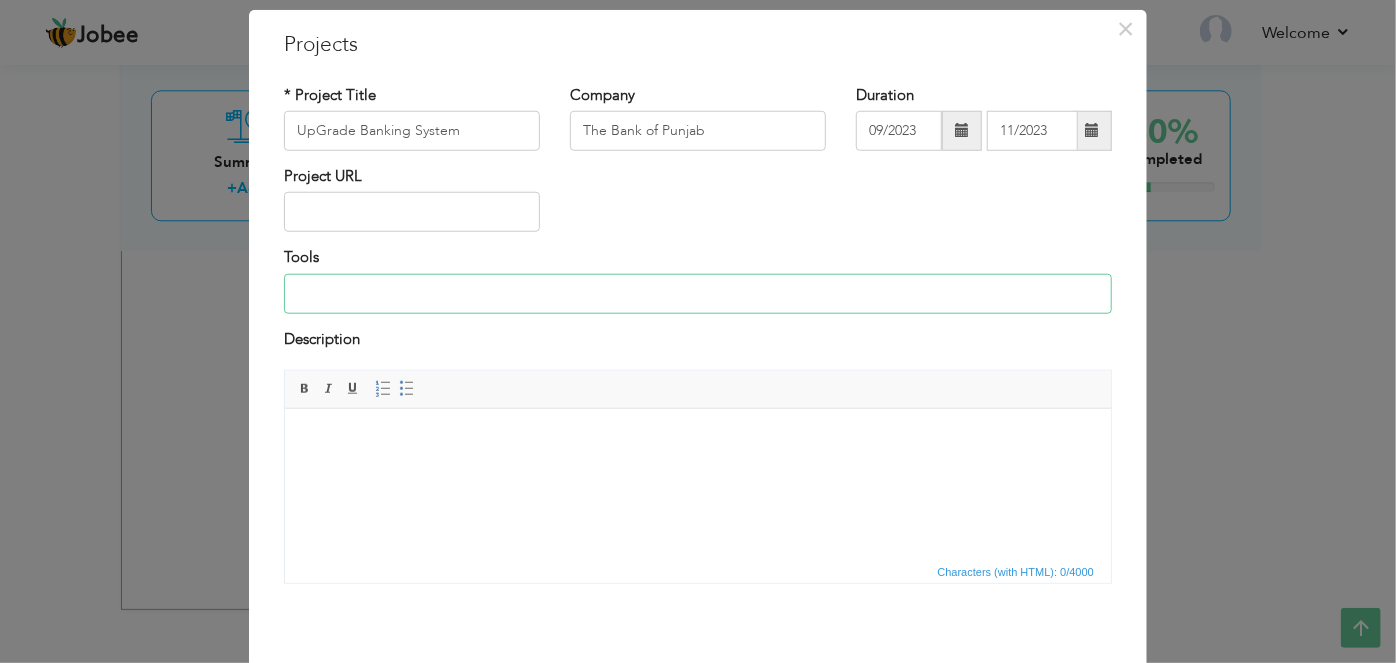 scroll, scrollTop: 90, scrollLeft: 0, axis: vertical 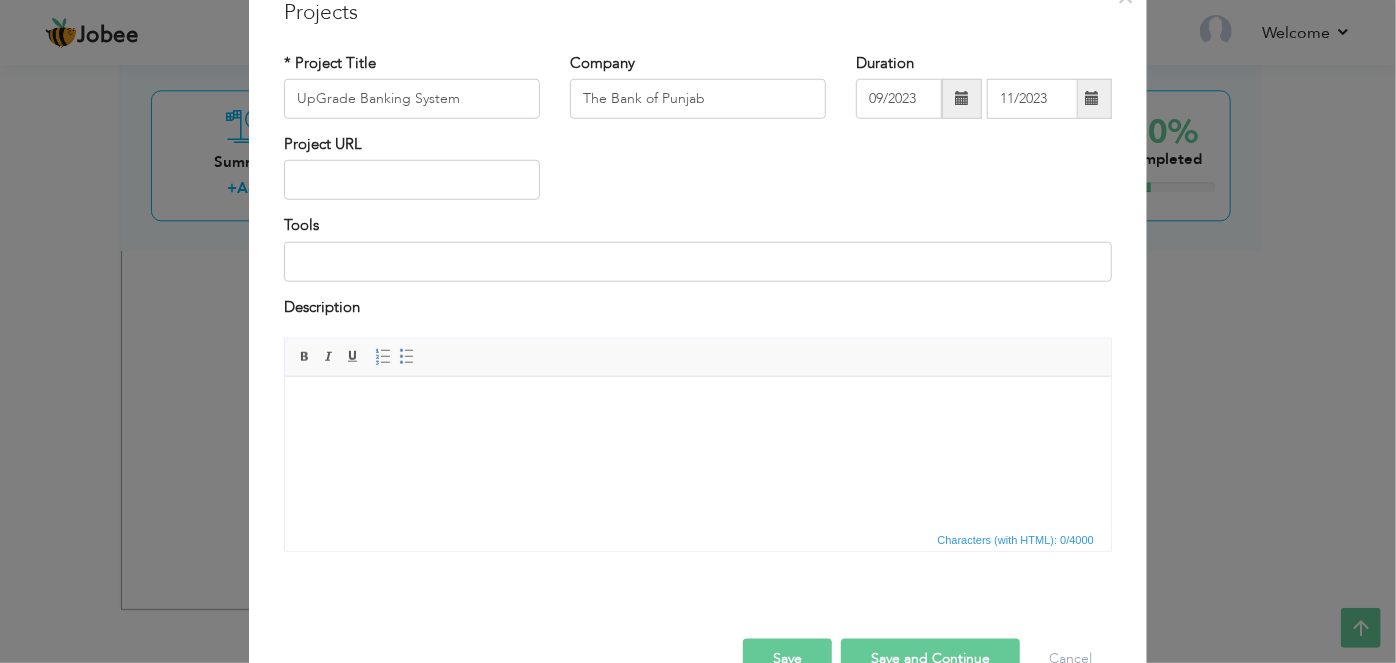 click at bounding box center [697, 406] 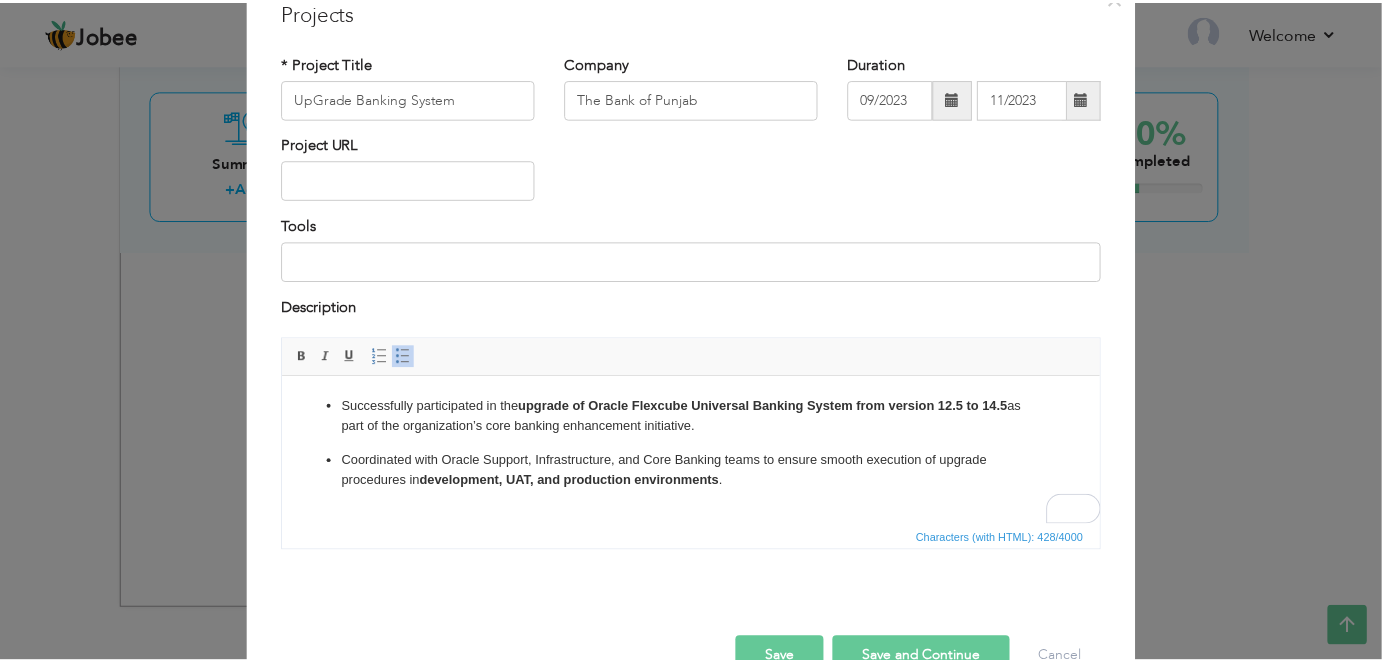 scroll, scrollTop: 139, scrollLeft: 0, axis: vertical 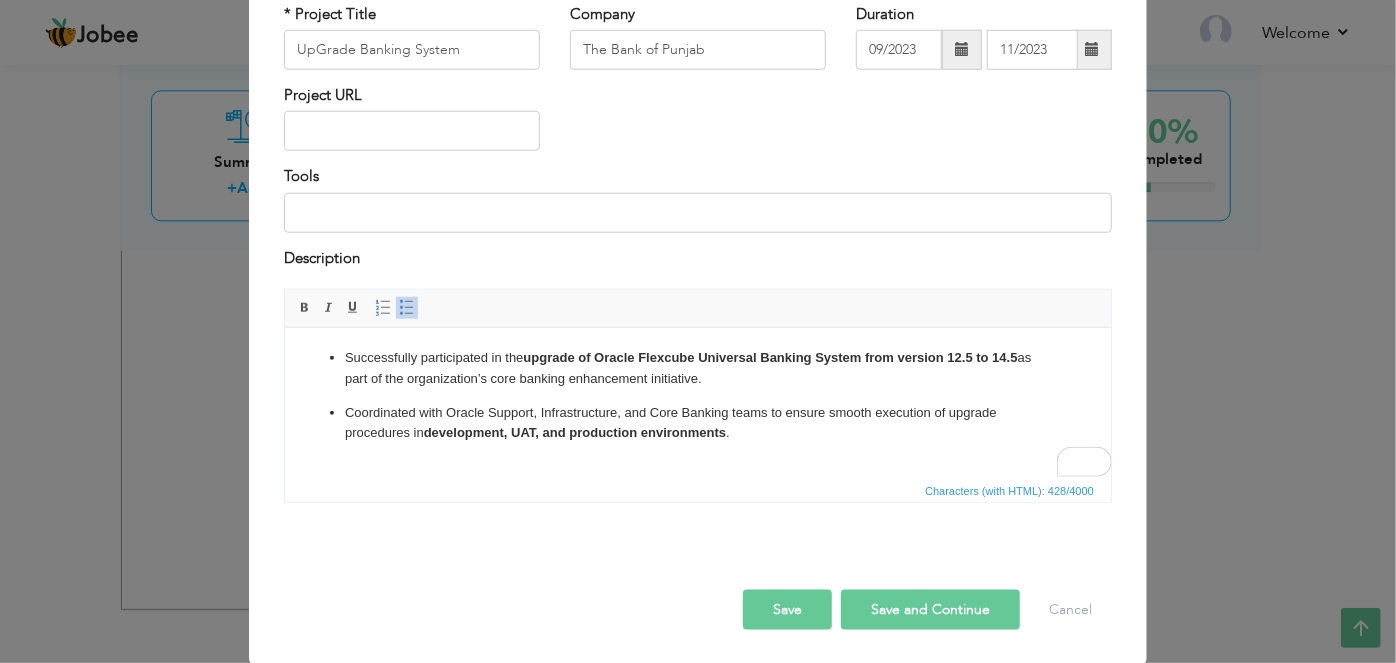 click on "Save" at bounding box center (787, 610) 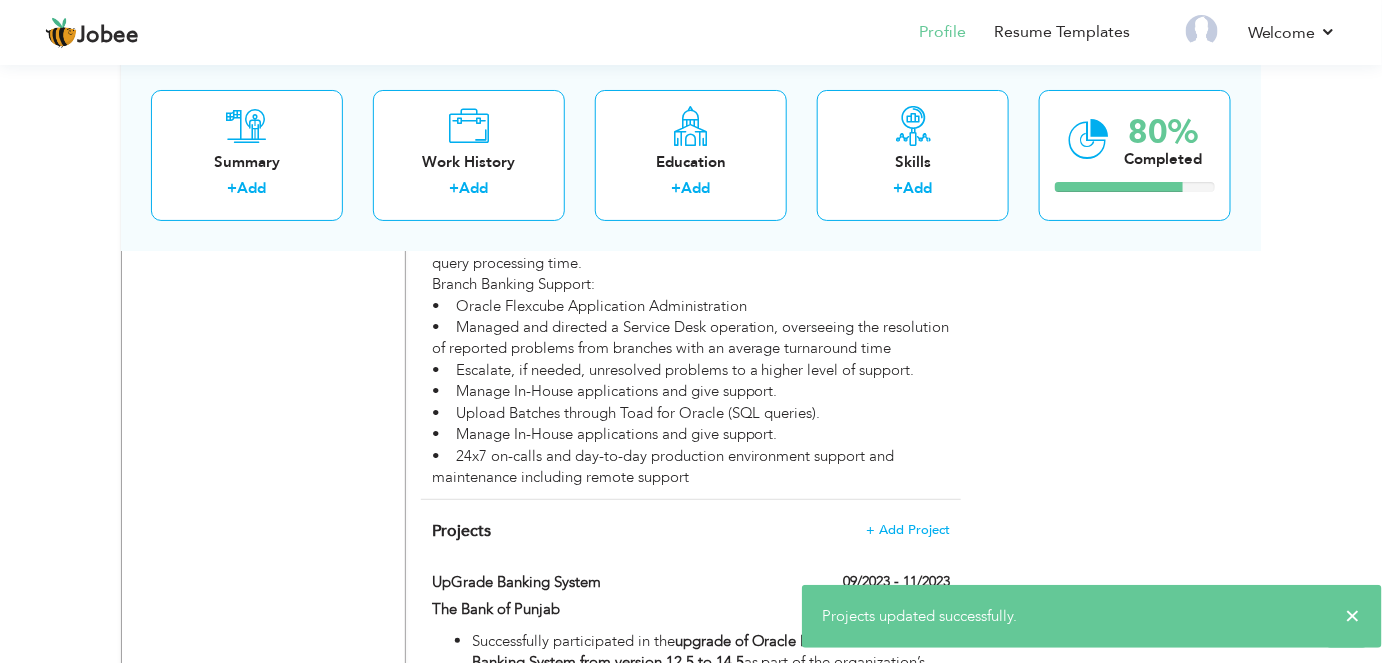 click on "Choose a Template
‹" at bounding box center [1118, -674] 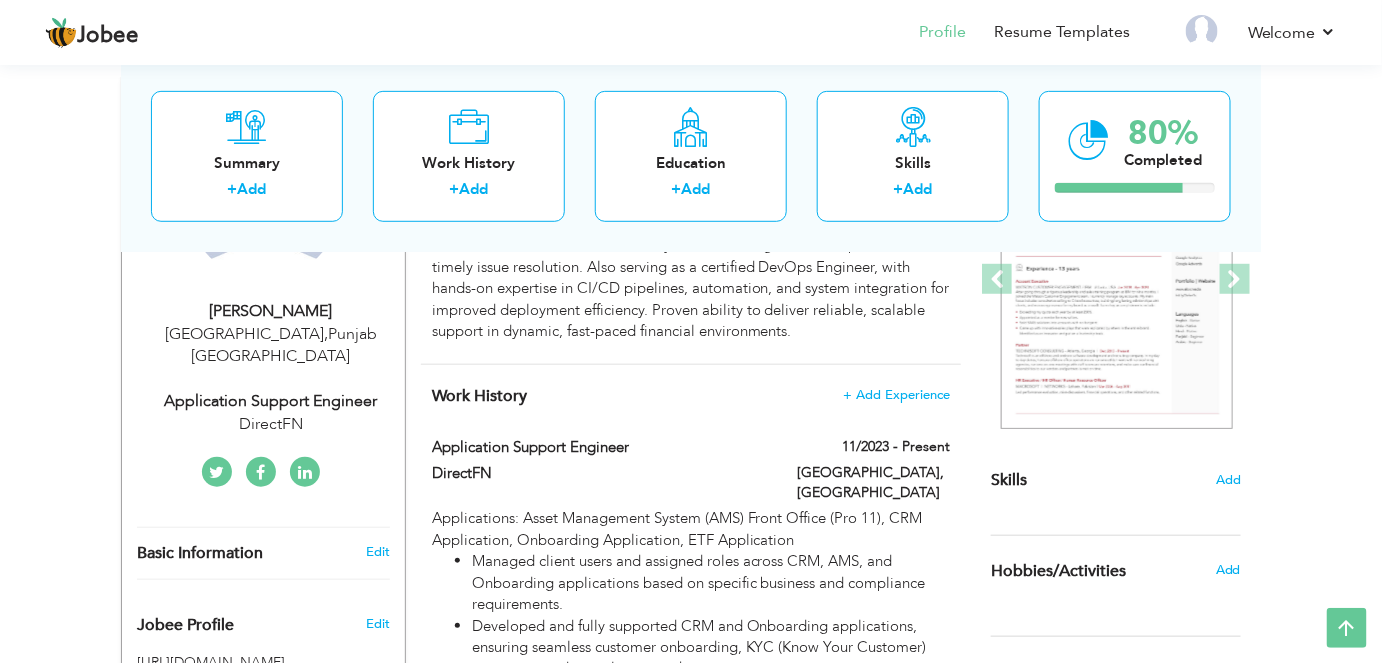 scroll, scrollTop: 118, scrollLeft: 0, axis: vertical 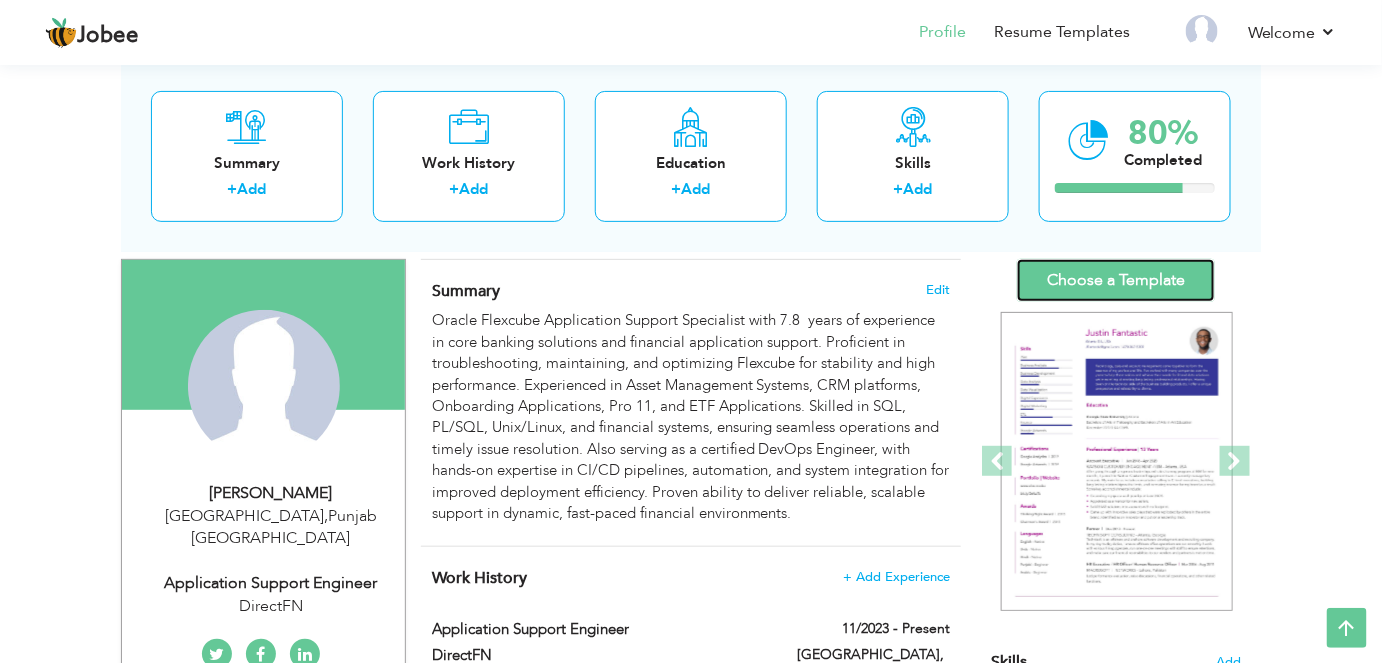 click on "Choose a Template" at bounding box center [1116, 280] 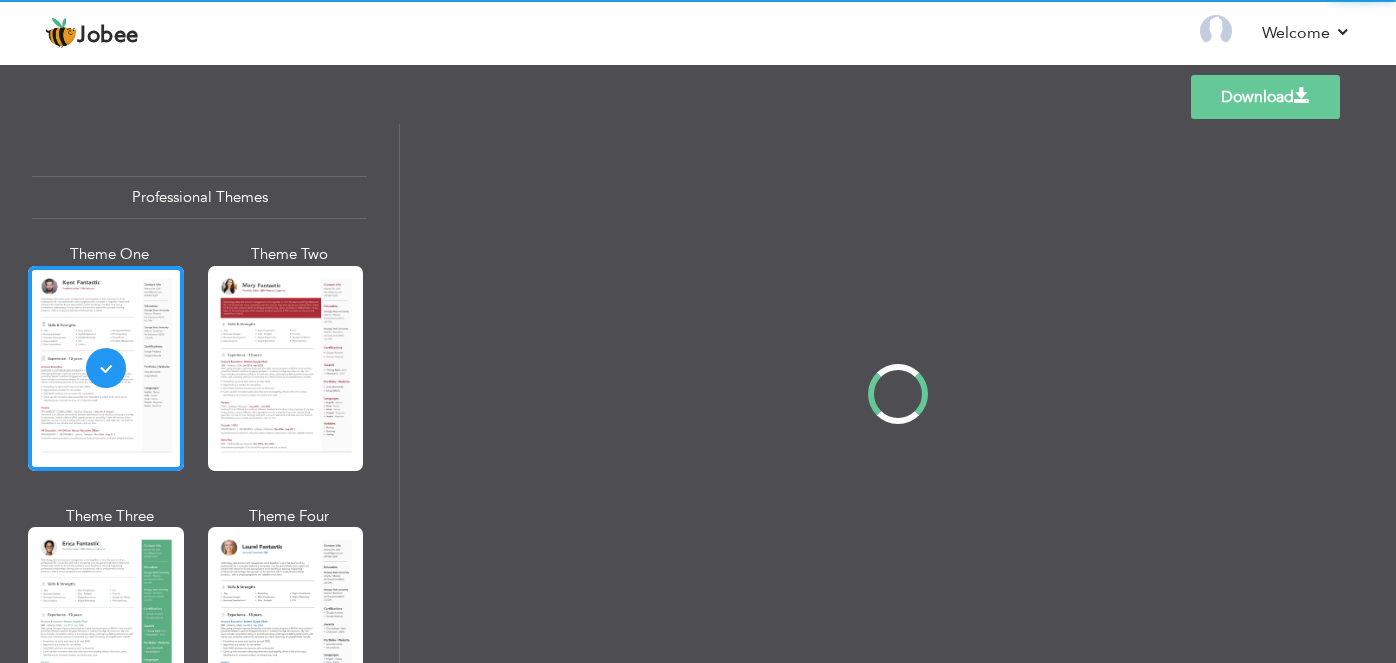 scroll, scrollTop: 0, scrollLeft: 0, axis: both 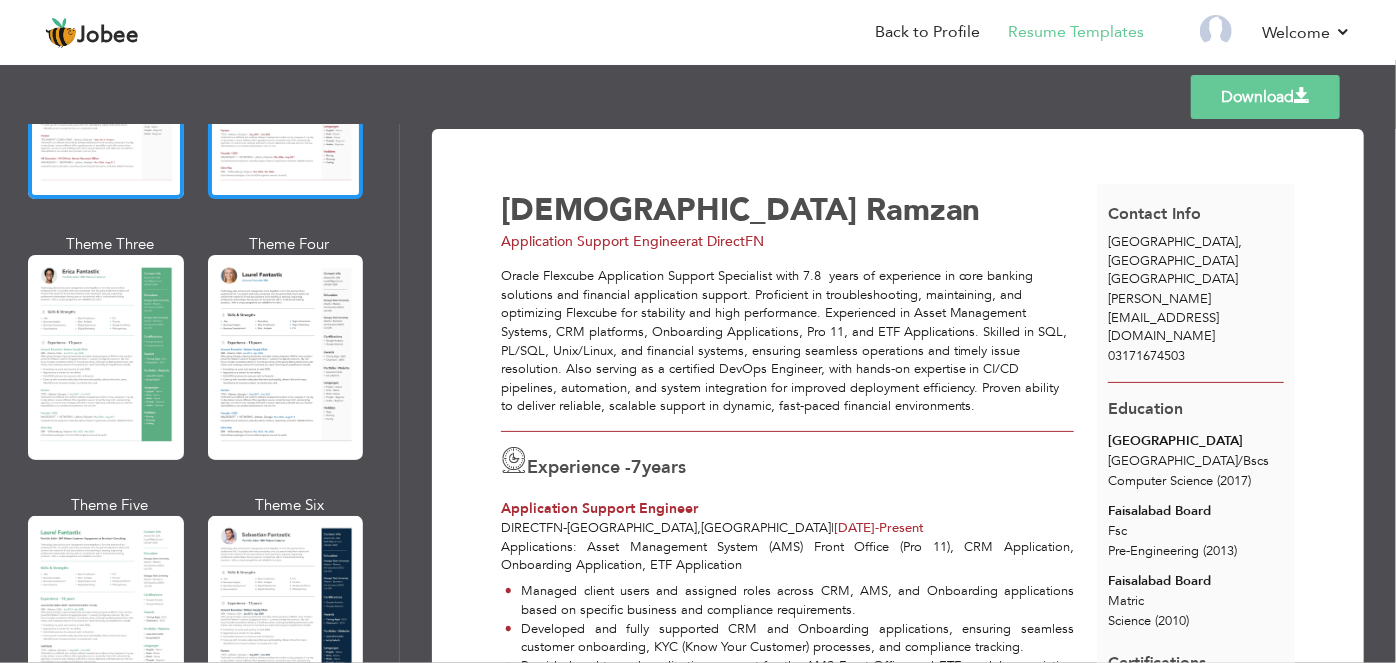 click at bounding box center [286, 357] 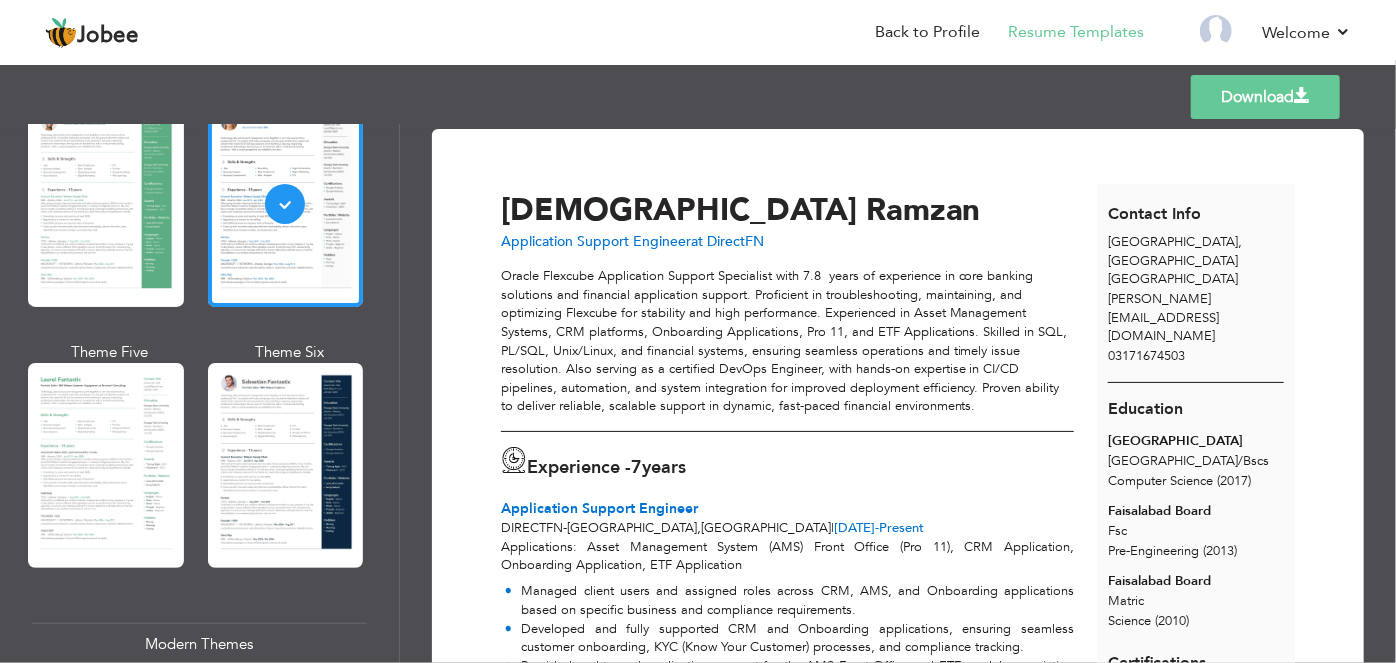 scroll, scrollTop: 454, scrollLeft: 0, axis: vertical 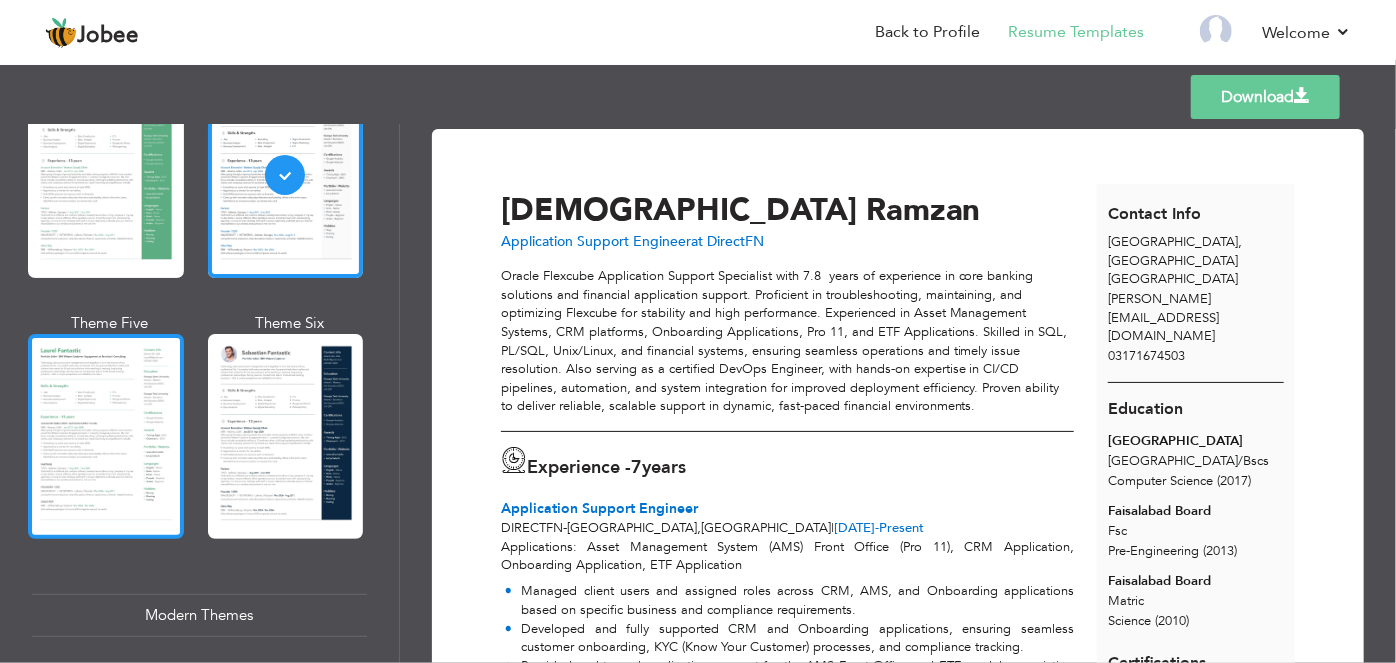 click at bounding box center (106, 436) 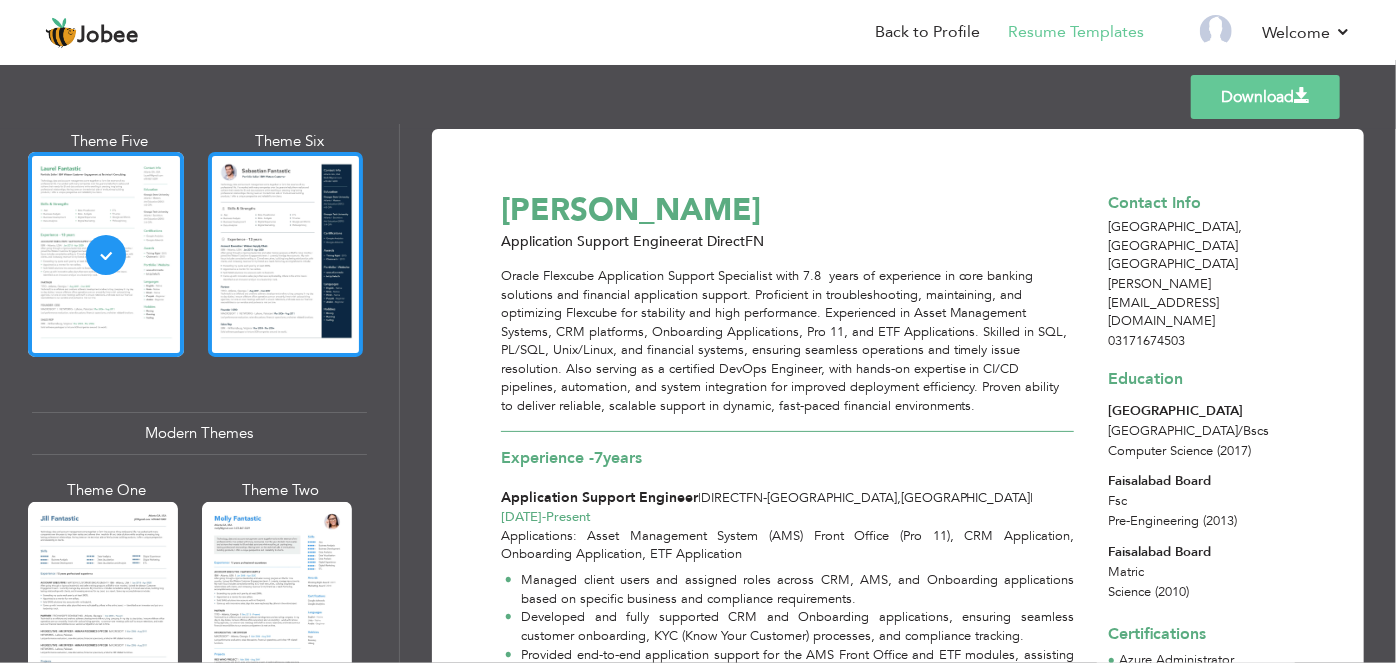 scroll, scrollTop: 727, scrollLeft: 0, axis: vertical 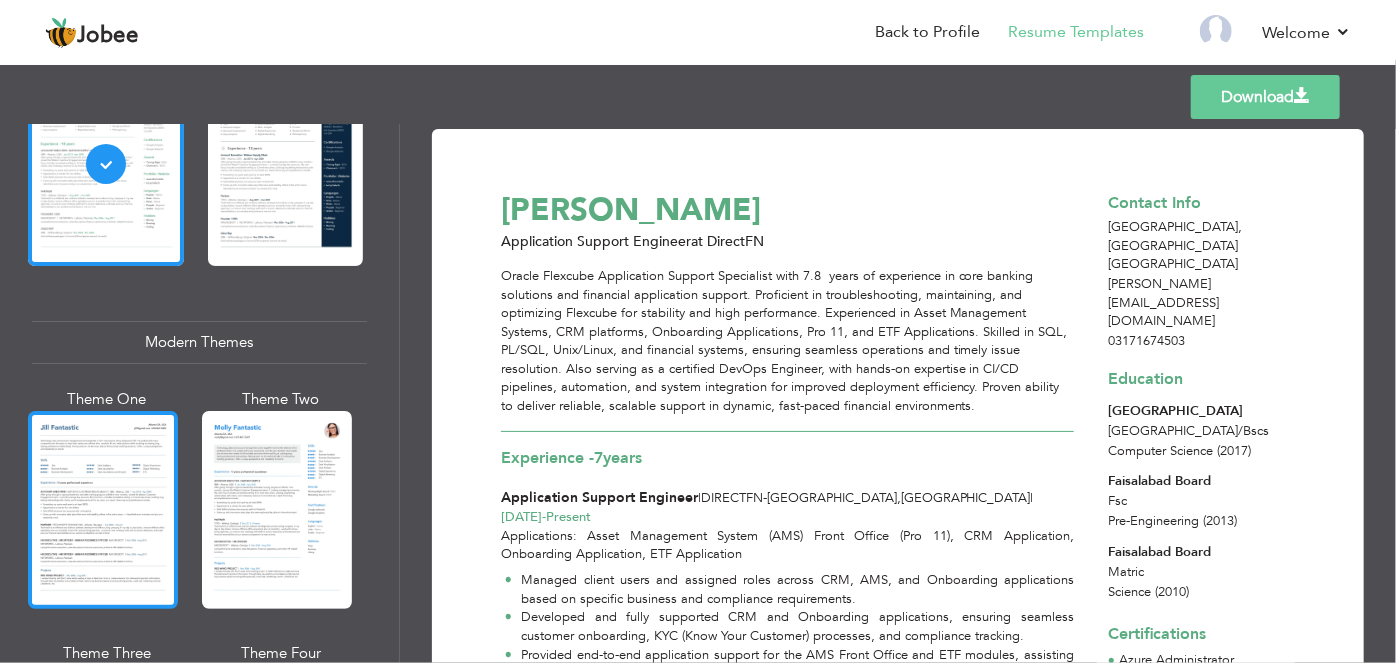 click at bounding box center [103, 510] 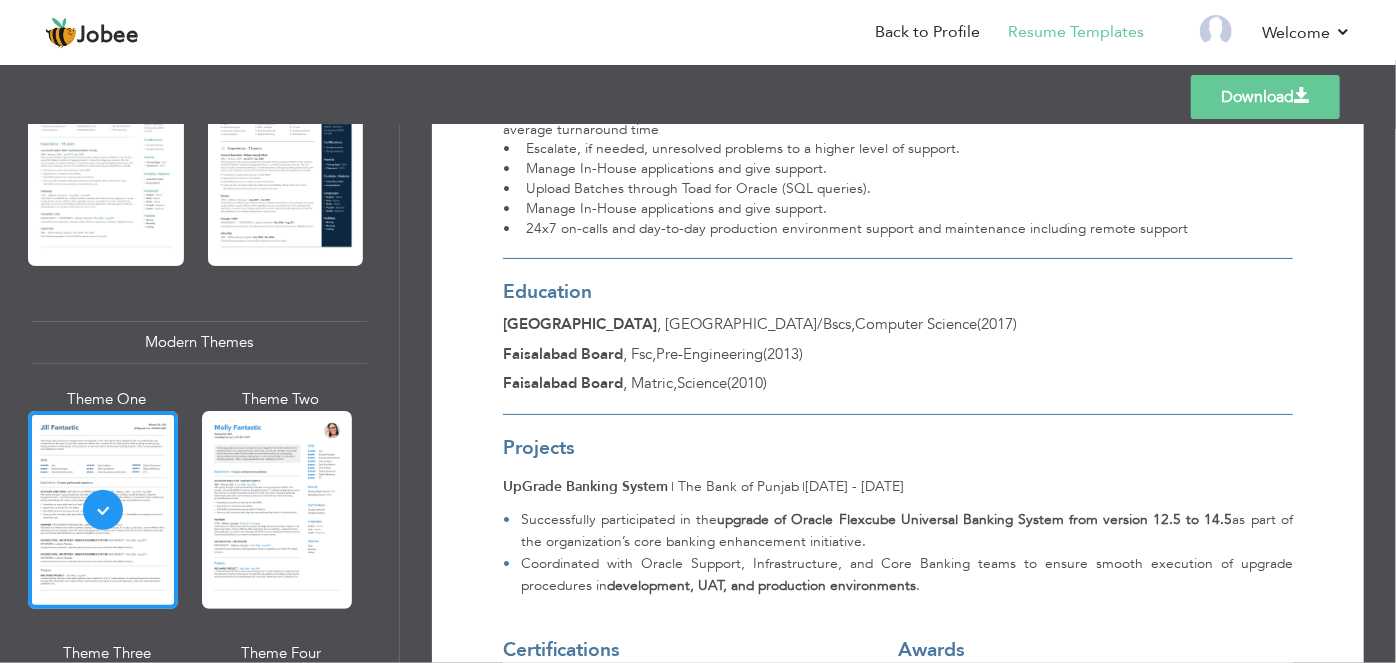 scroll, scrollTop: 2090, scrollLeft: 0, axis: vertical 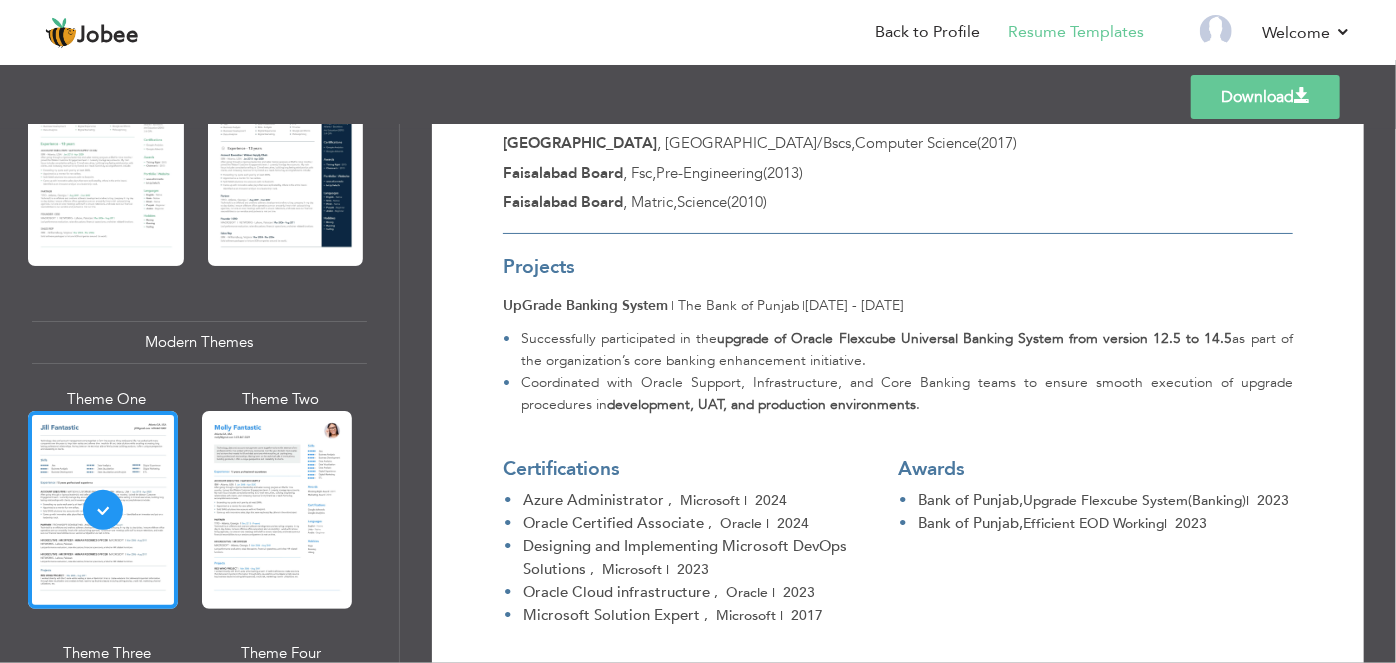 click on "Download" at bounding box center (1265, 97) 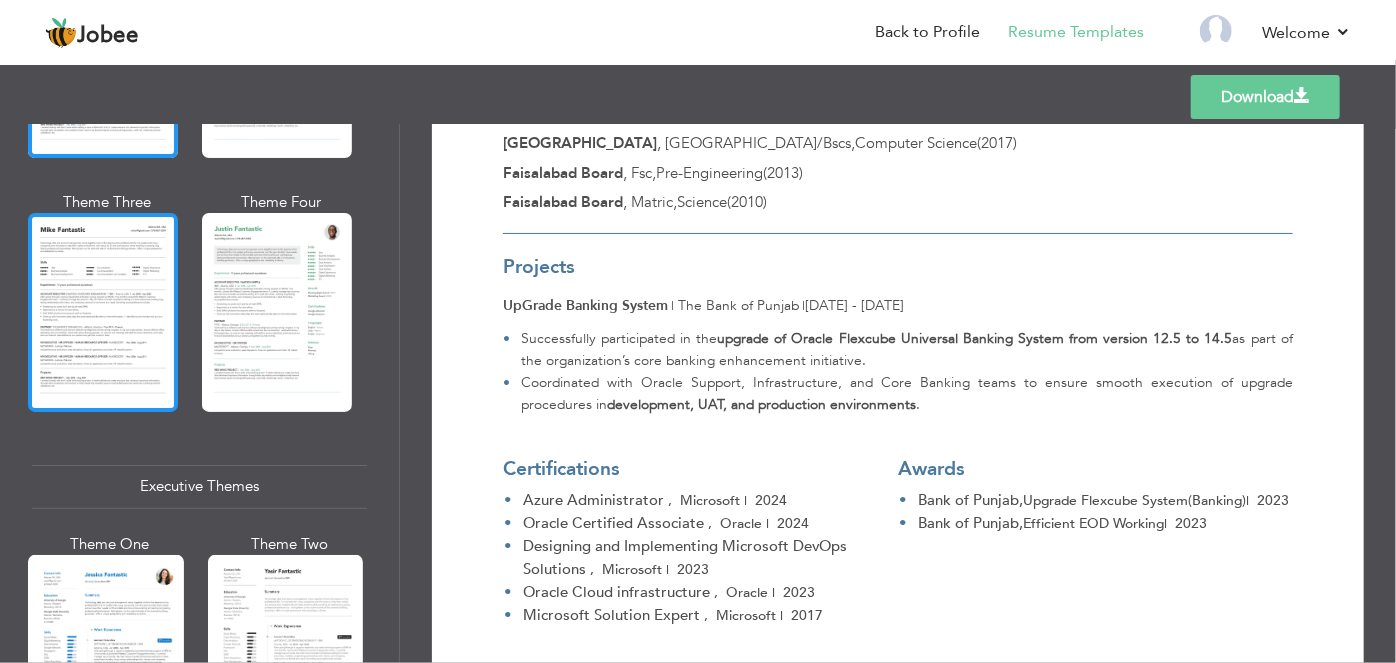 scroll, scrollTop: 1181, scrollLeft: 0, axis: vertical 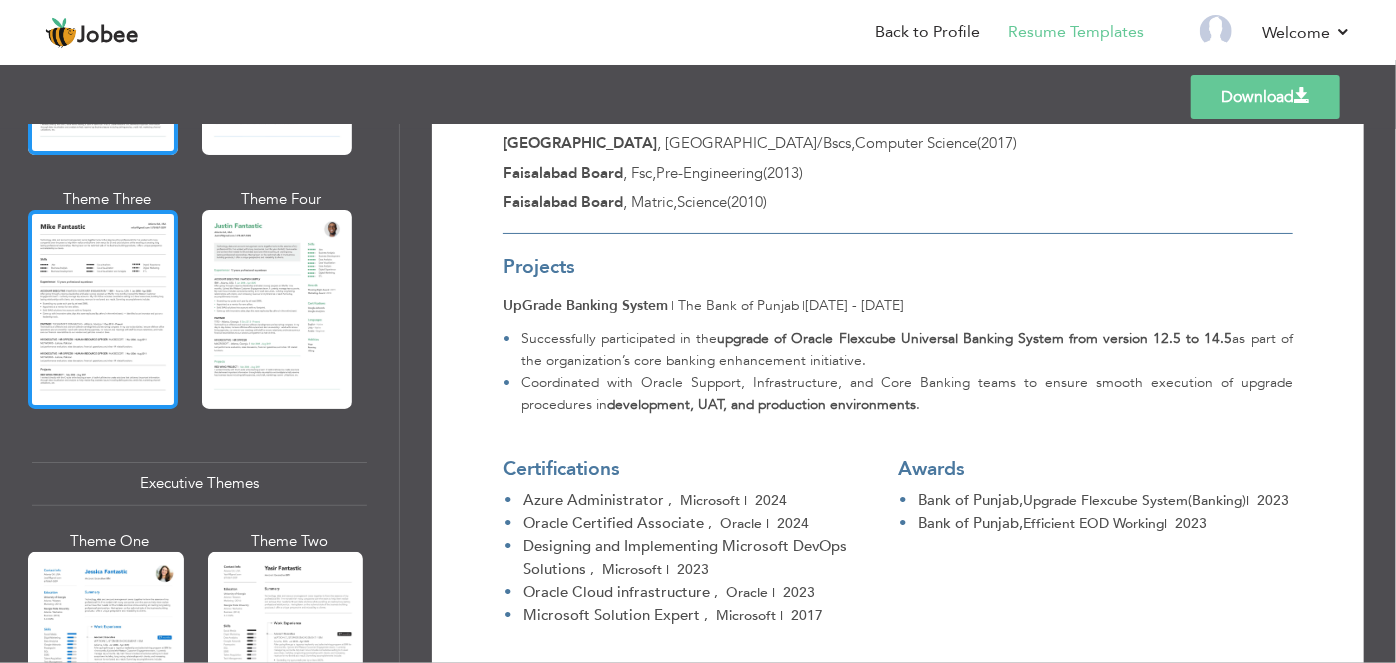 click at bounding box center [103, 309] 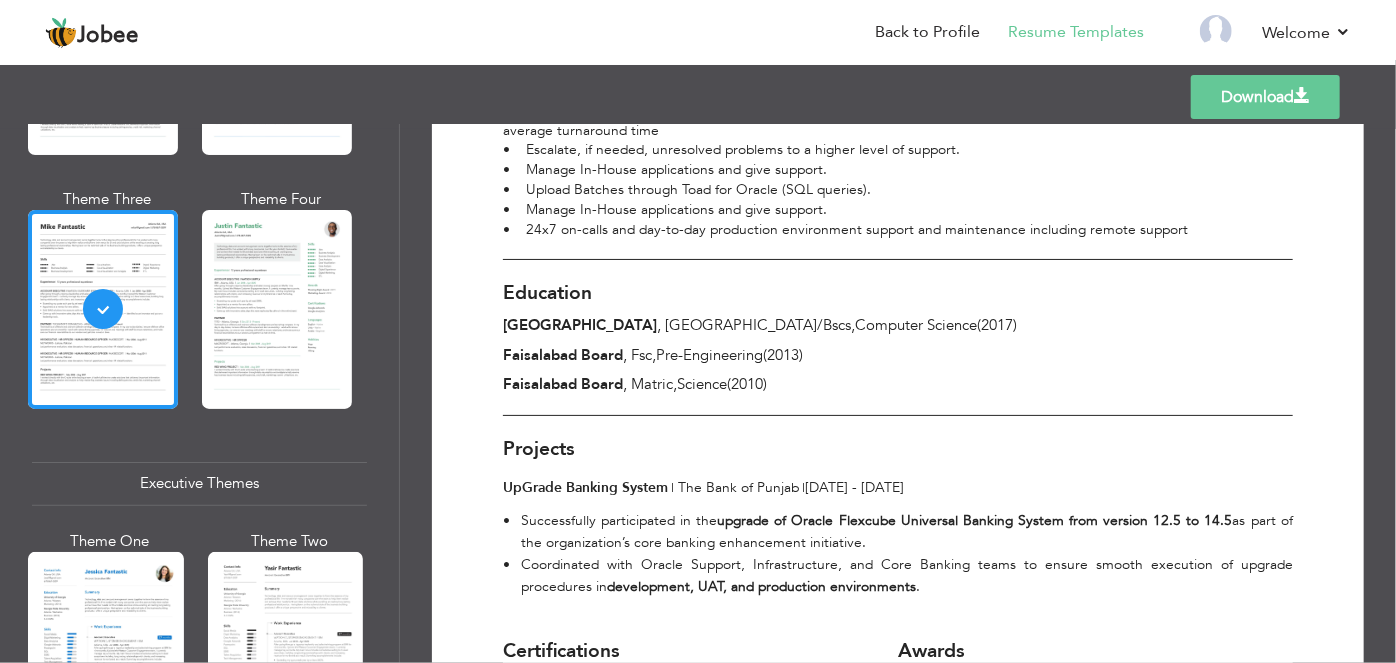 scroll, scrollTop: 1909, scrollLeft: 0, axis: vertical 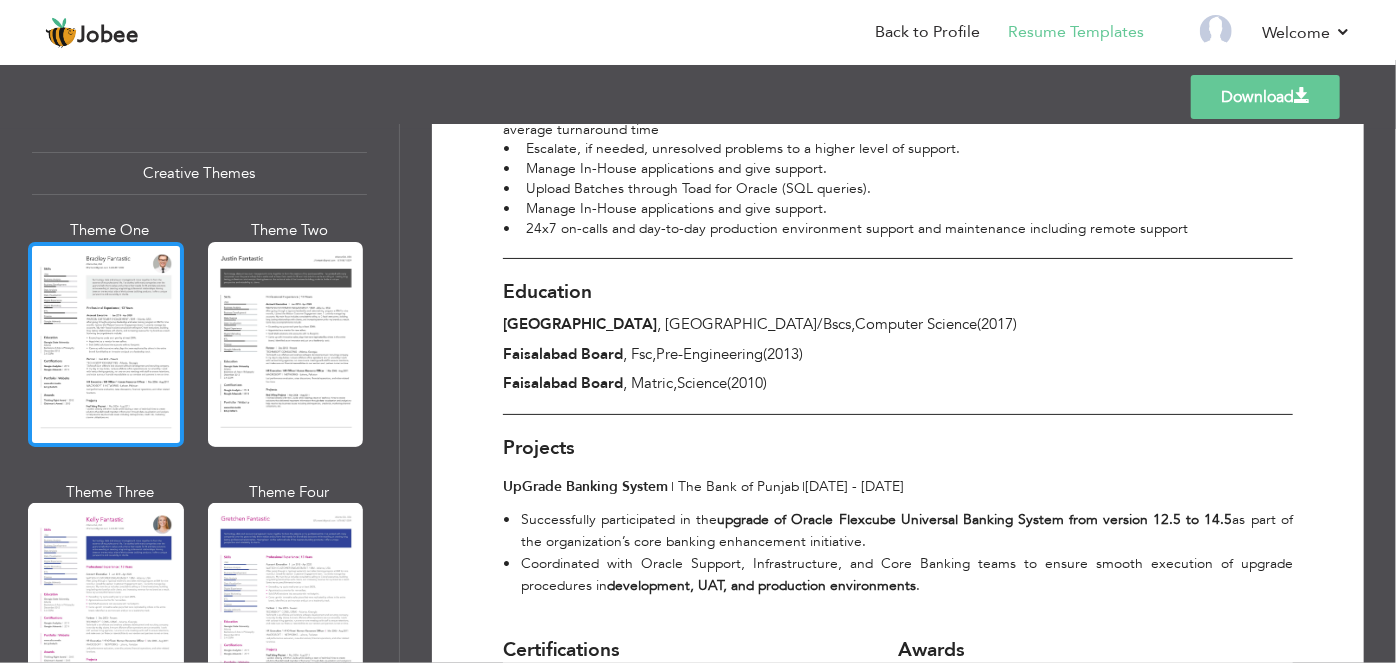 click at bounding box center [106, 344] 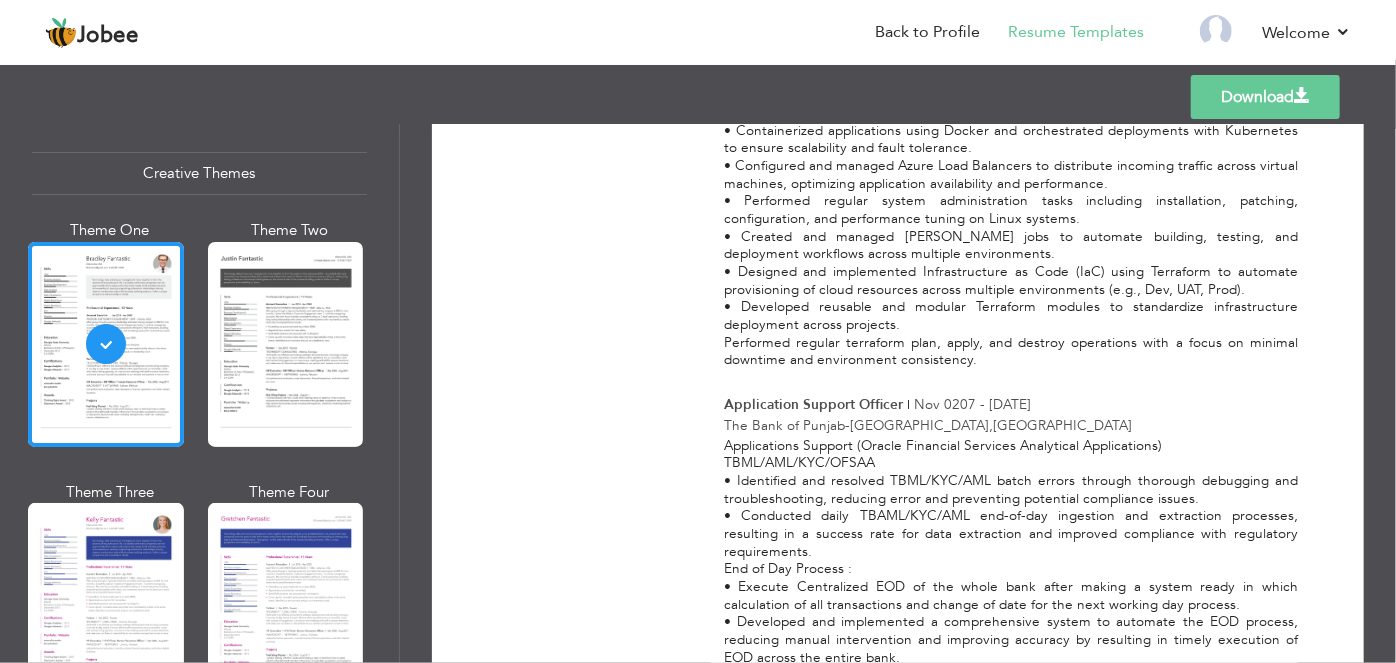 scroll, scrollTop: 971, scrollLeft: 0, axis: vertical 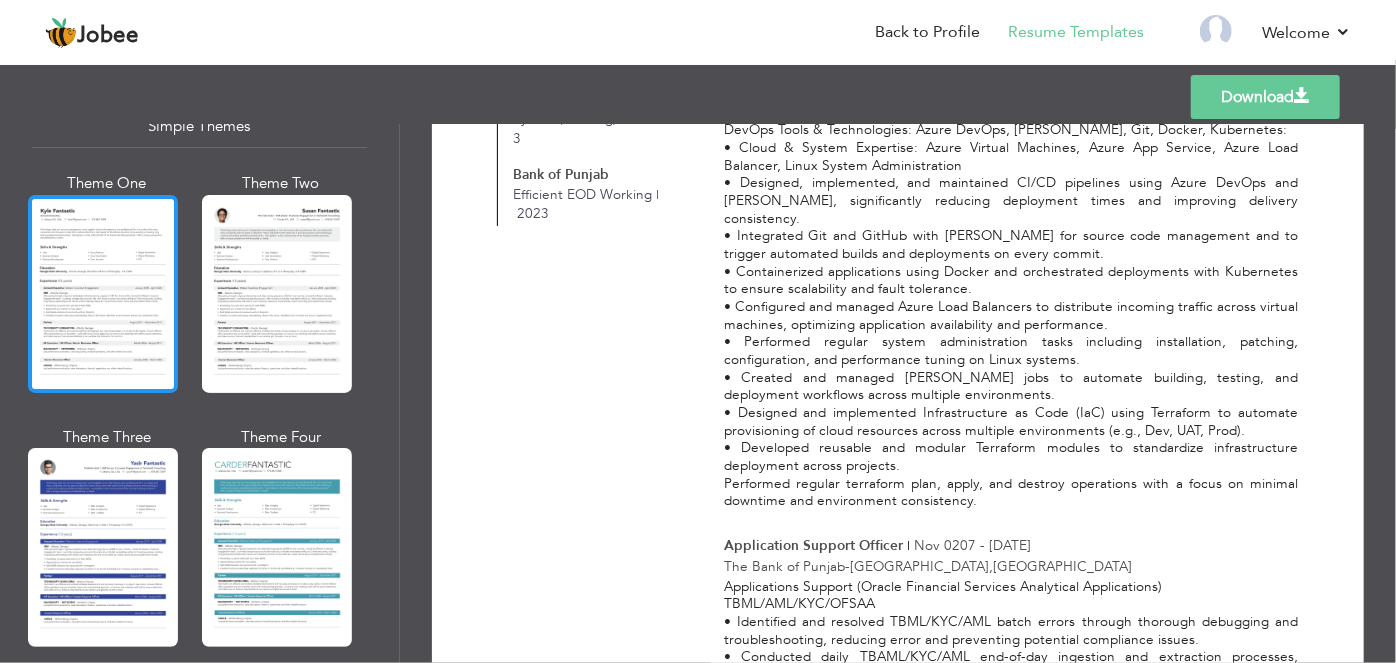 click at bounding box center [103, 294] 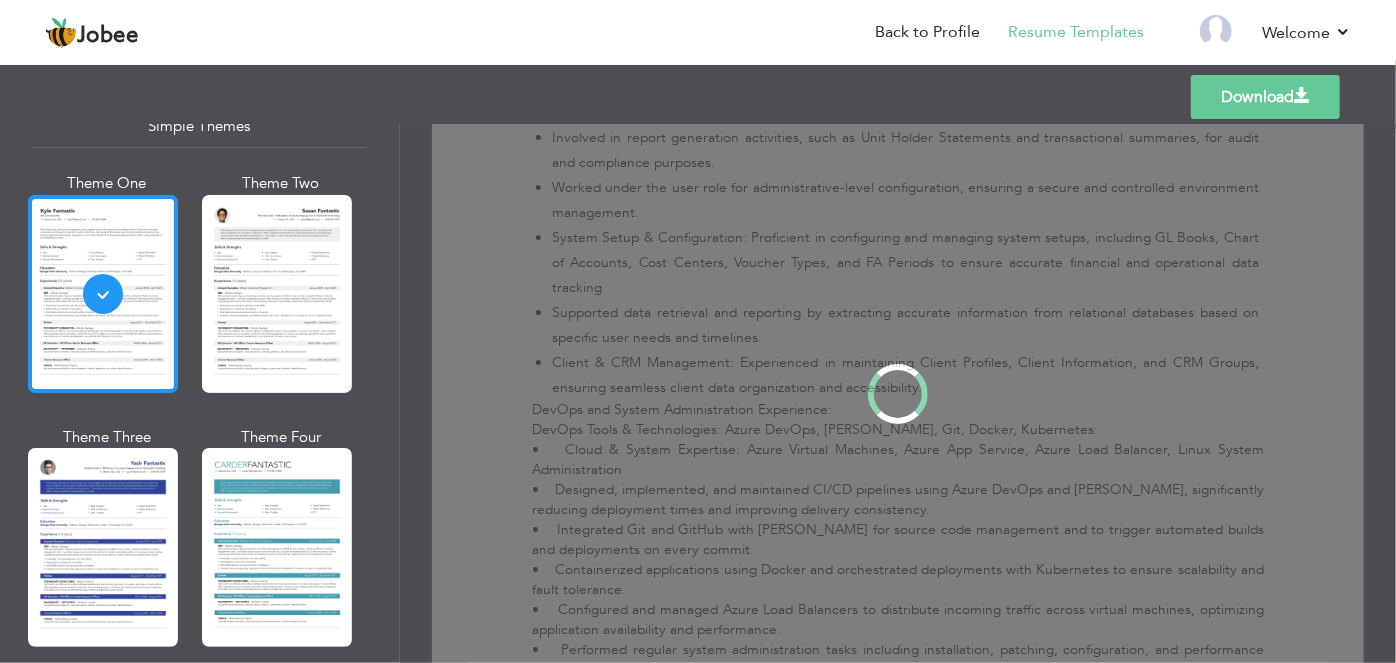 scroll, scrollTop: 0, scrollLeft: 0, axis: both 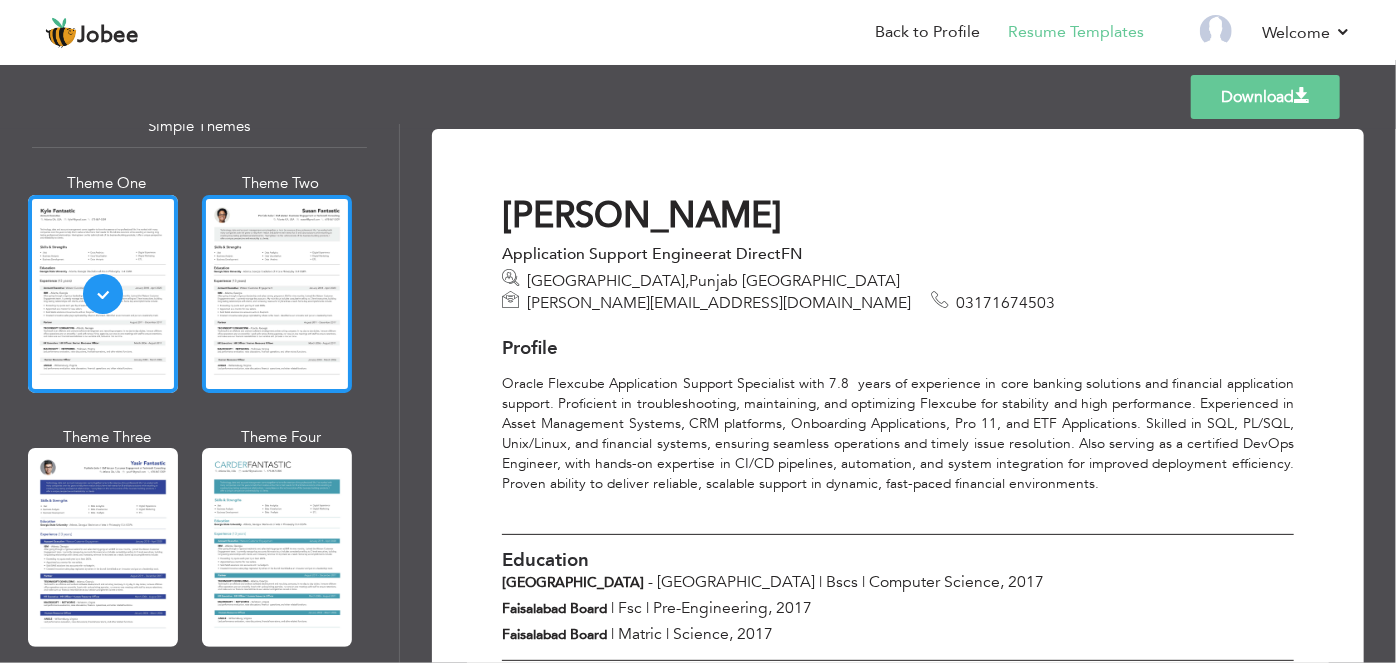 click at bounding box center (277, 294) 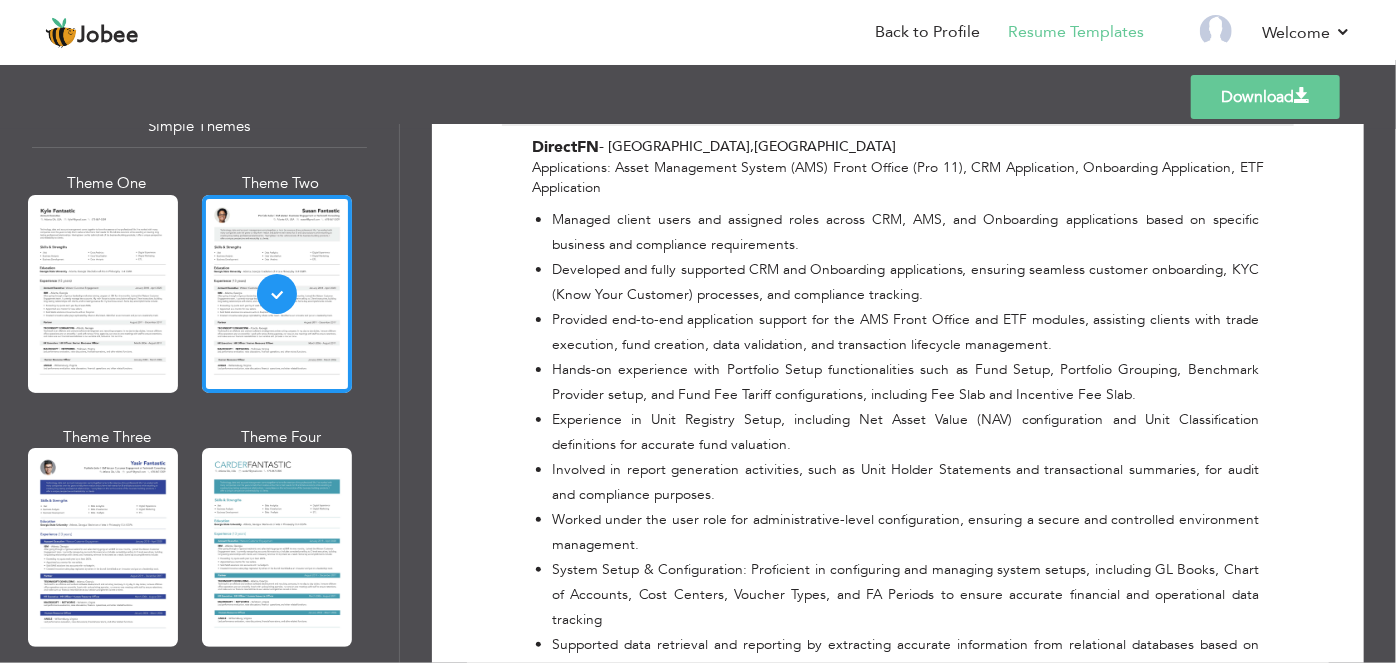 scroll, scrollTop: 291, scrollLeft: 0, axis: vertical 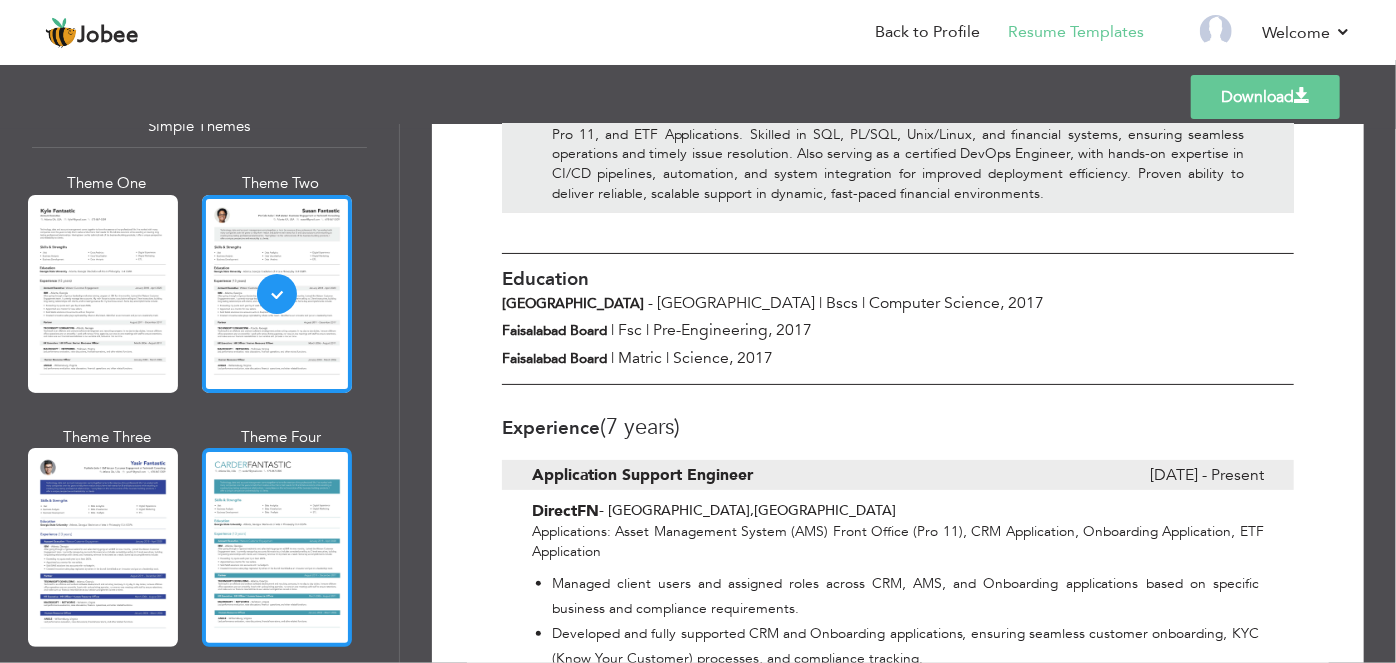 click at bounding box center [277, 547] 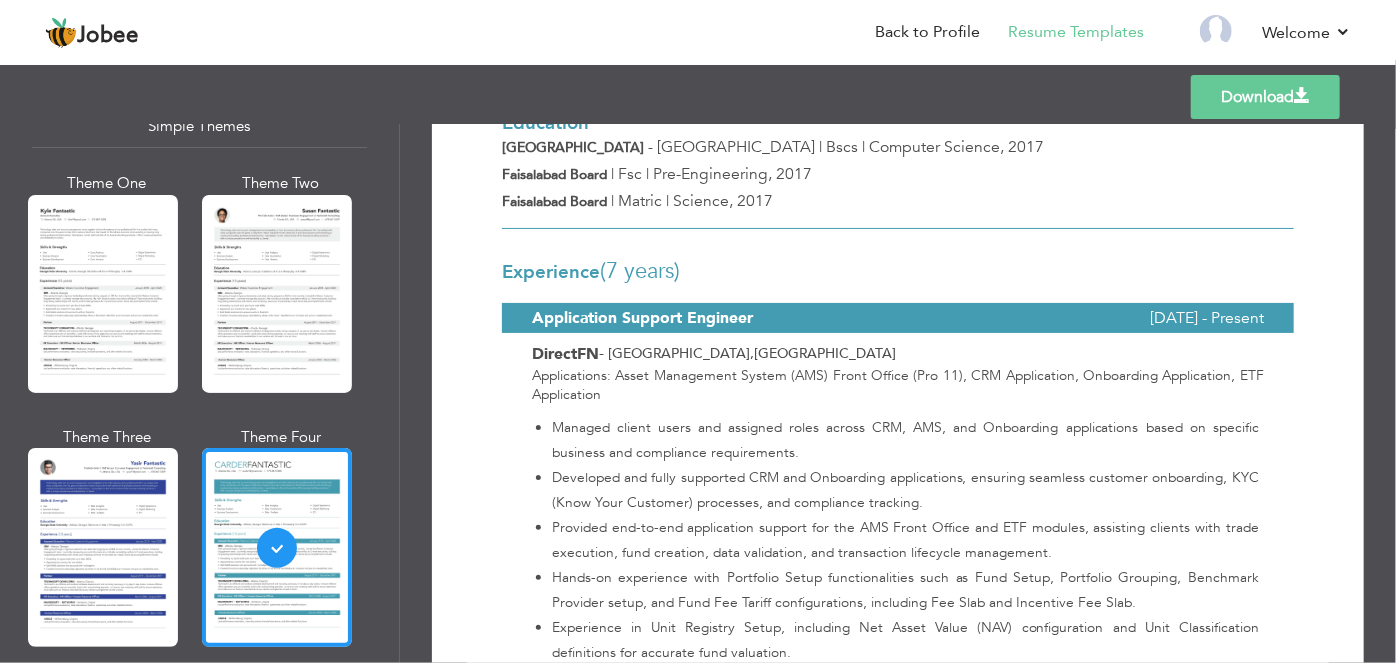 scroll, scrollTop: 216, scrollLeft: 0, axis: vertical 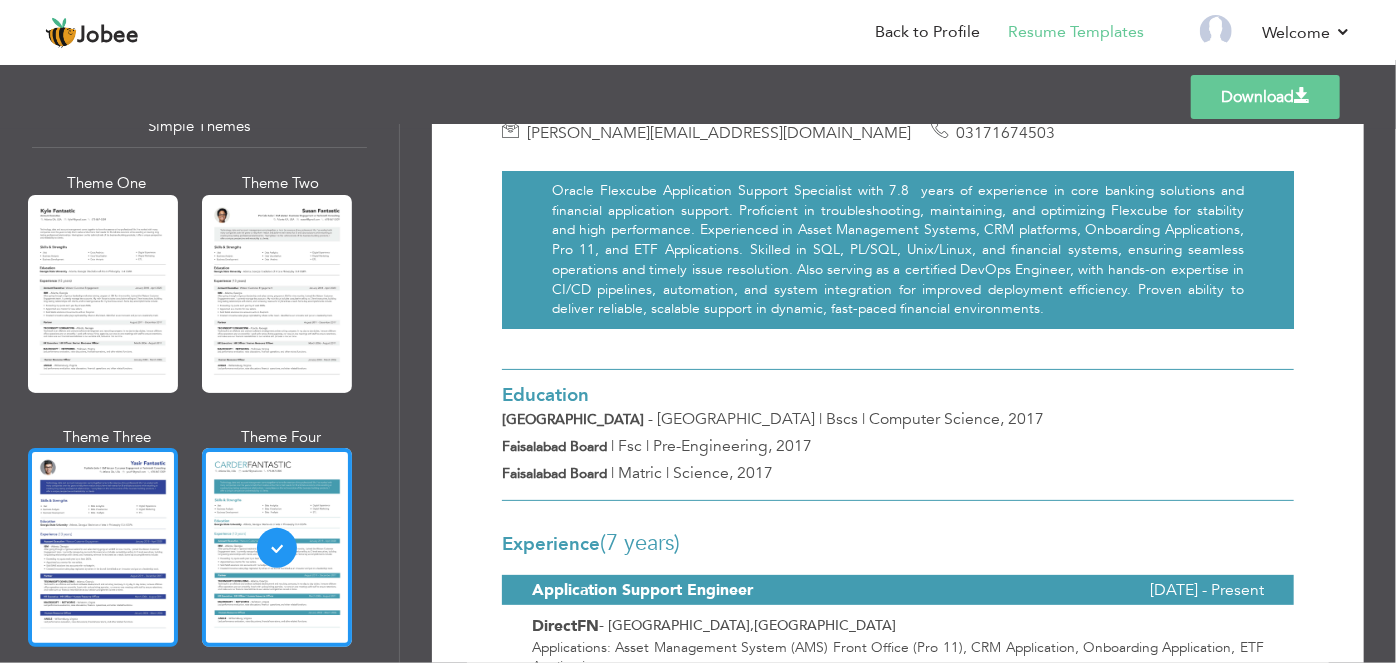 click at bounding box center (103, 547) 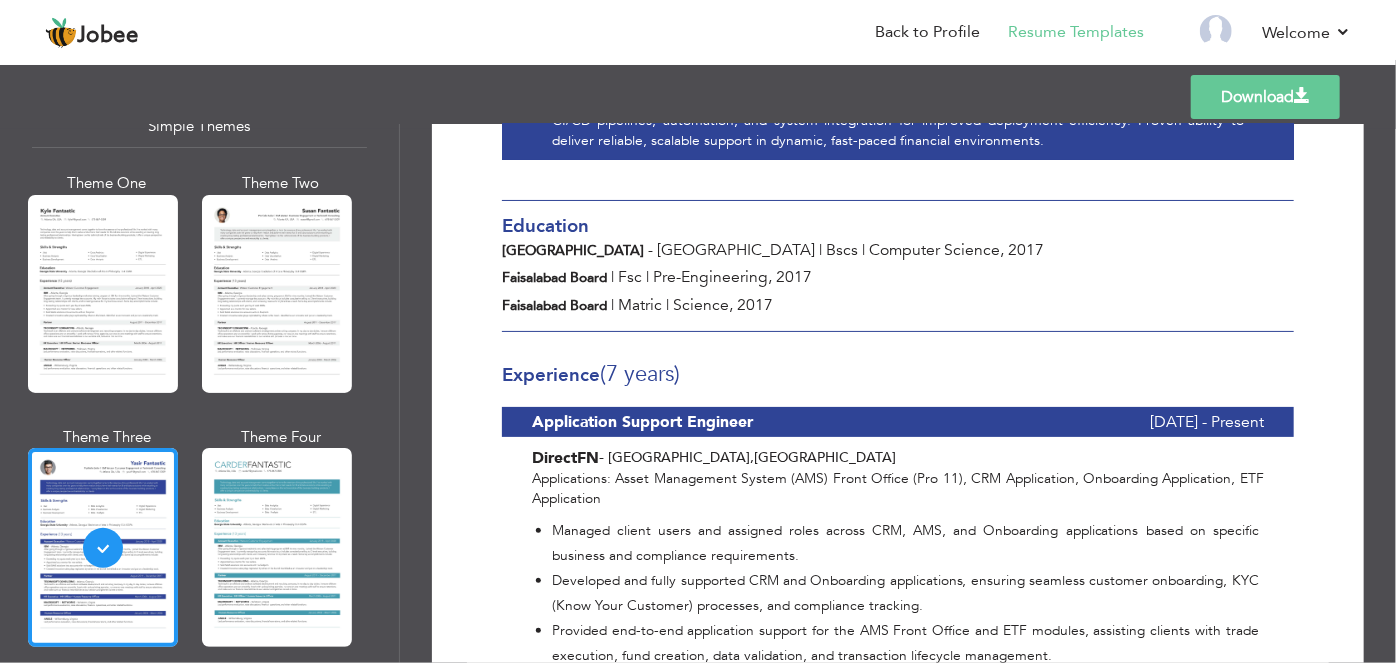 scroll, scrollTop: 363, scrollLeft: 0, axis: vertical 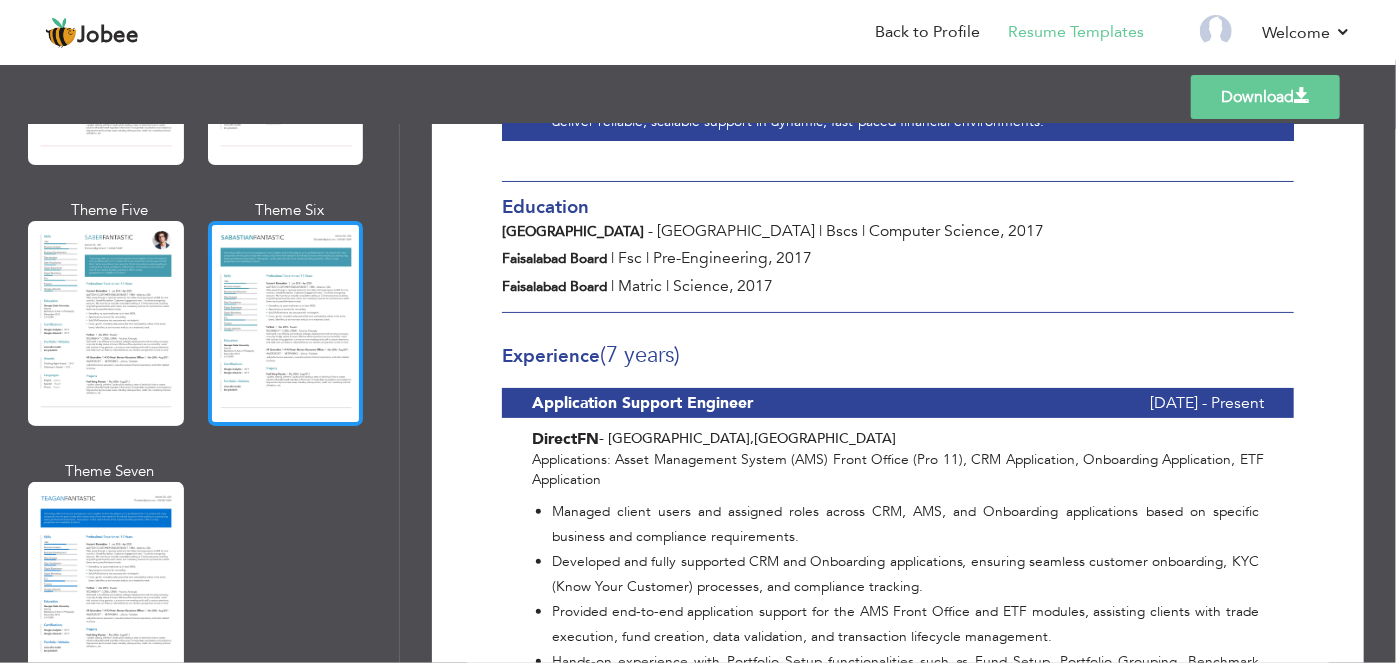 click at bounding box center (286, 323) 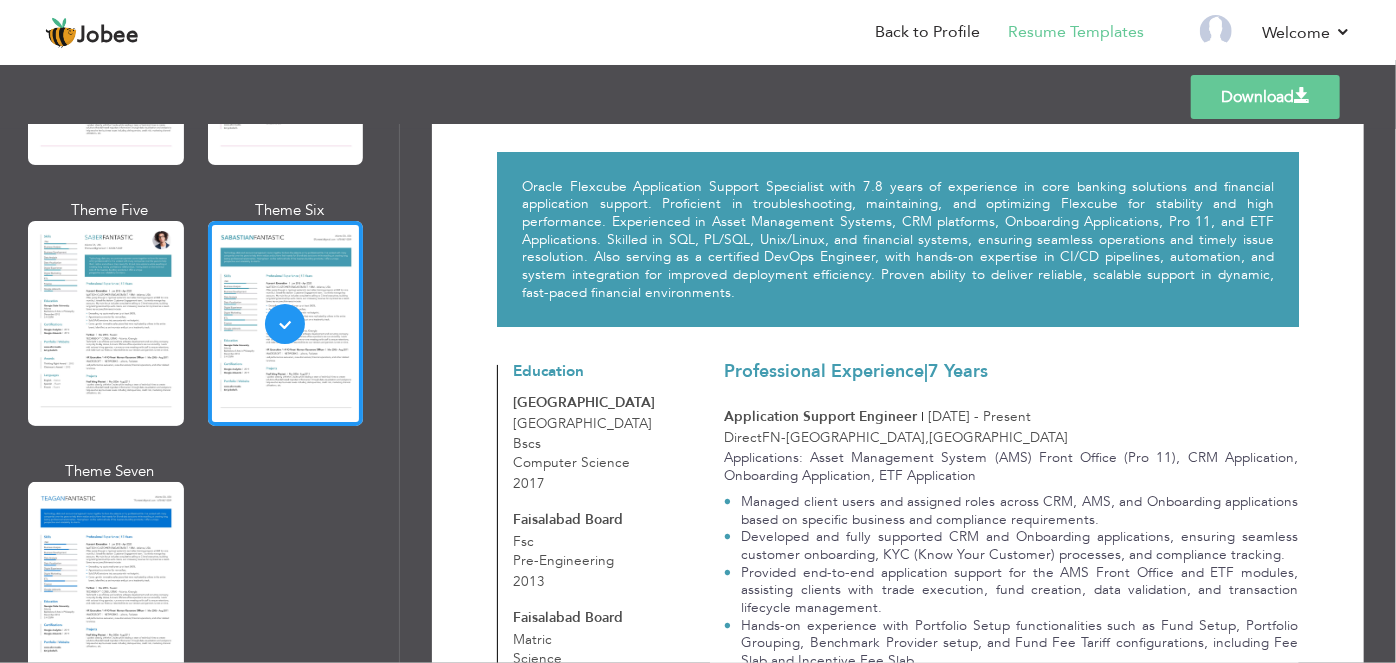 scroll, scrollTop: 21, scrollLeft: 0, axis: vertical 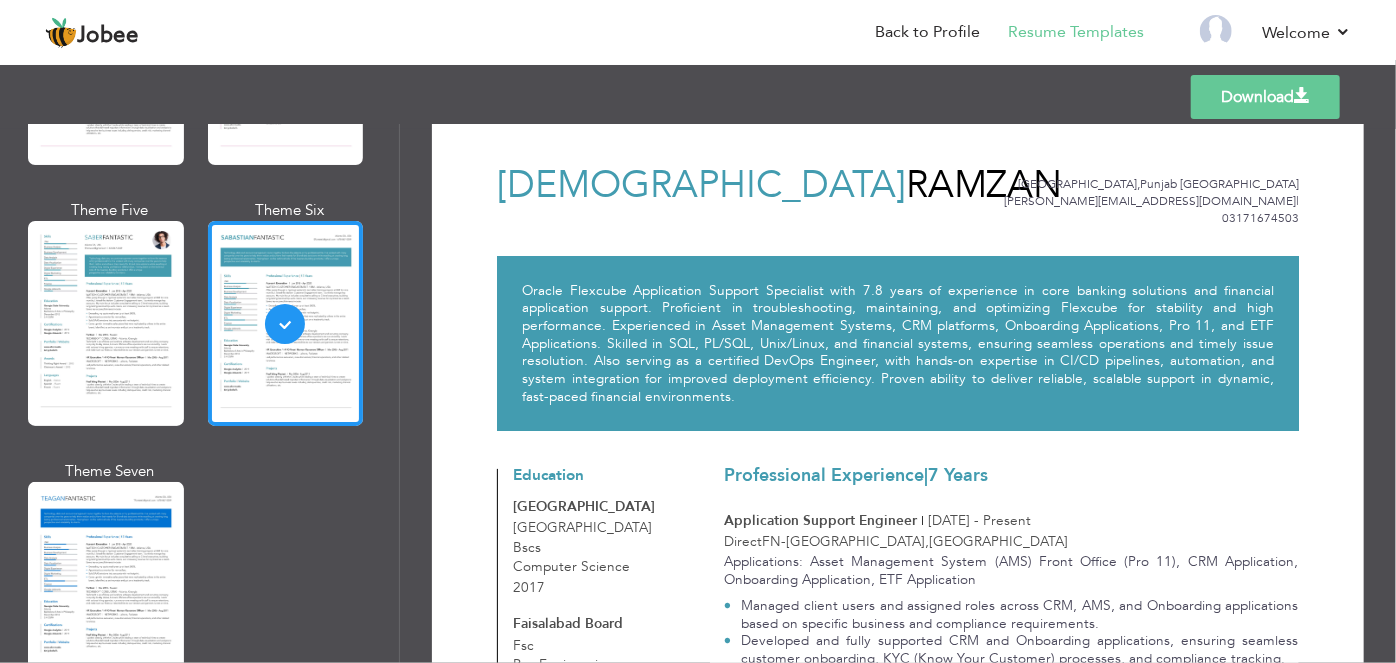 click on "Download" at bounding box center (1265, 97) 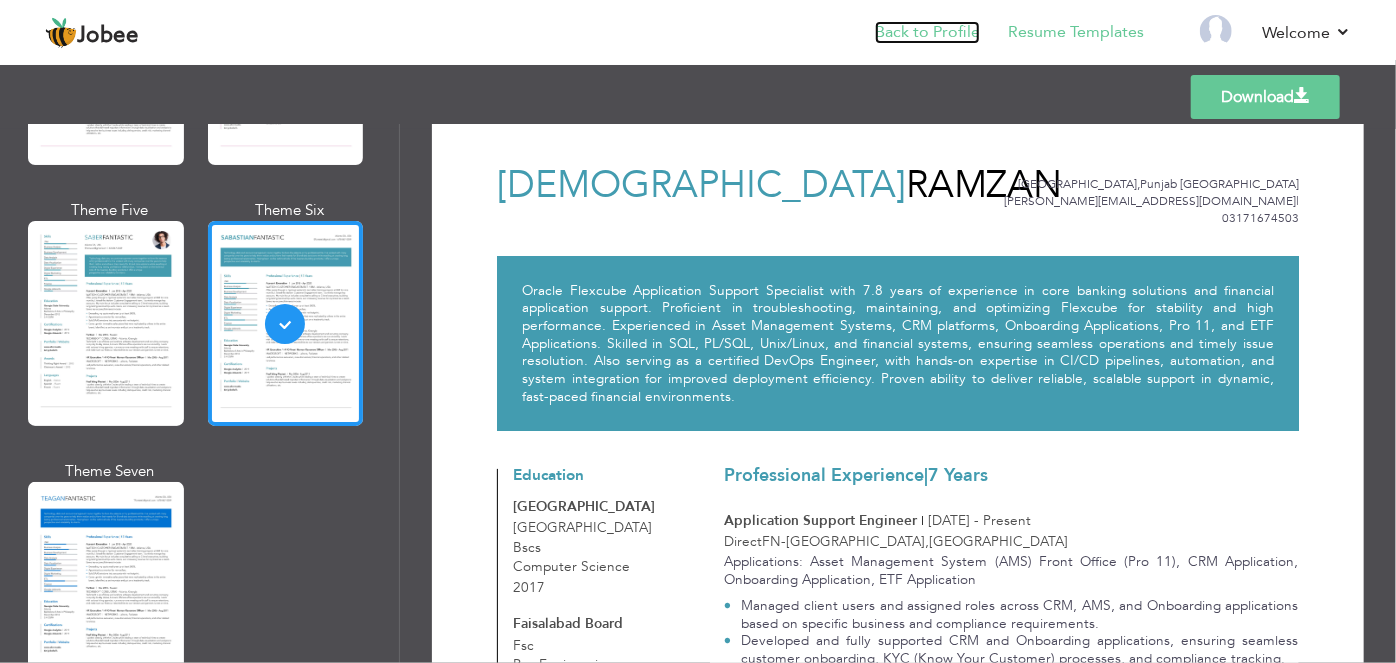 click on "Back to Profile" at bounding box center [927, 32] 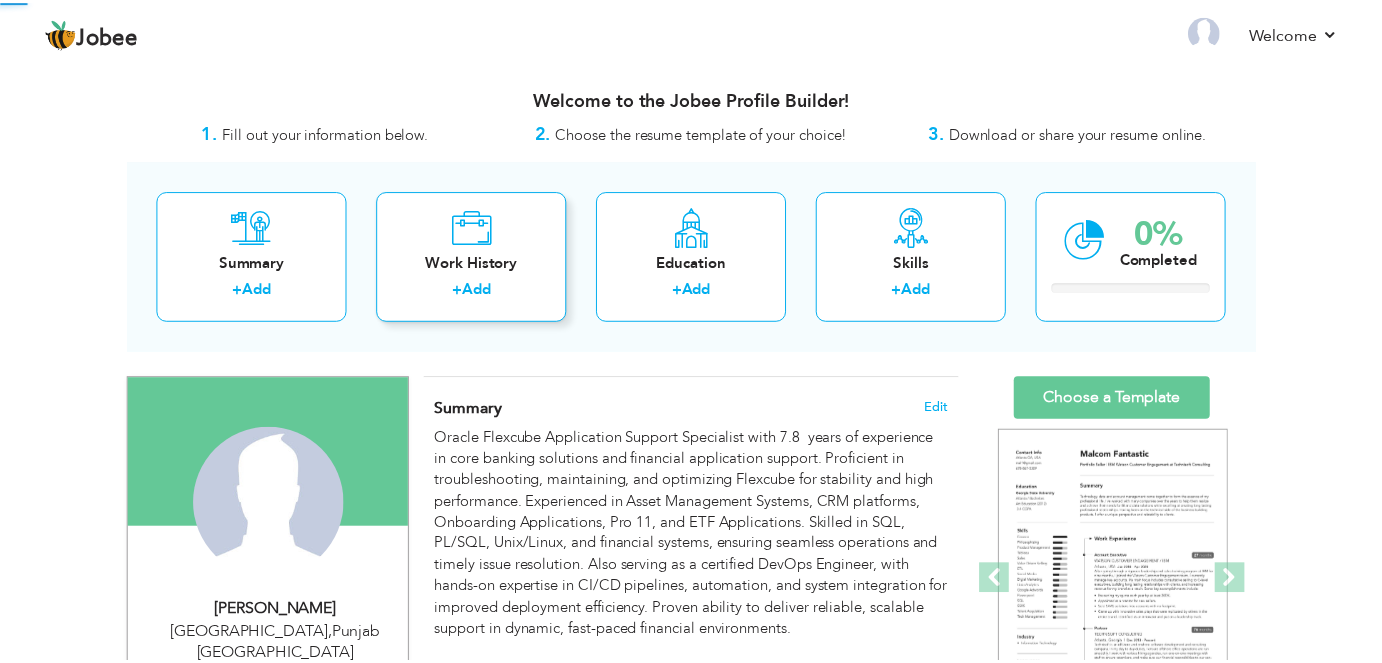 scroll, scrollTop: 0, scrollLeft: 0, axis: both 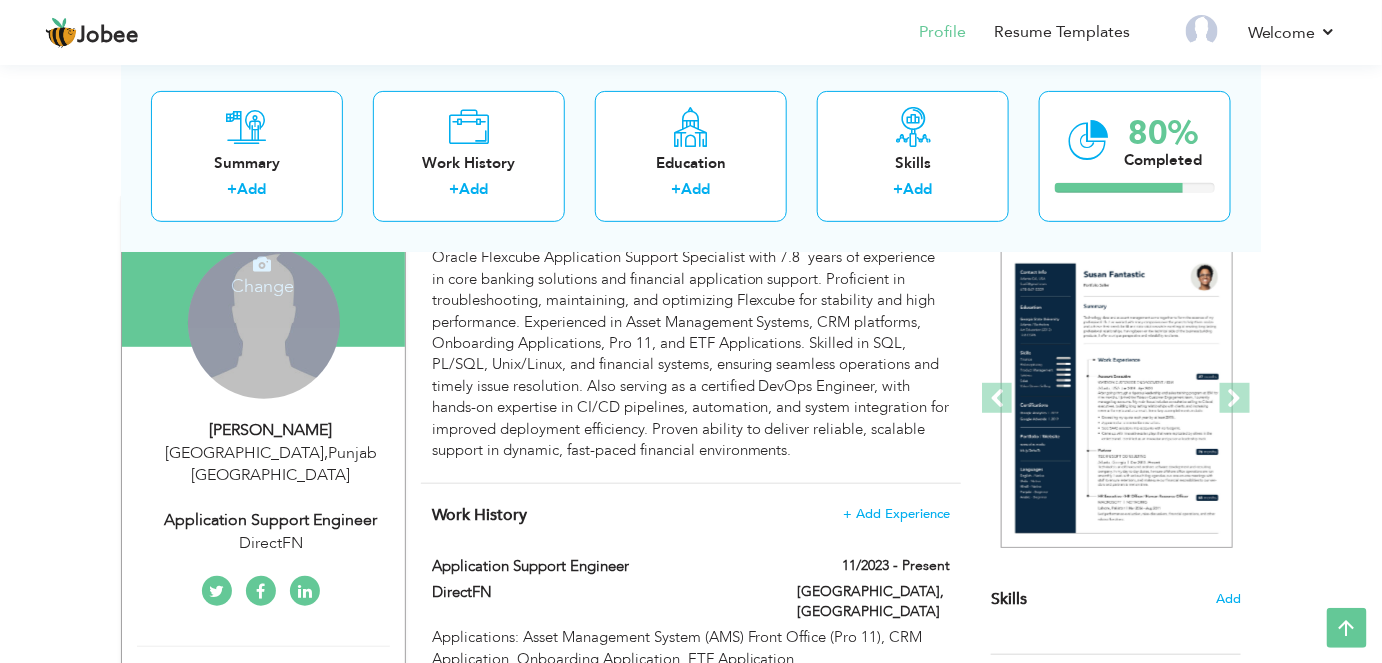 click on "Change
Remove" at bounding box center (264, 323) 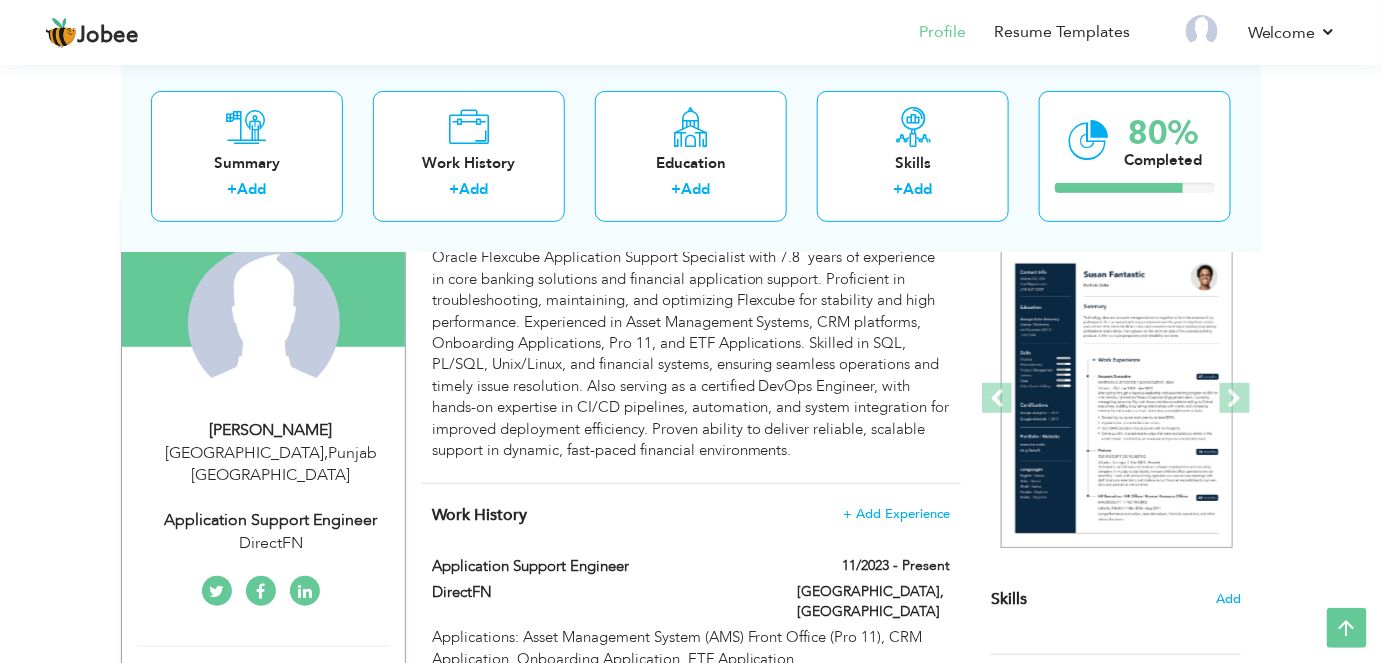 click on "[GEOGRAPHIC_DATA] ,  [GEOGRAPHIC_DATA] [GEOGRAPHIC_DATA]" at bounding box center [271, 465] 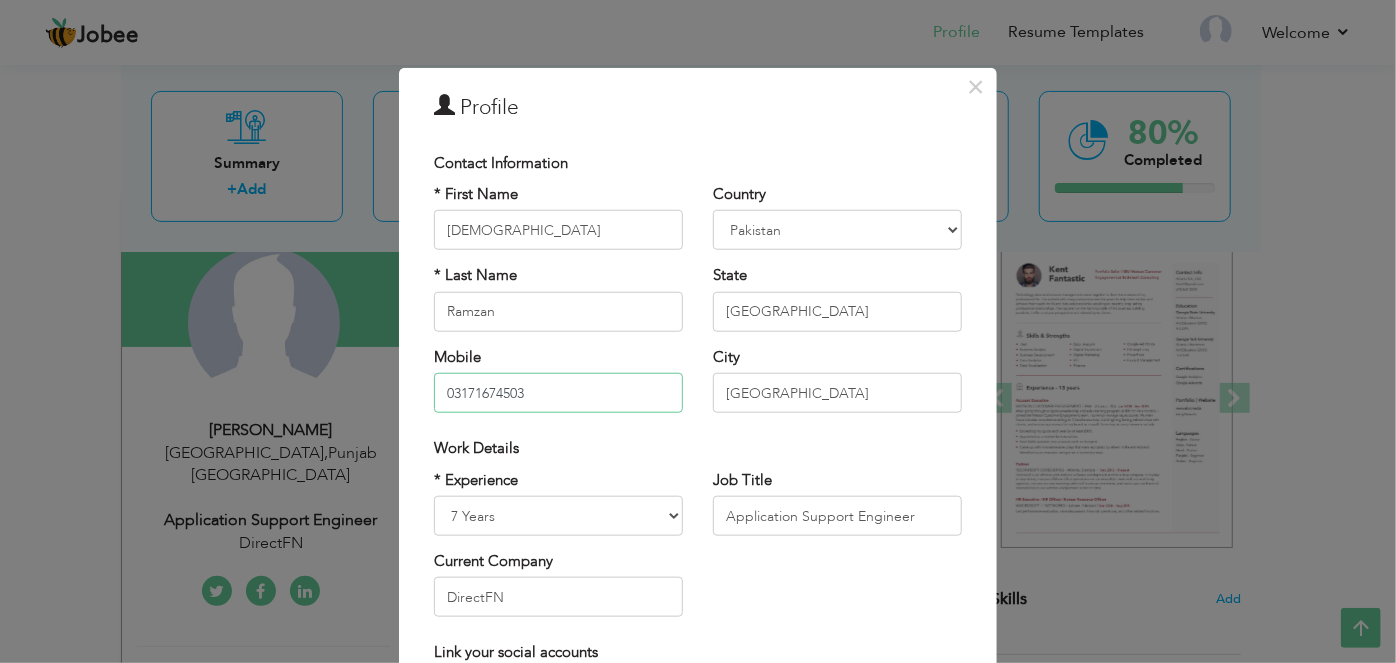 click on "03171674503" at bounding box center [558, 393] 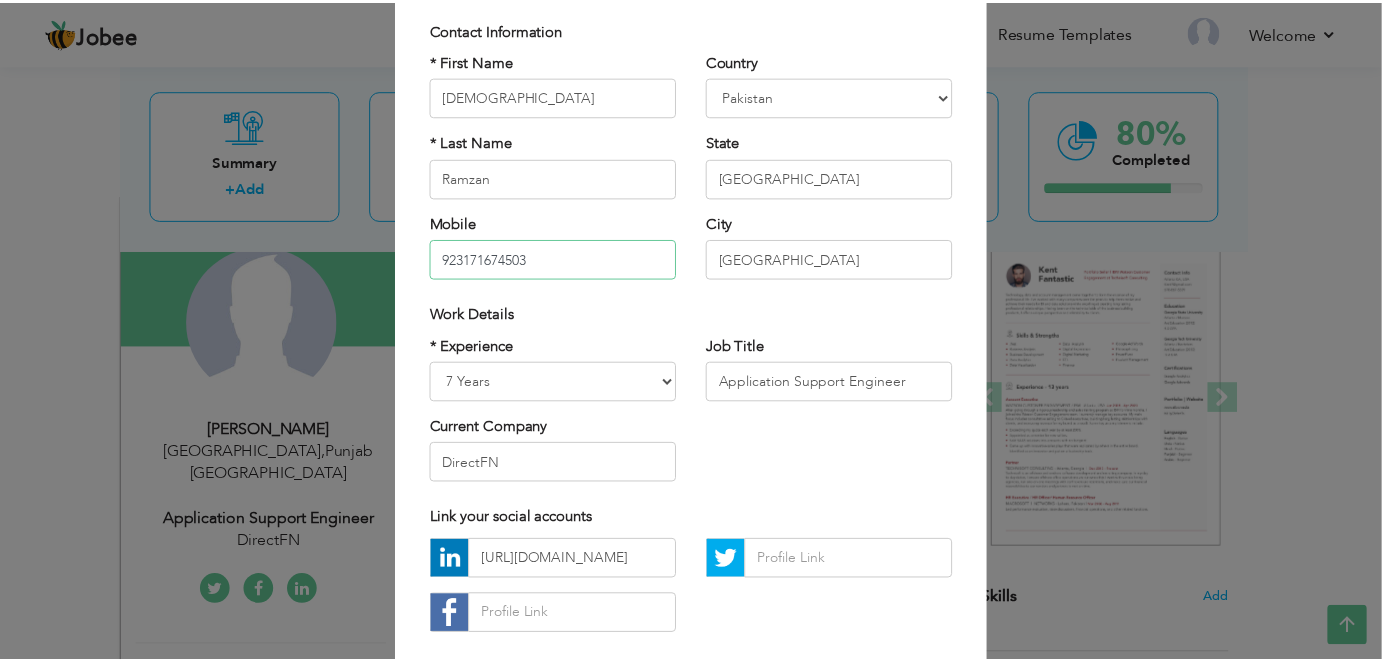 scroll, scrollTop: 241, scrollLeft: 0, axis: vertical 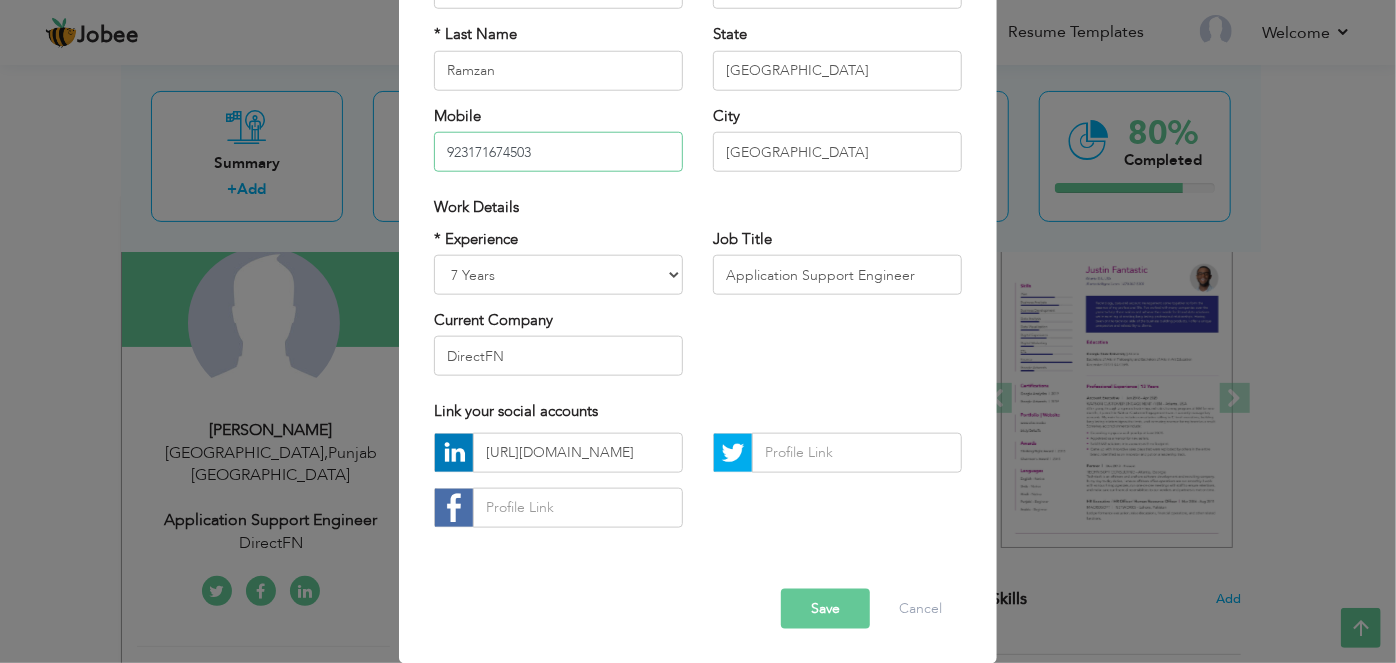 type on "923171674503" 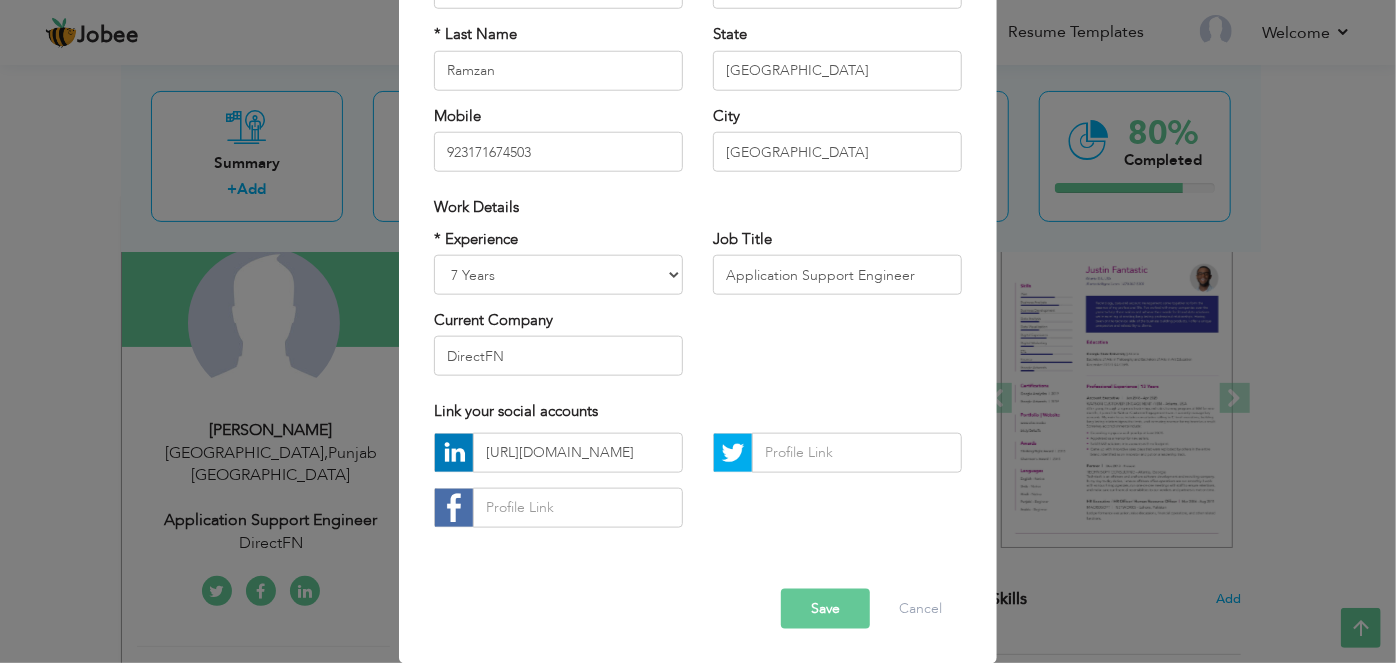 click on "Save" at bounding box center [825, 609] 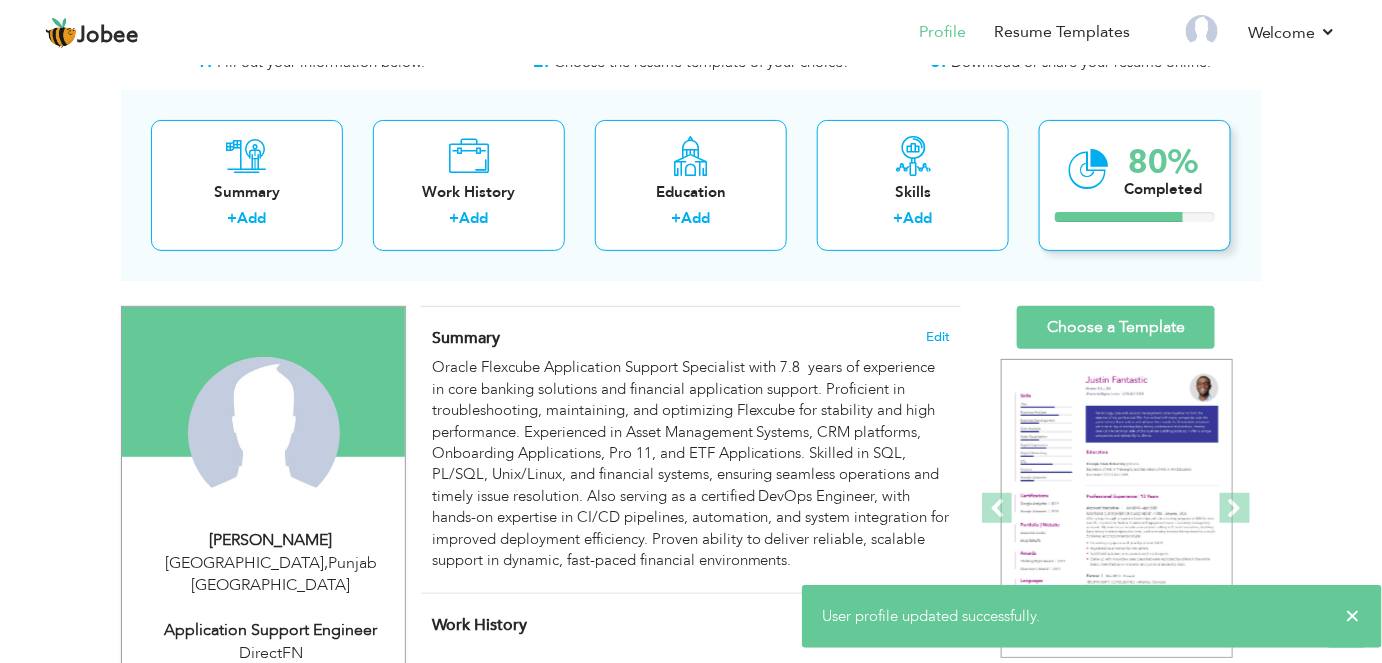 scroll, scrollTop: 0, scrollLeft: 0, axis: both 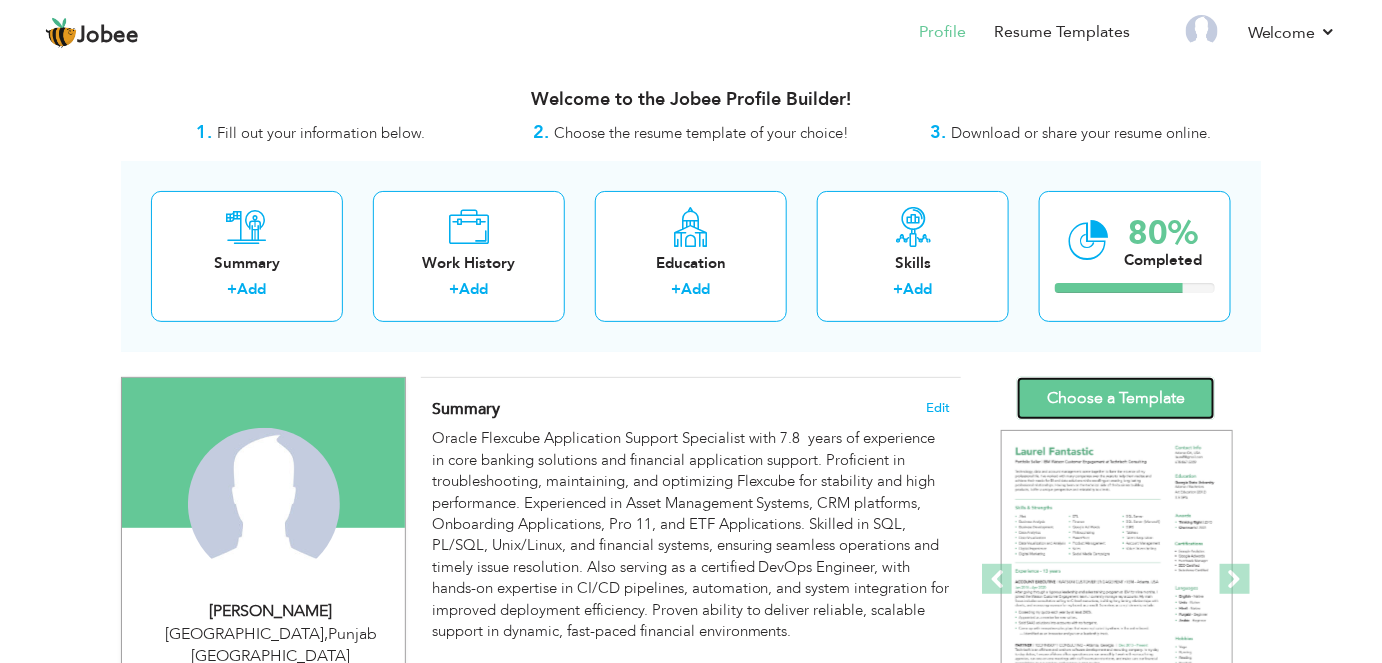 click on "Choose a Template" at bounding box center (1116, 398) 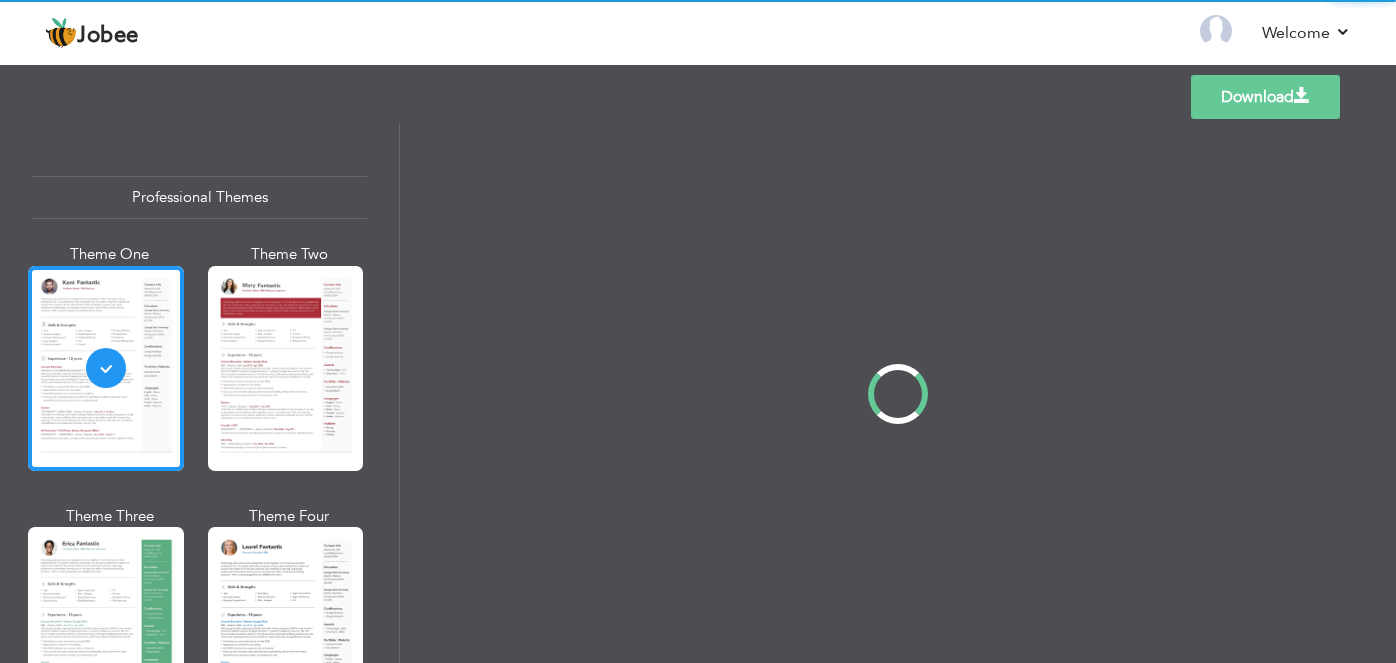 scroll, scrollTop: 0, scrollLeft: 0, axis: both 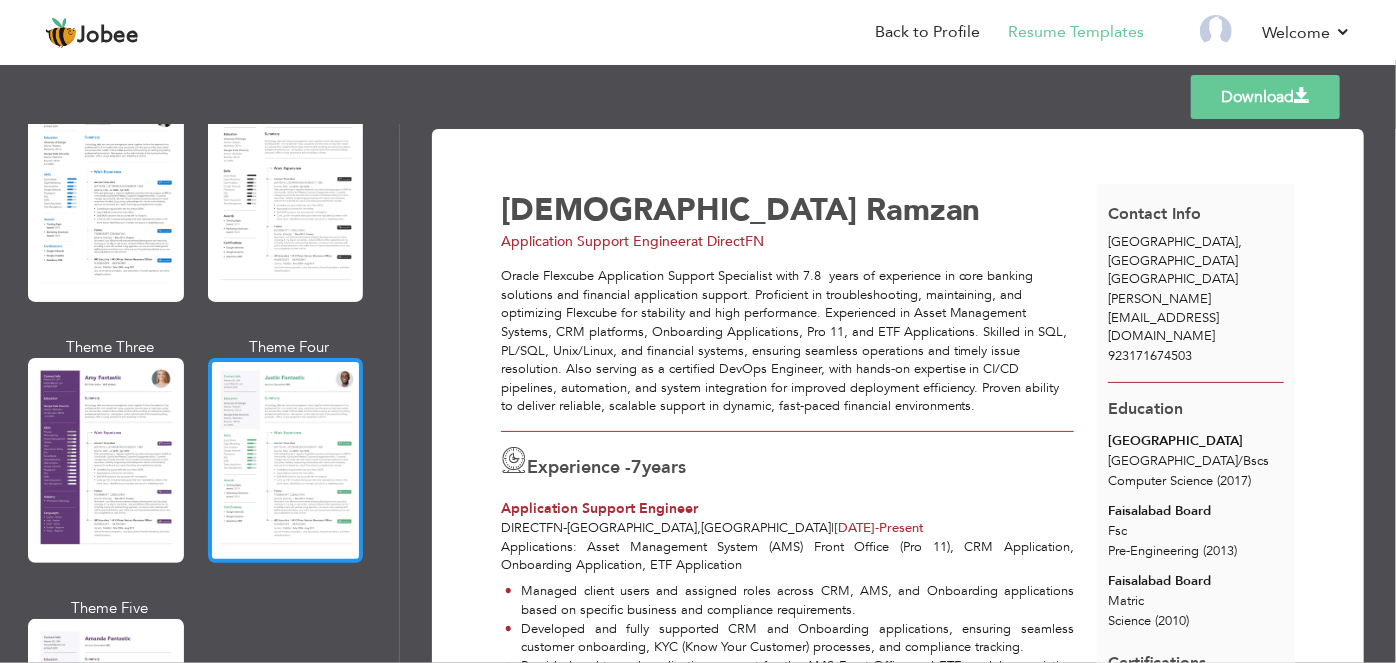 click at bounding box center (286, 460) 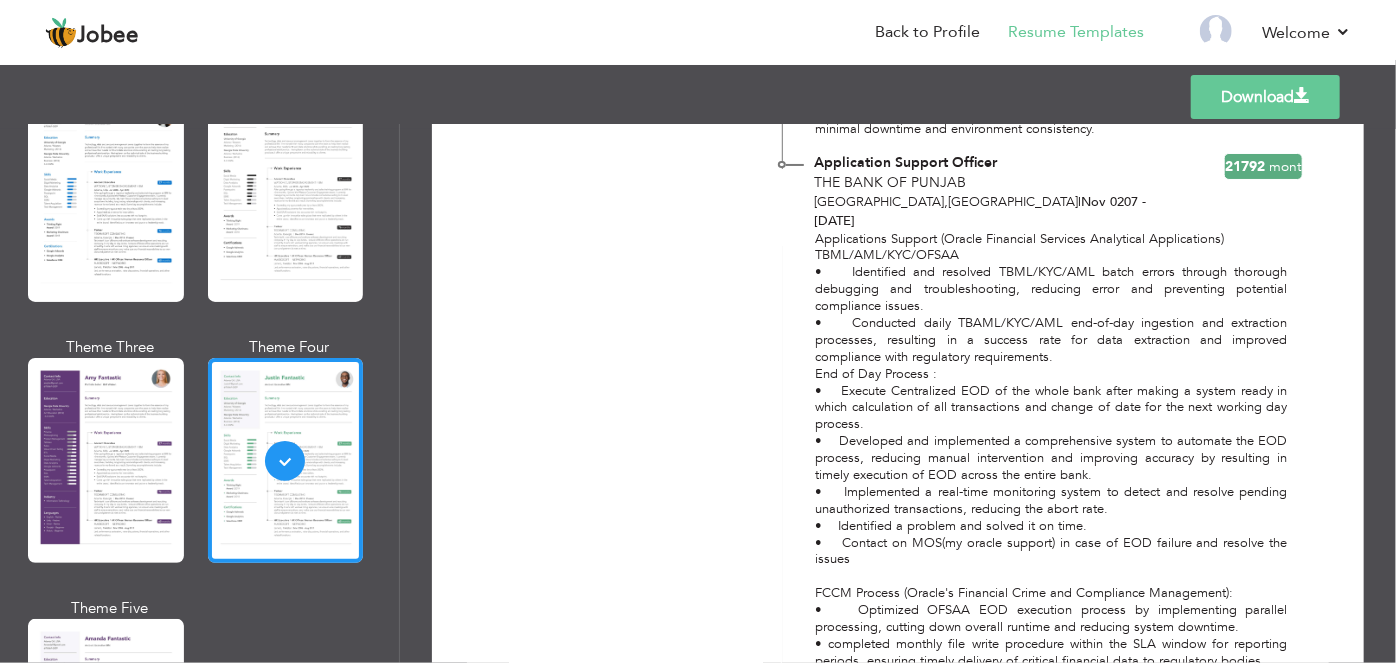 scroll, scrollTop: 1090, scrollLeft: 0, axis: vertical 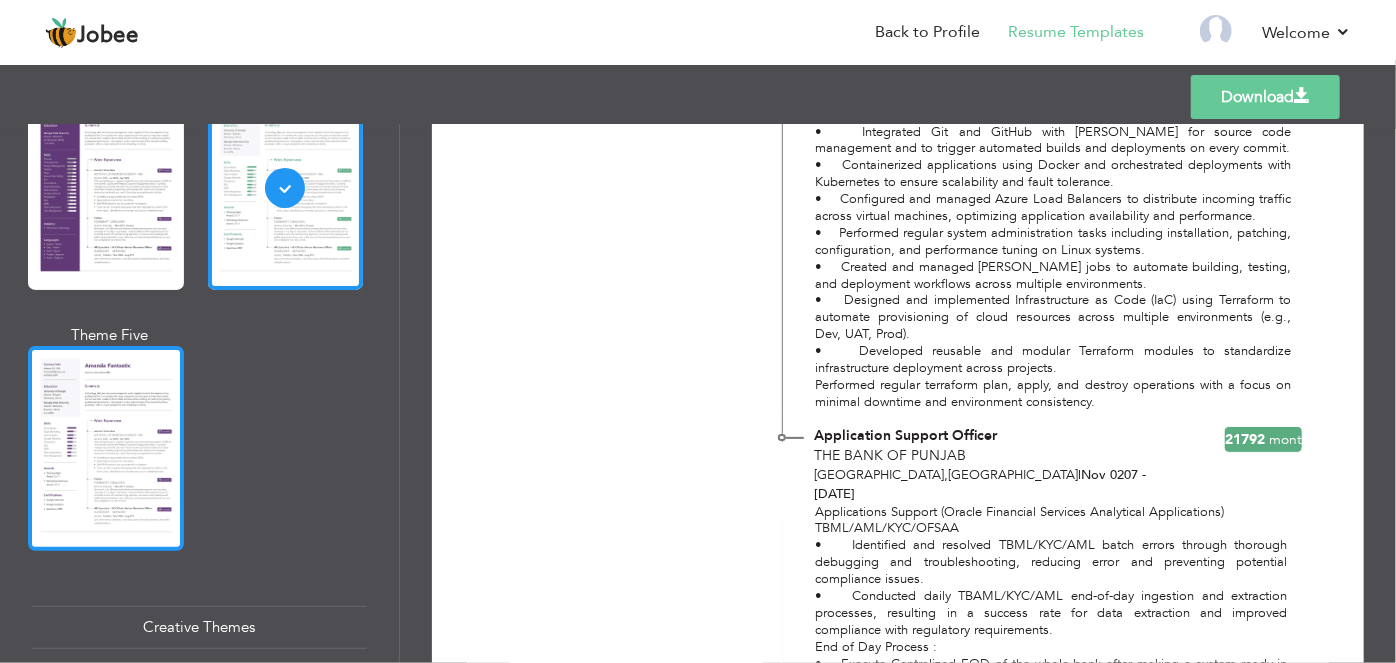 click at bounding box center (106, 448) 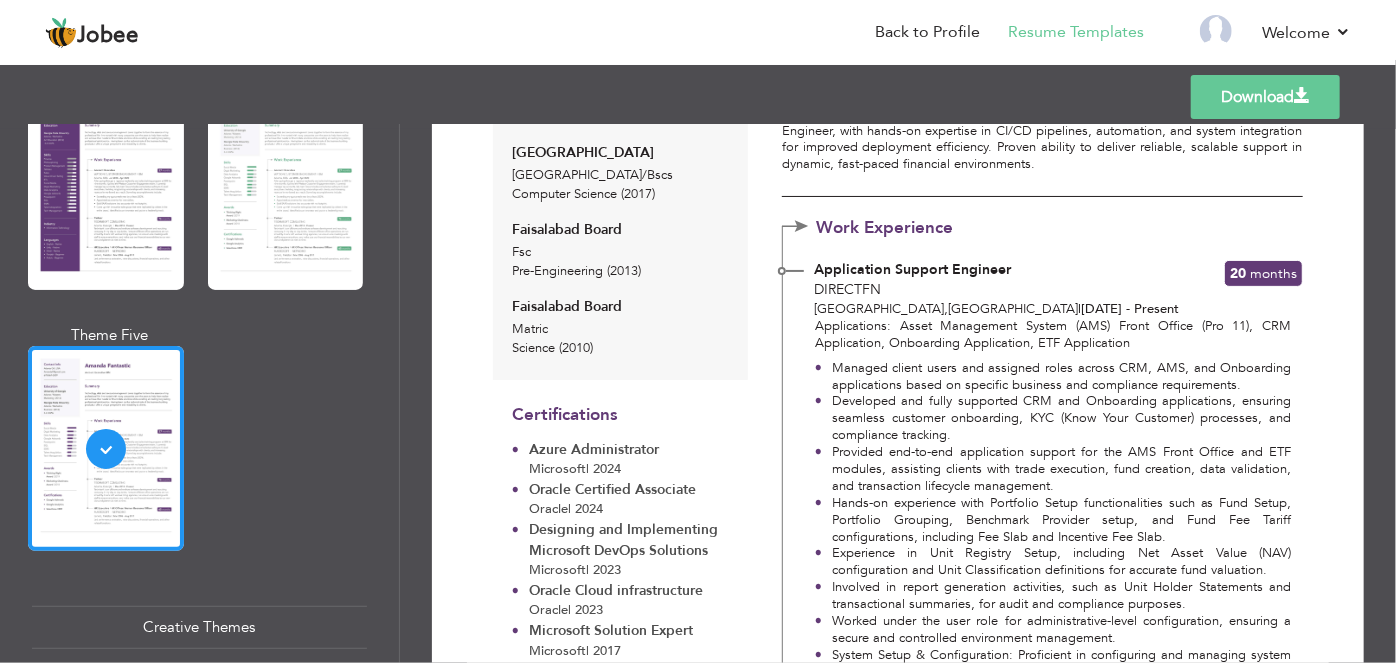 scroll, scrollTop: 454, scrollLeft: 0, axis: vertical 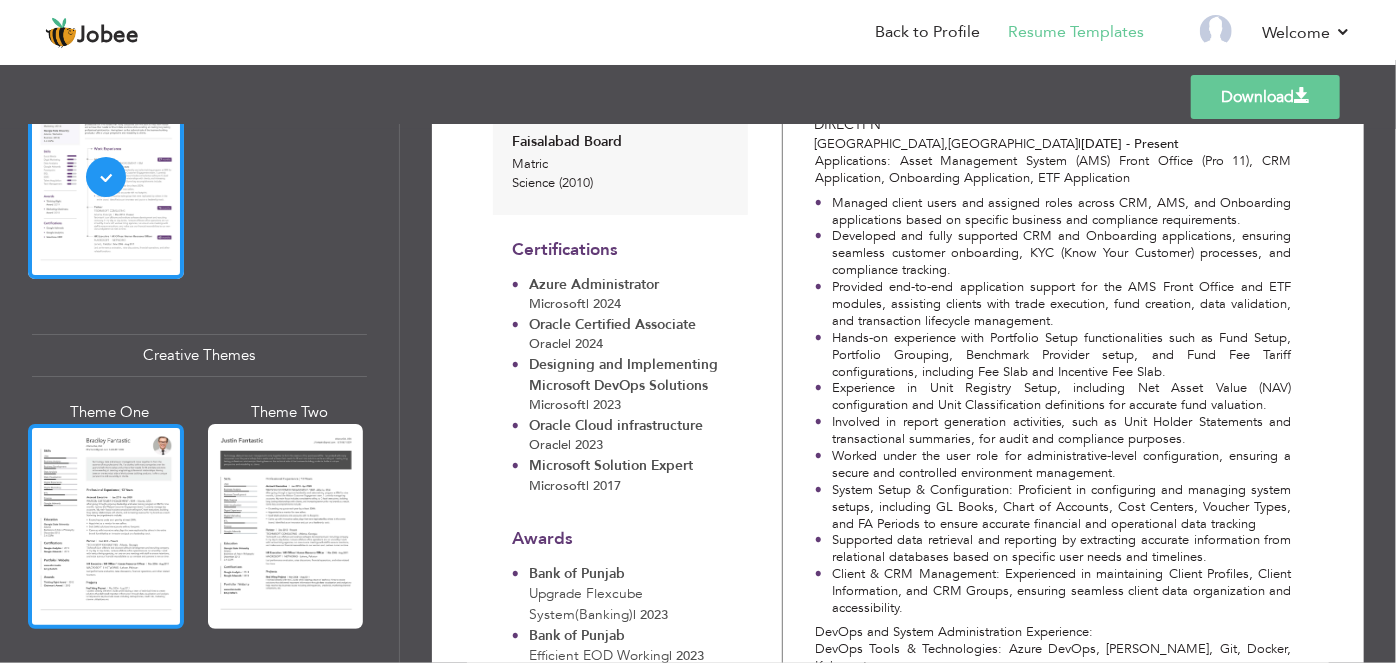 click at bounding box center [106, 526] 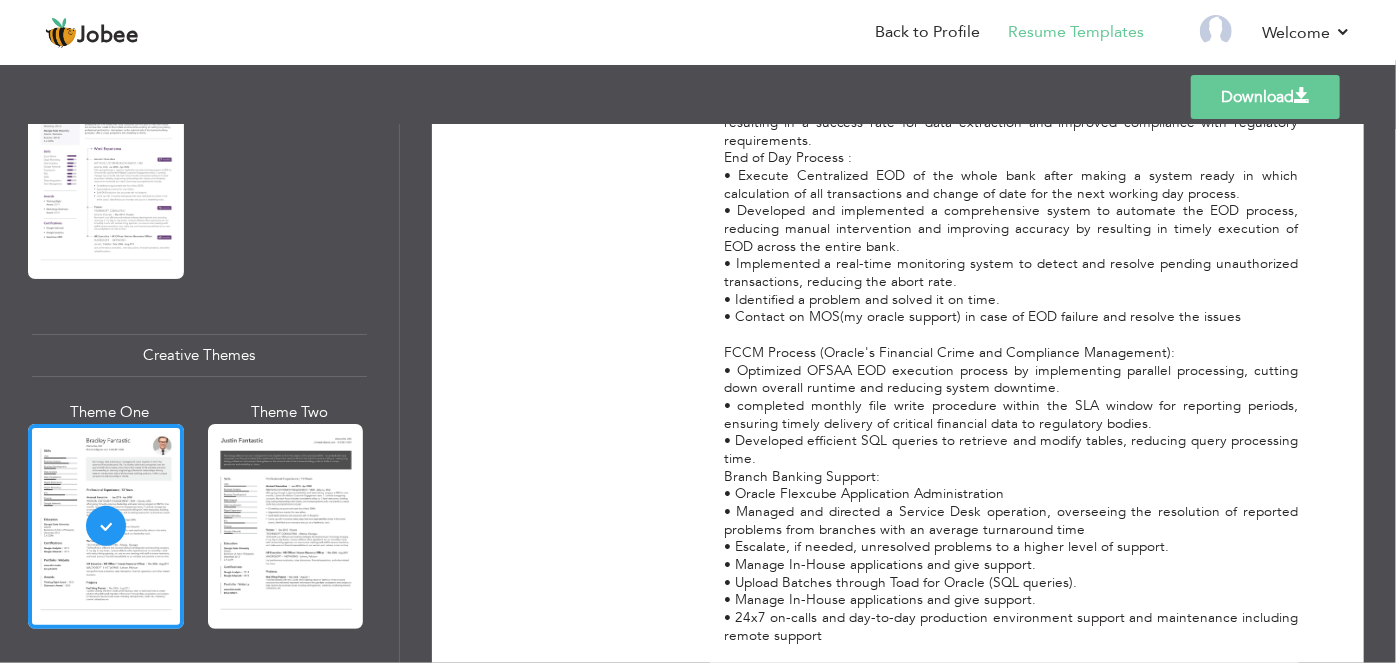 scroll, scrollTop: 1789, scrollLeft: 0, axis: vertical 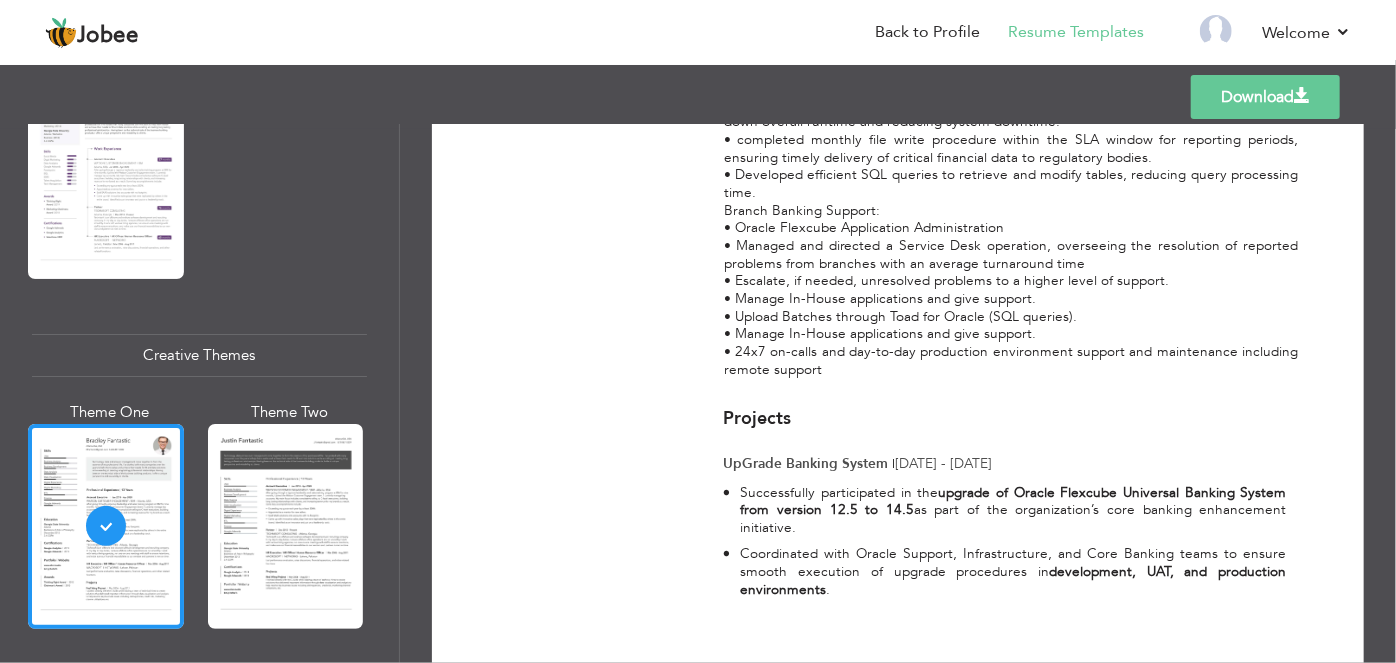 click on "Download" at bounding box center [1265, 97] 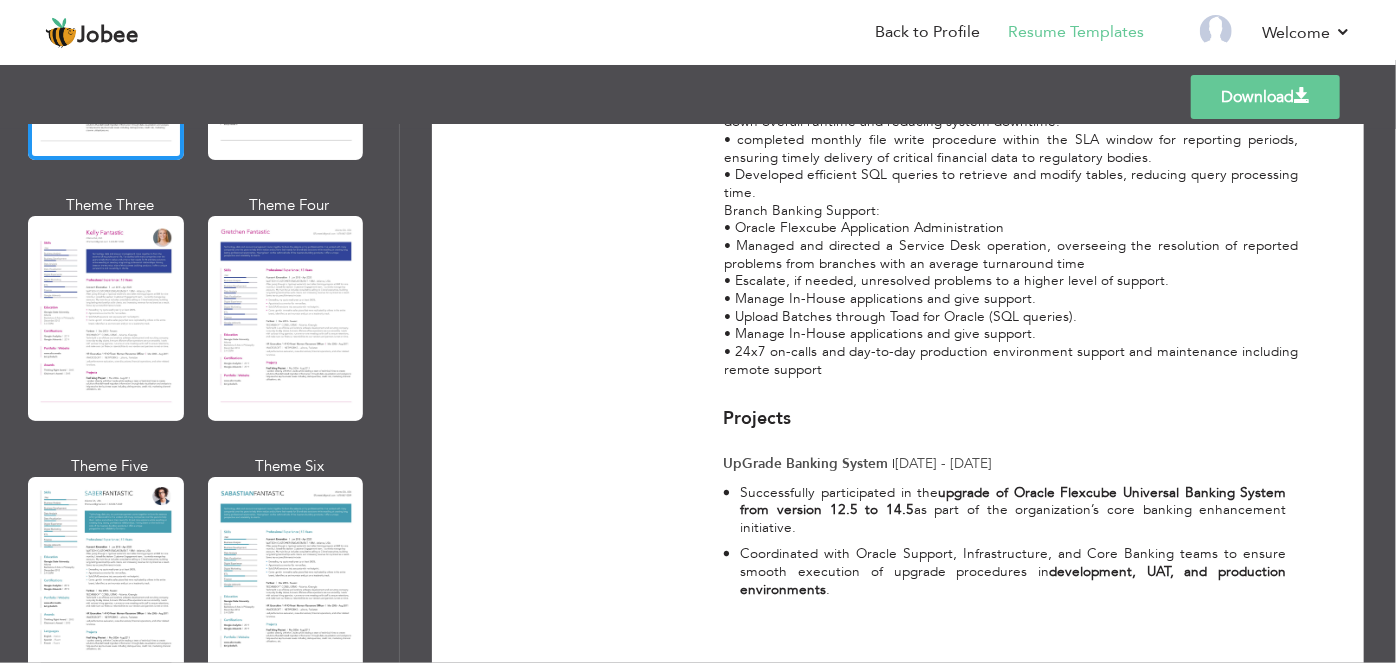 scroll, scrollTop: 2727, scrollLeft: 0, axis: vertical 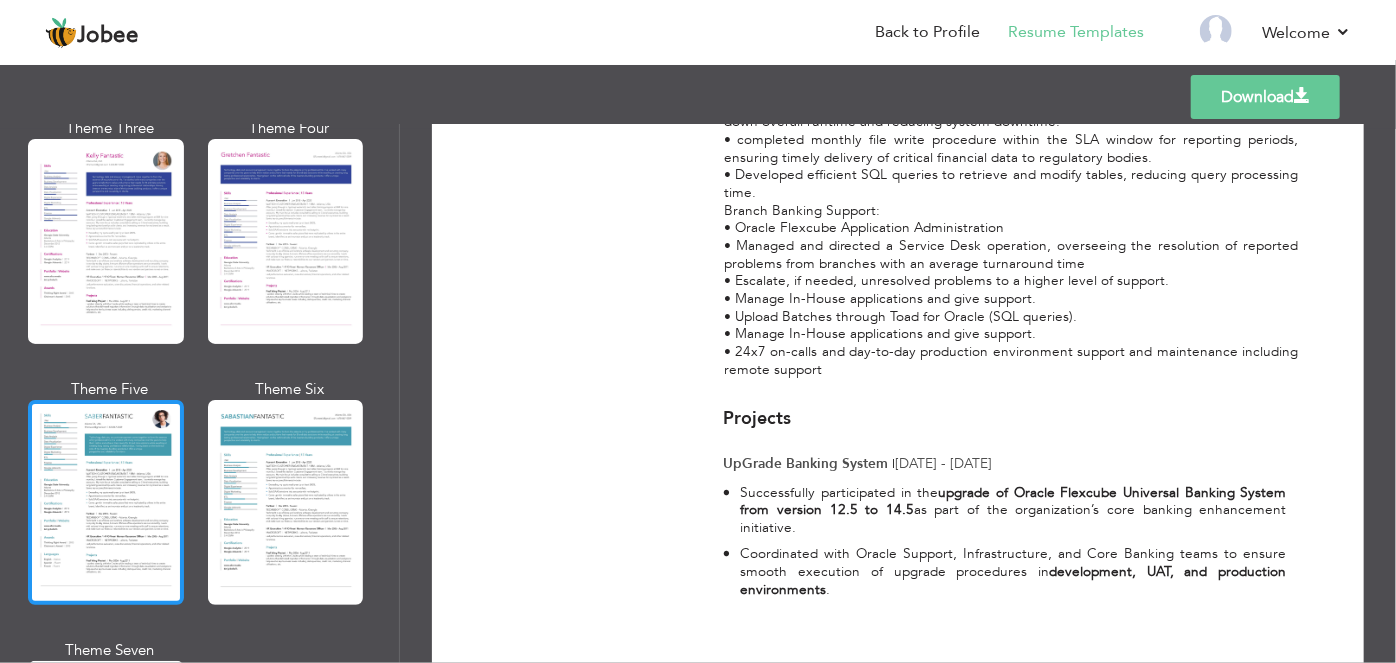 click at bounding box center (106, 502) 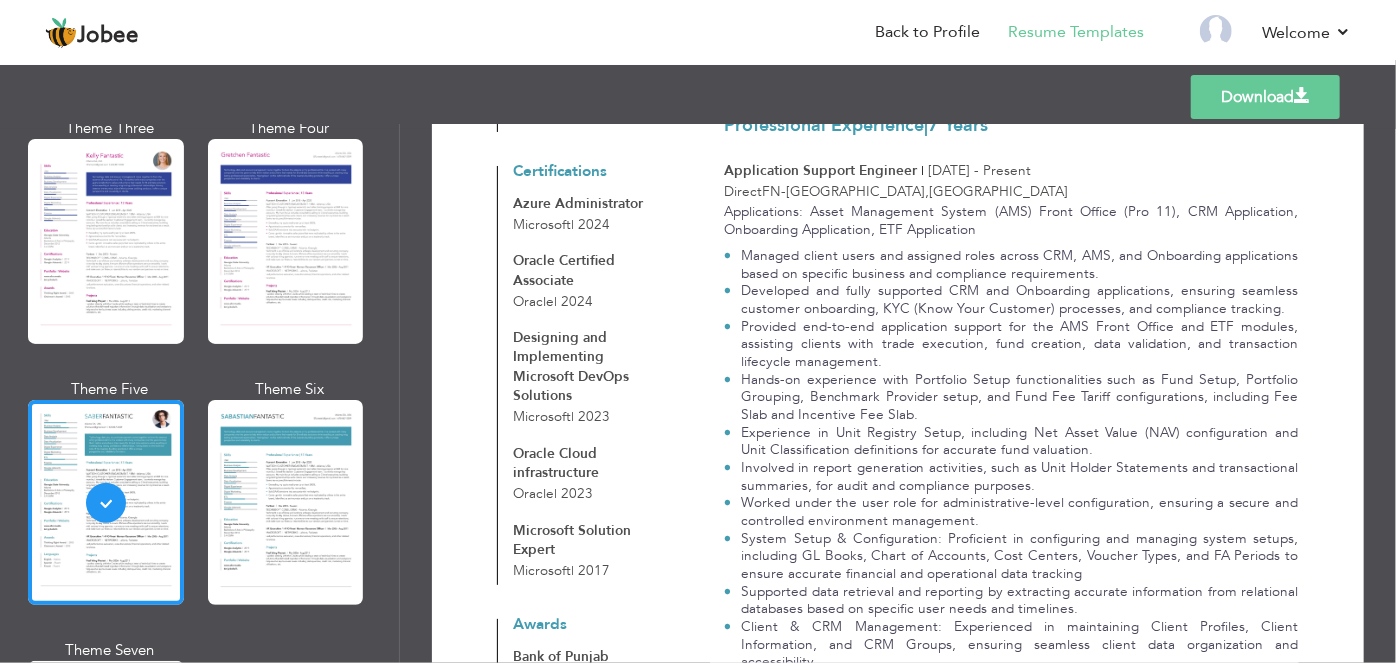 scroll, scrollTop: 545, scrollLeft: 0, axis: vertical 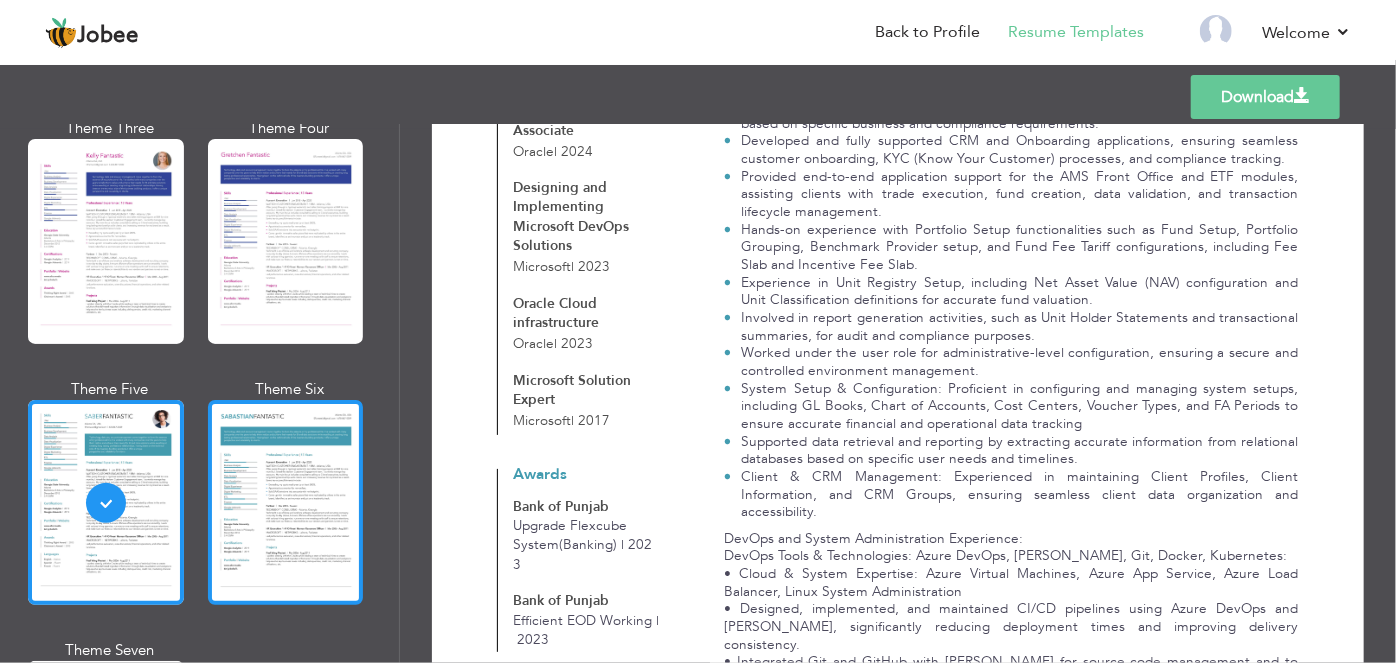 click at bounding box center [286, 502] 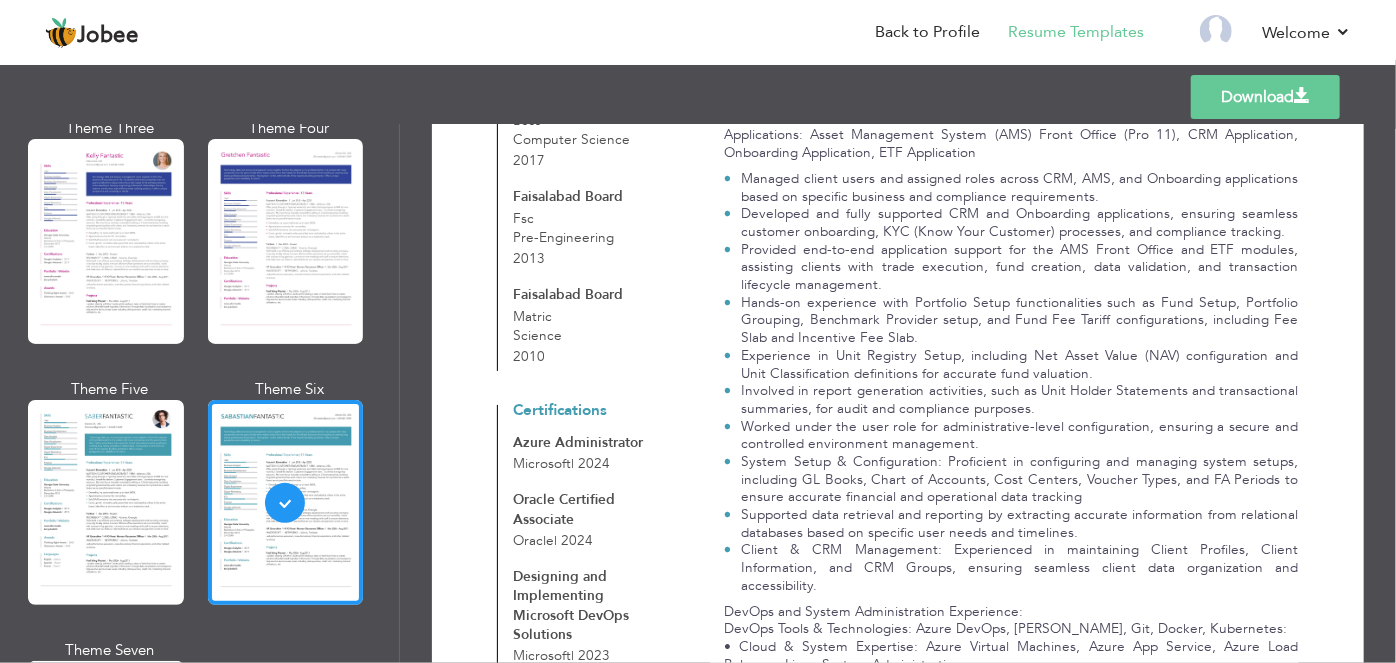 scroll, scrollTop: 454, scrollLeft: 0, axis: vertical 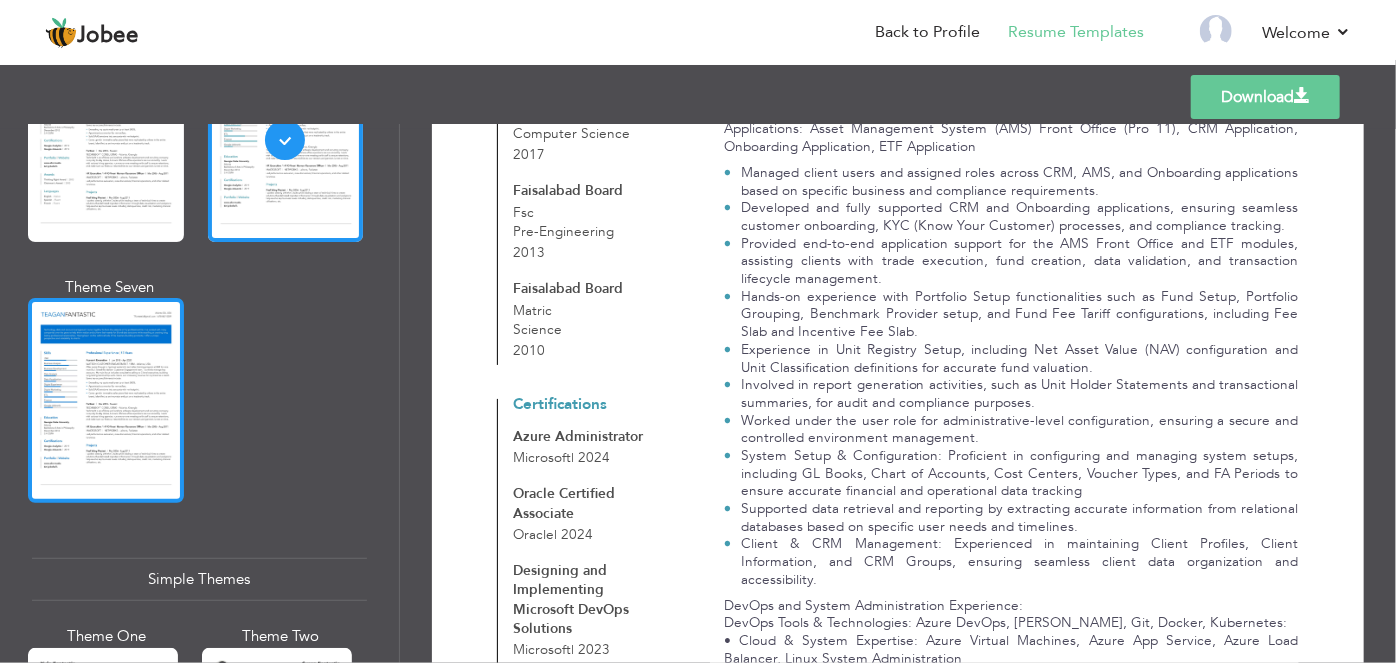 click at bounding box center [106, 400] 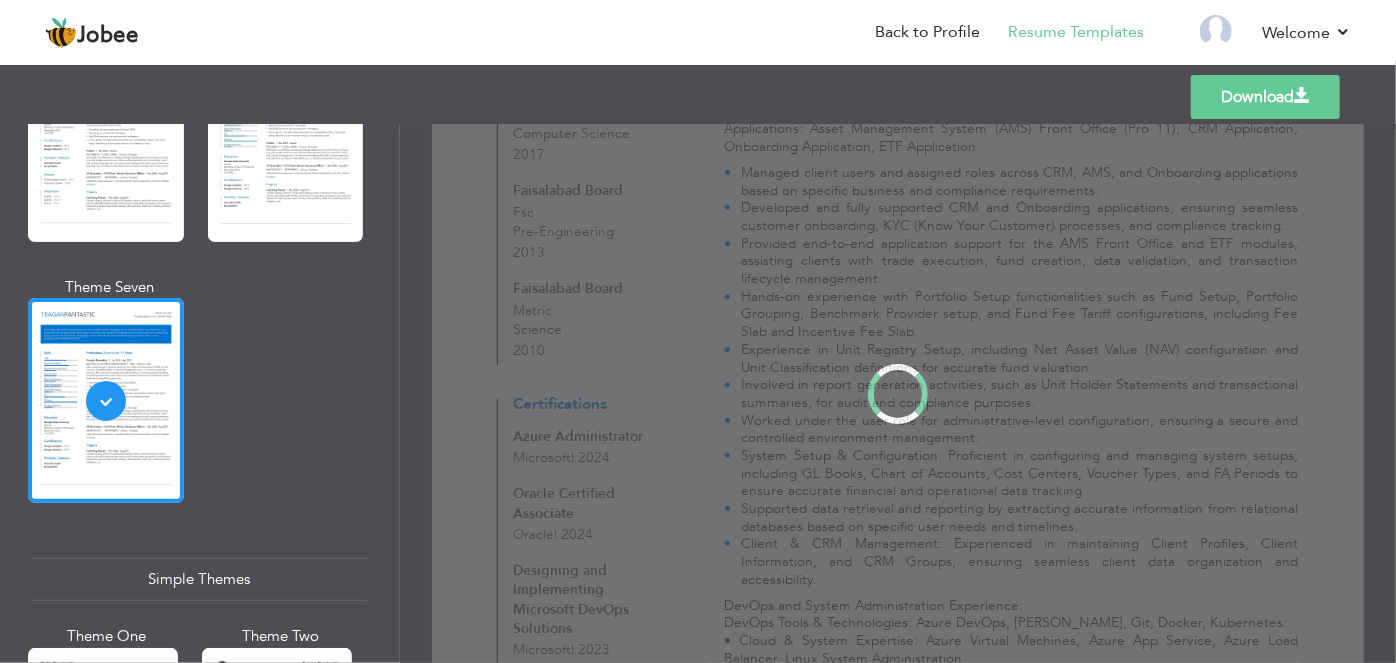 scroll, scrollTop: 0, scrollLeft: 0, axis: both 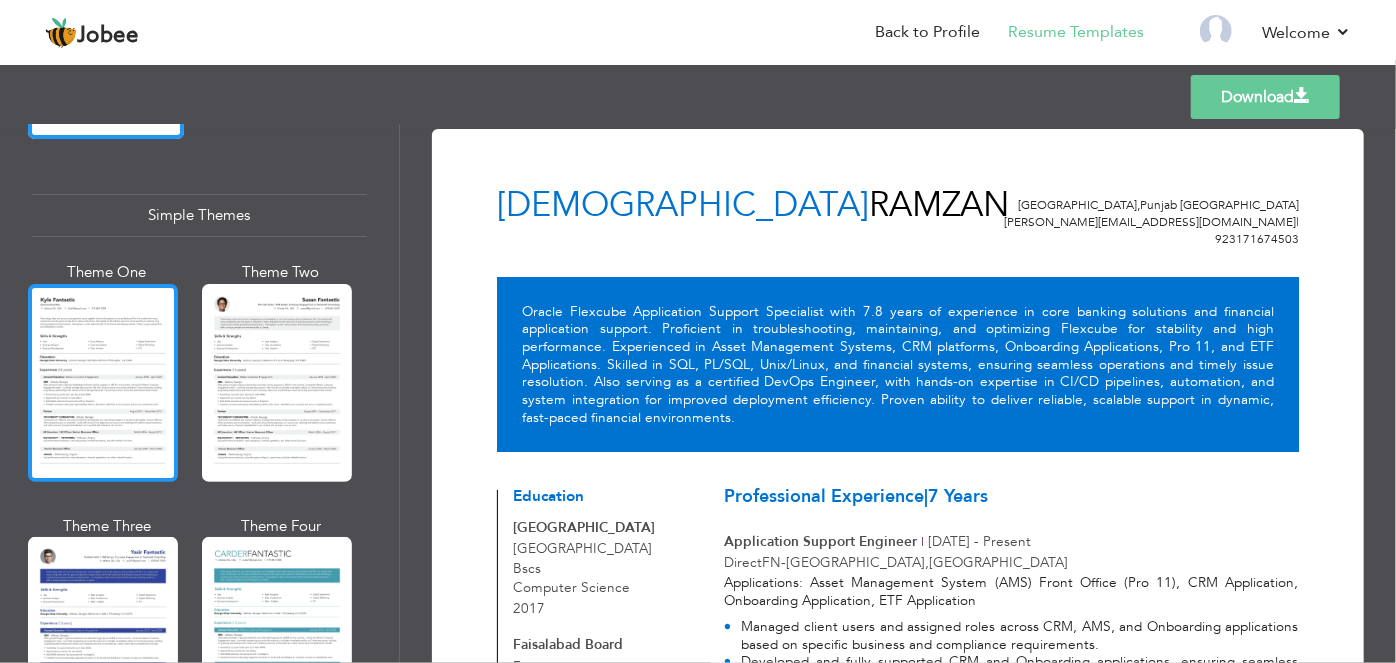 click at bounding box center [103, 383] 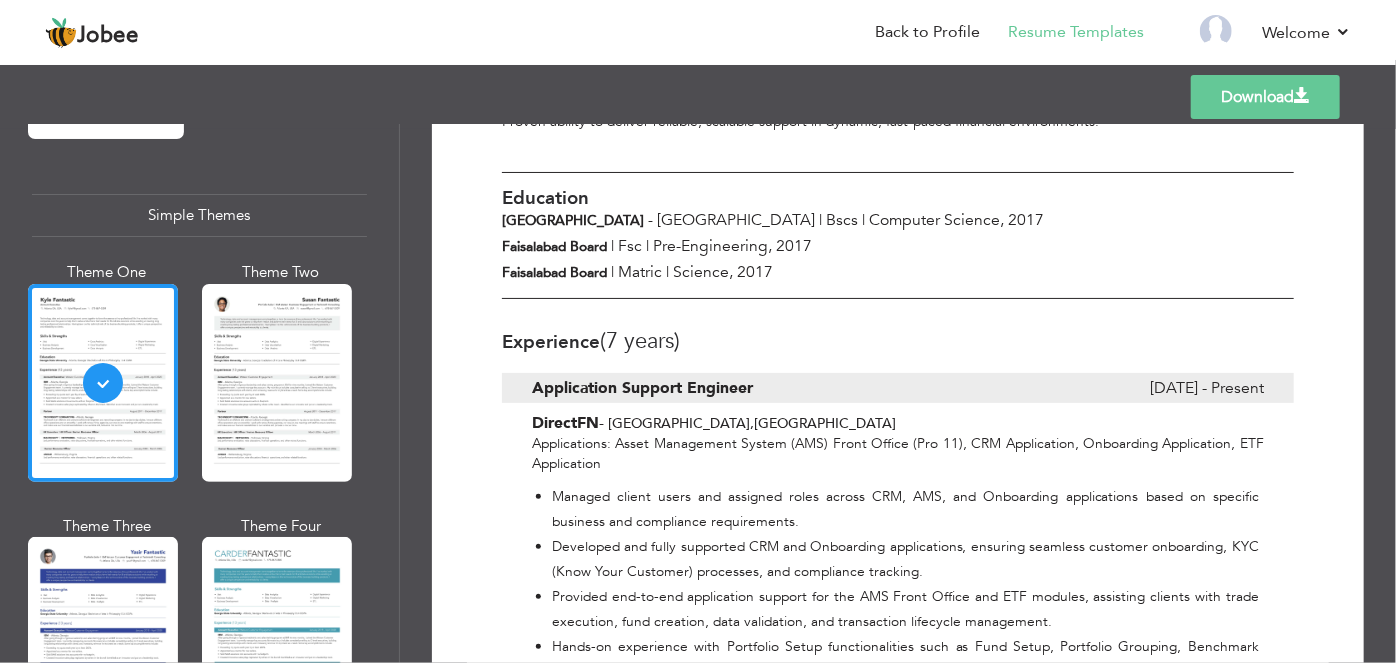 scroll, scrollTop: 363, scrollLeft: 0, axis: vertical 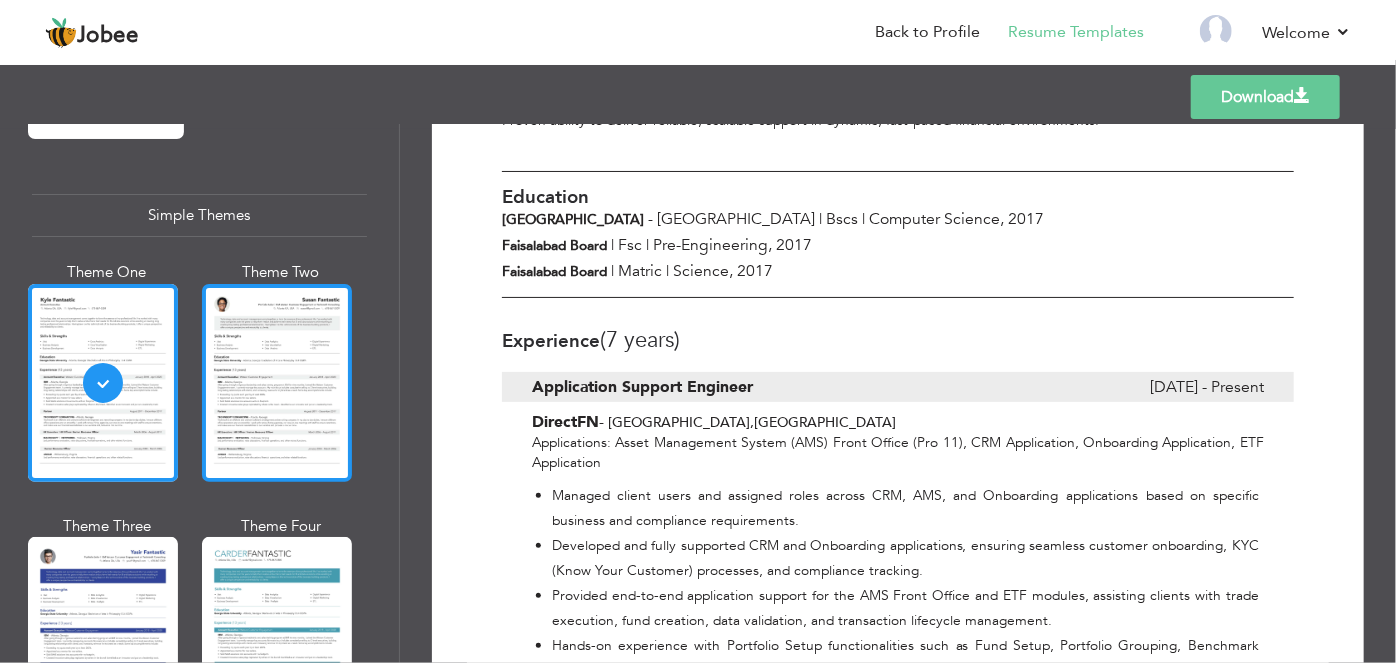 click at bounding box center [277, 383] 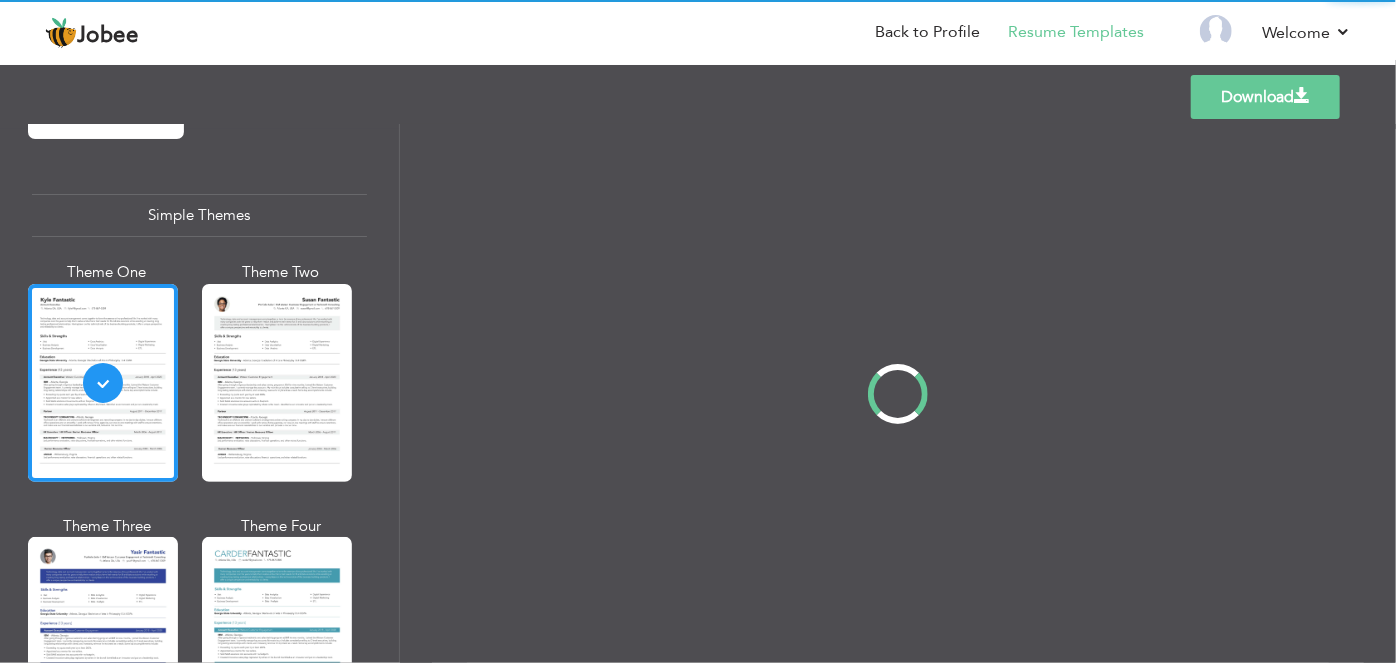 scroll, scrollTop: 0, scrollLeft: 0, axis: both 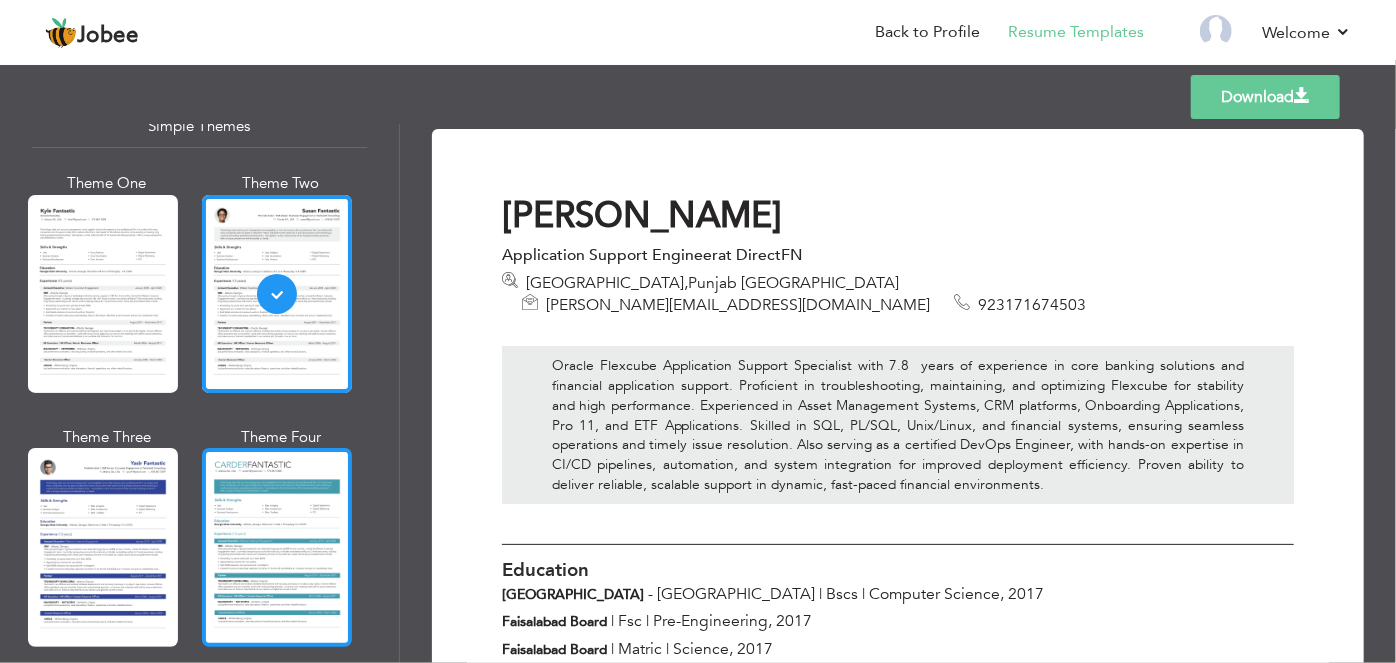 click at bounding box center [277, 547] 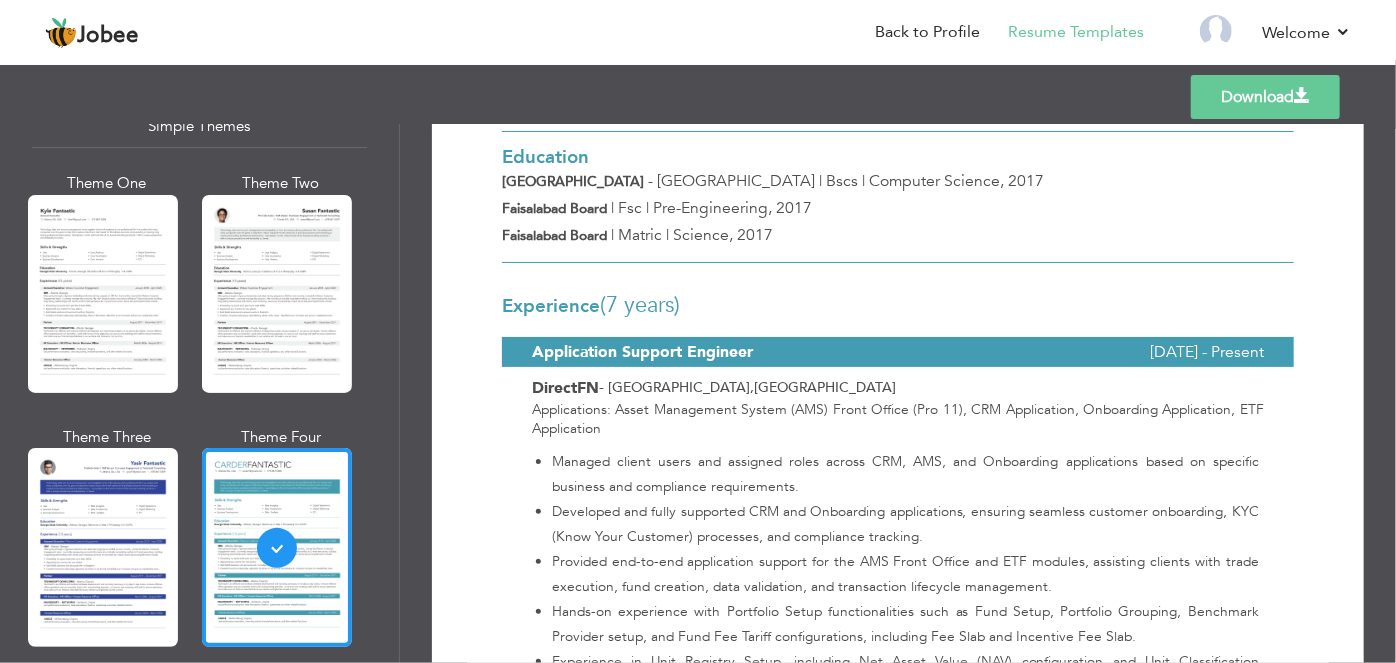 scroll, scrollTop: 363, scrollLeft: 0, axis: vertical 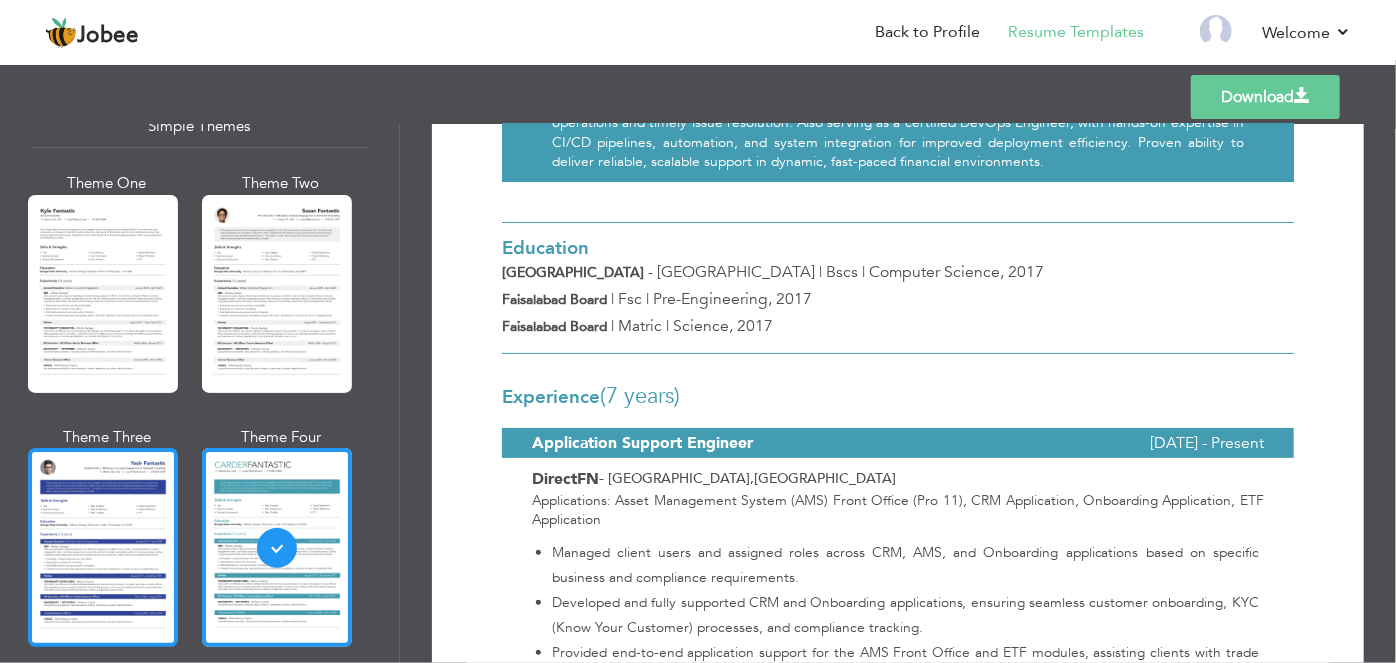 click at bounding box center [103, 547] 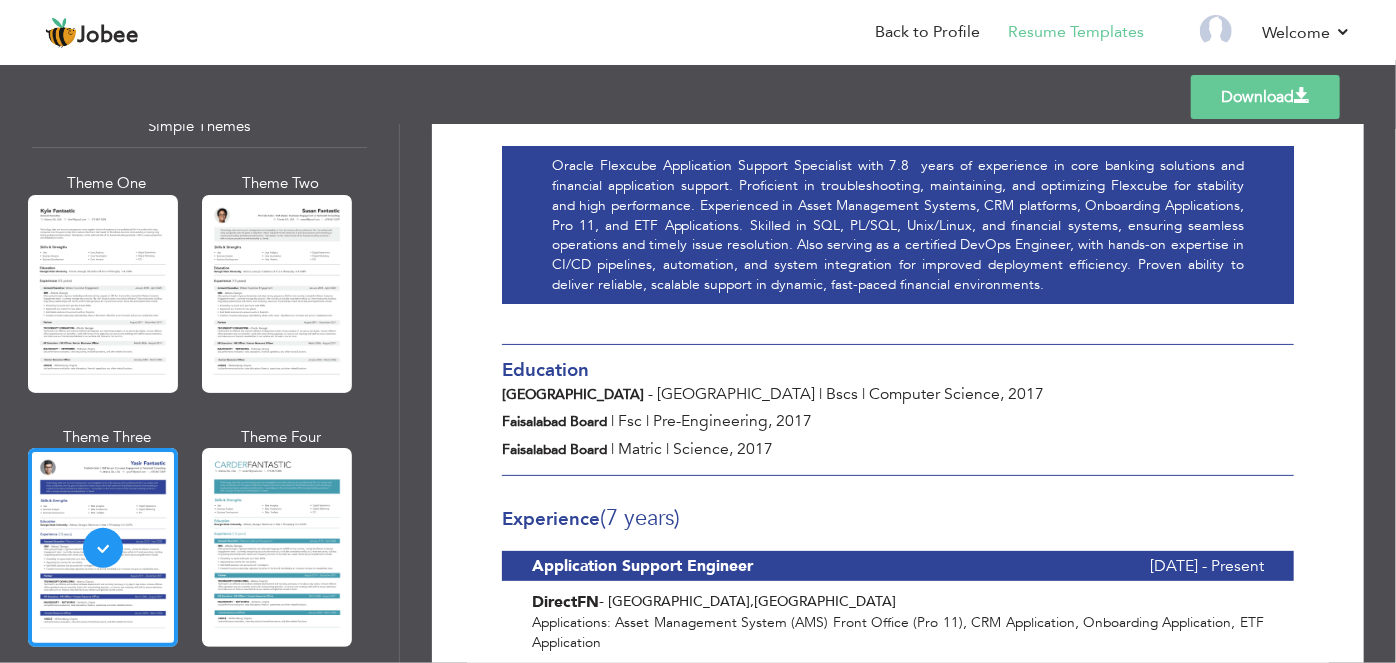 scroll, scrollTop: 272, scrollLeft: 0, axis: vertical 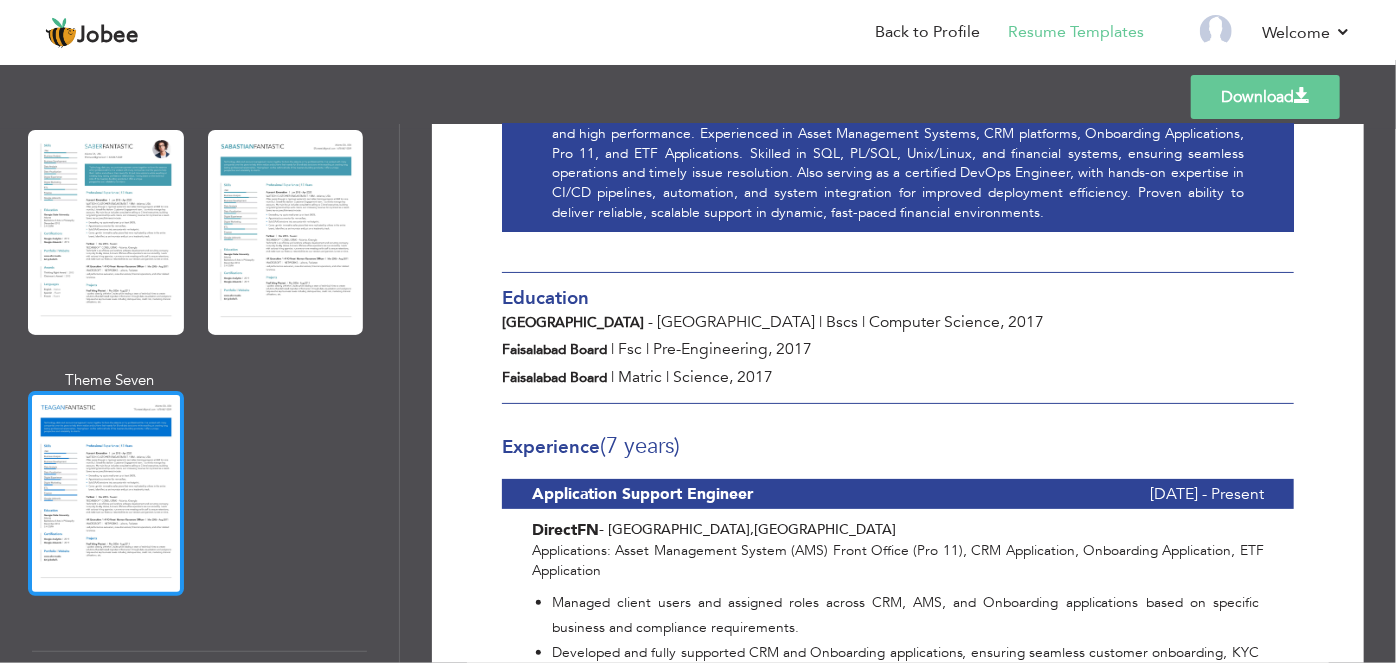 click at bounding box center (106, 493) 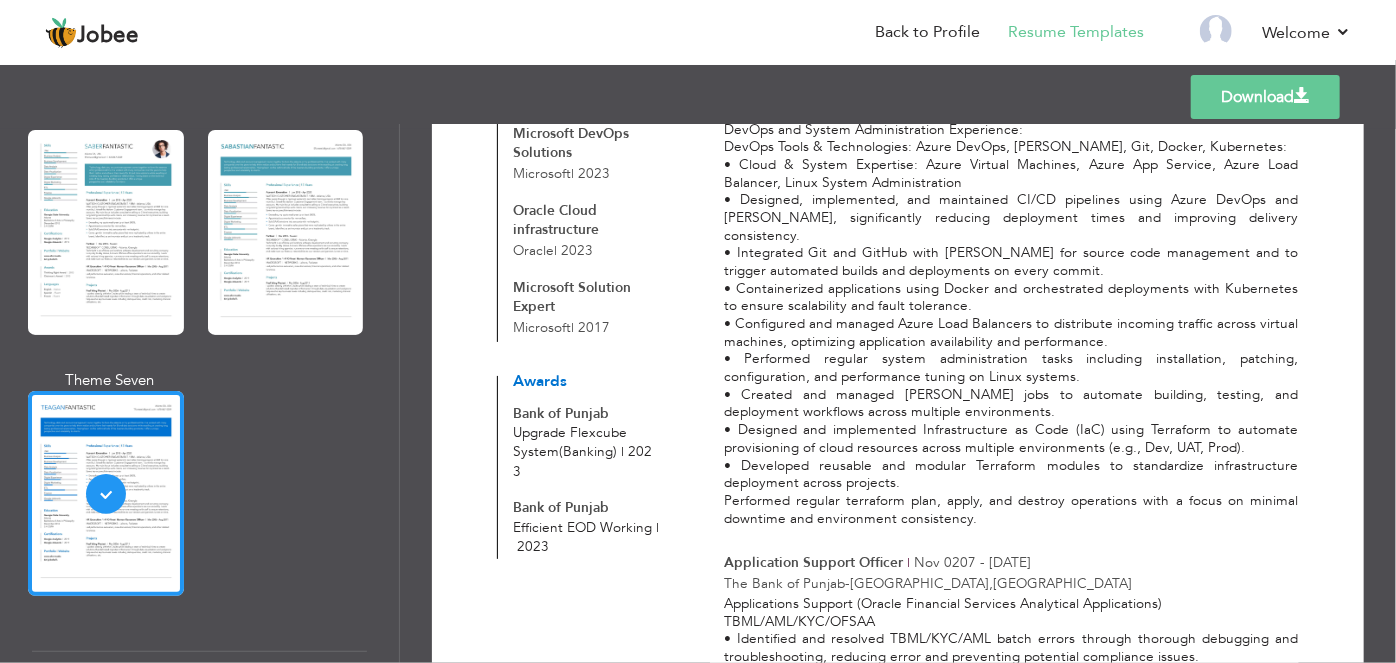 scroll, scrollTop: 748, scrollLeft: 0, axis: vertical 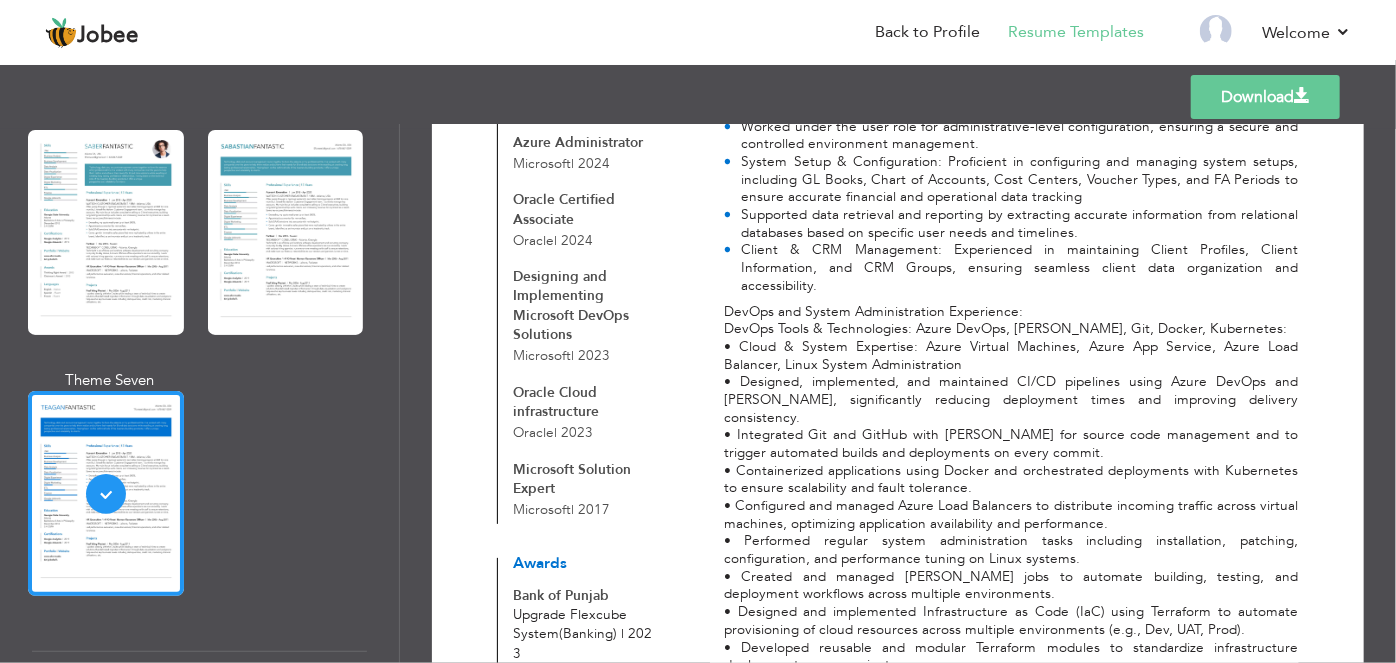 click on "Download" at bounding box center (1265, 97) 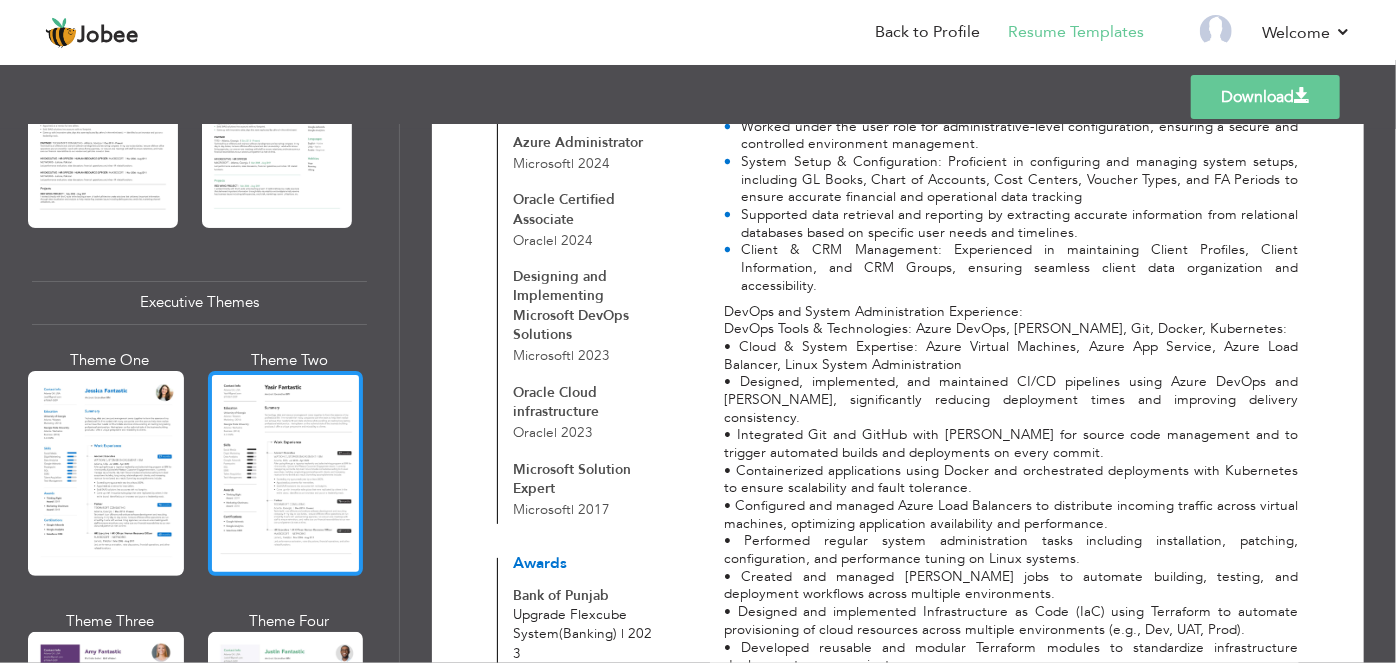 scroll, scrollTop: 1361, scrollLeft: 0, axis: vertical 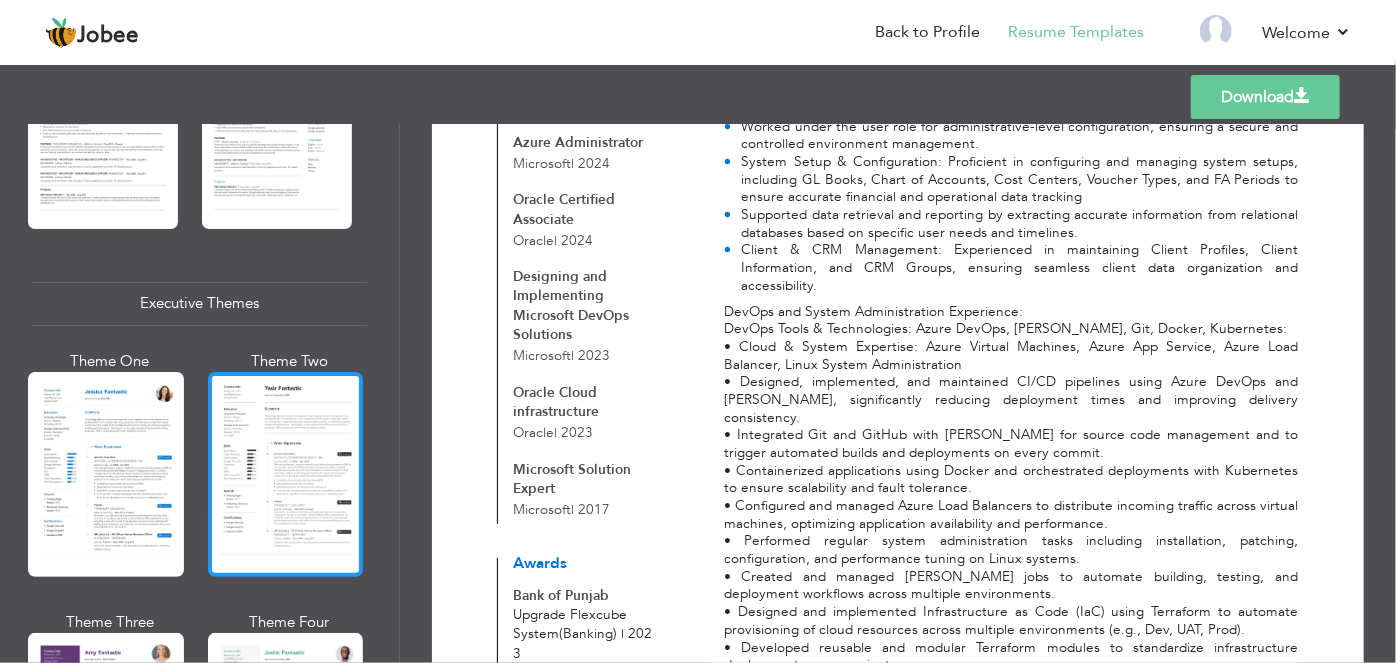 click at bounding box center [286, 474] 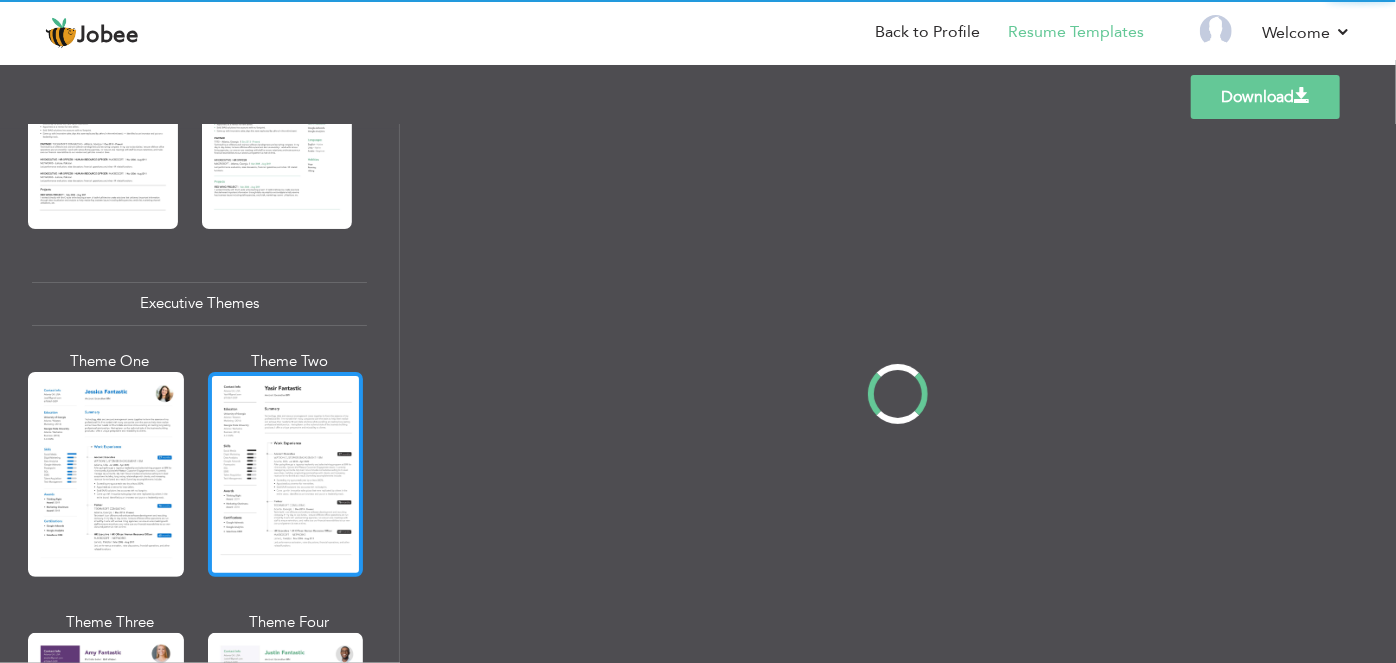 scroll, scrollTop: 0, scrollLeft: 0, axis: both 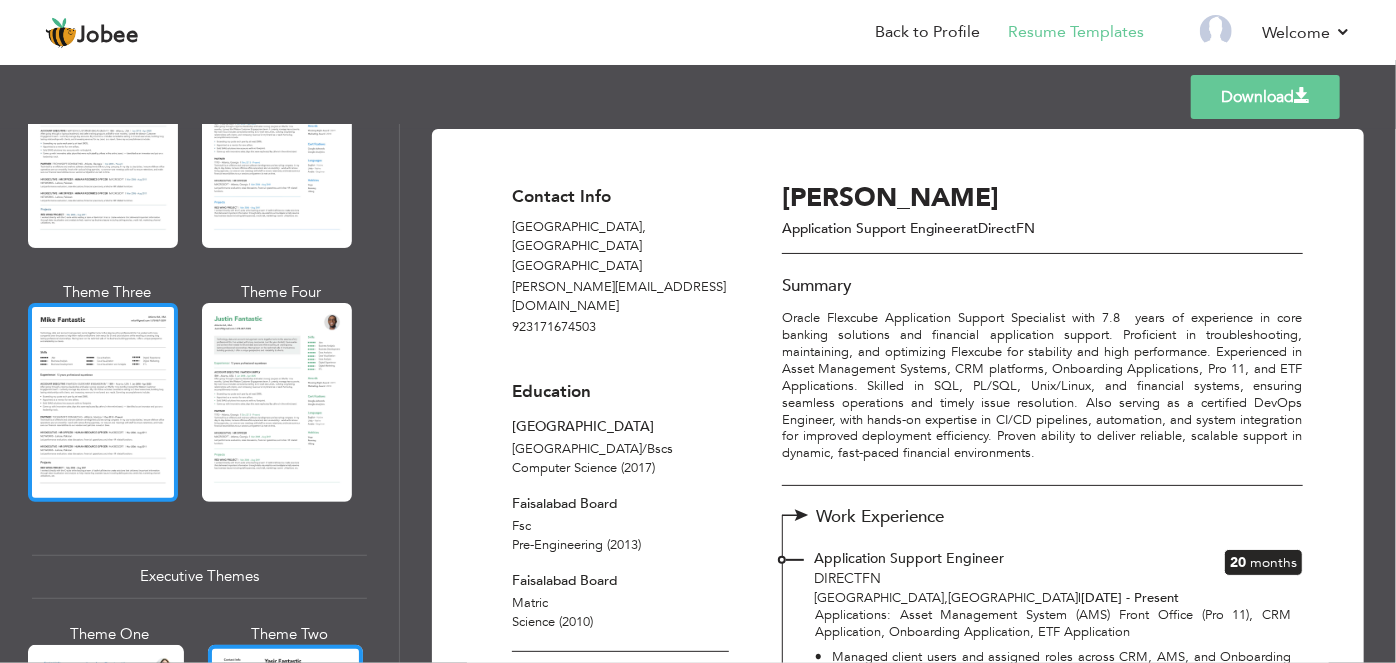 click at bounding box center (103, 402) 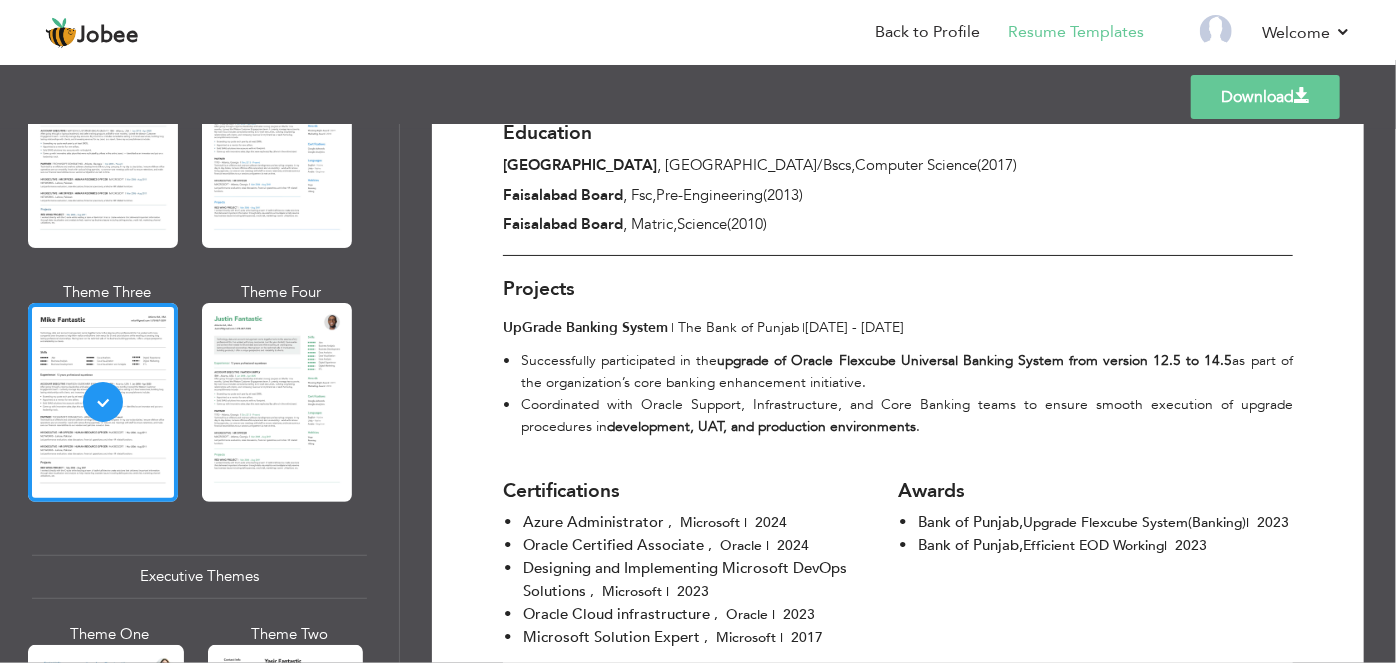 scroll, scrollTop: 2134, scrollLeft: 0, axis: vertical 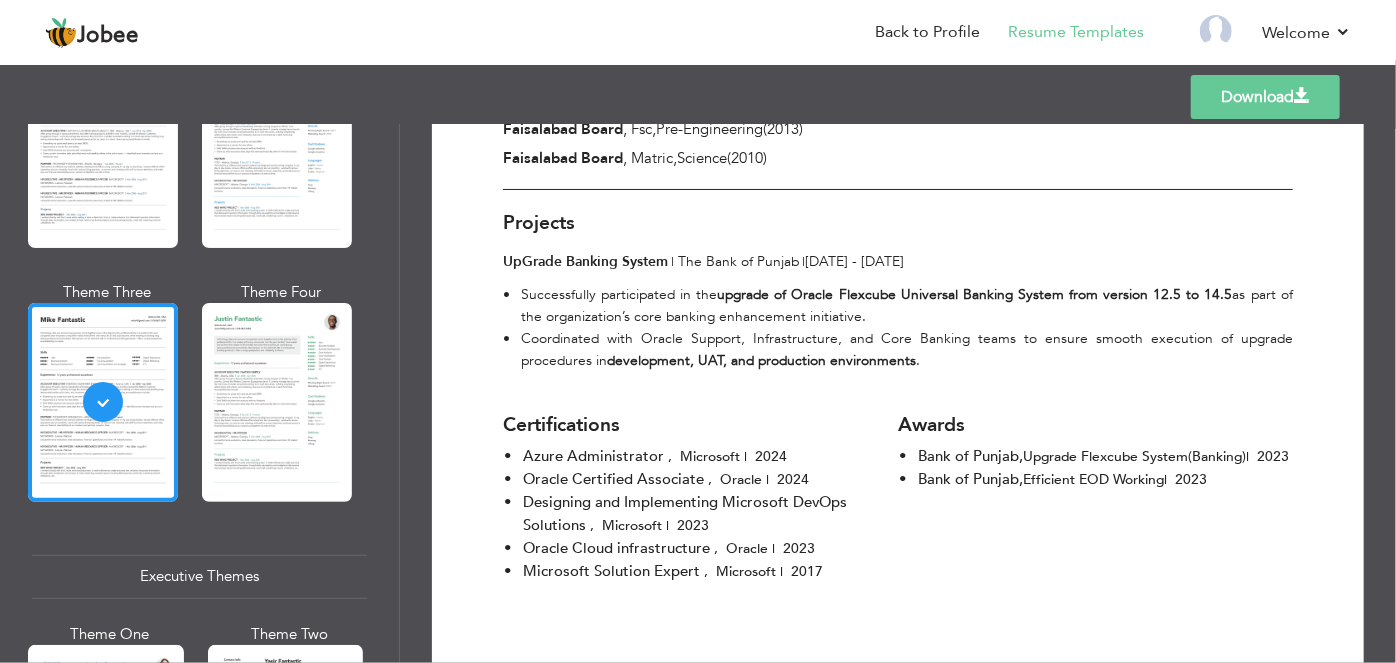 click on "Download" at bounding box center [1265, 97] 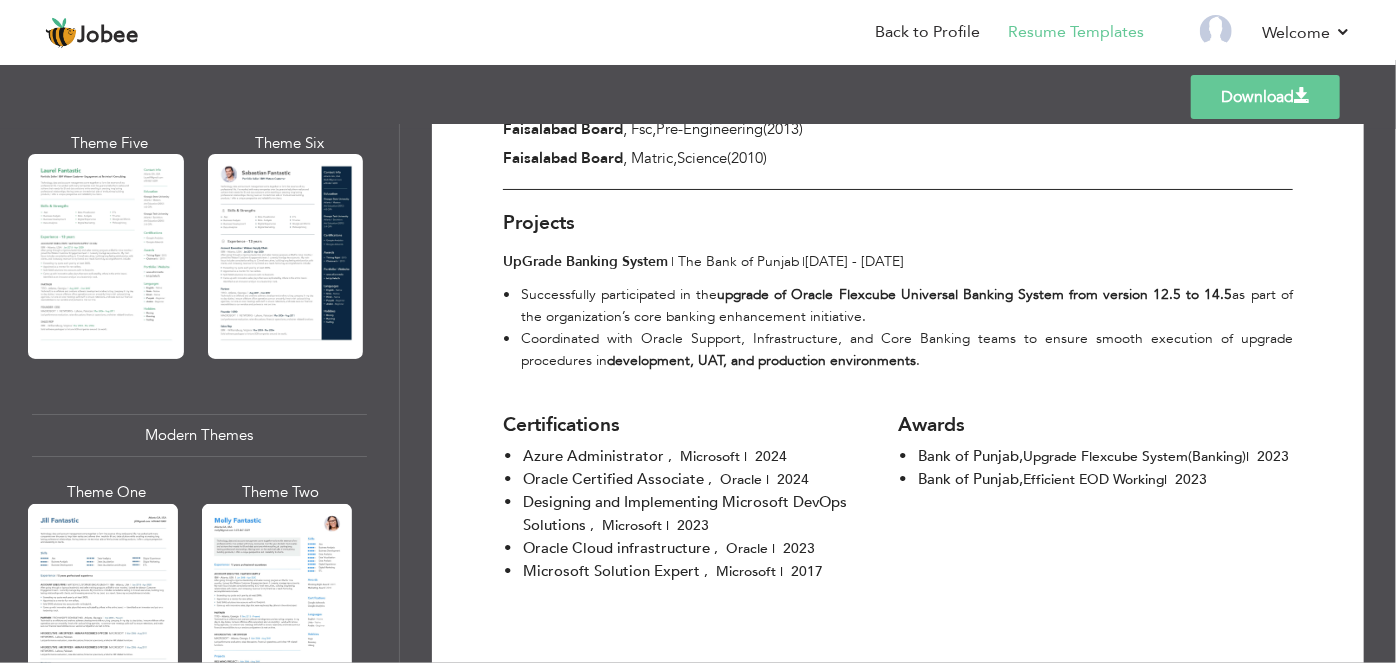 scroll, scrollTop: 452, scrollLeft: 0, axis: vertical 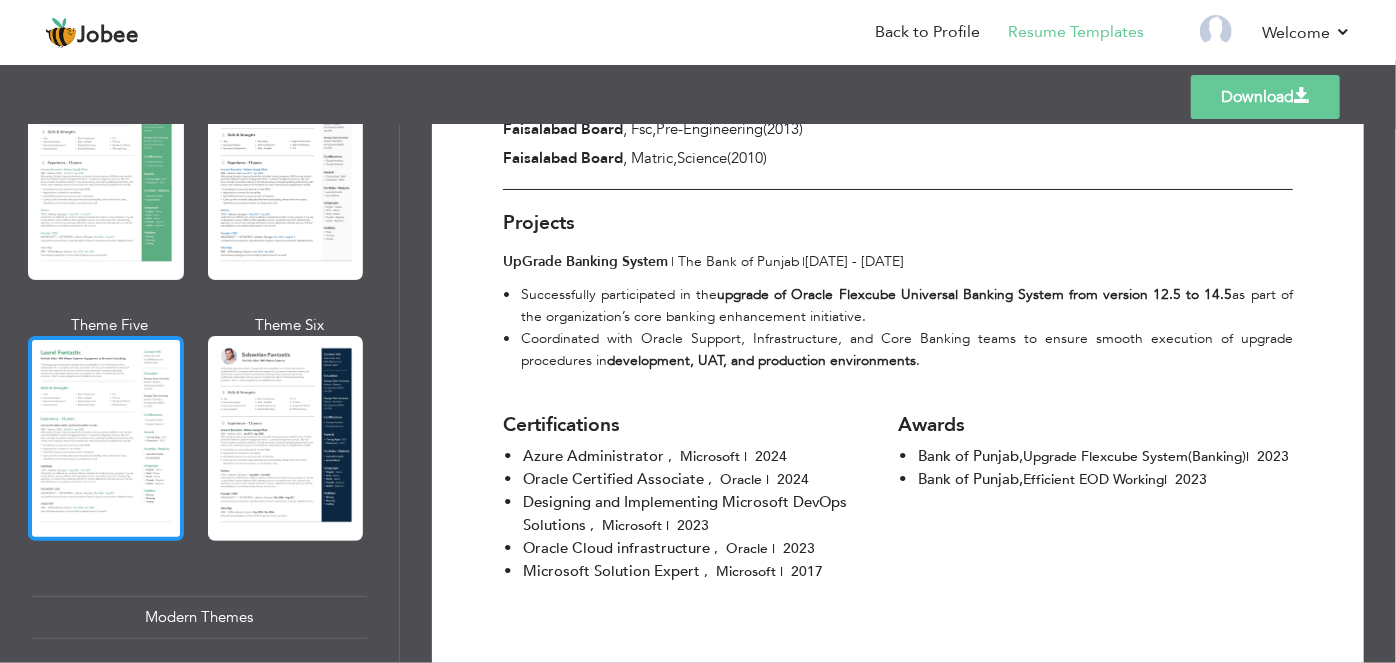 click at bounding box center (106, 438) 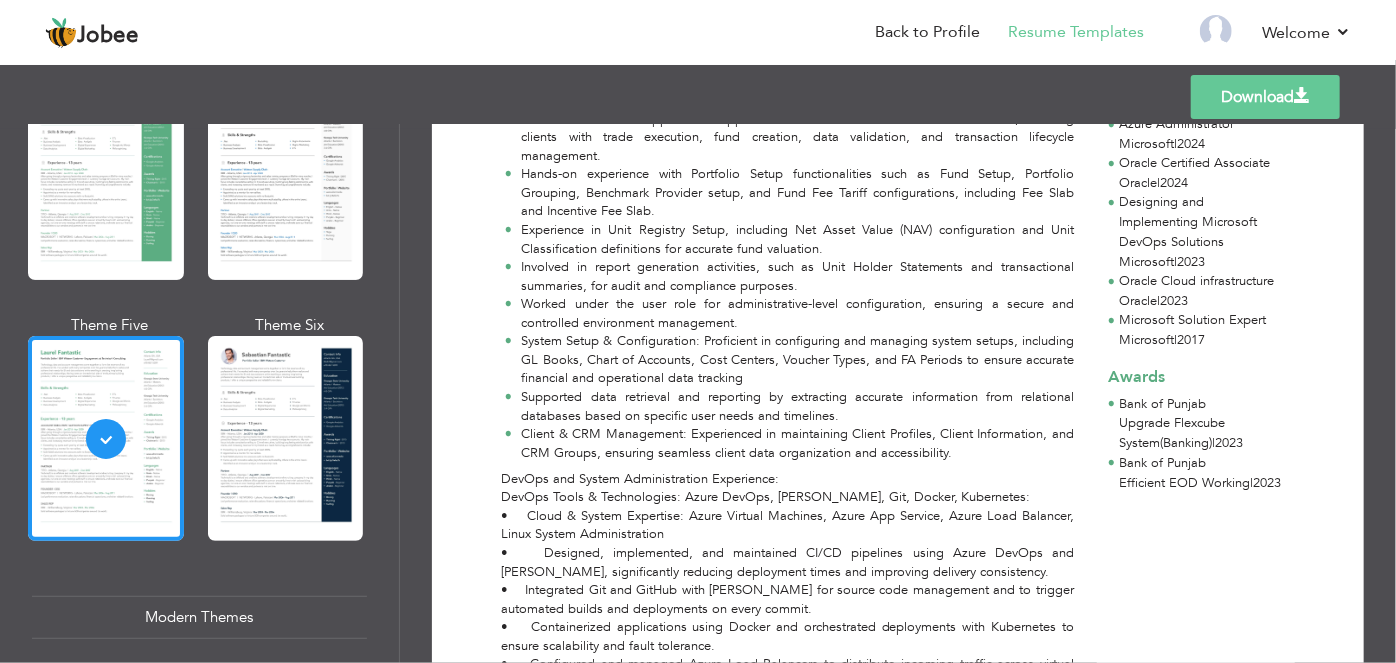 scroll, scrollTop: 545, scrollLeft: 0, axis: vertical 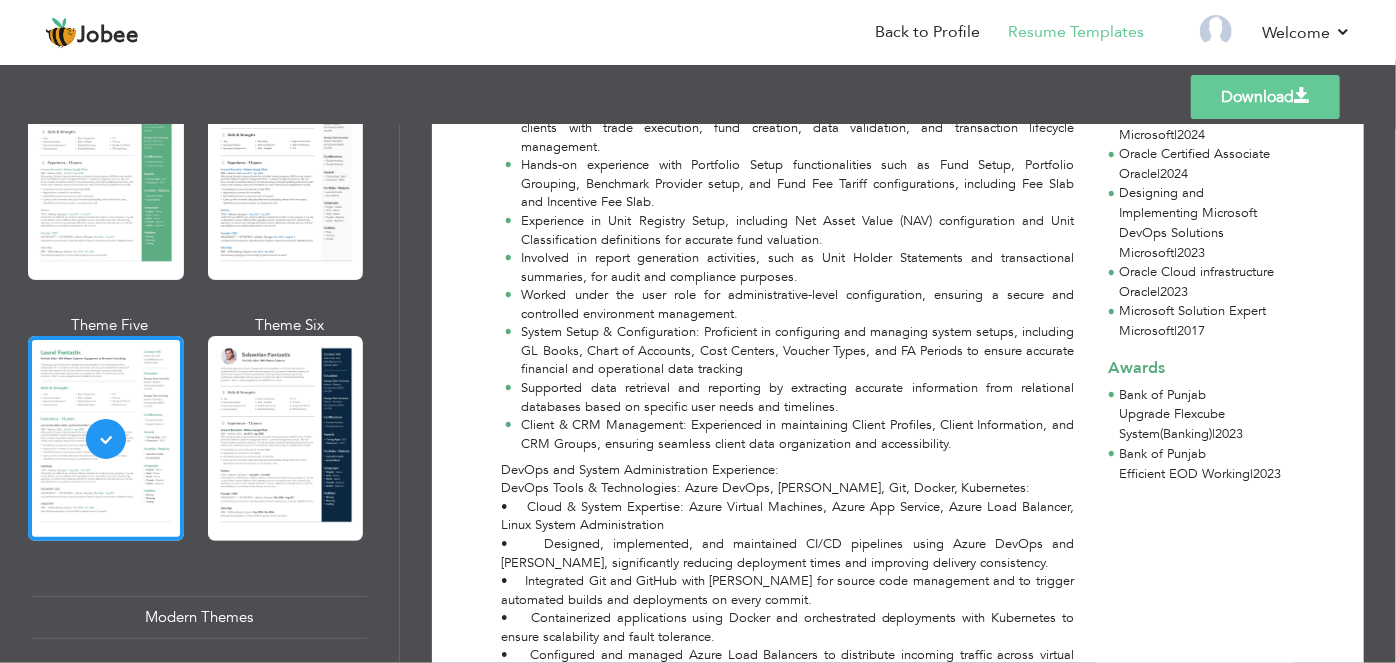 click on "Download" at bounding box center (1265, 97) 